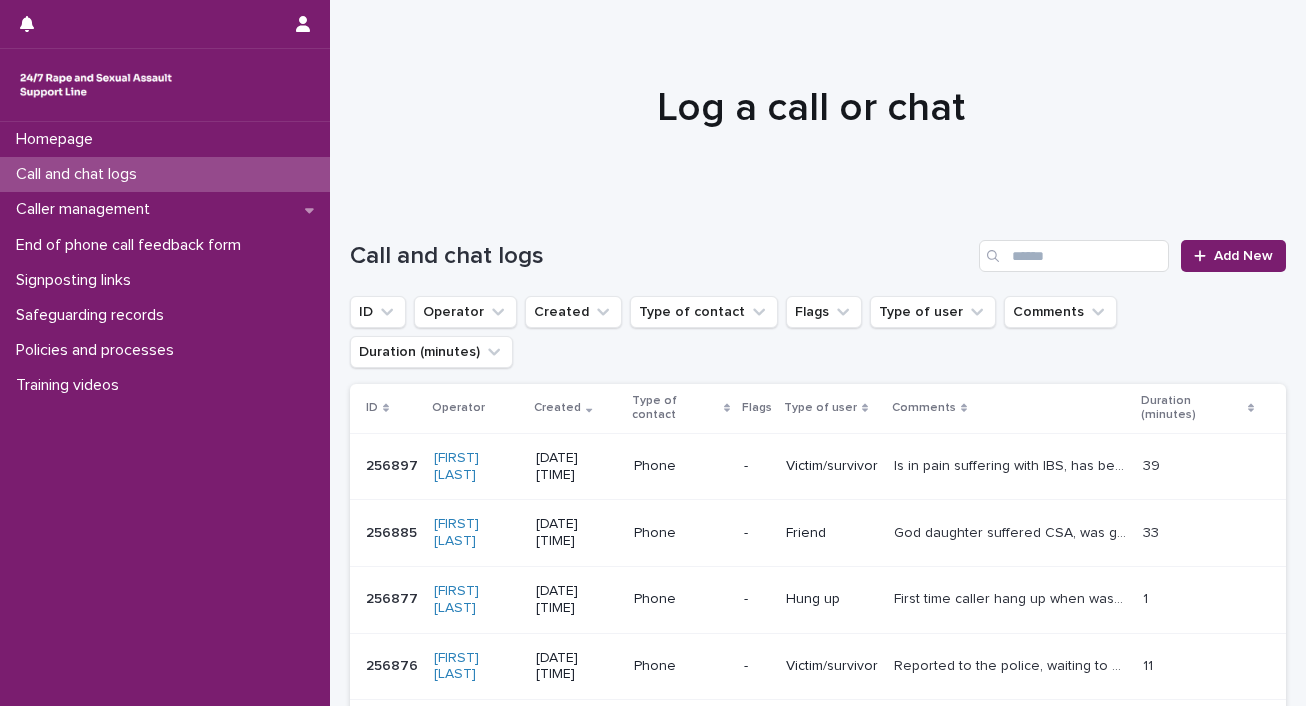 scroll, scrollTop: 0, scrollLeft: 0, axis: both 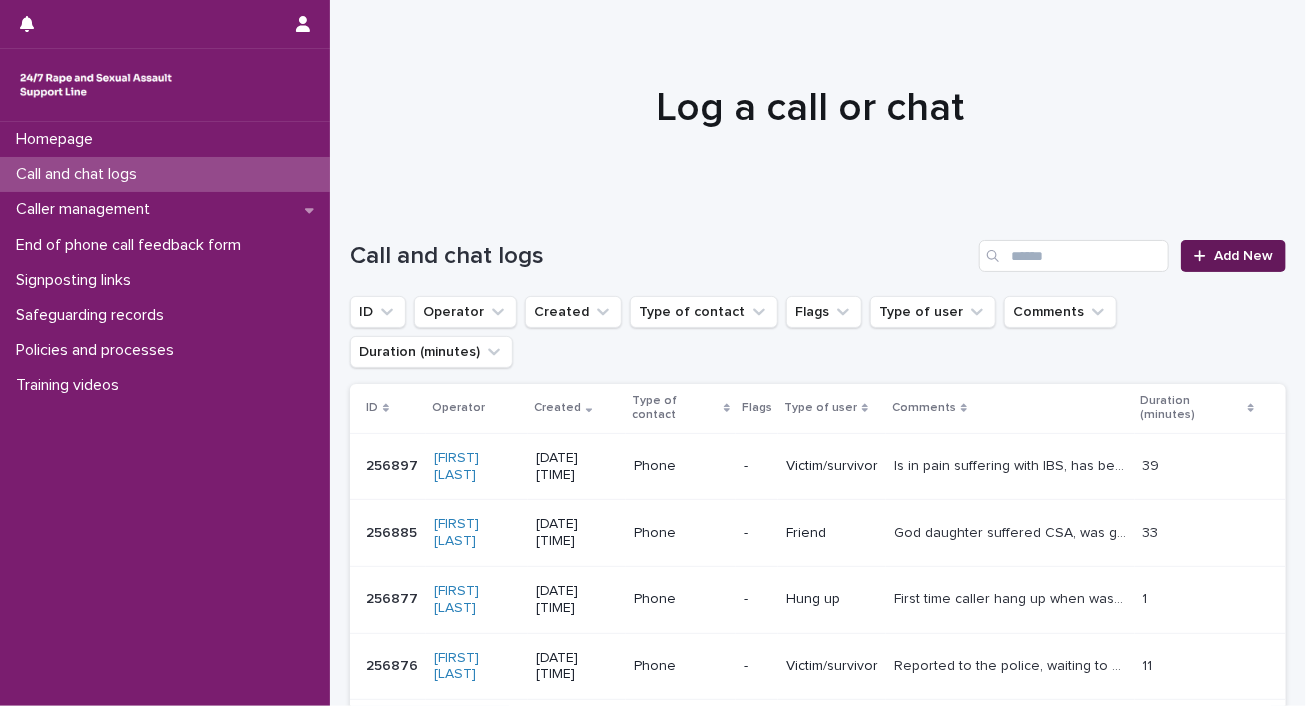 click on "Add New" at bounding box center (1233, 256) 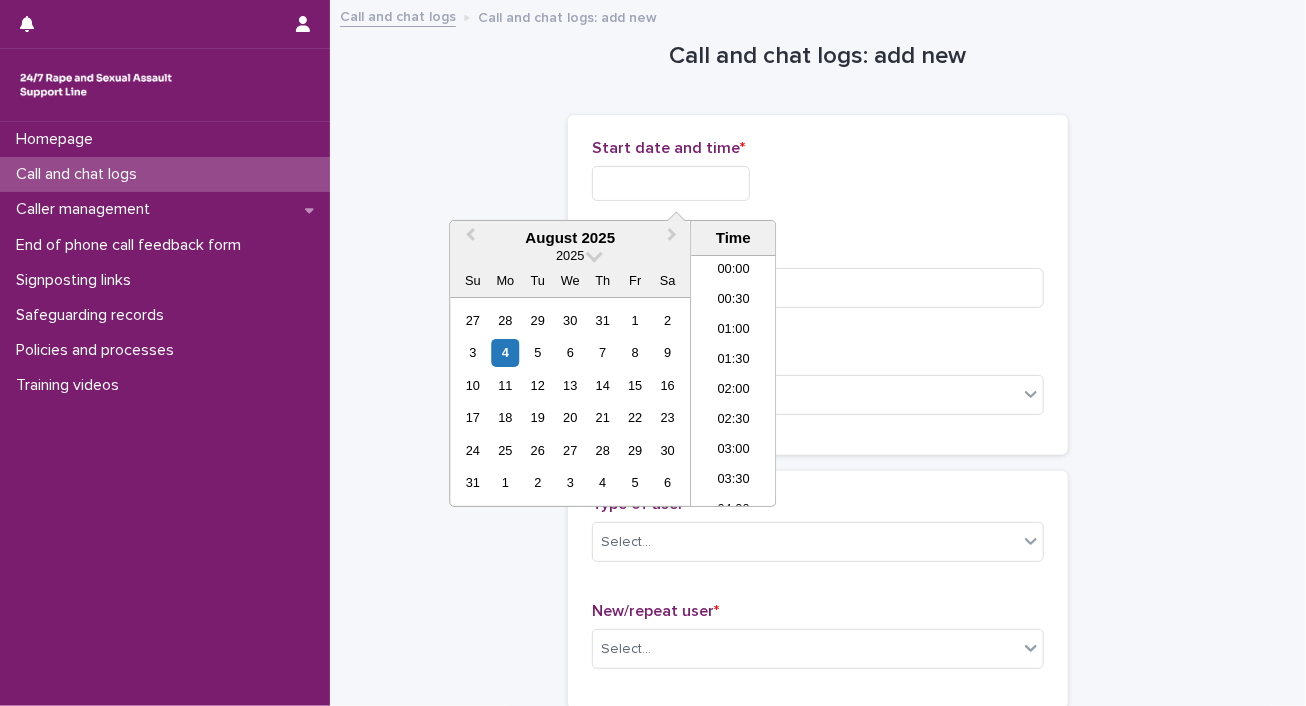 click at bounding box center [671, 183] 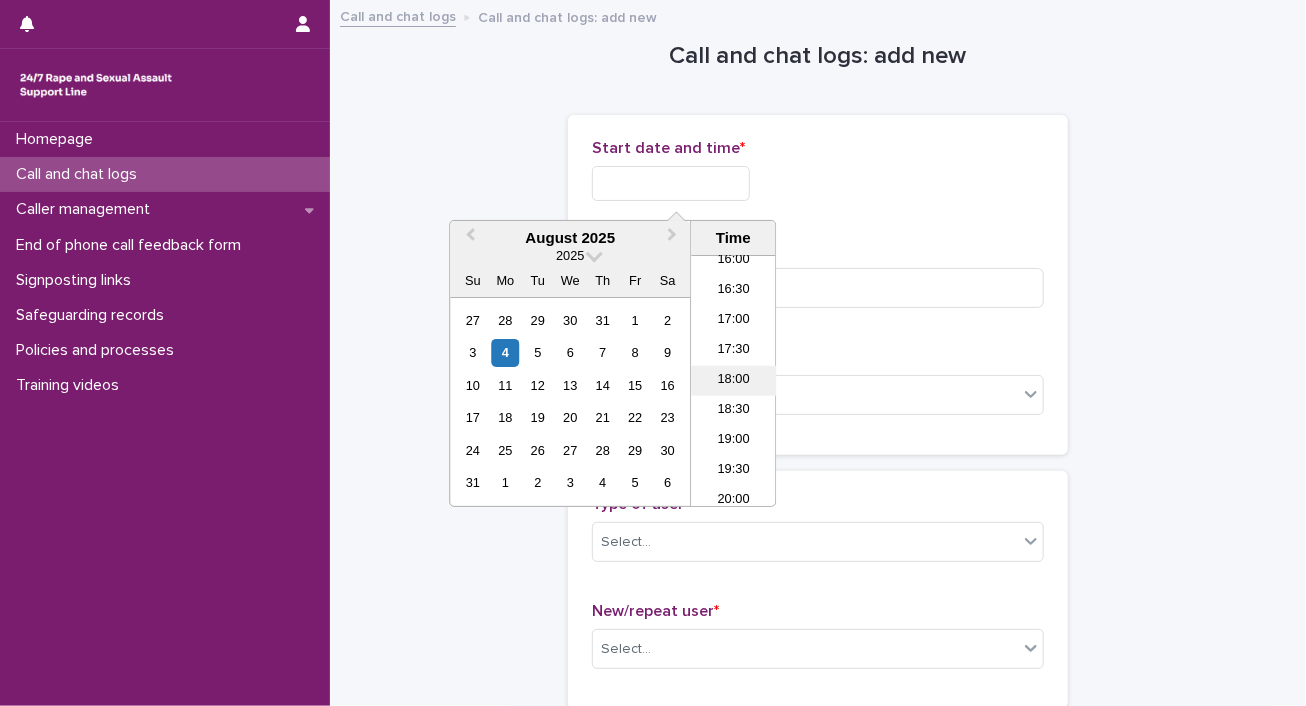 click on "18:00" at bounding box center [733, 381] 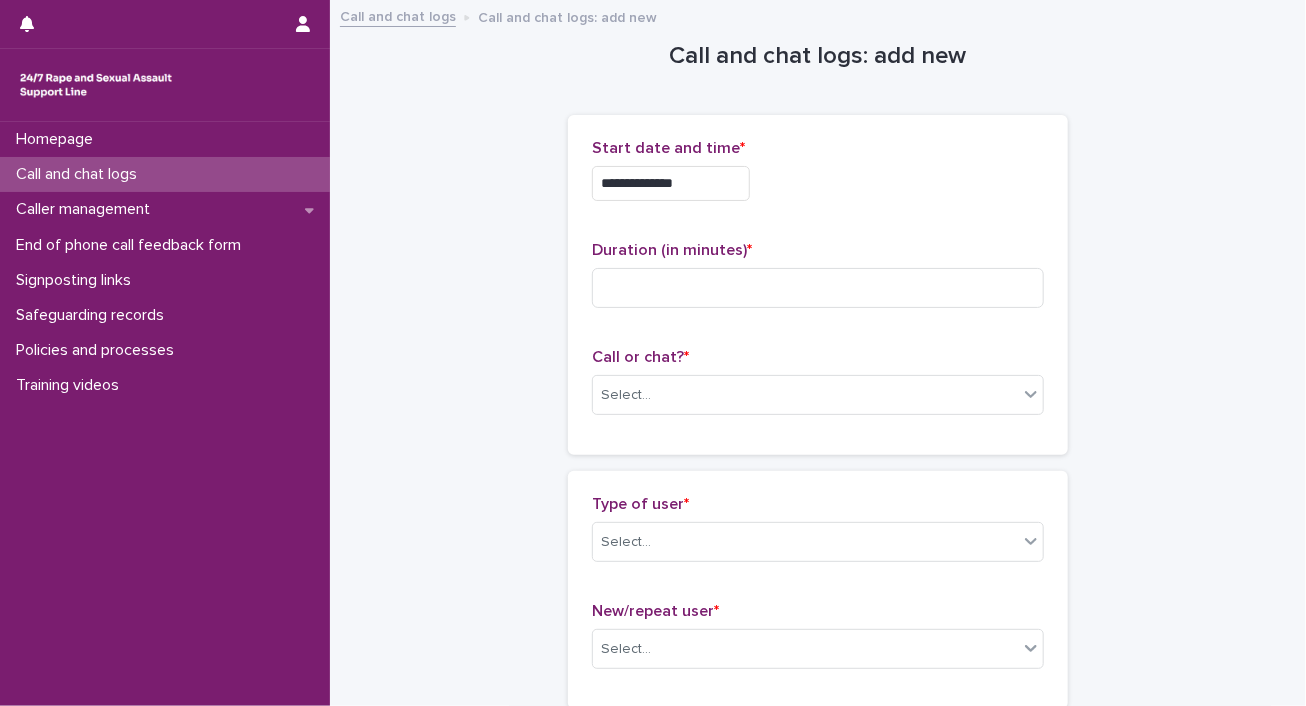 click on "**********" at bounding box center [671, 183] 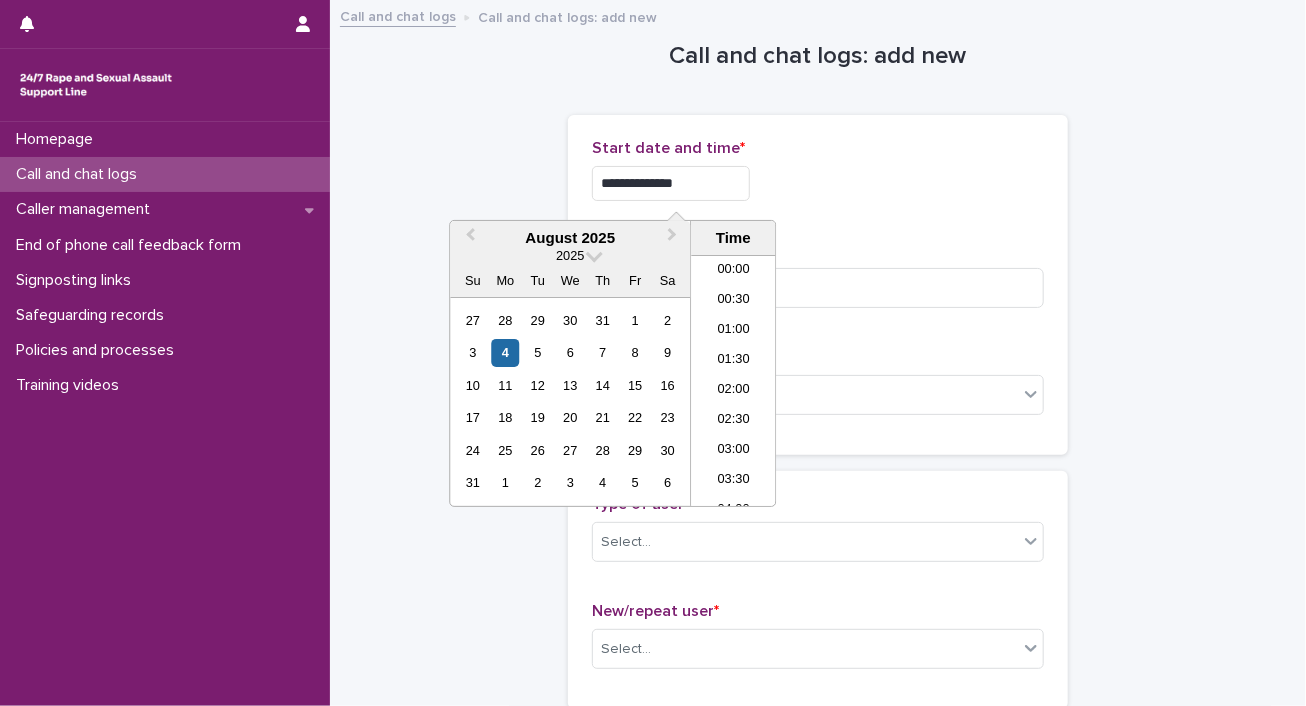 scroll, scrollTop: 970, scrollLeft: 0, axis: vertical 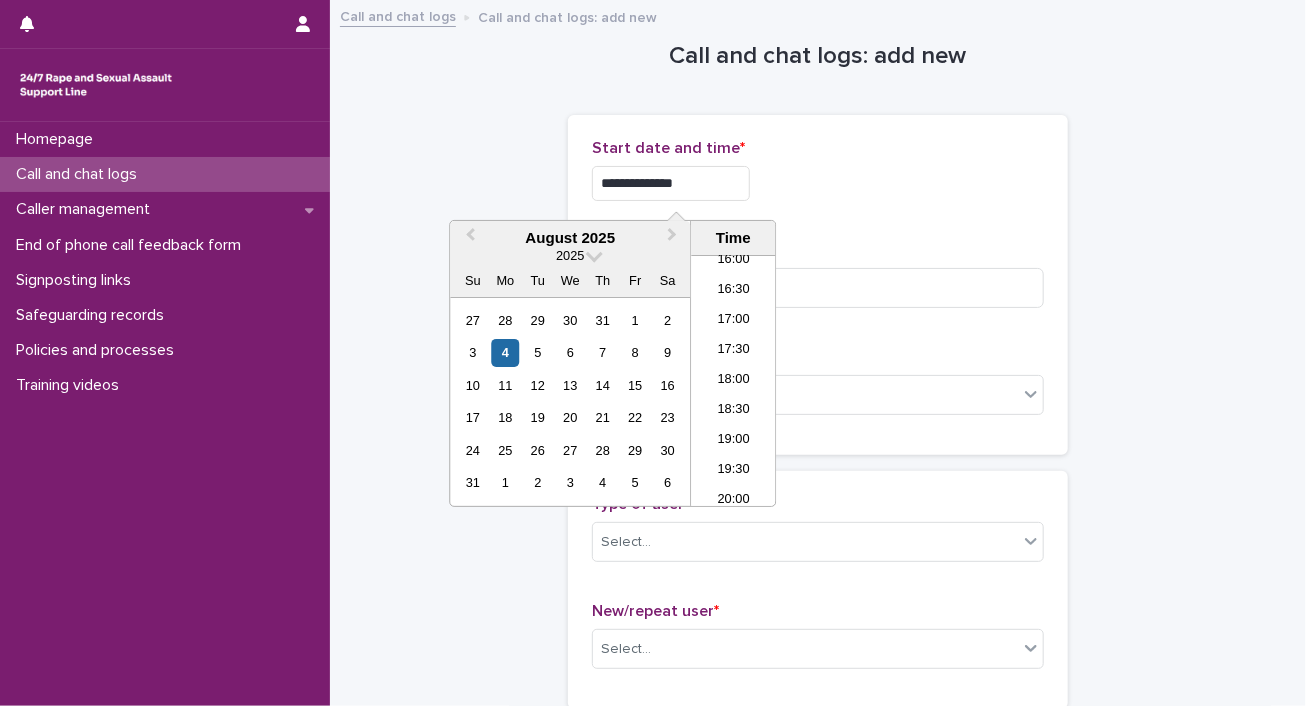 type on "**********" 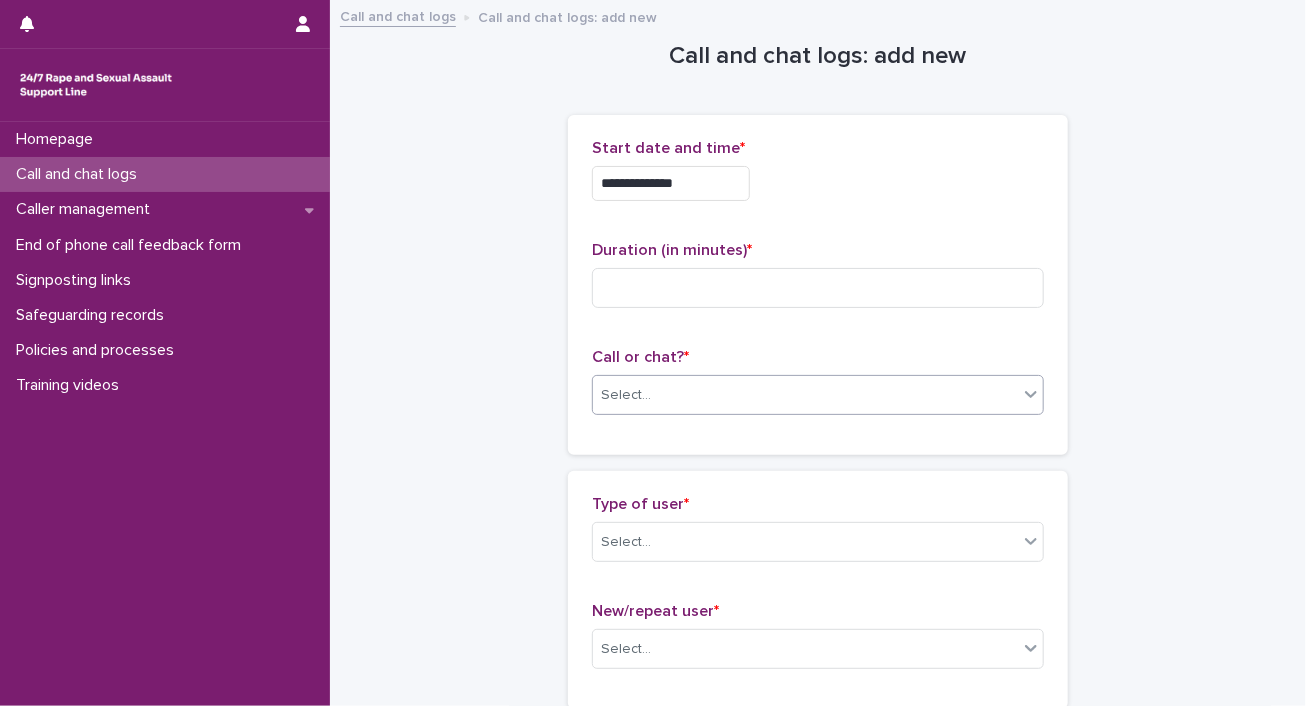 click 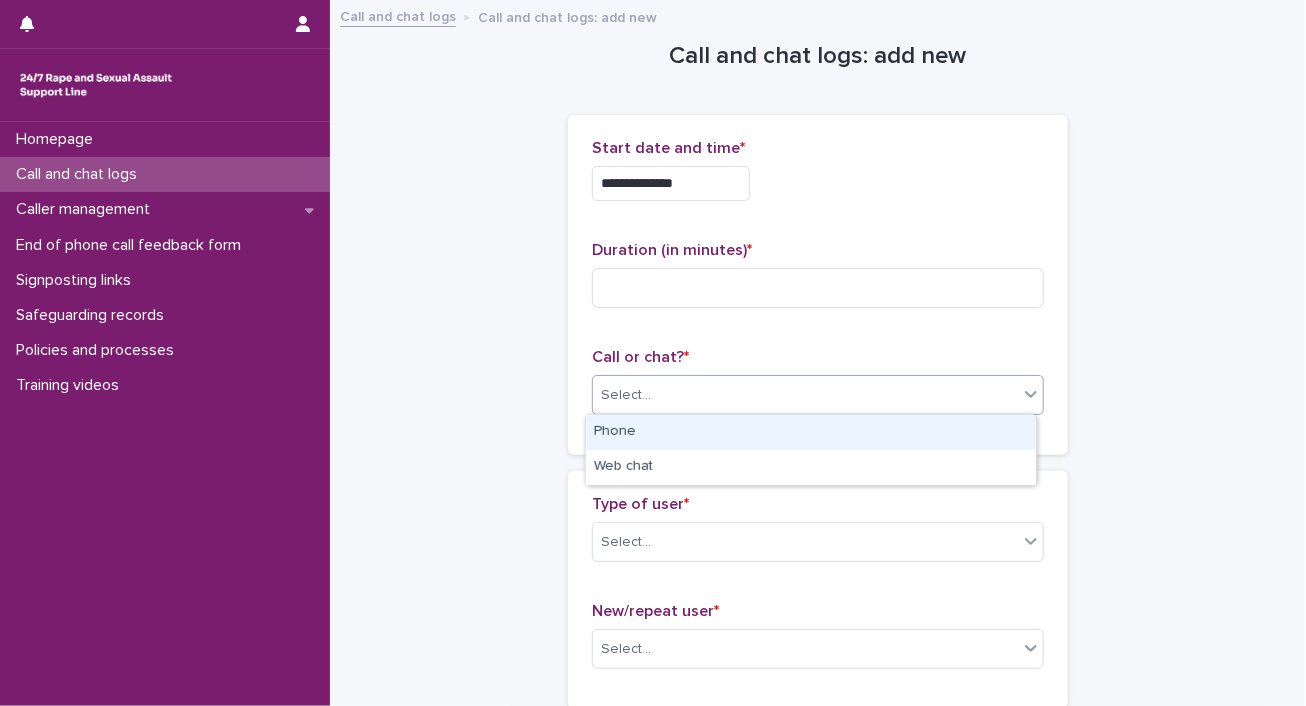 click on "Phone" at bounding box center (811, 432) 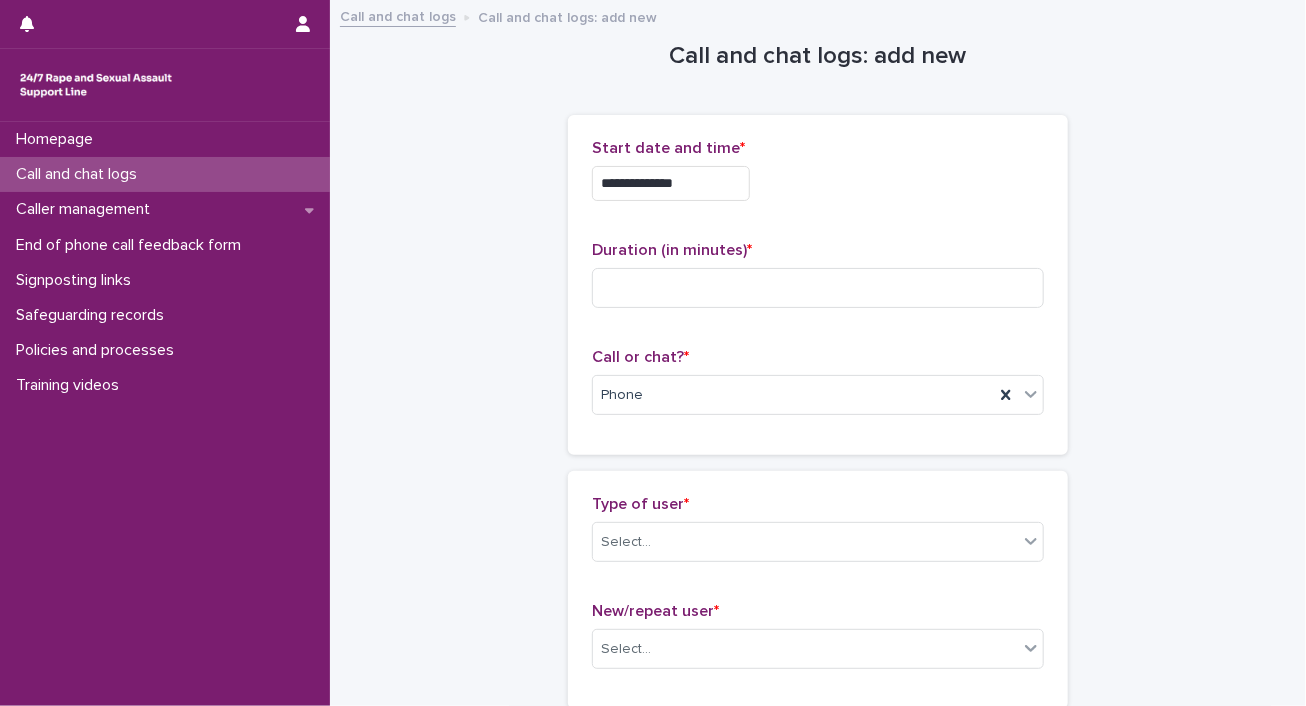 click on "**********" at bounding box center (818, 1084) 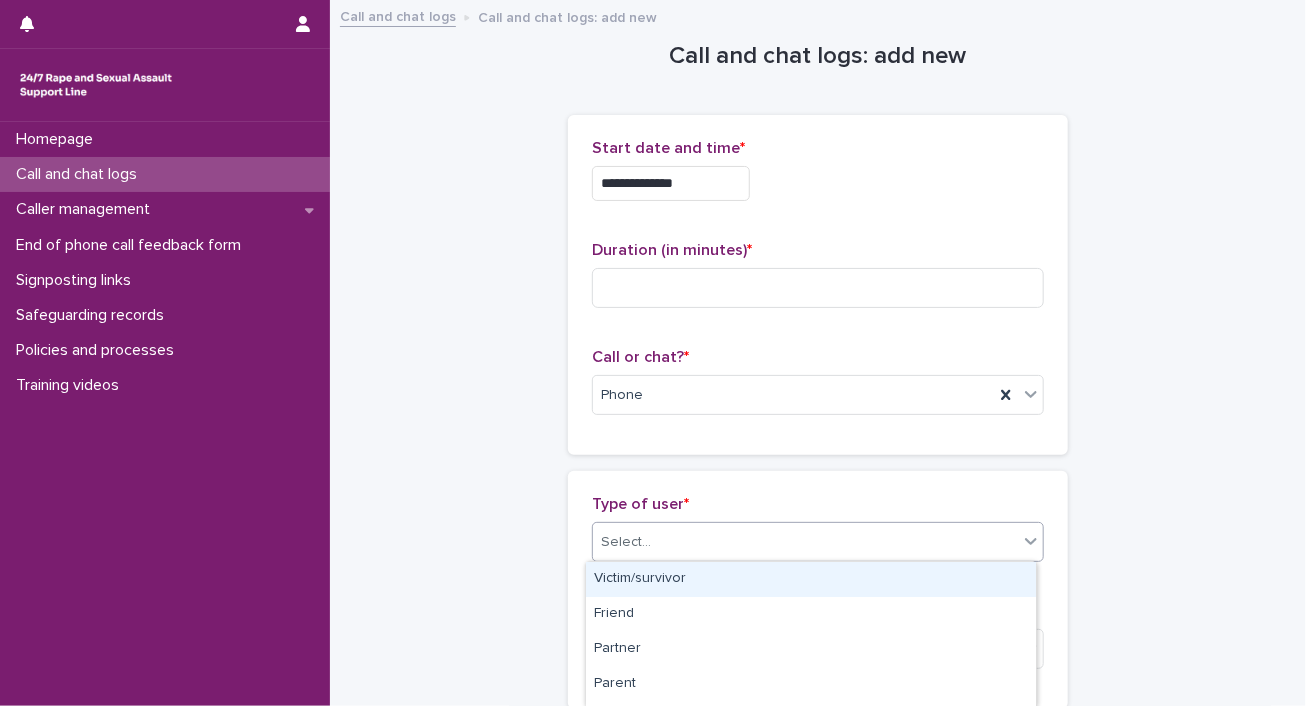 click 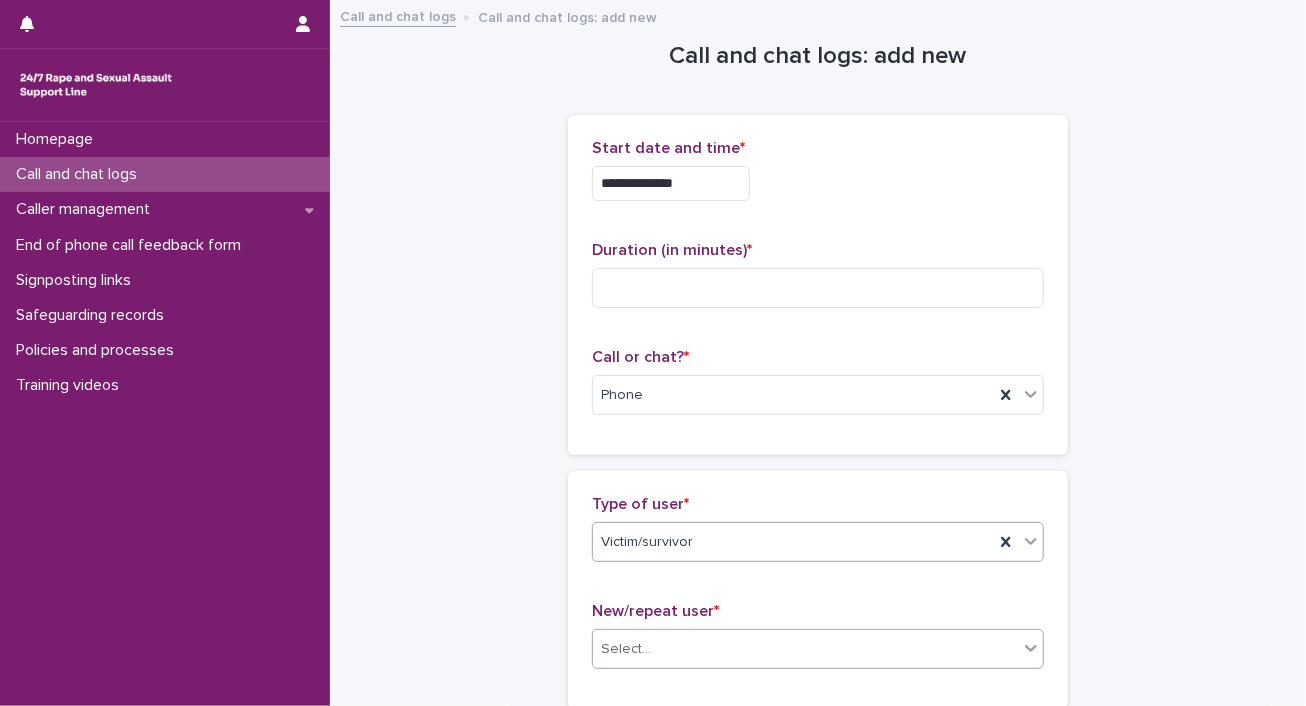 click 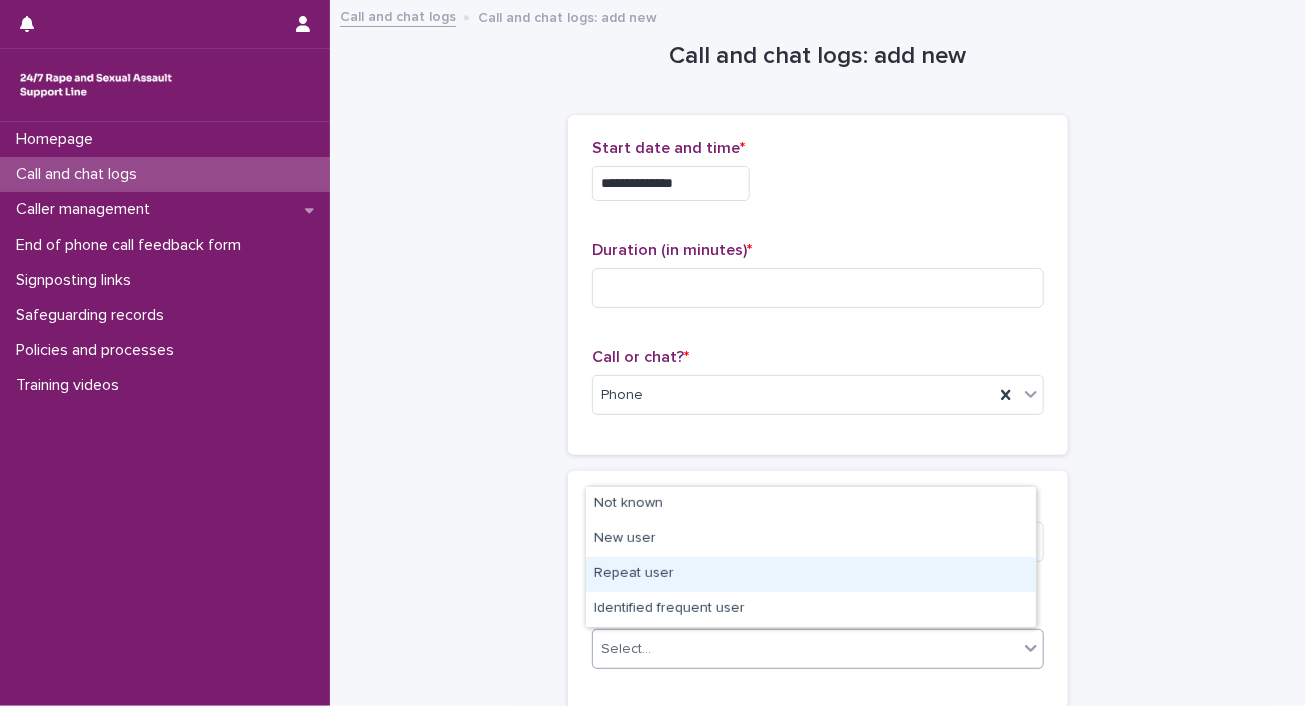 click on "Repeat user" at bounding box center [811, 574] 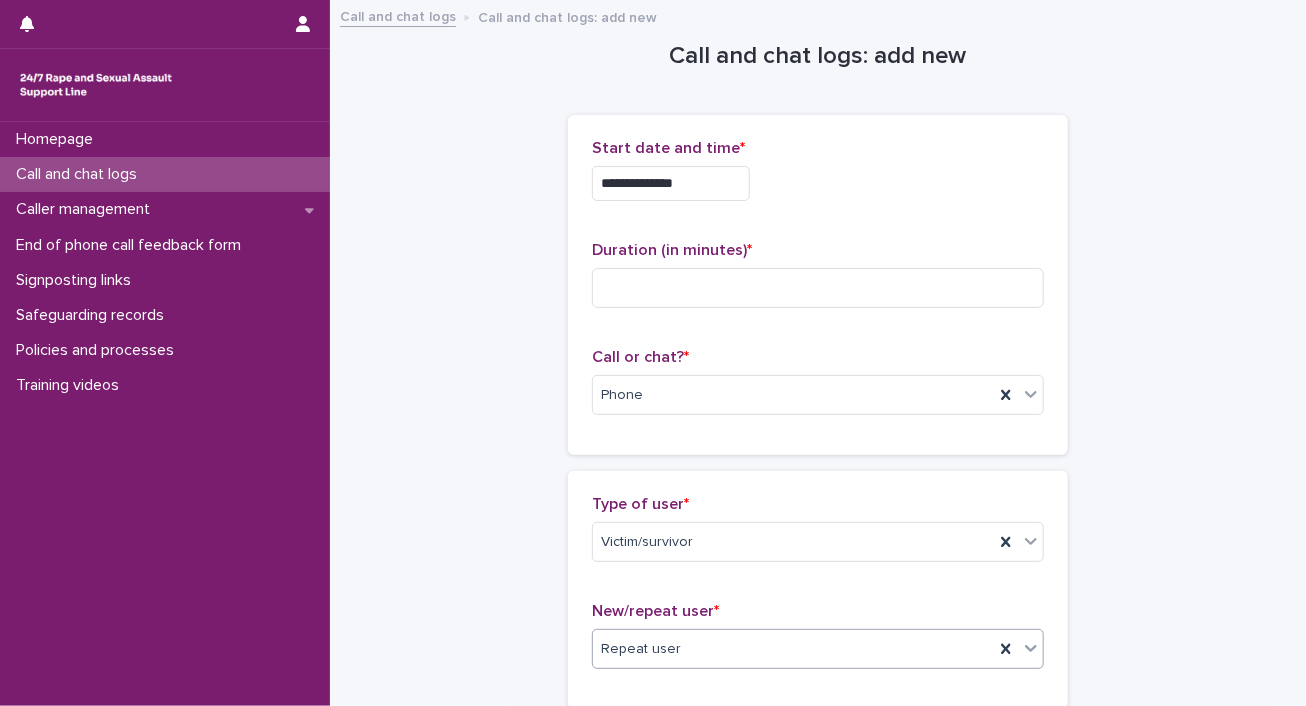 scroll, scrollTop: 617, scrollLeft: 0, axis: vertical 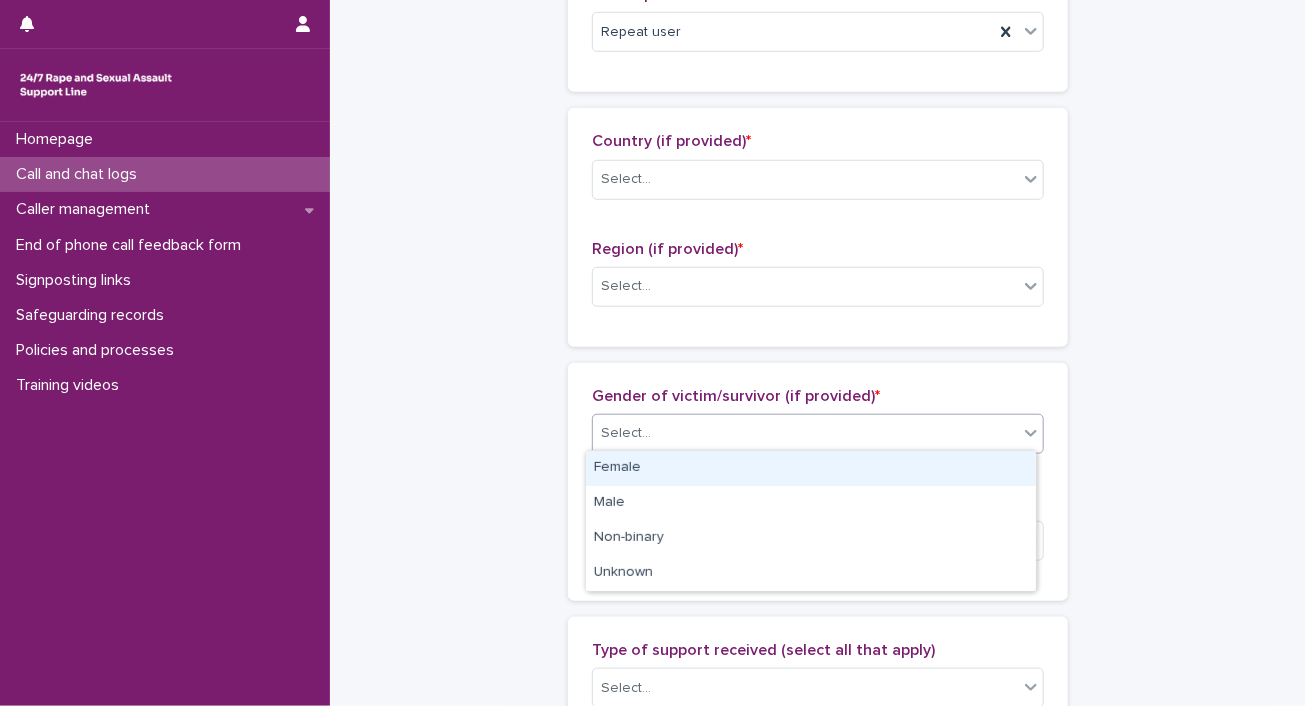 click 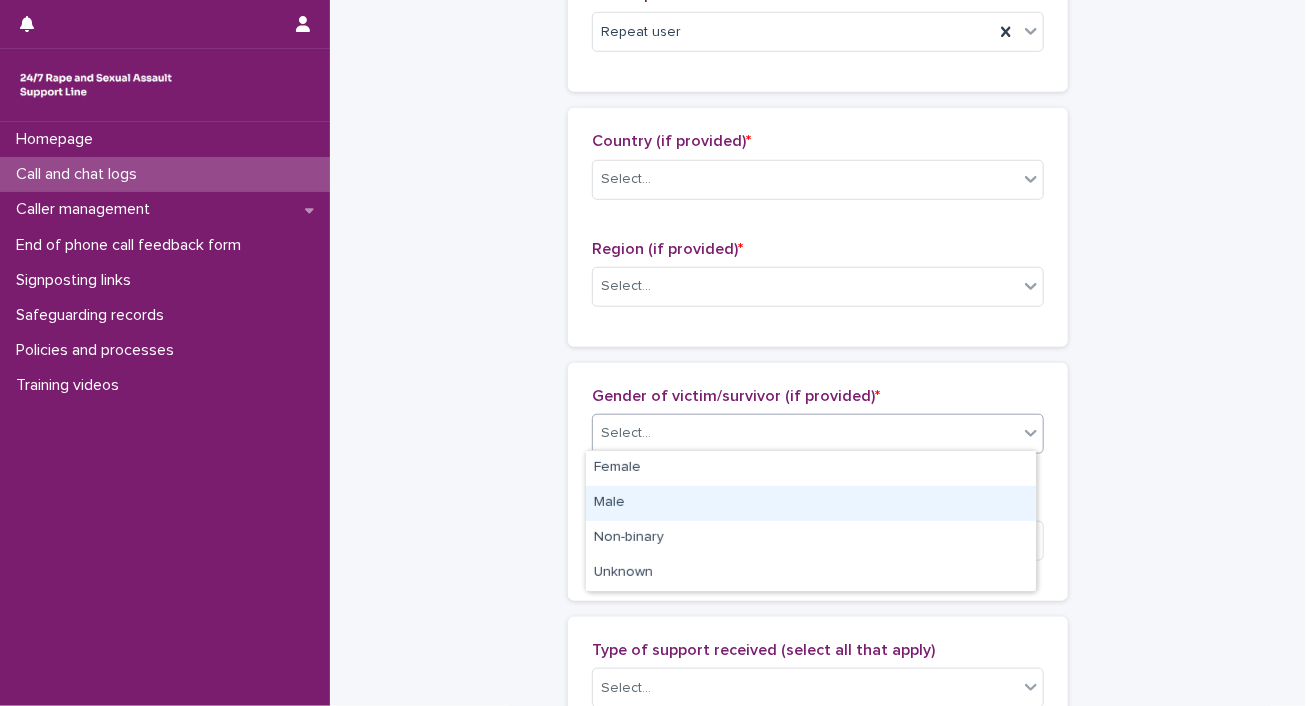 click on "Male" at bounding box center (811, 503) 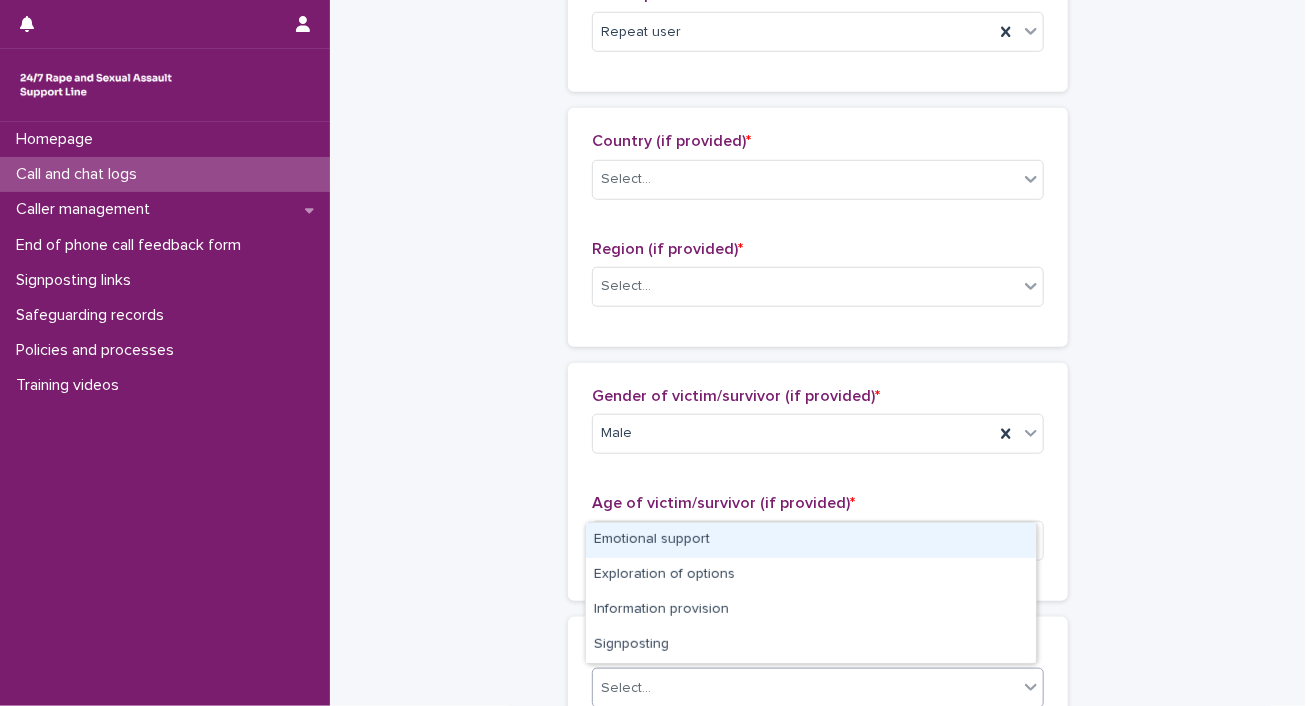 click 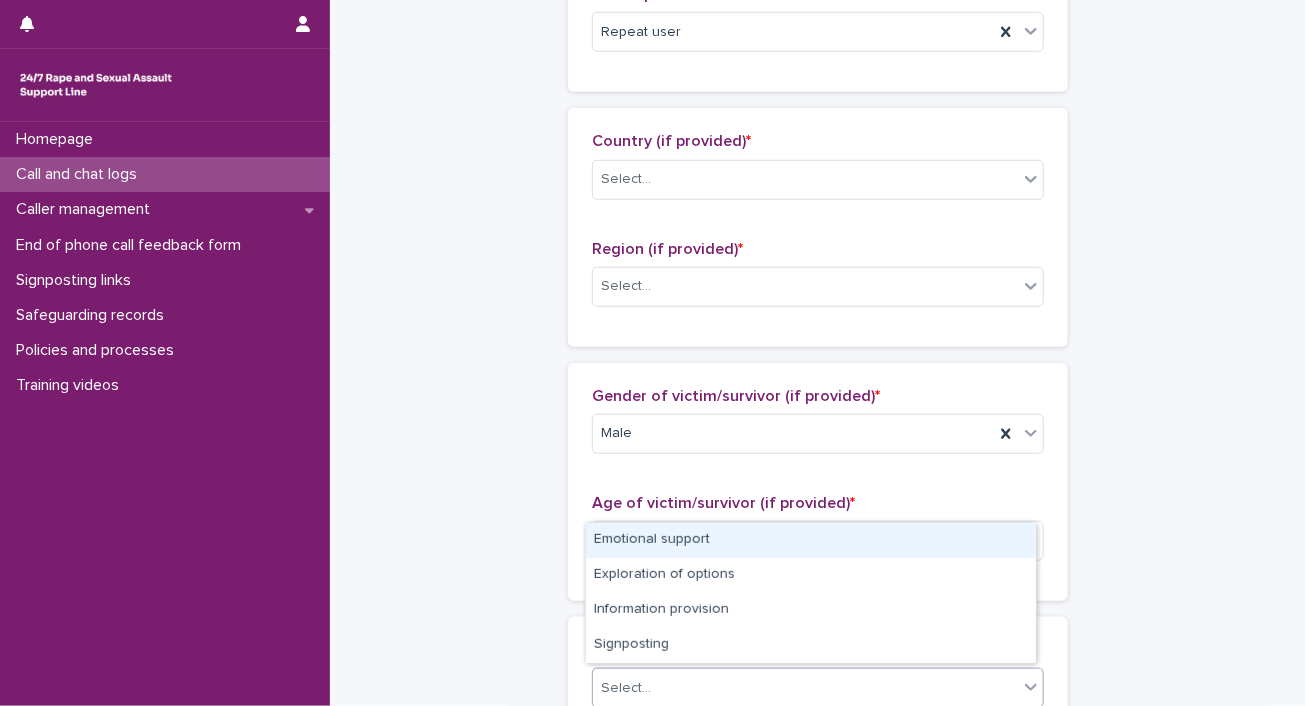 drag, startPoint x: 706, startPoint y: 560, endPoint x: 659, endPoint y: 548, distance: 48.507732 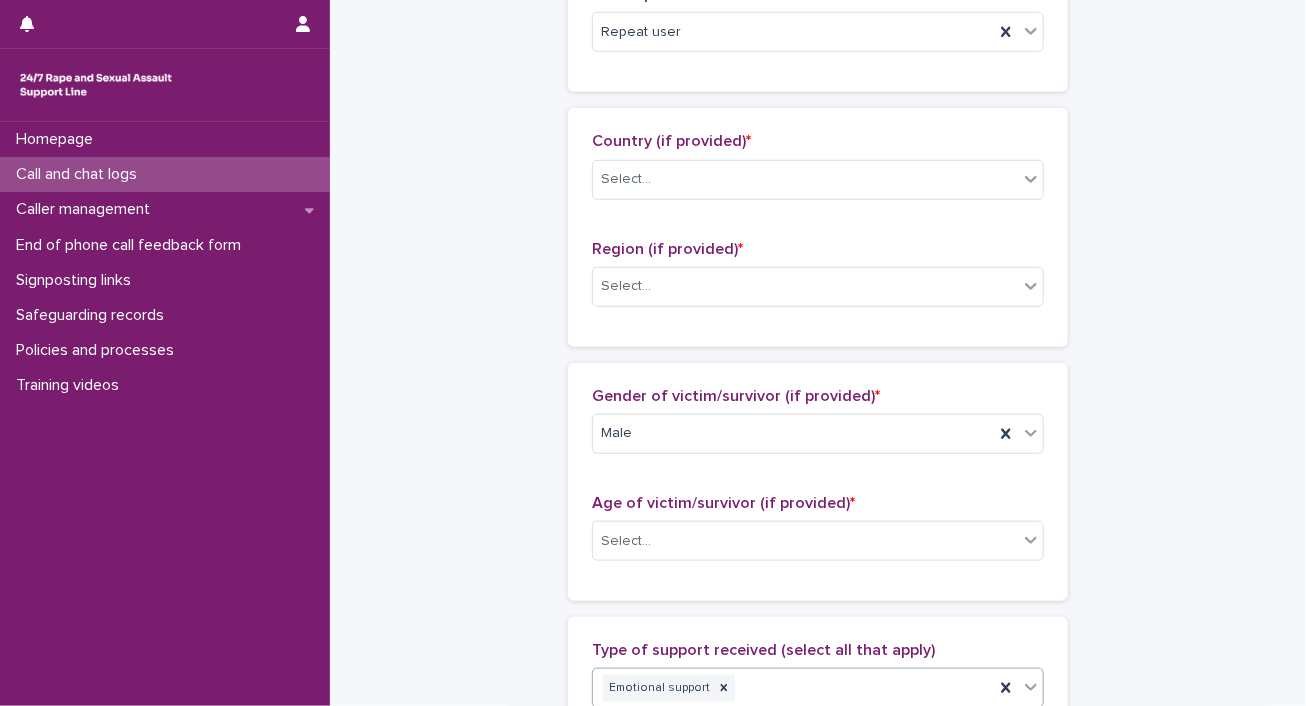 scroll, scrollTop: 1235, scrollLeft: 0, axis: vertical 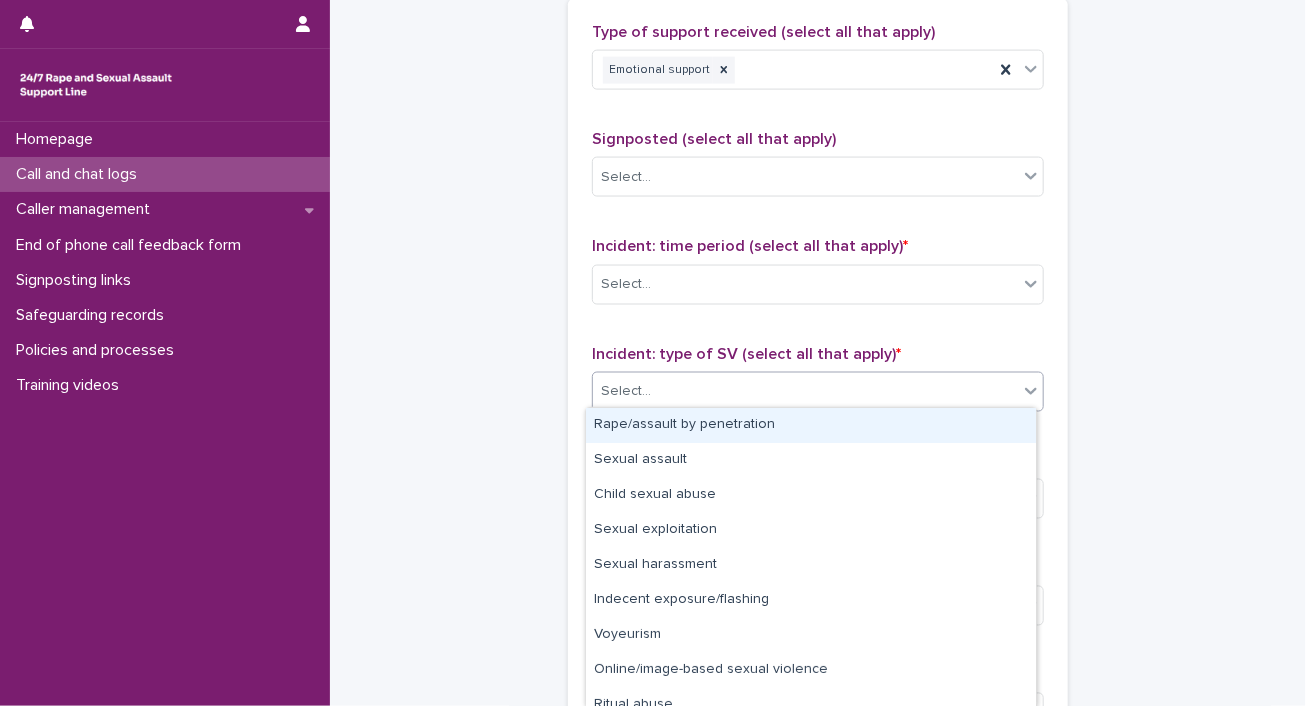 click 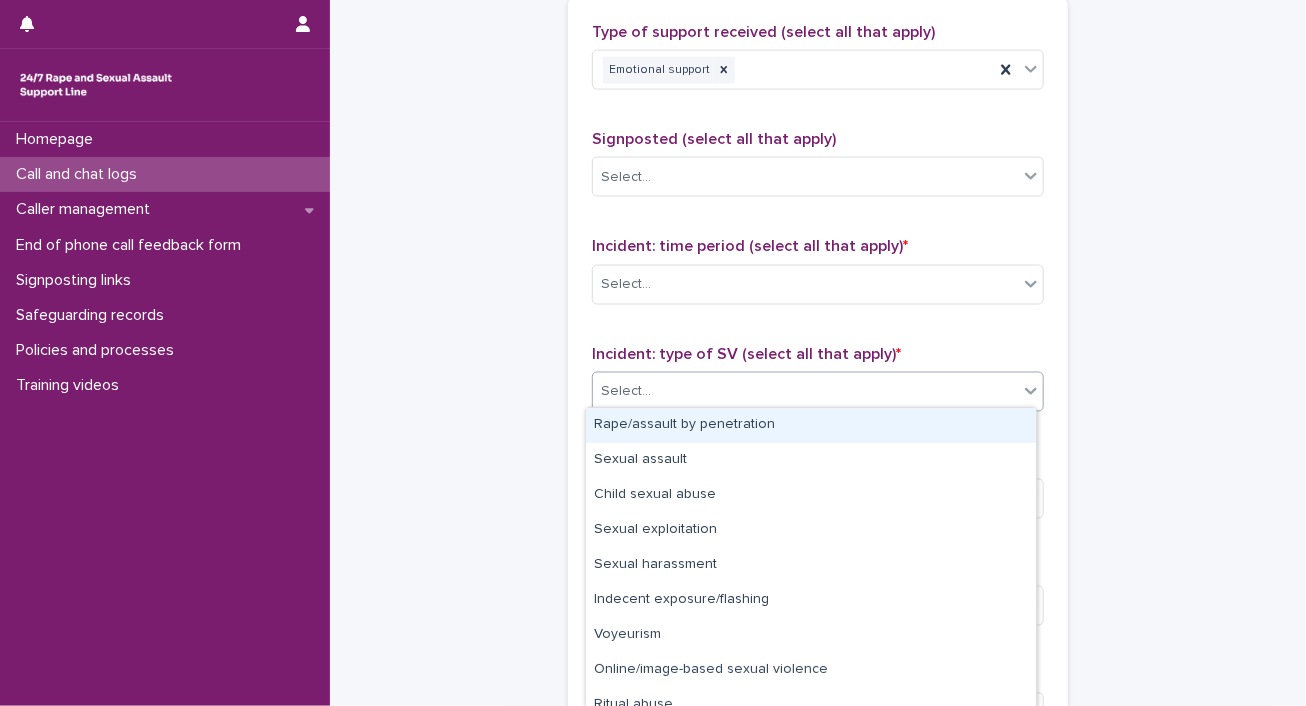 click on "Rape/assault by penetration" at bounding box center [811, 425] 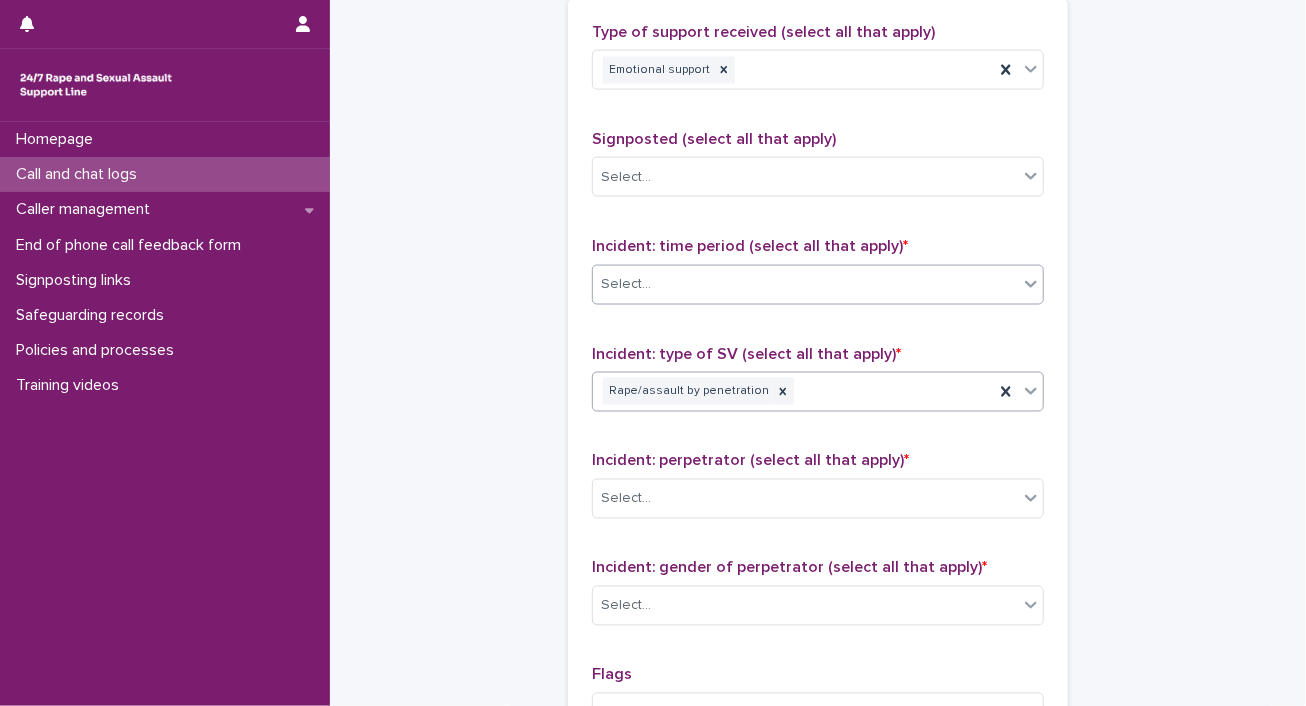 click 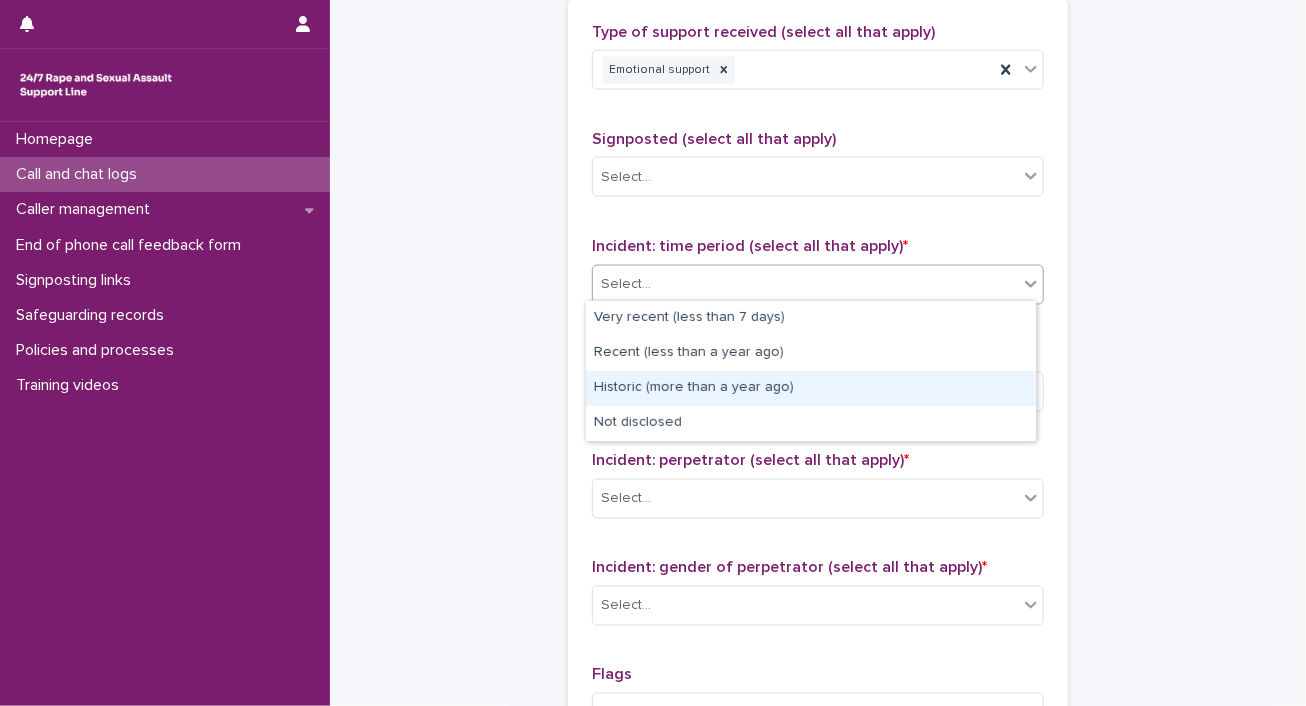 click on "Historic (more than a year ago)" at bounding box center [811, 388] 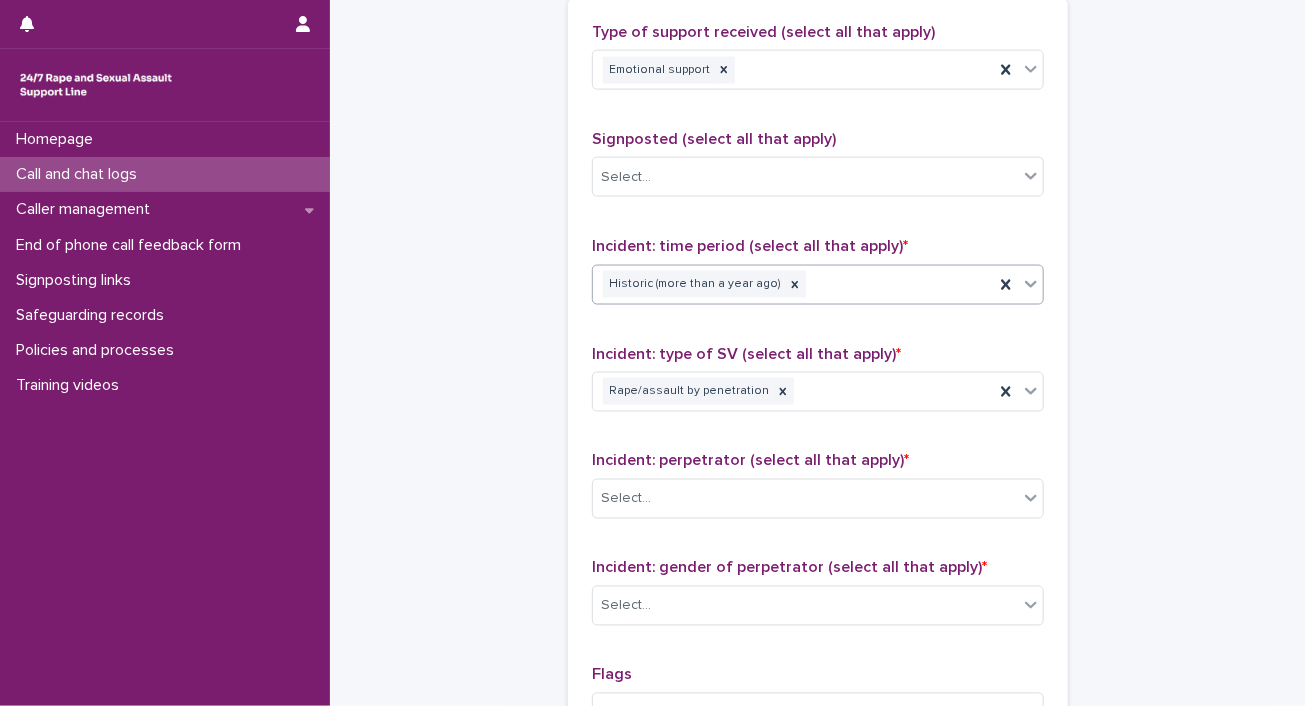 scroll, scrollTop: 1610, scrollLeft: 0, axis: vertical 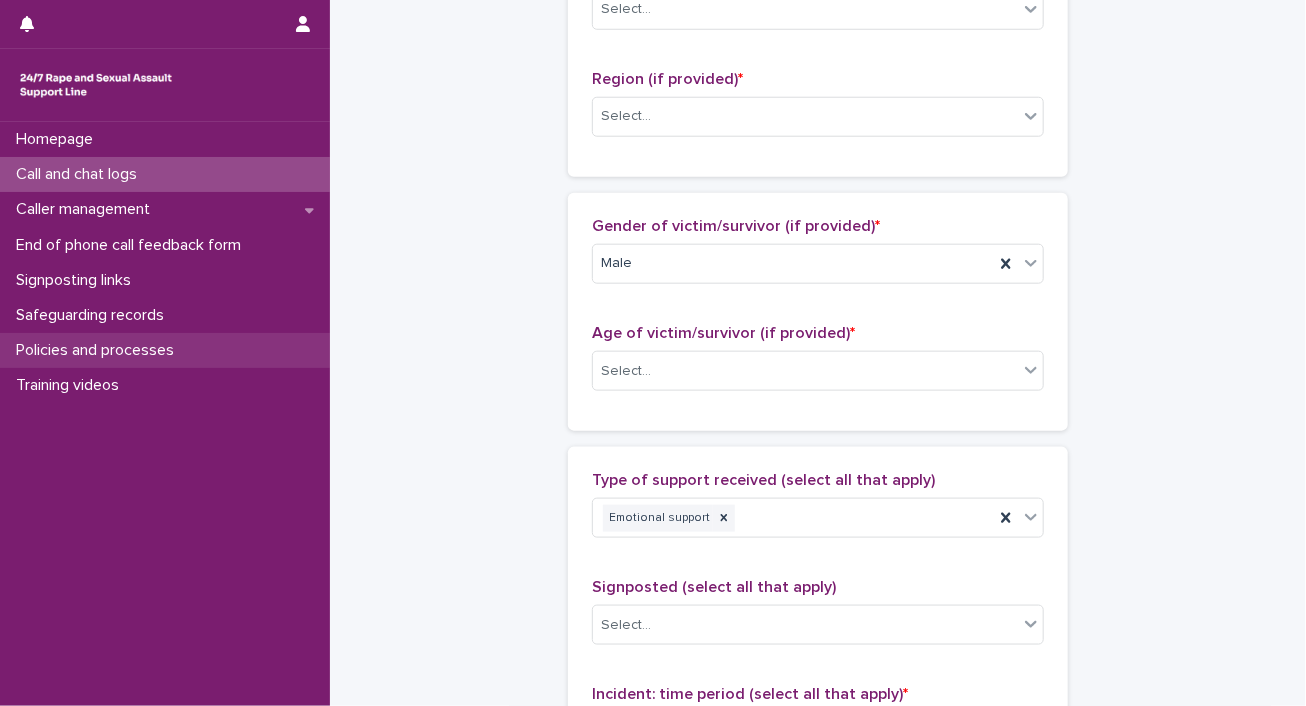 click on "Policies and processes" at bounding box center [99, 350] 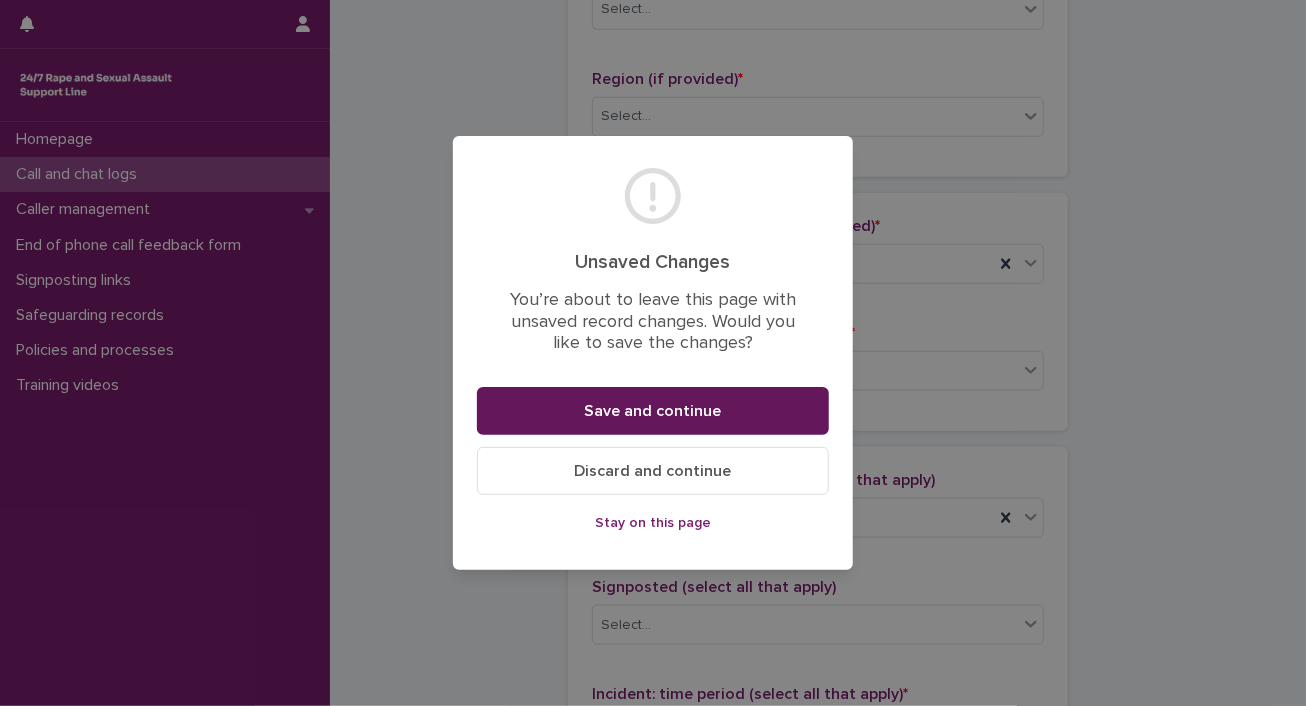 click on "Save and continue" at bounding box center (653, 411) 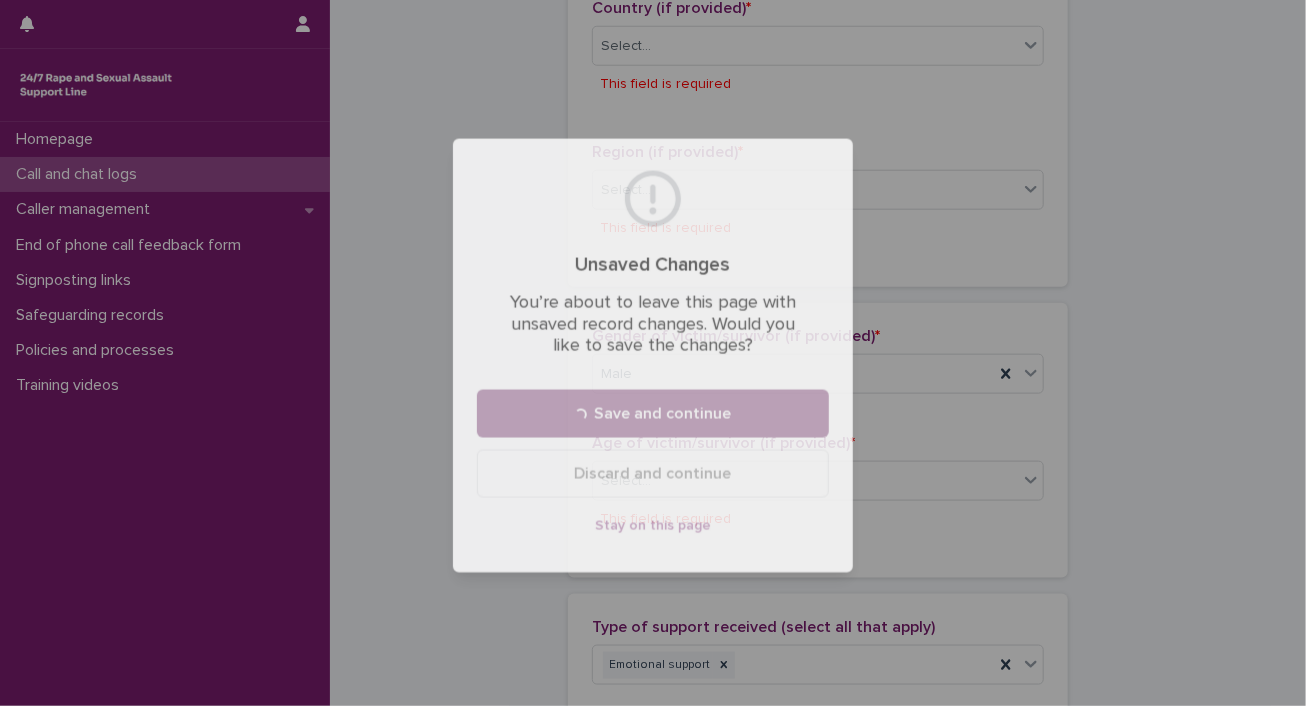scroll, scrollTop: 240, scrollLeft: 0, axis: vertical 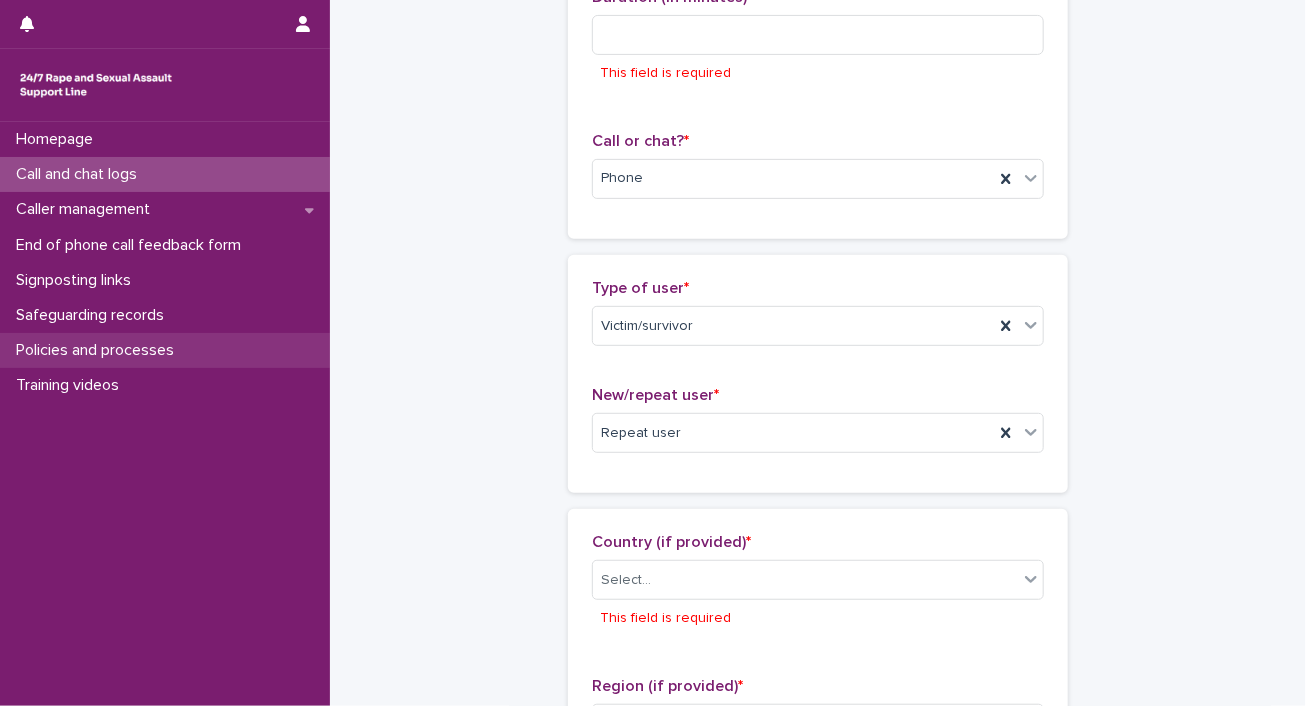 click on "Policies and processes" at bounding box center [99, 350] 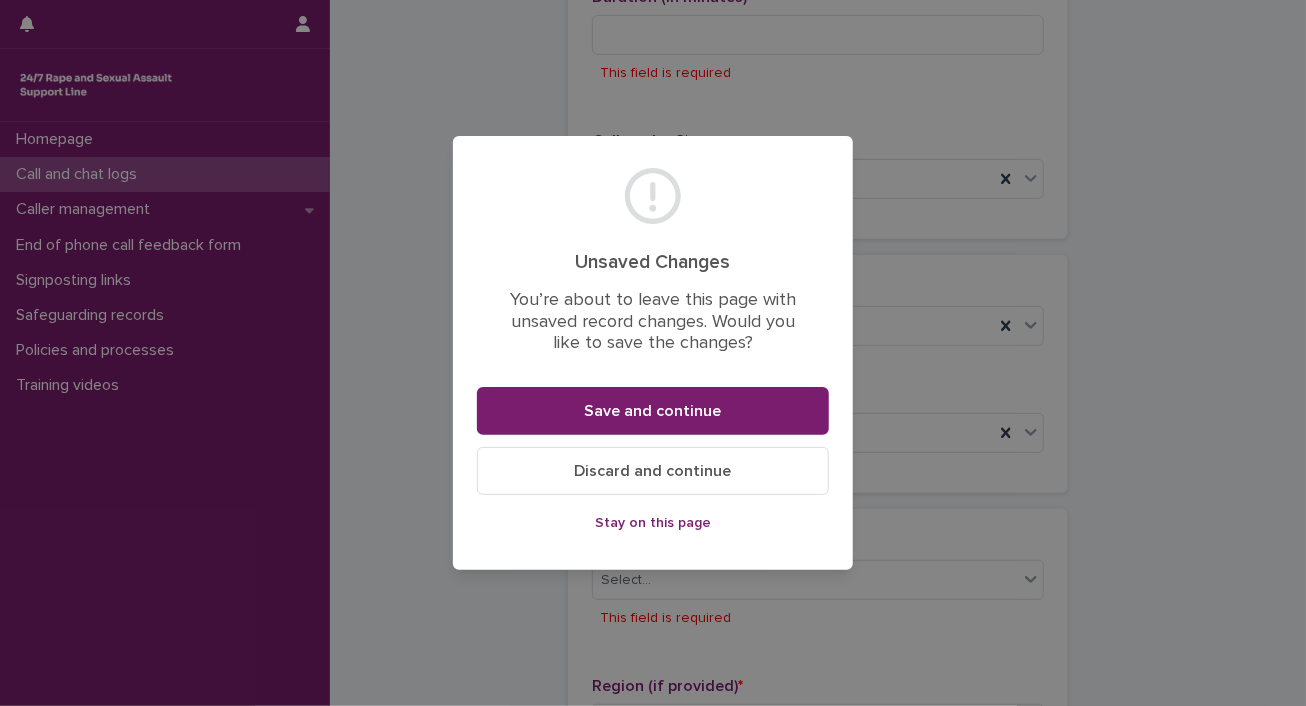 click on "Discard and continue" at bounding box center [653, 471] 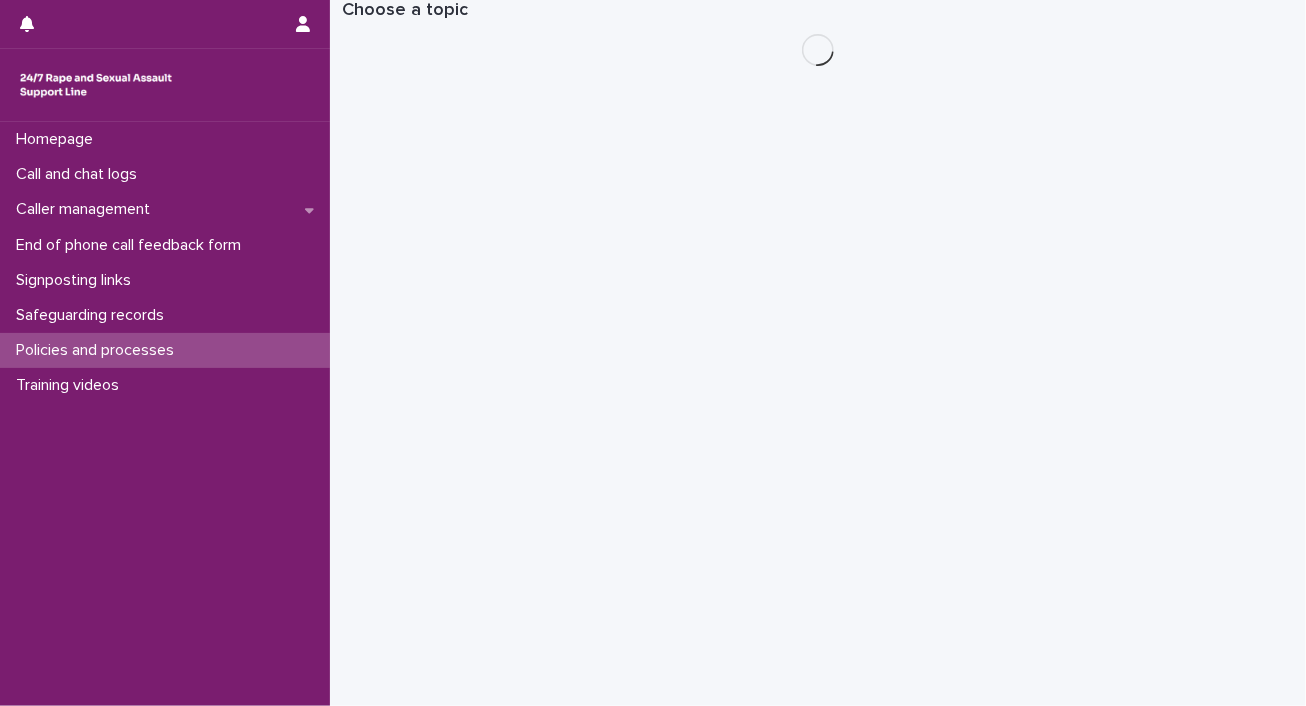 scroll, scrollTop: 0, scrollLeft: 0, axis: both 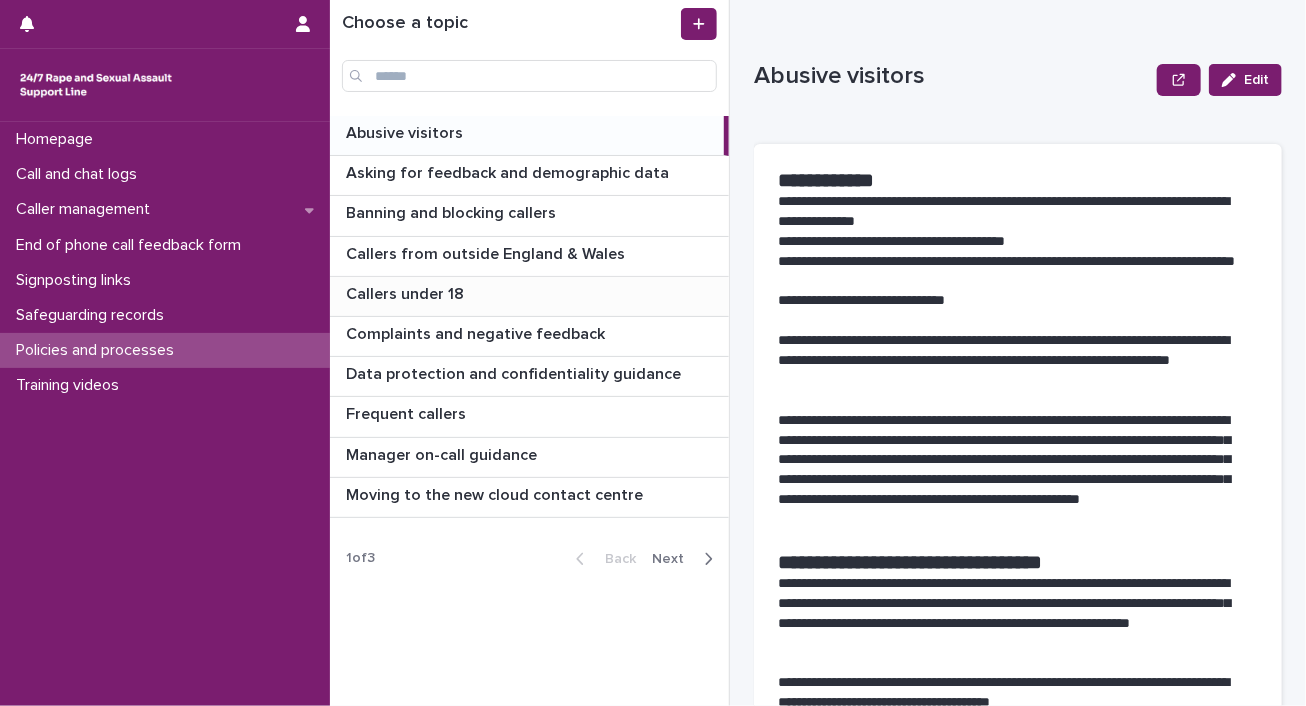 click on "Callers under 18" at bounding box center (407, 292) 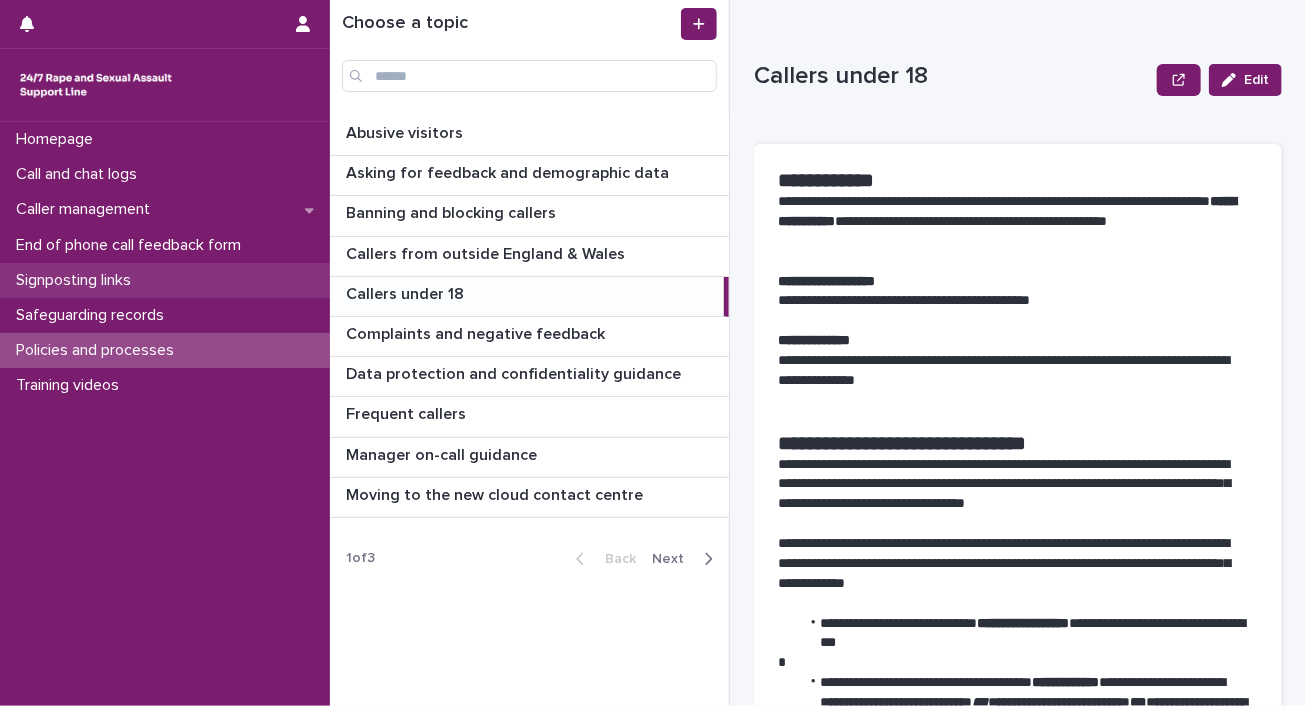 click on "Signposting links" at bounding box center (77, 280) 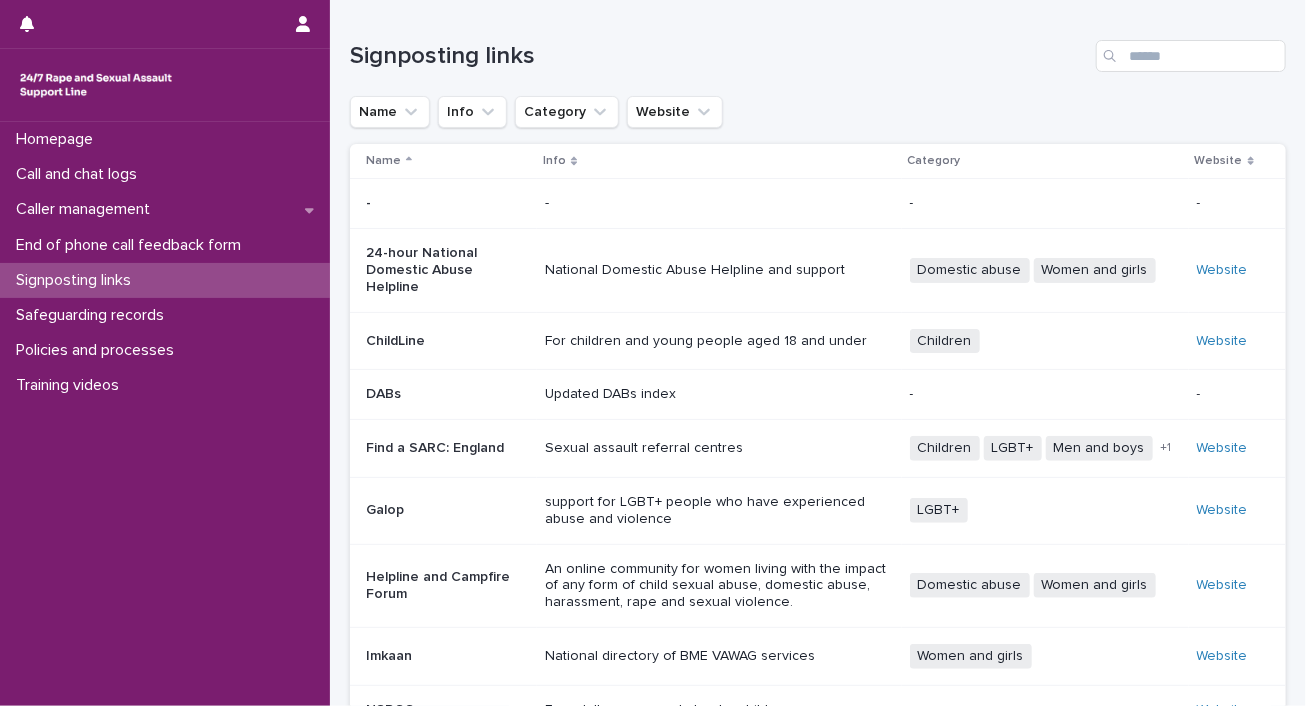 scroll, scrollTop: 303, scrollLeft: 0, axis: vertical 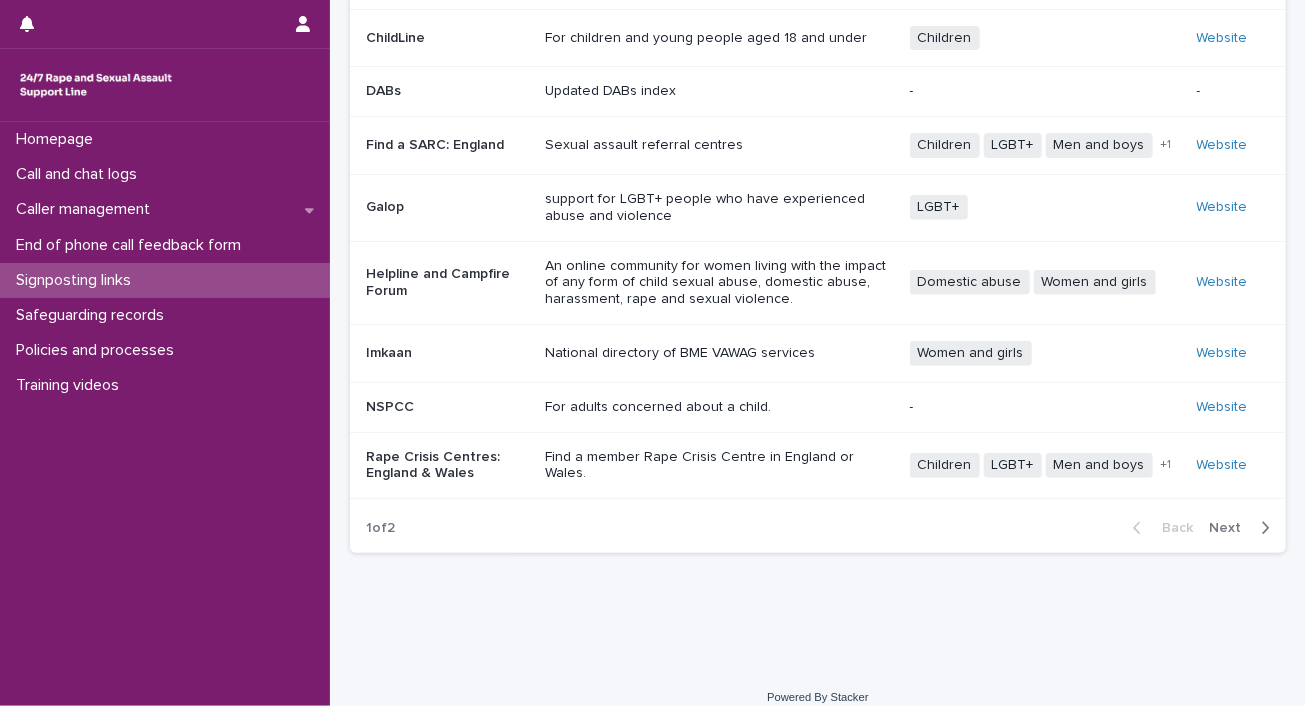 click 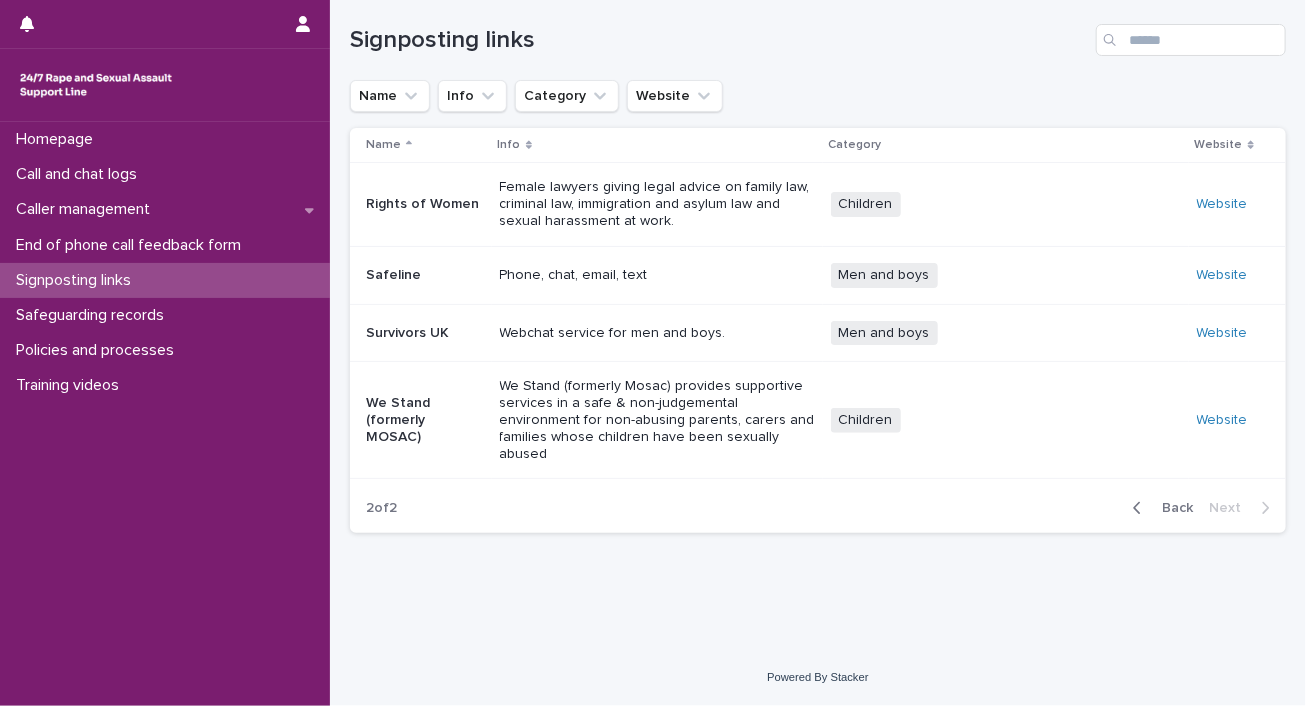 scroll, scrollTop: 0, scrollLeft: 0, axis: both 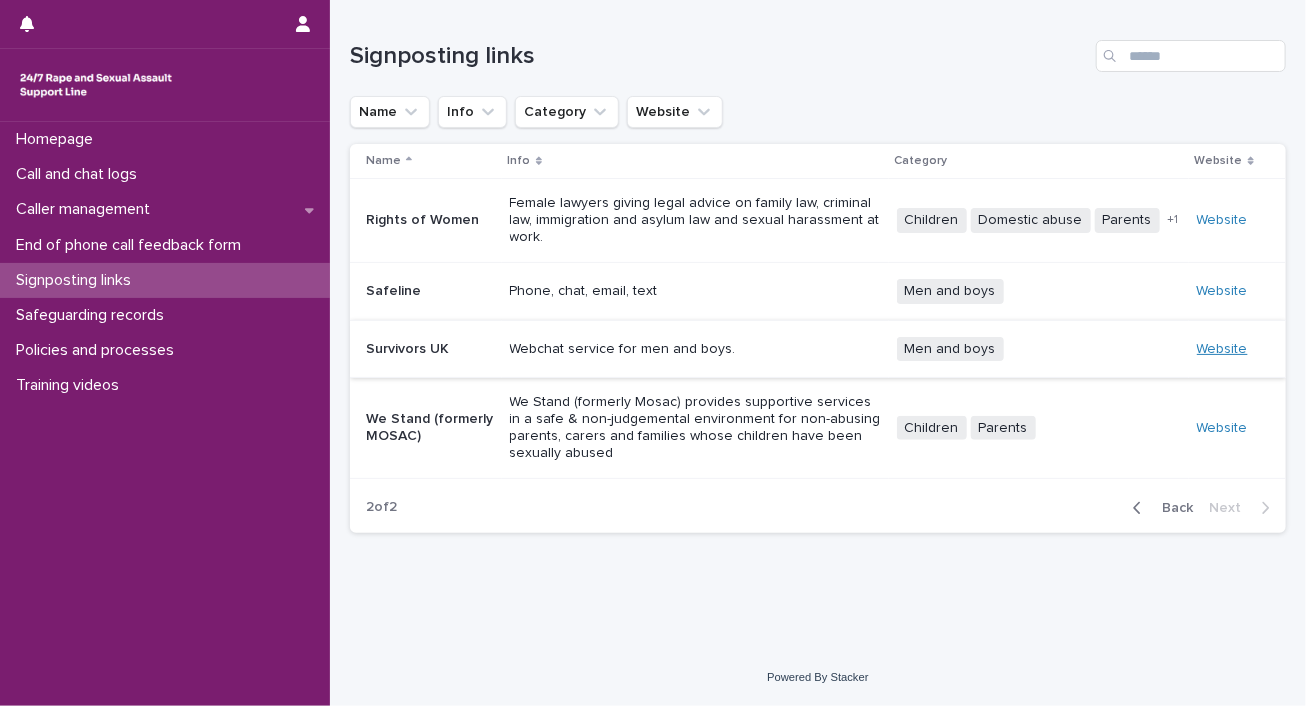 click on "Website" at bounding box center [1222, 349] 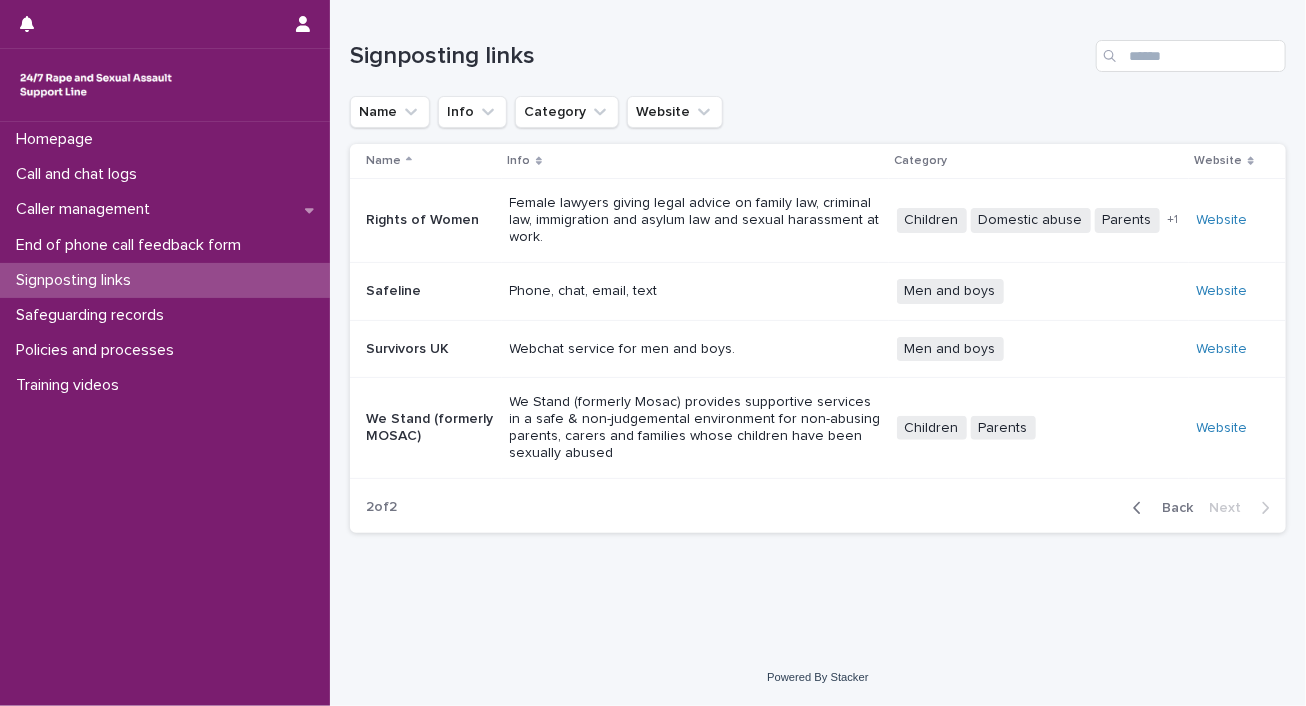 click on "Men and boys" at bounding box center [950, 291] 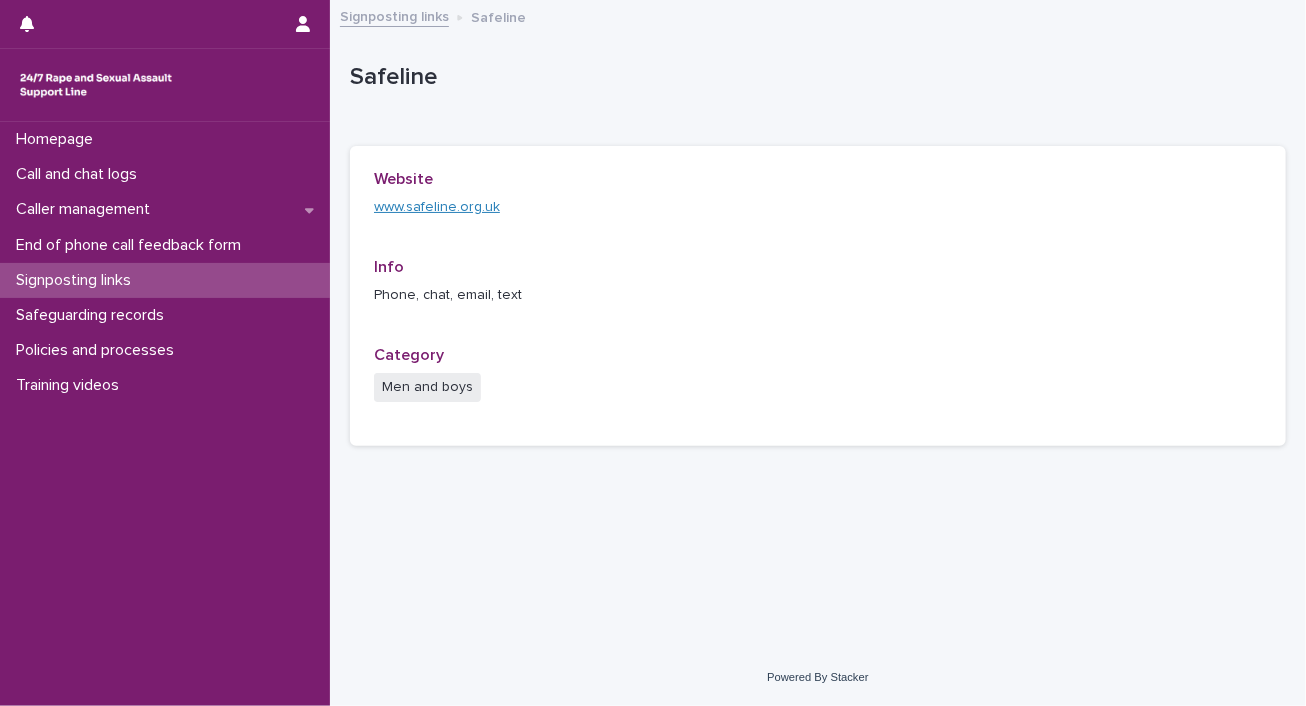 click on "www.safeline.org.uk" at bounding box center (437, 207) 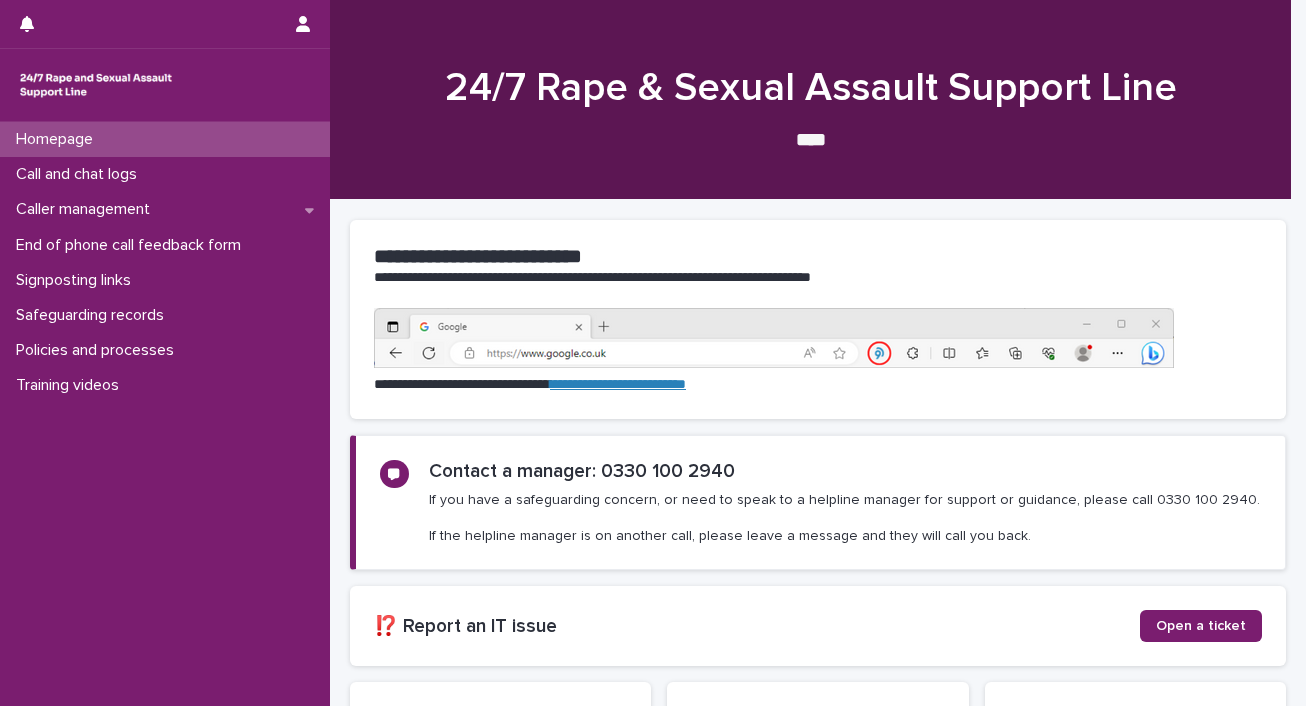 scroll, scrollTop: 0, scrollLeft: 0, axis: both 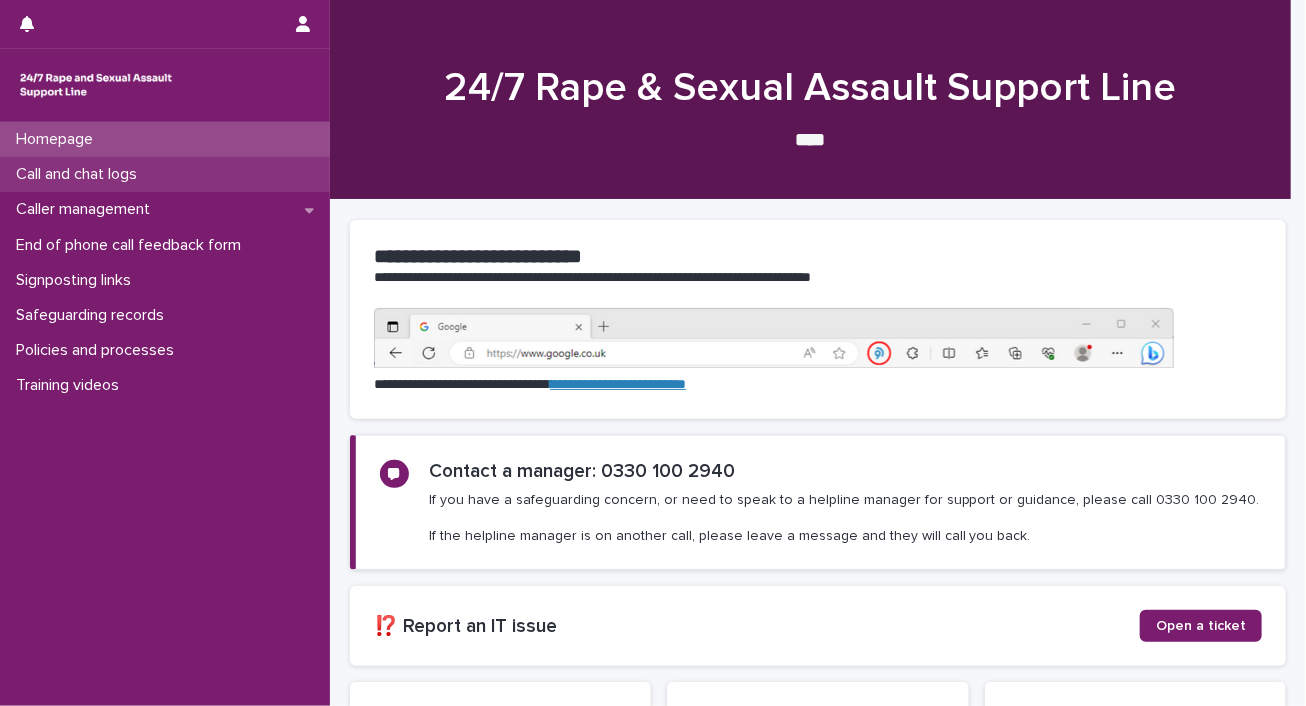 click on "Call and chat logs" at bounding box center (165, 174) 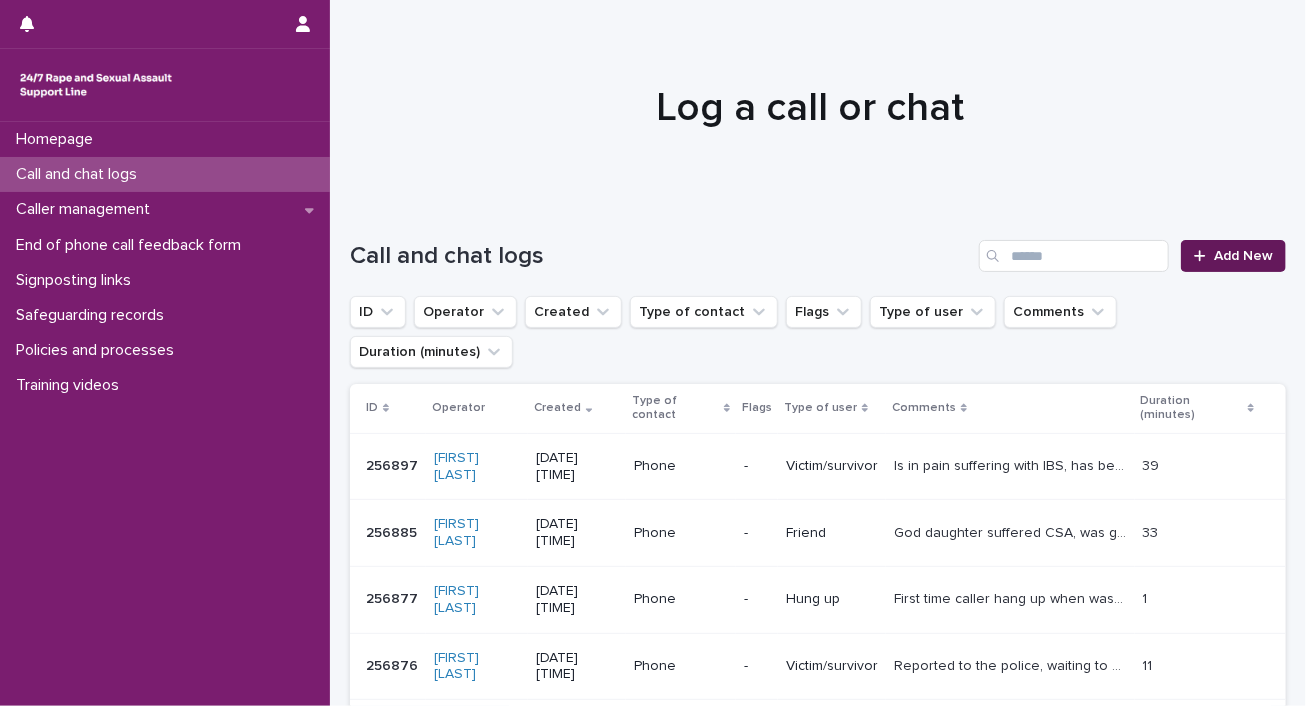 click on "Add New" at bounding box center [1243, 256] 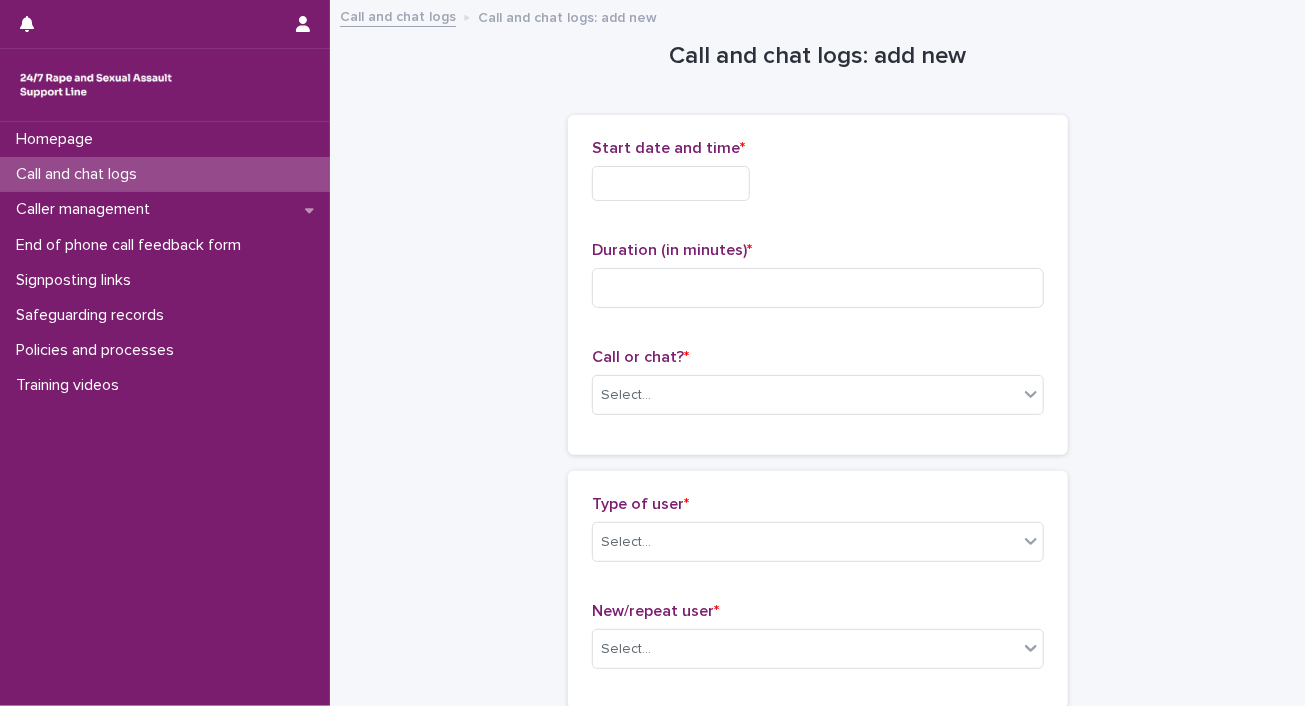 click at bounding box center (671, 183) 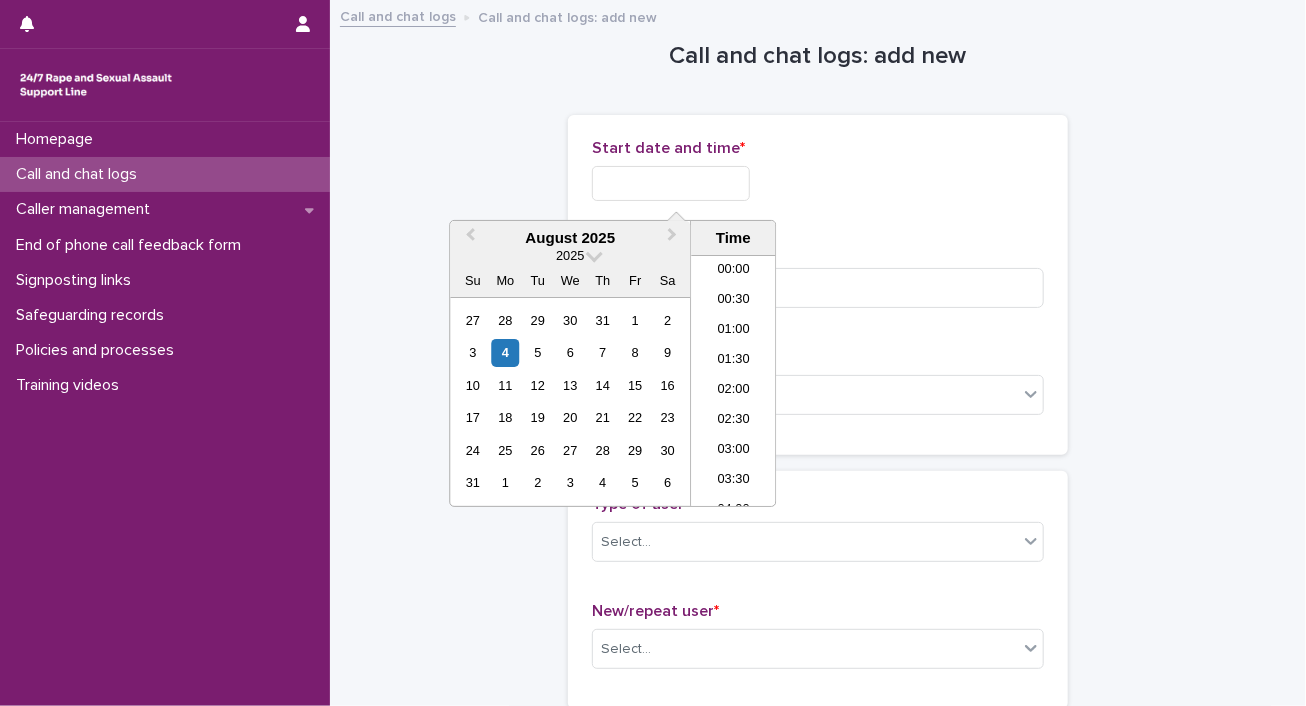scroll, scrollTop: 970, scrollLeft: 0, axis: vertical 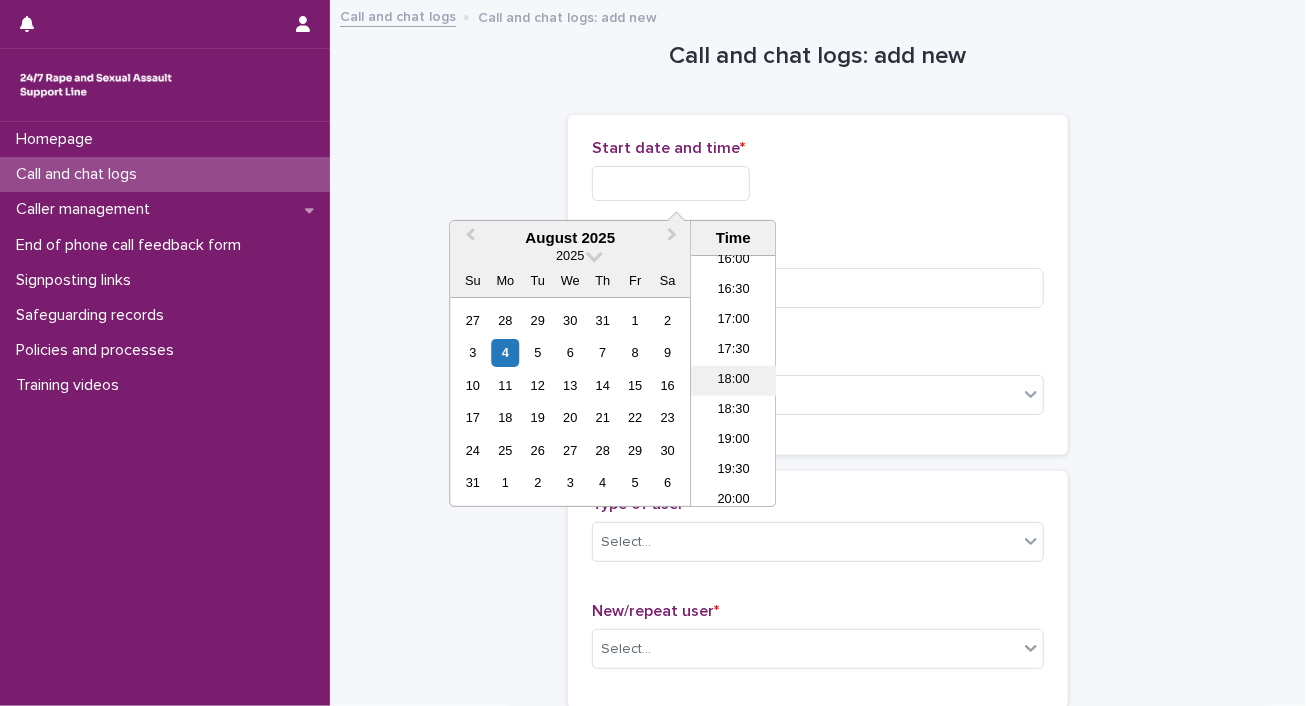 click on "18:00" at bounding box center (733, 381) 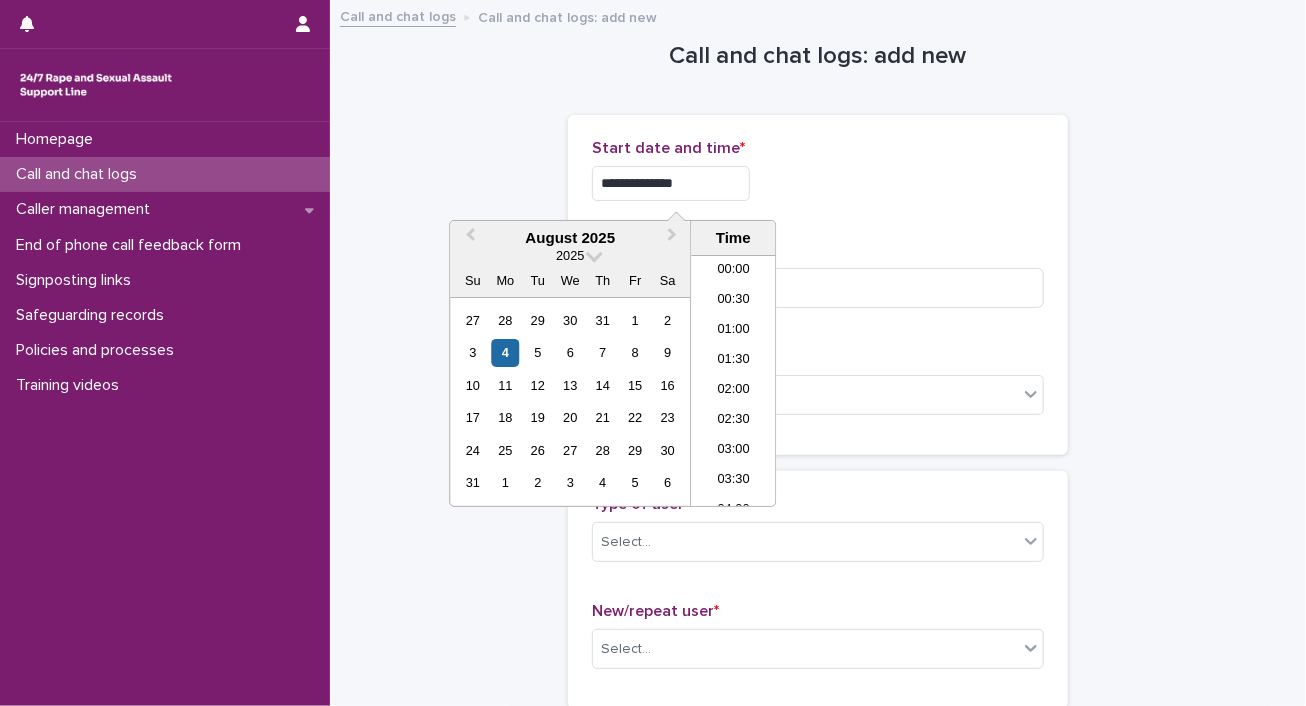 scroll, scrollTop: 970, scrollLeft: 0, axis: vertical 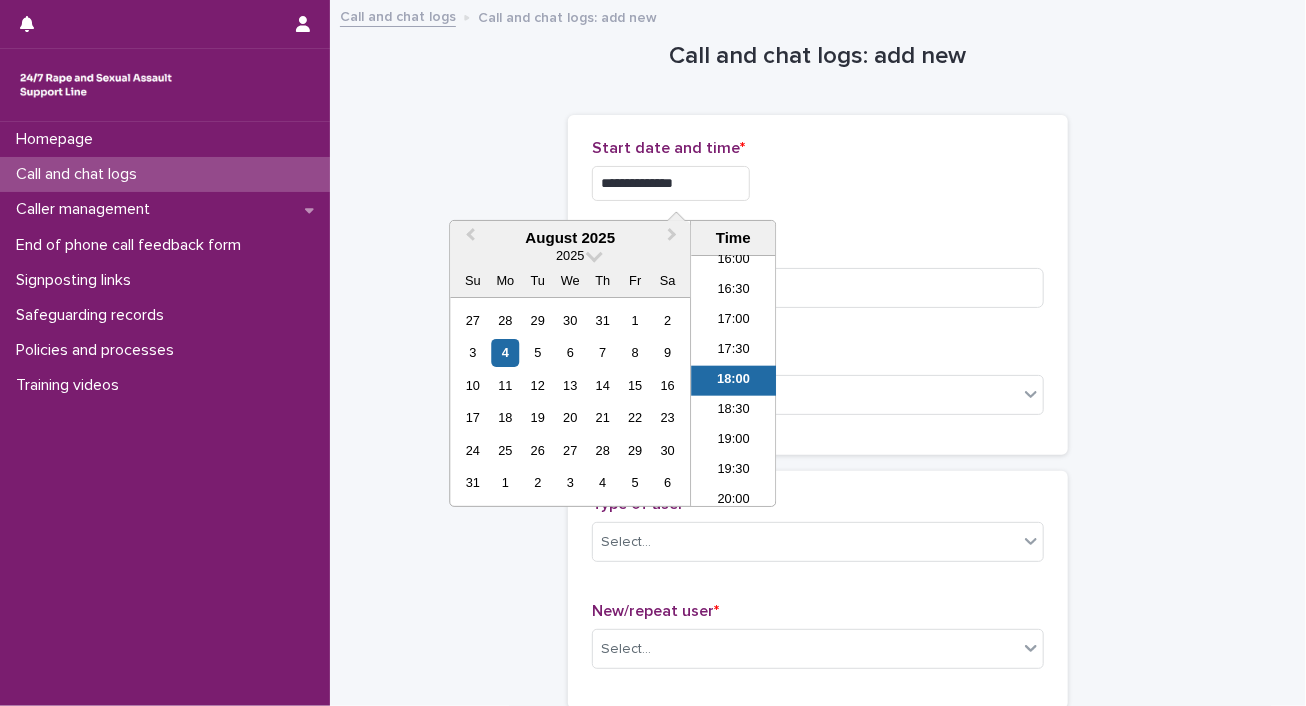 click on "**********" at bounding box center (671, 183) 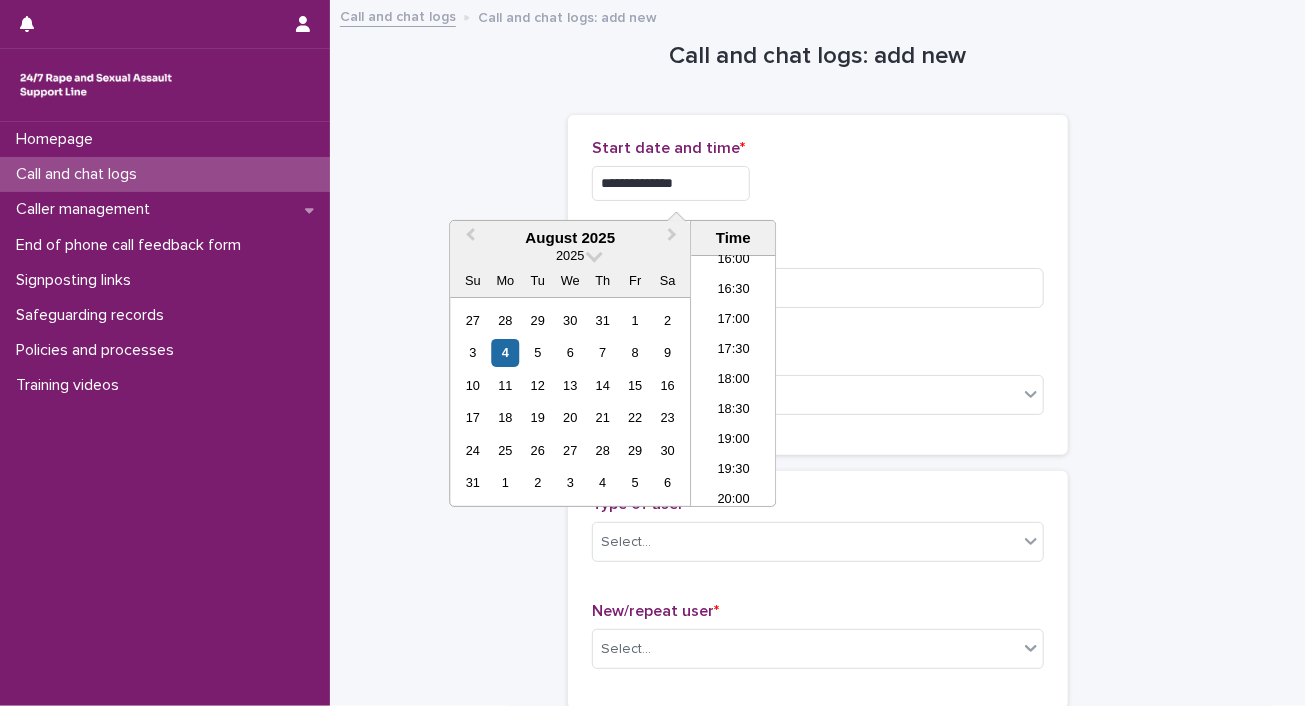 click on "**********" at bounding box center [818, 183] 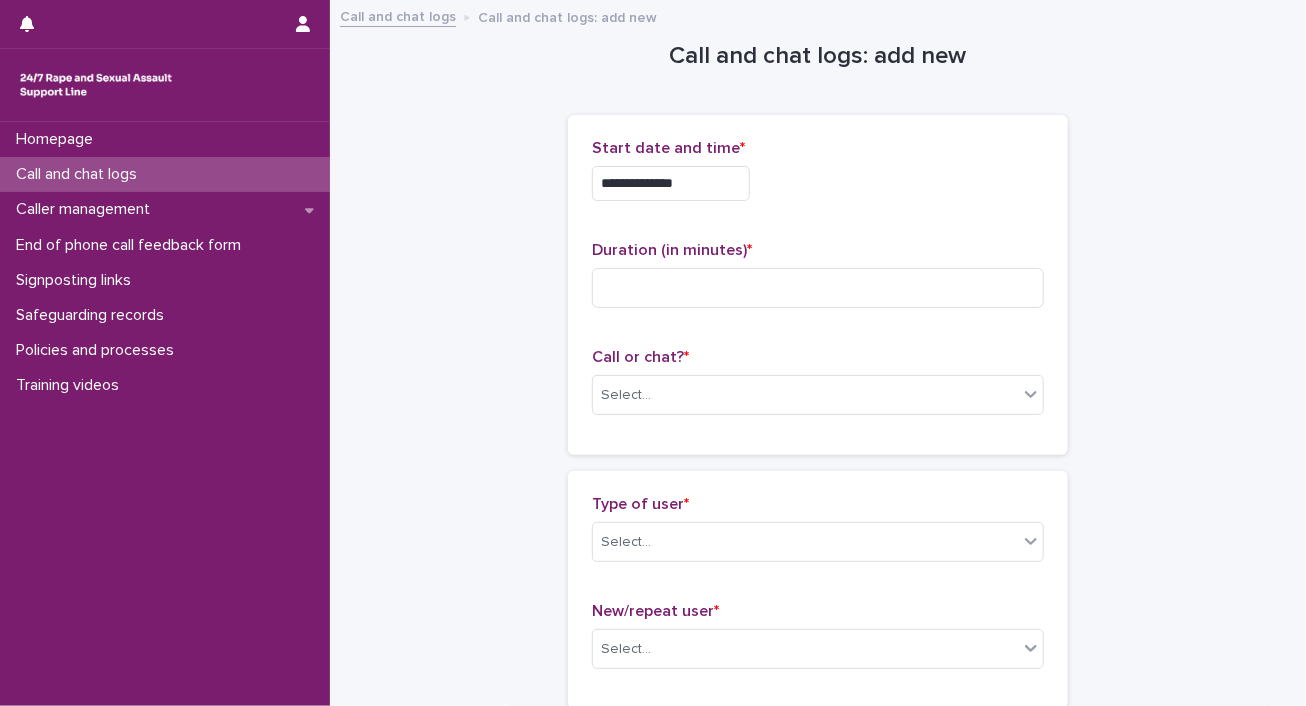 click on "**********" at bounding box center (671, 183) 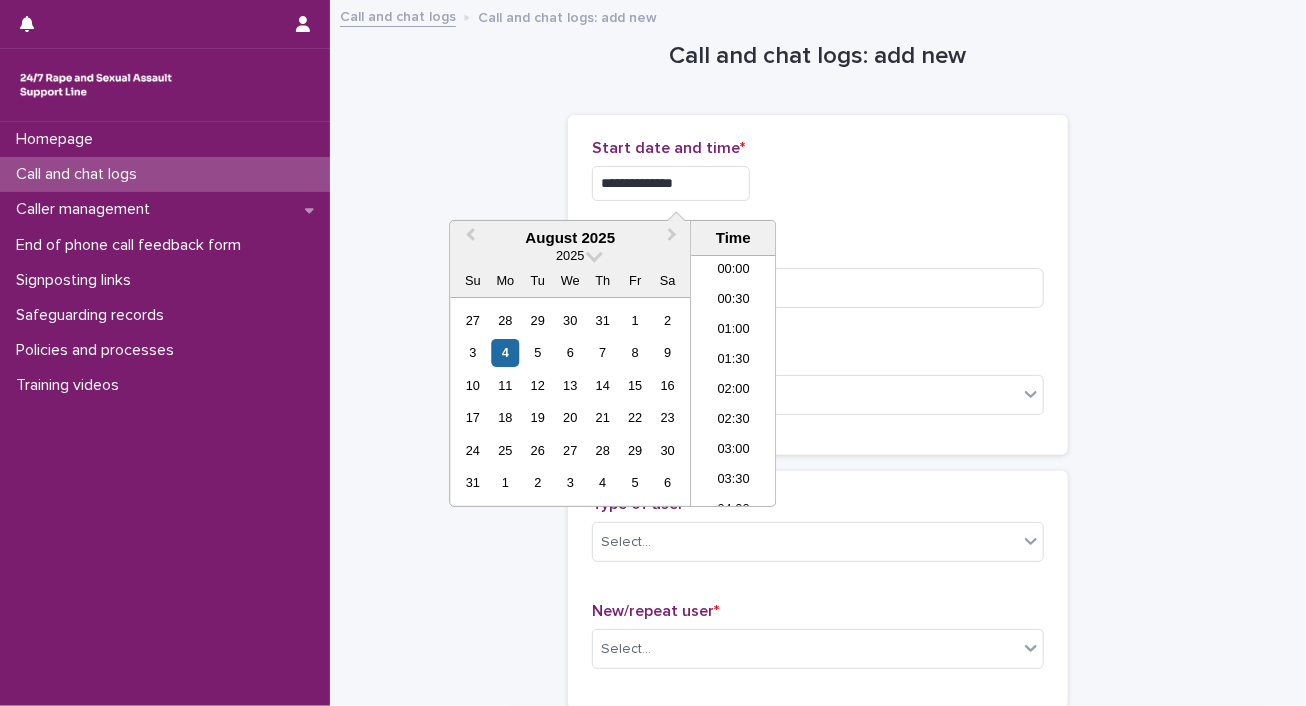 scroll, scrollTop: 970, scrollLeft: 0, axis: vertical 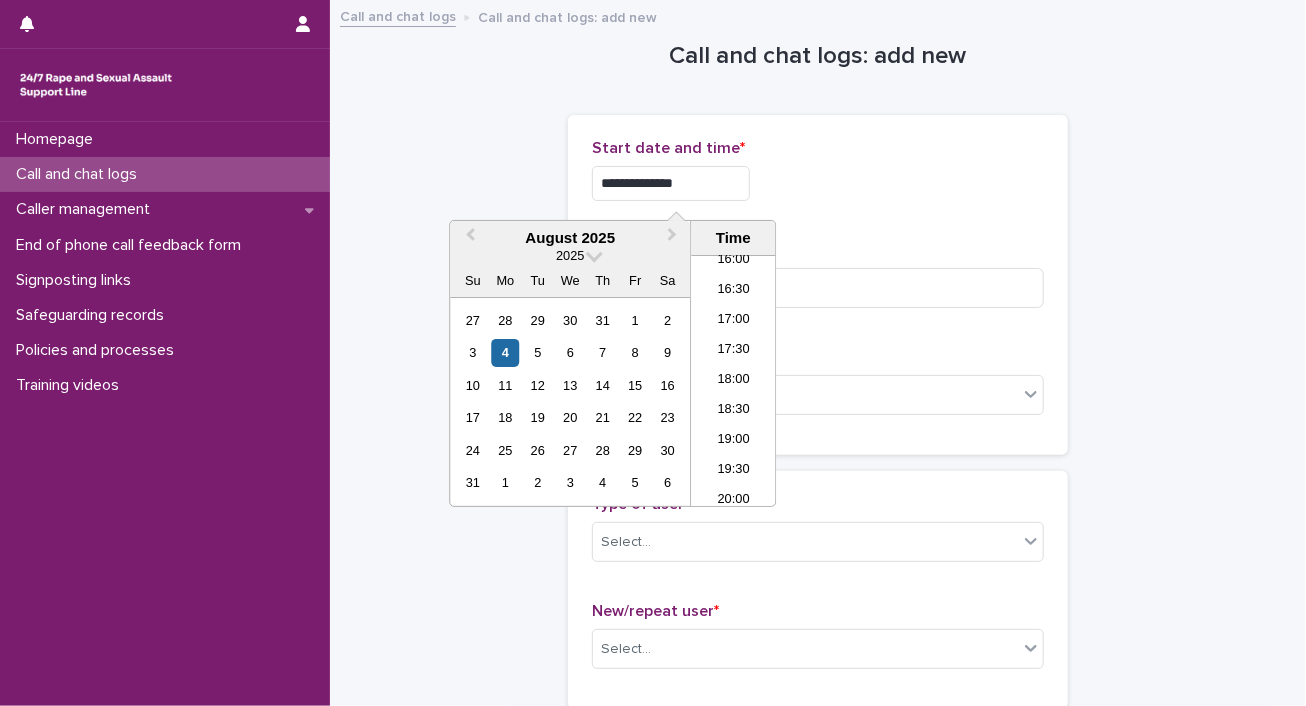 type on "**********" 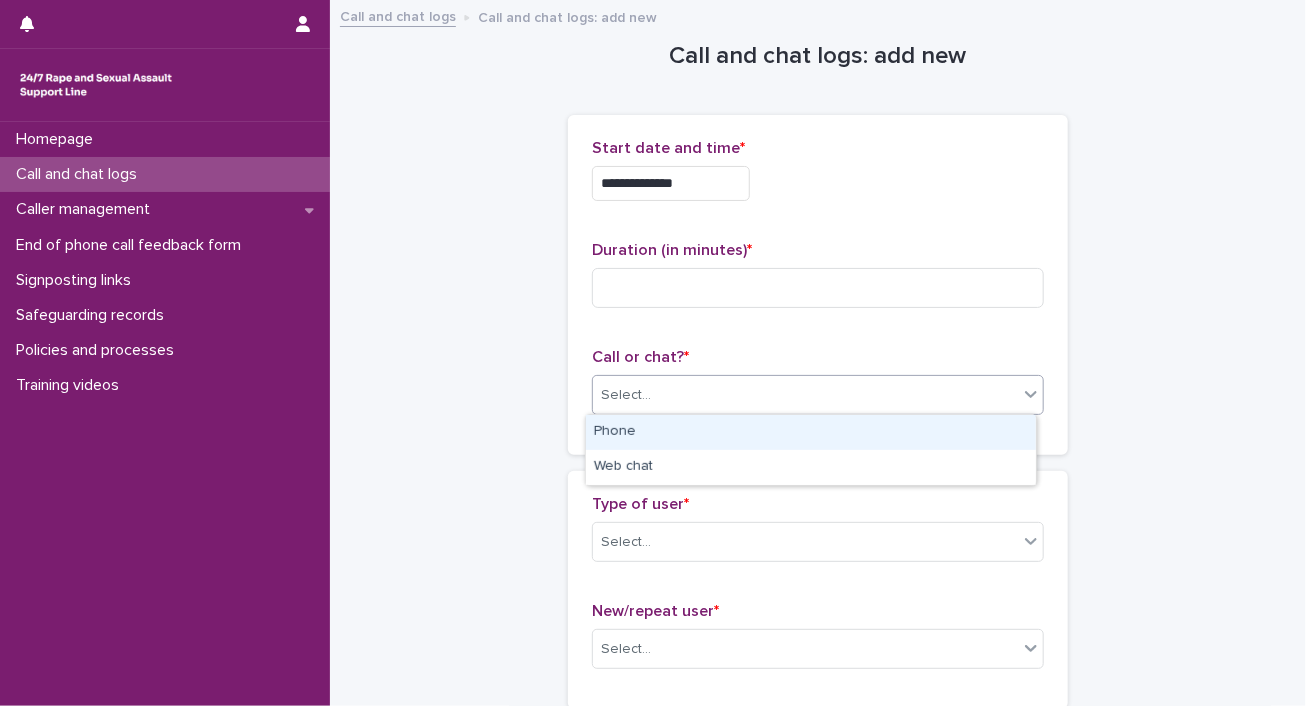 click 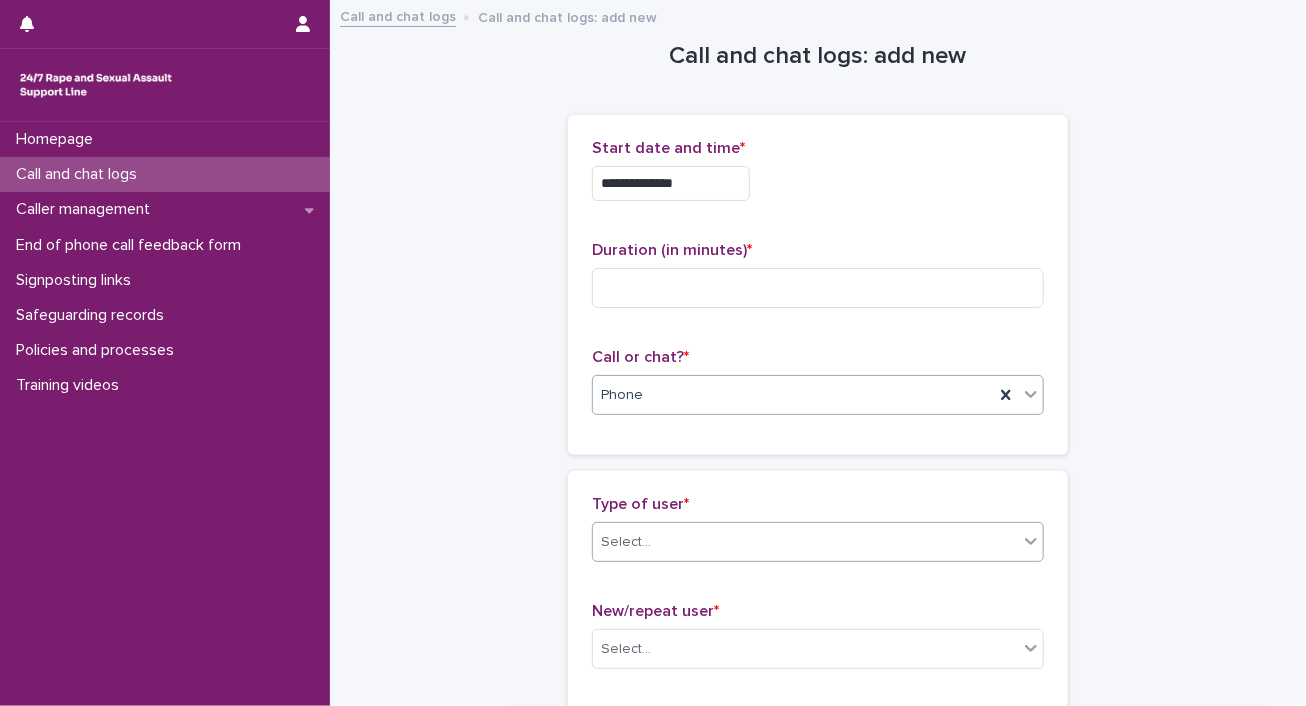 click 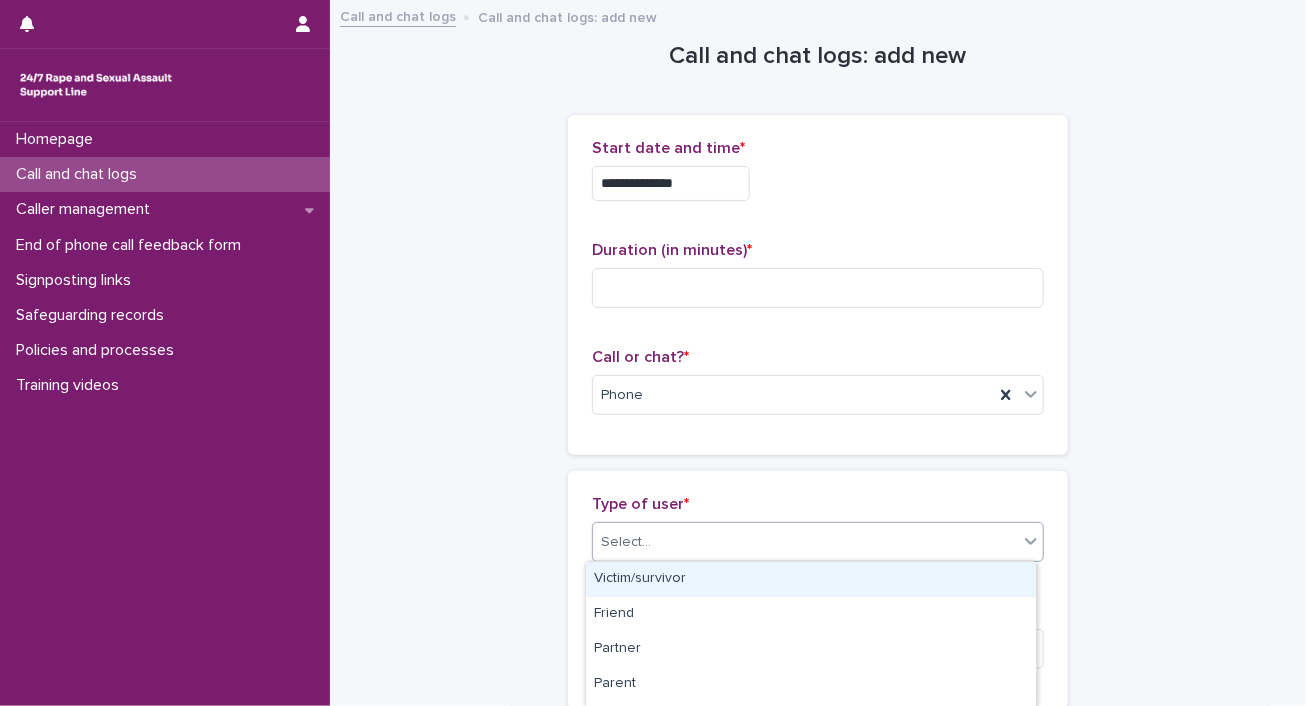 click on "Victim/survivor" at bounding box center (811, 579) 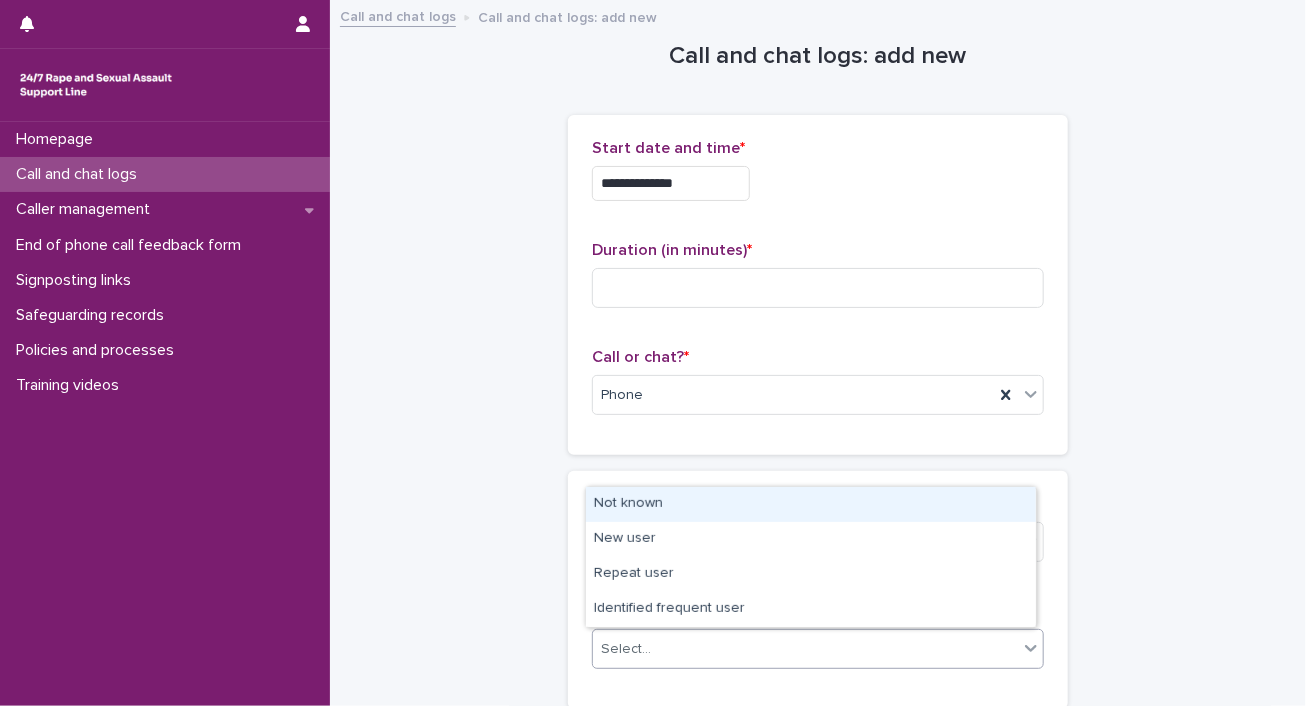 click 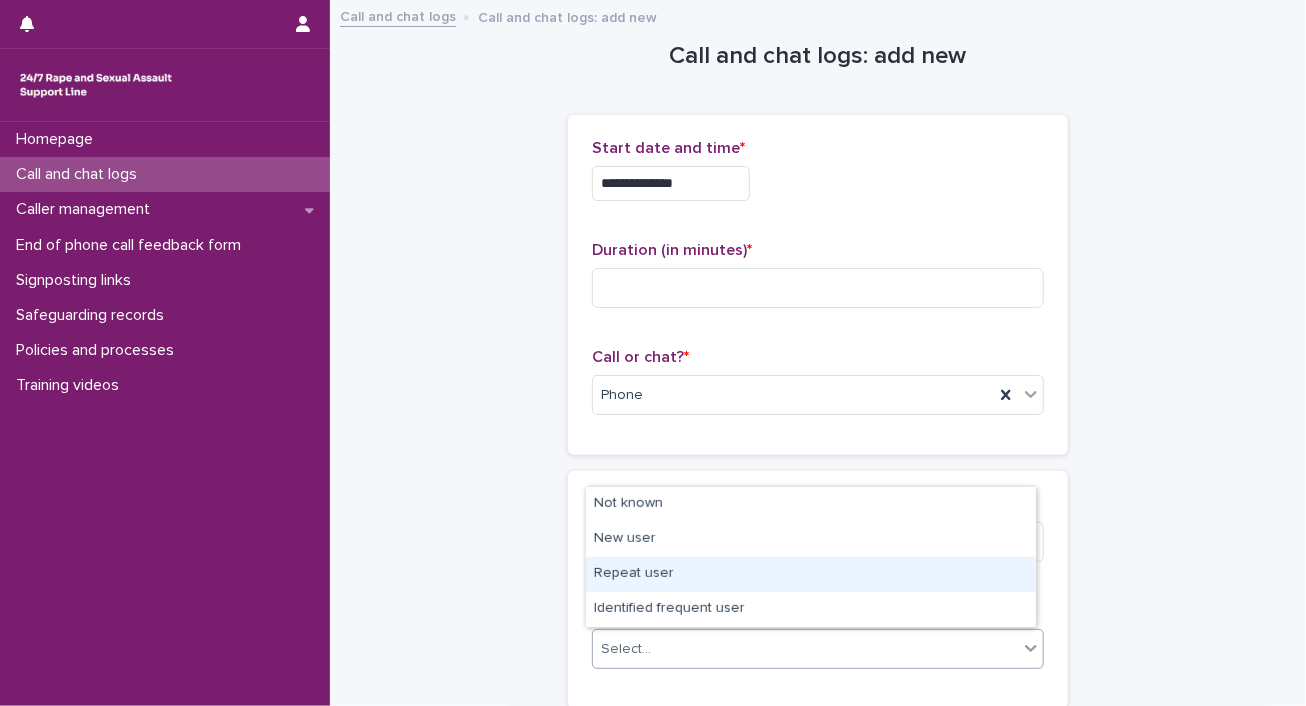 click on "Repeat user" at bounding box center [811, 574] 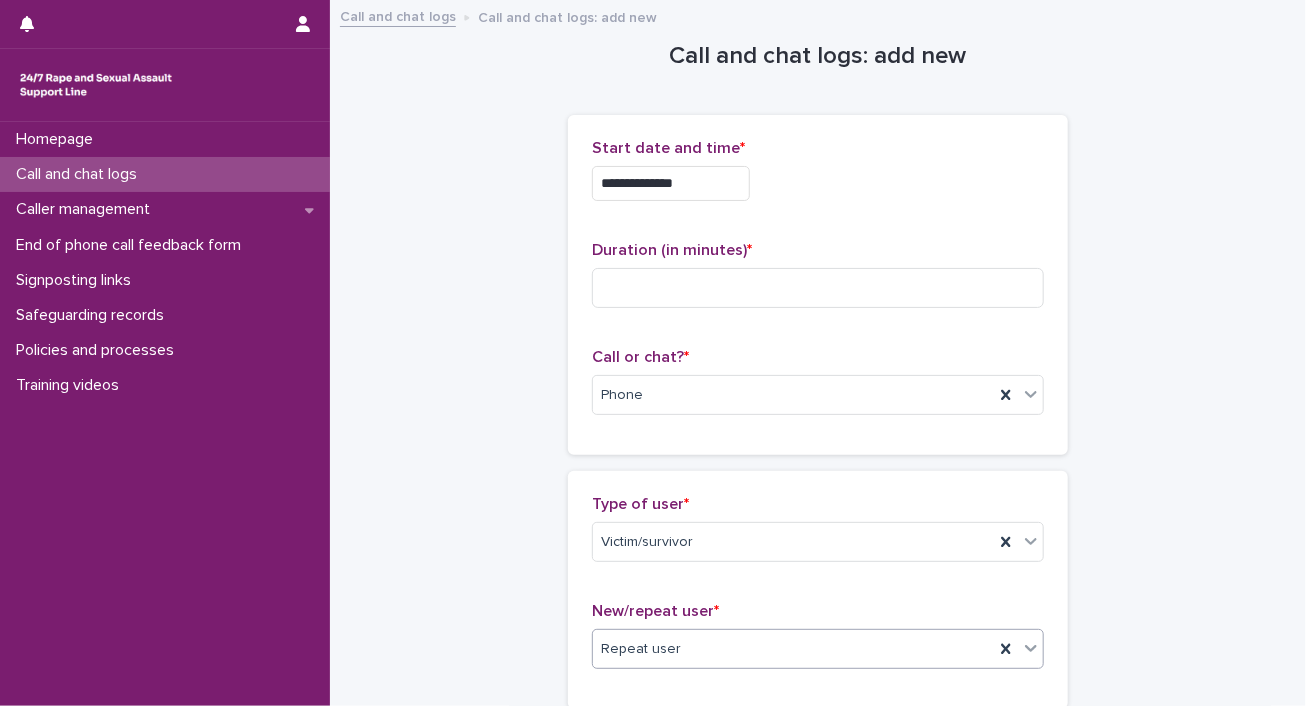 scroll, scrollTop: 617, scrollLeft: 0, axis: vertical 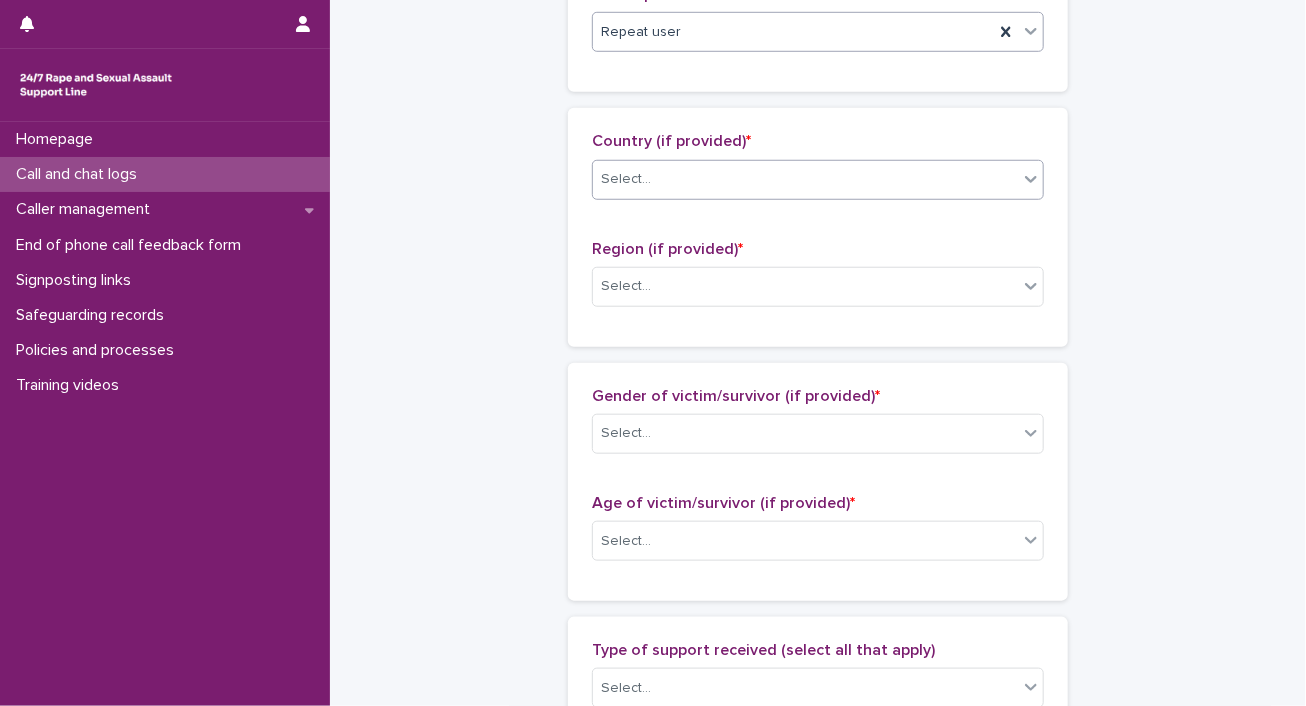 click 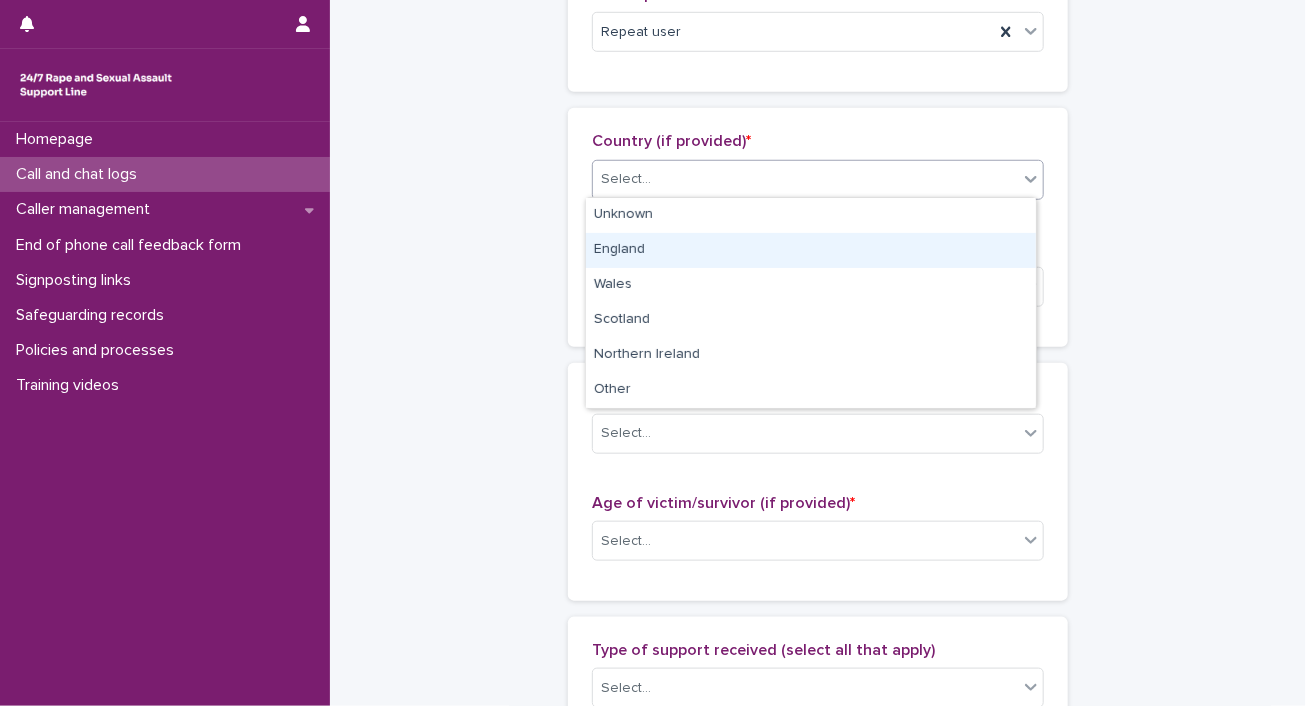 click on "England" at bounding box center (811, 250) 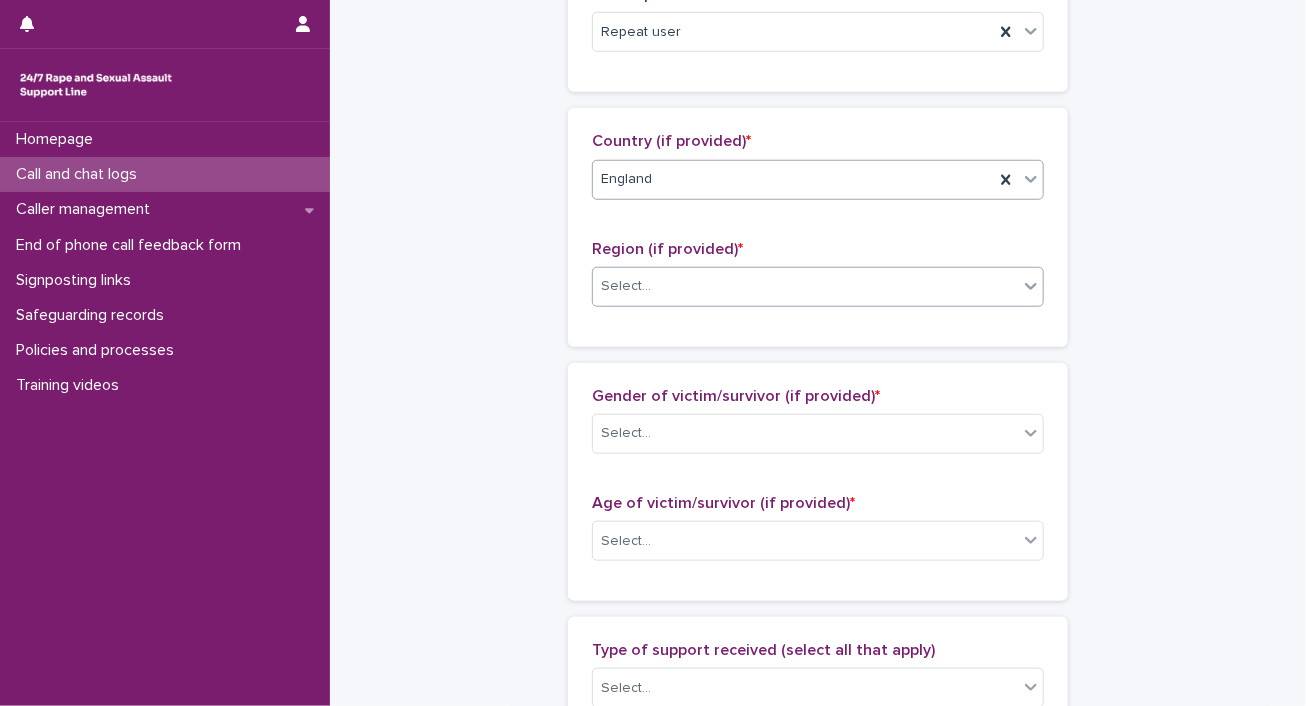 click 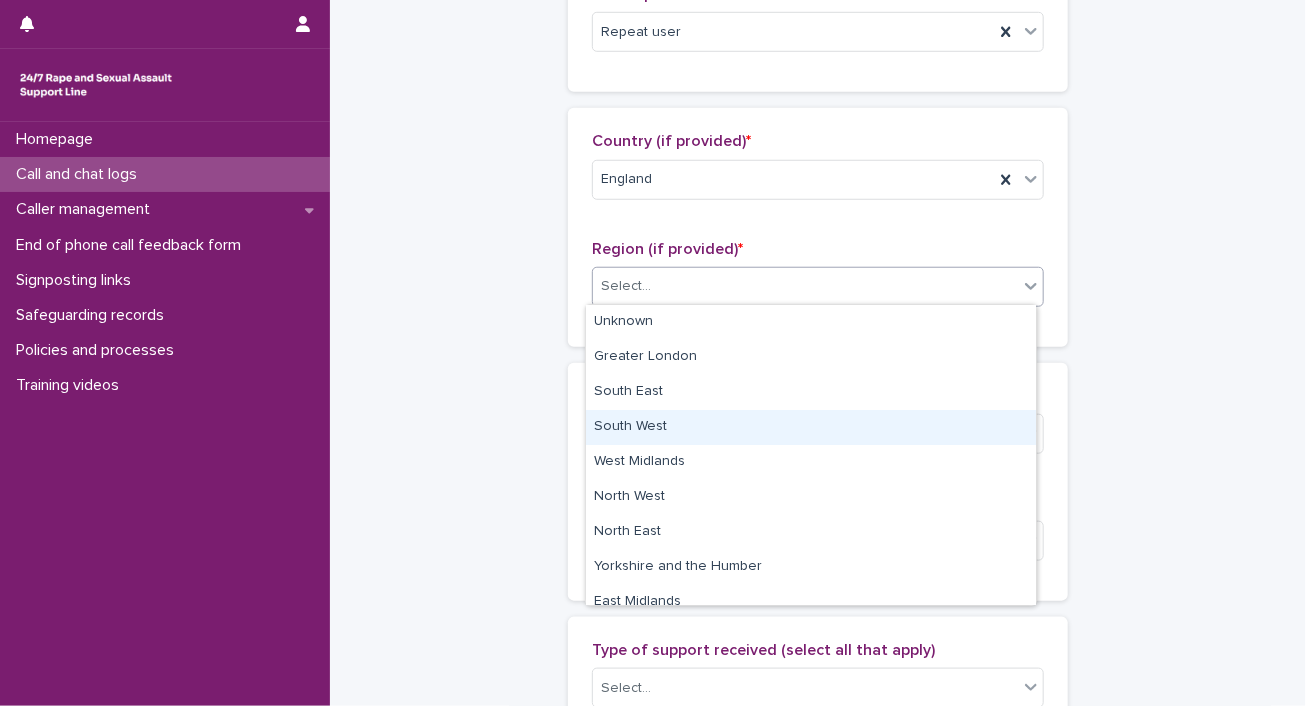click on "South West" at bounding box center [811, 427] 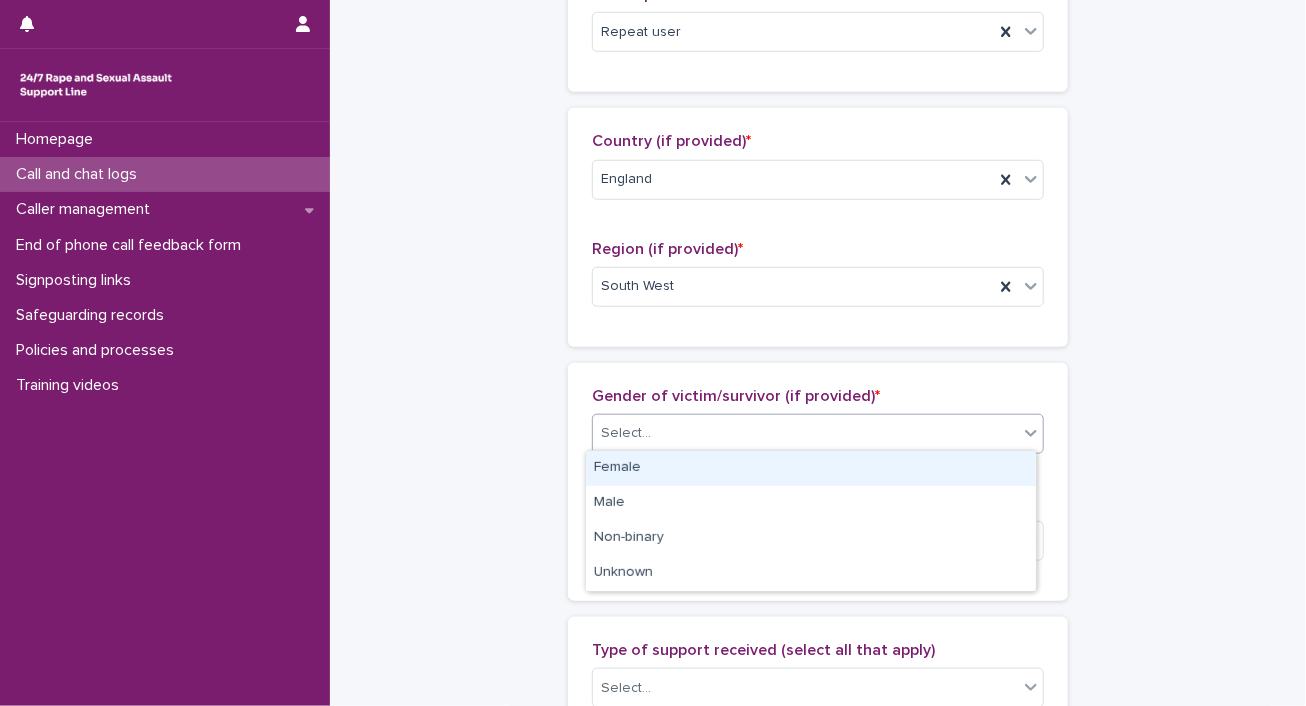 click 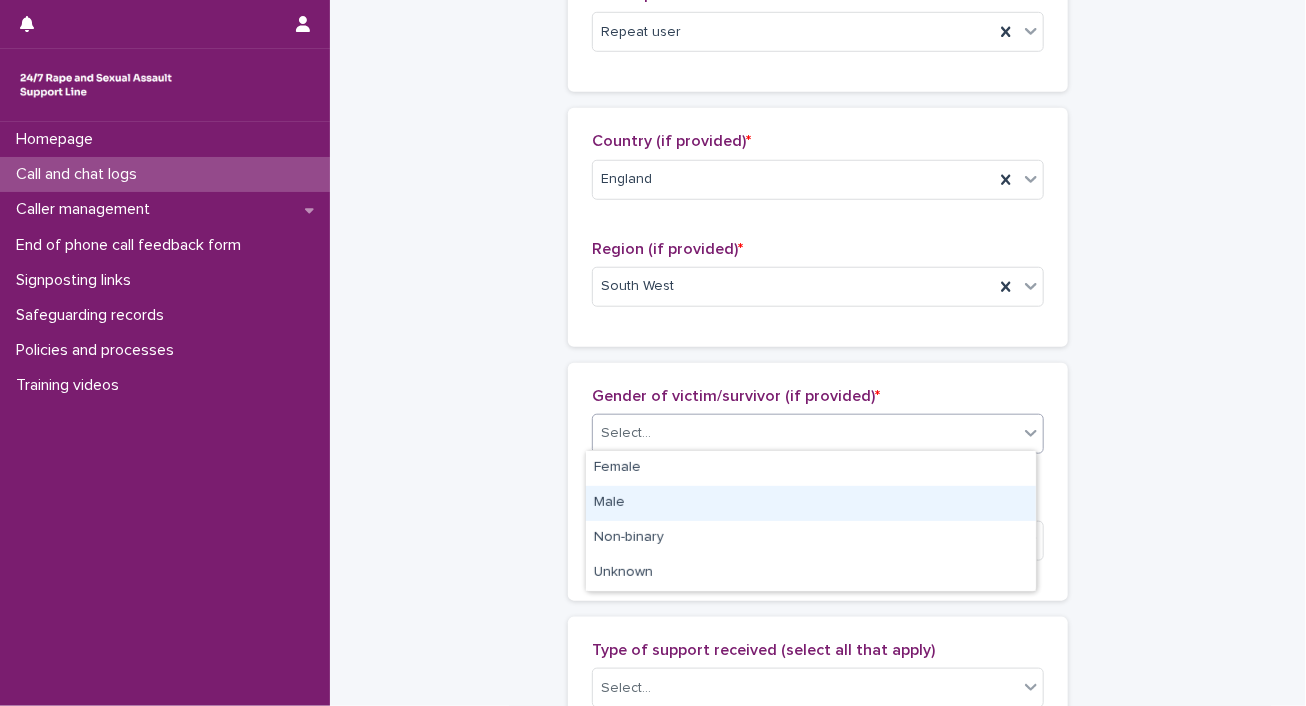 click on "Male" at bounding box center [811, 503] 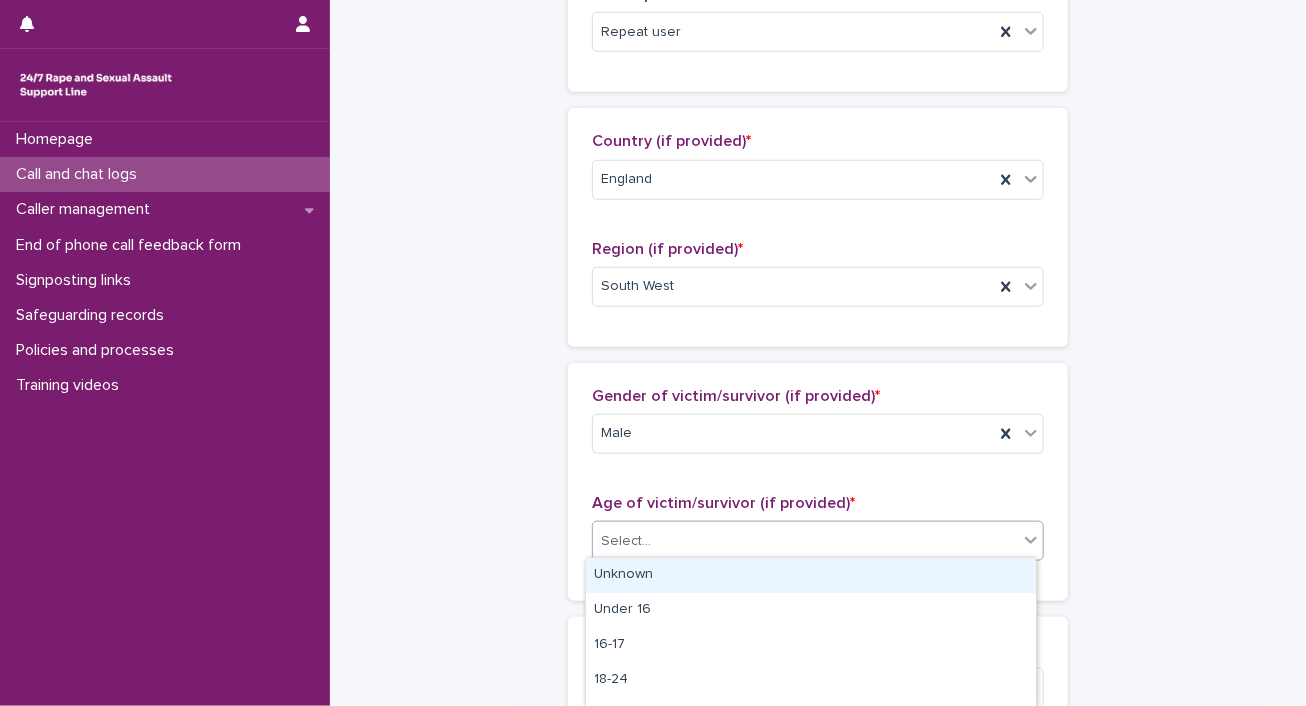 click 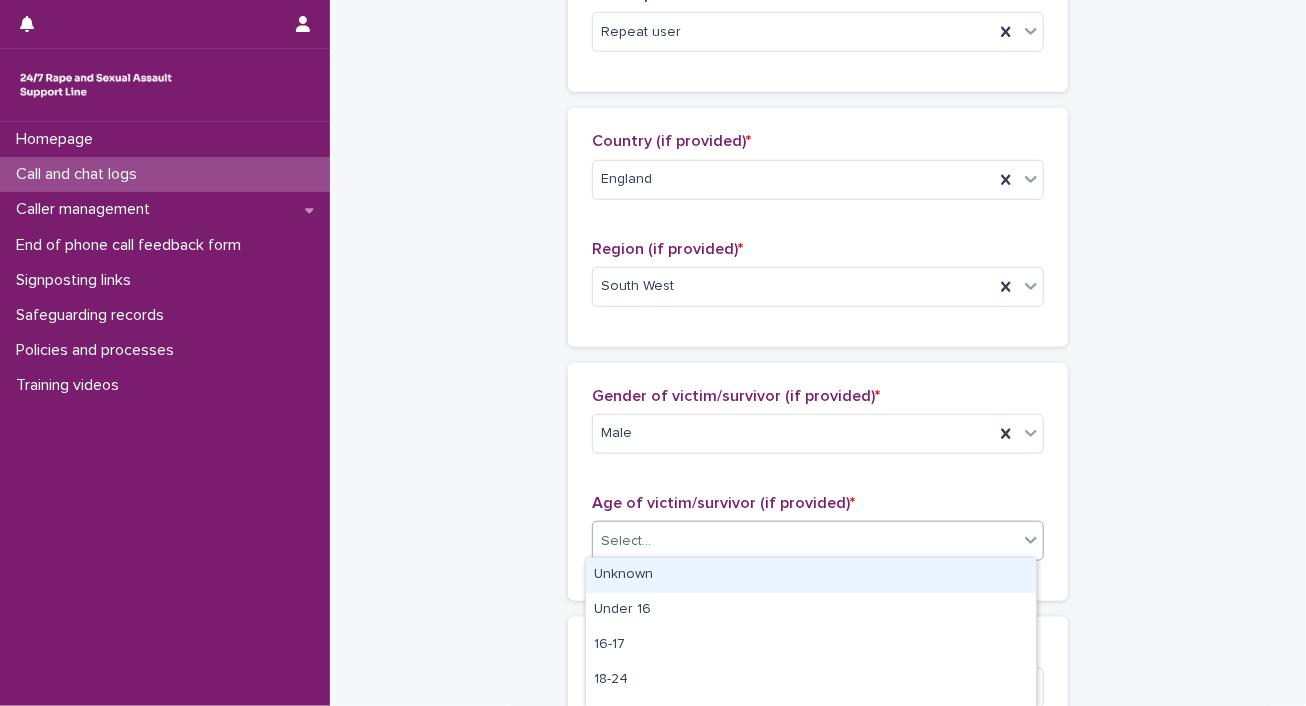 click on "Unknown" at bounding box center [811, 575] 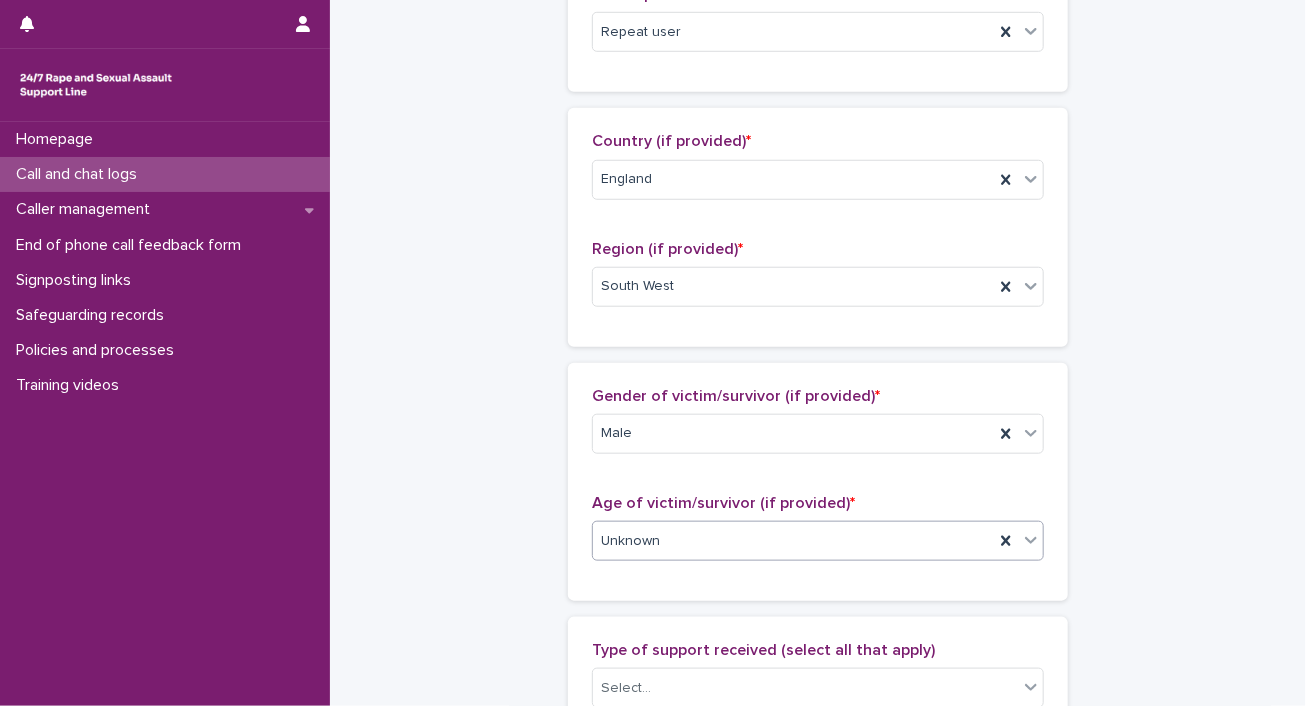scroll, scrollTop: 1235, scrollLeft: 0, axis: vertical 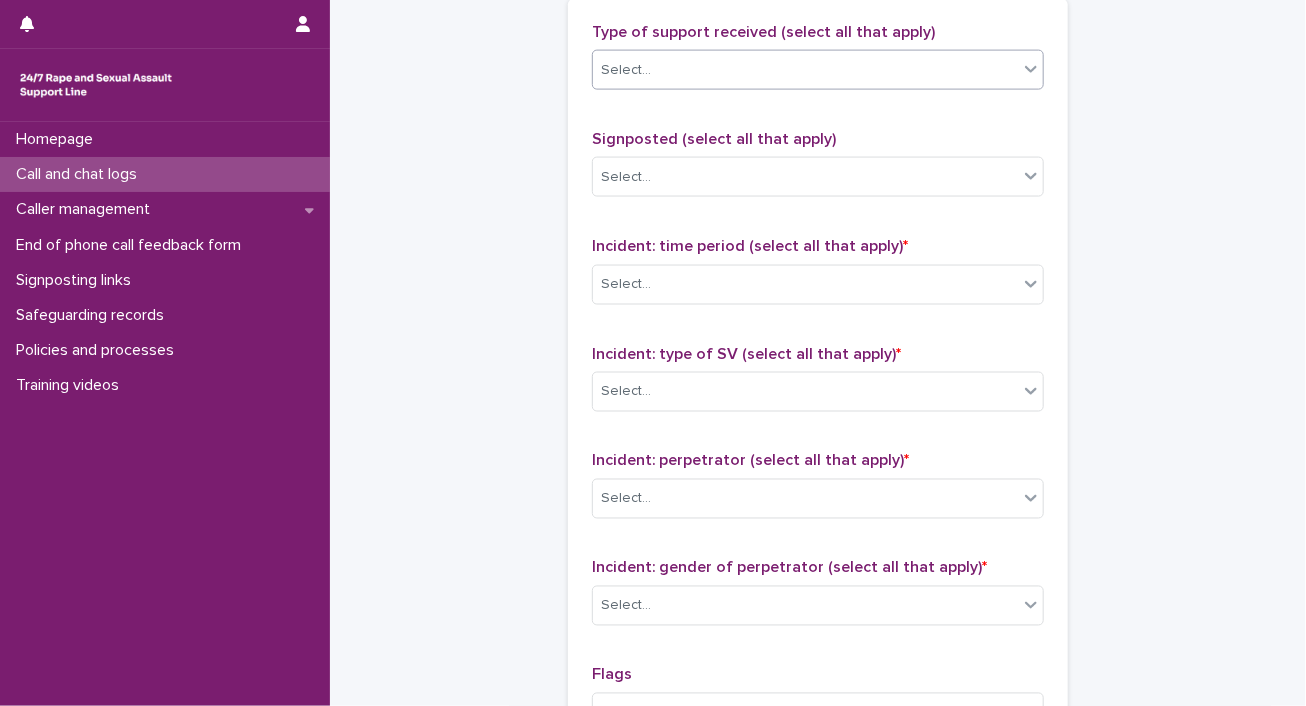 click 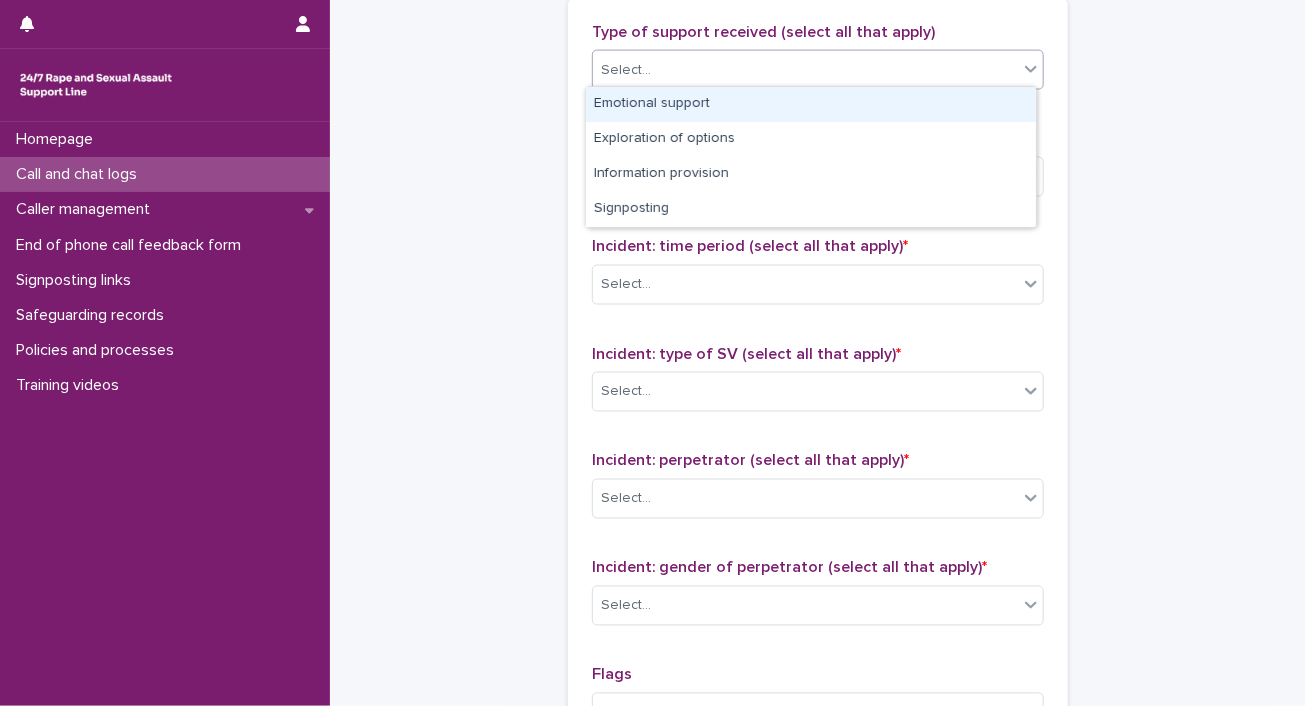 click on "Emotional support" at bounding box center [811, 104] 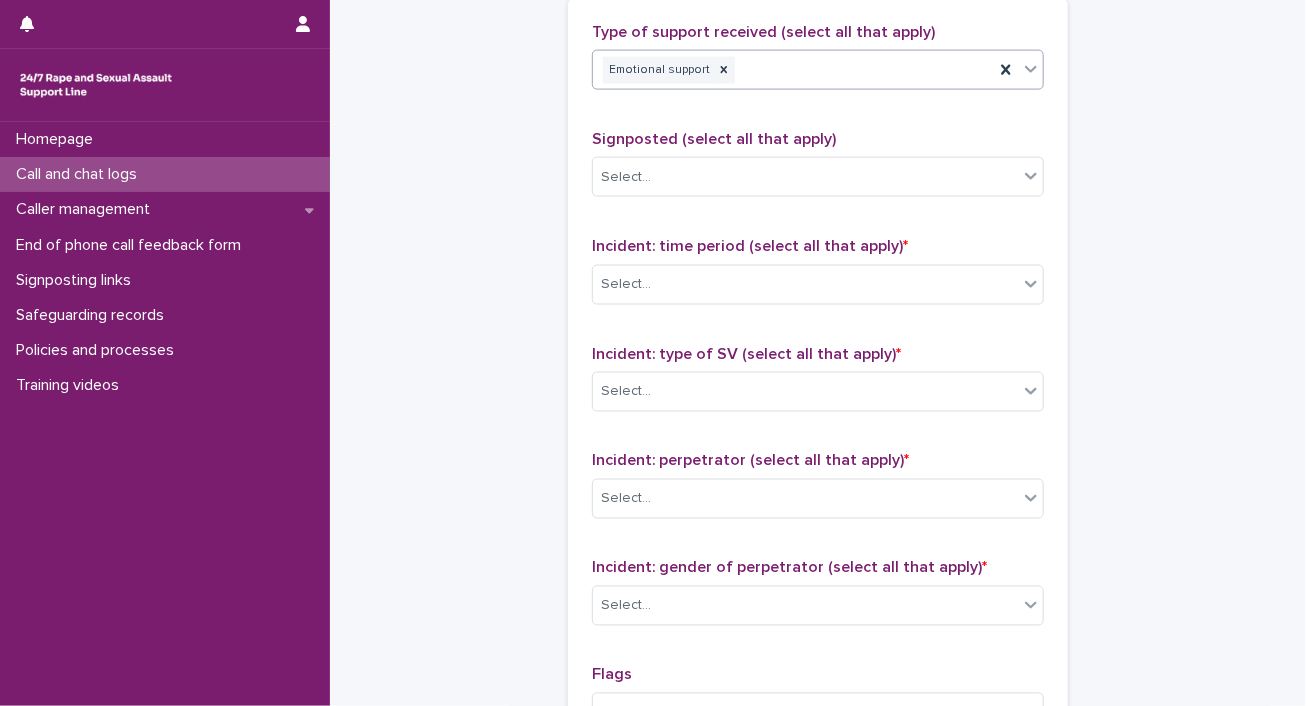 click 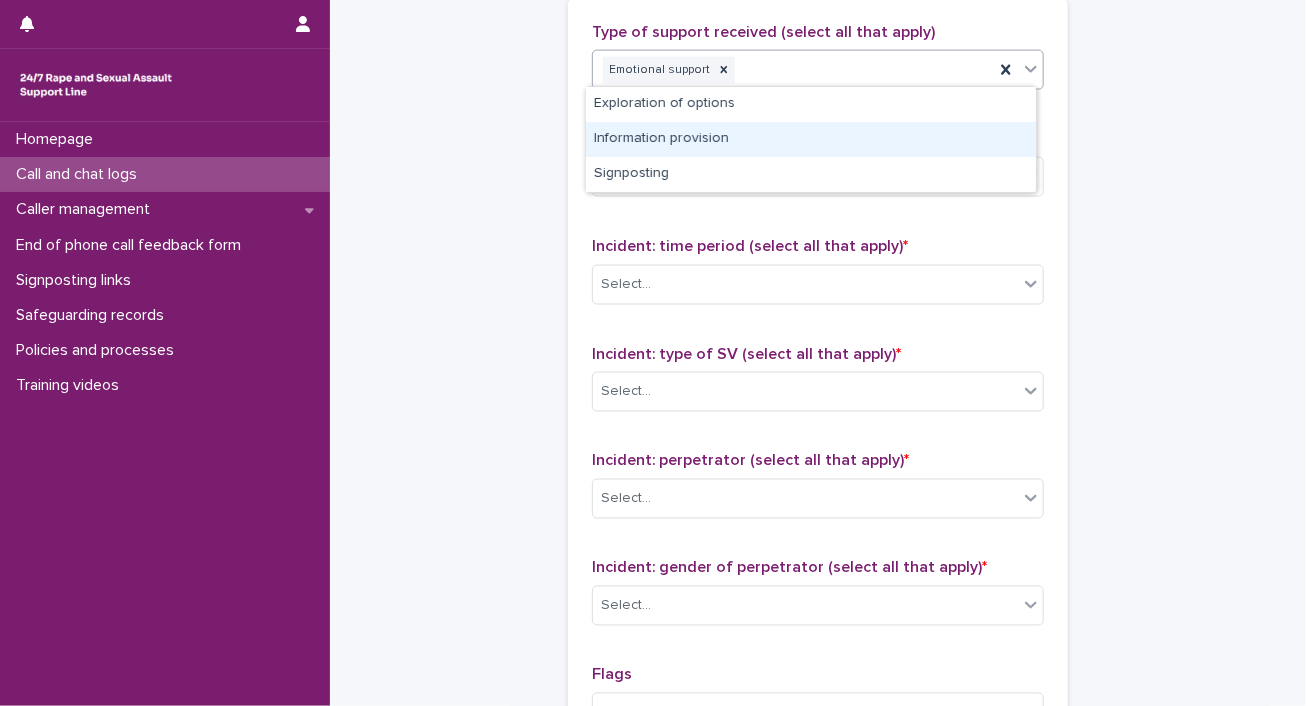 click on "Information provision" at bounding box center [811, 139] 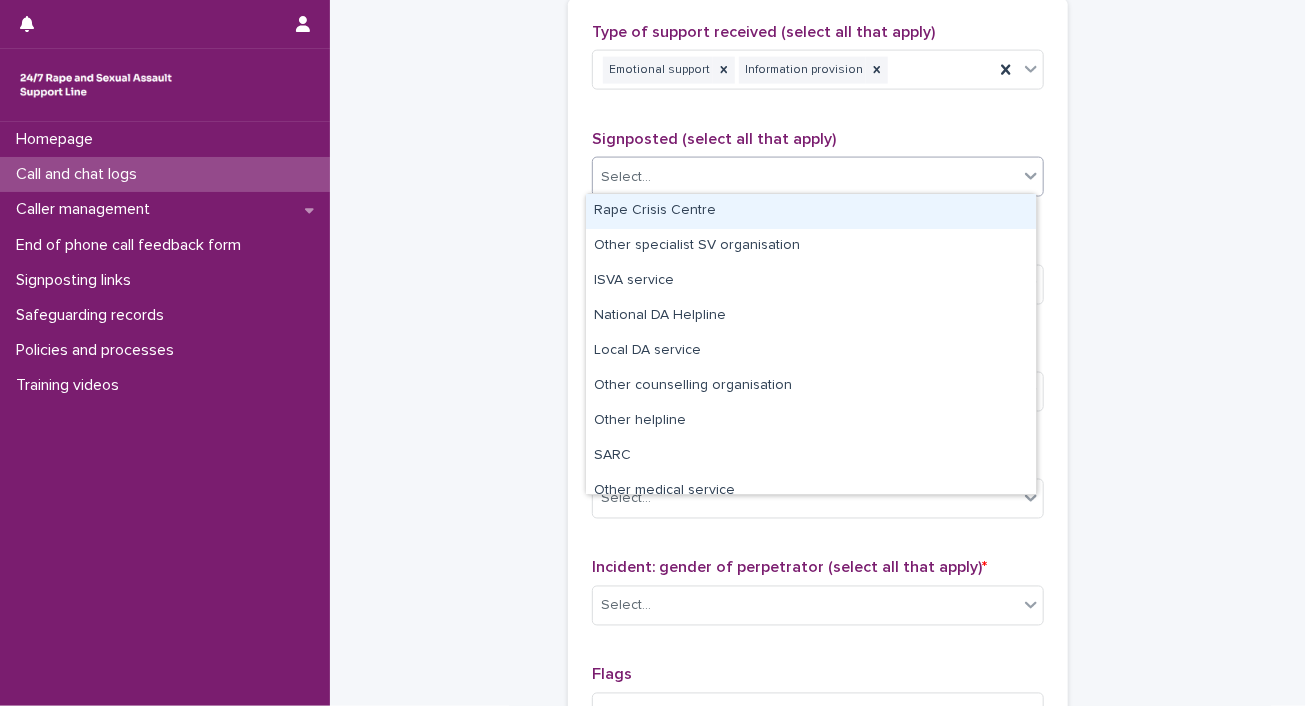 click 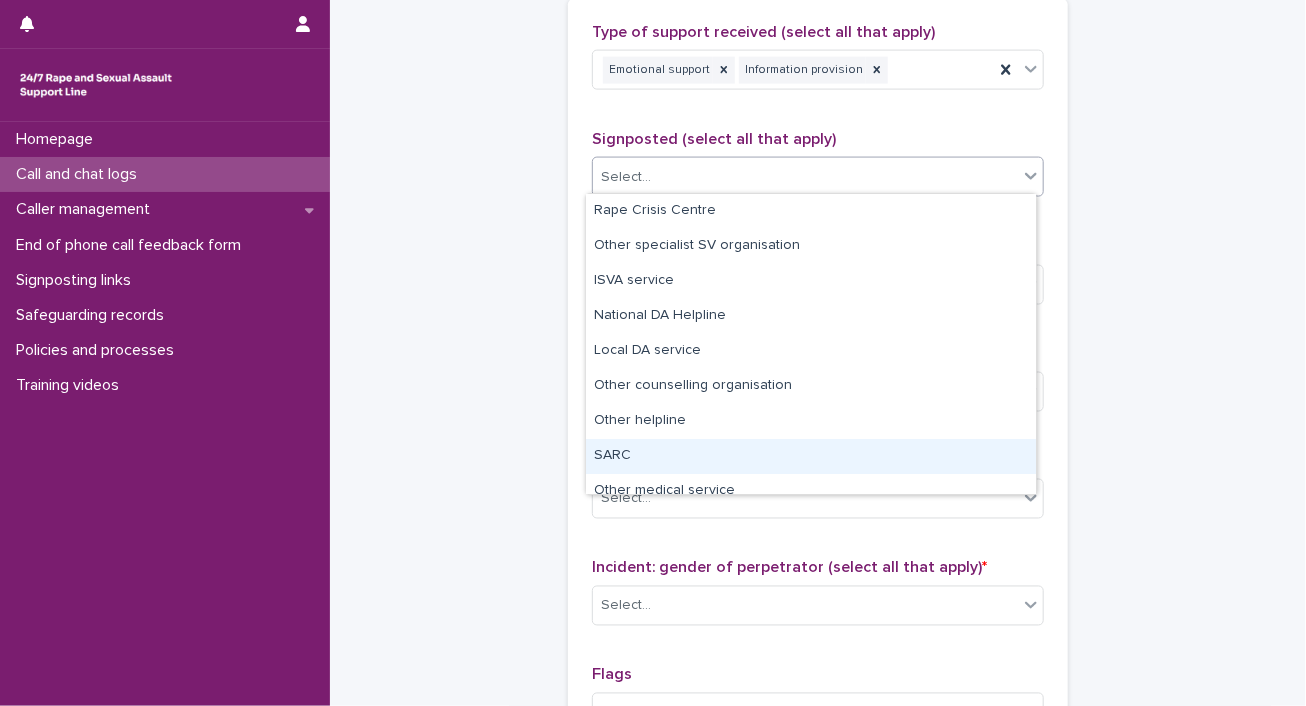 scroll, scrollTop: 120, scrollLeft: 0, axis: vertical 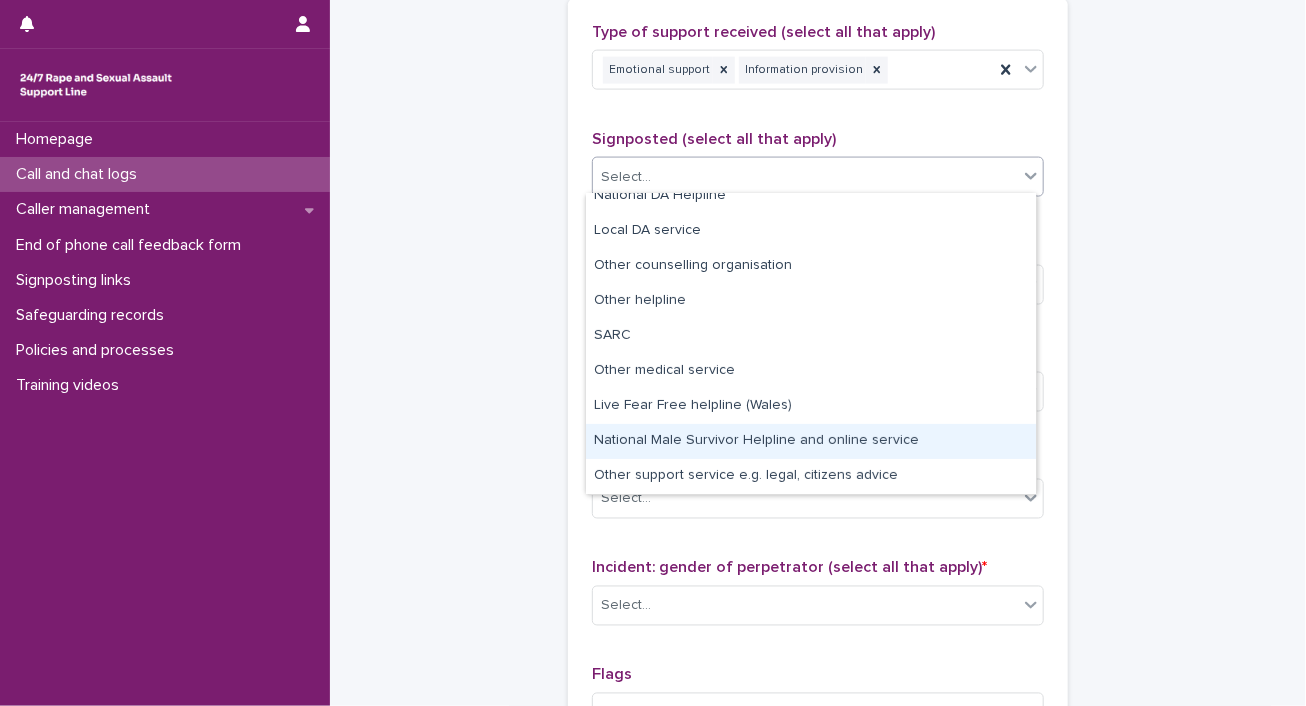 click on "National Male Survivor Helpline and online service" at bounding box center (811, 441) 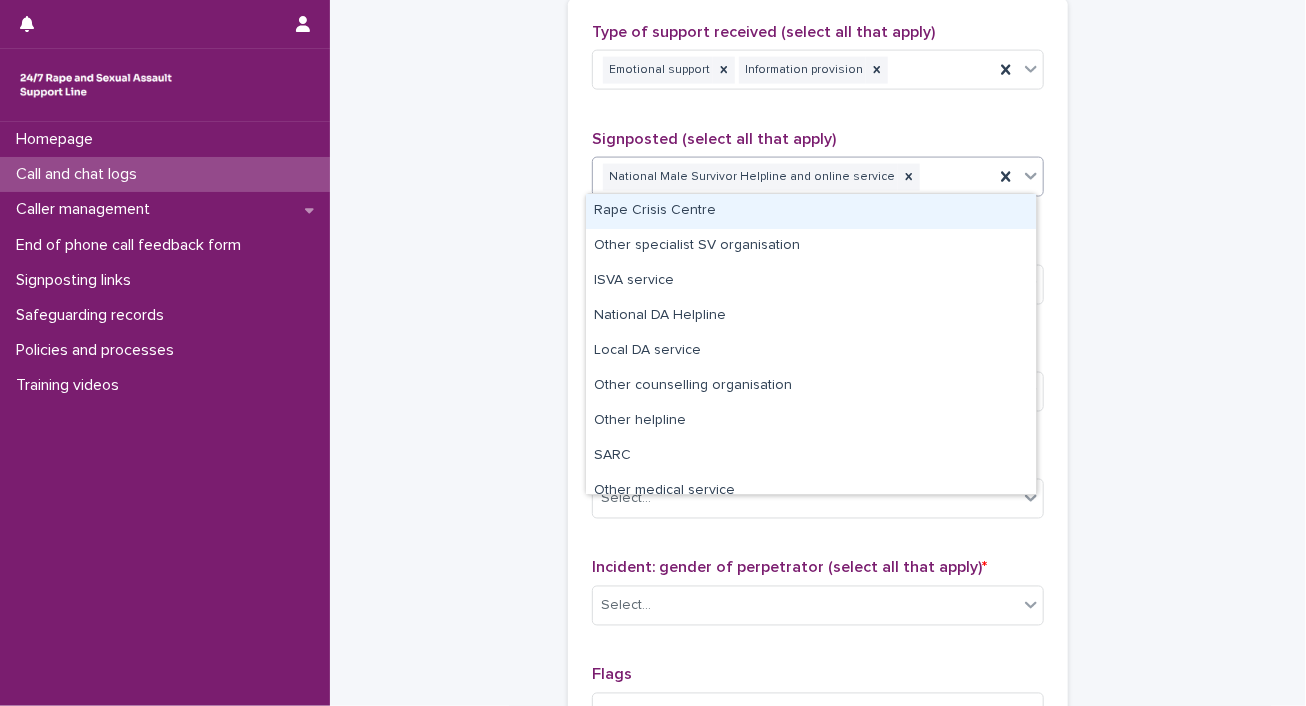 click 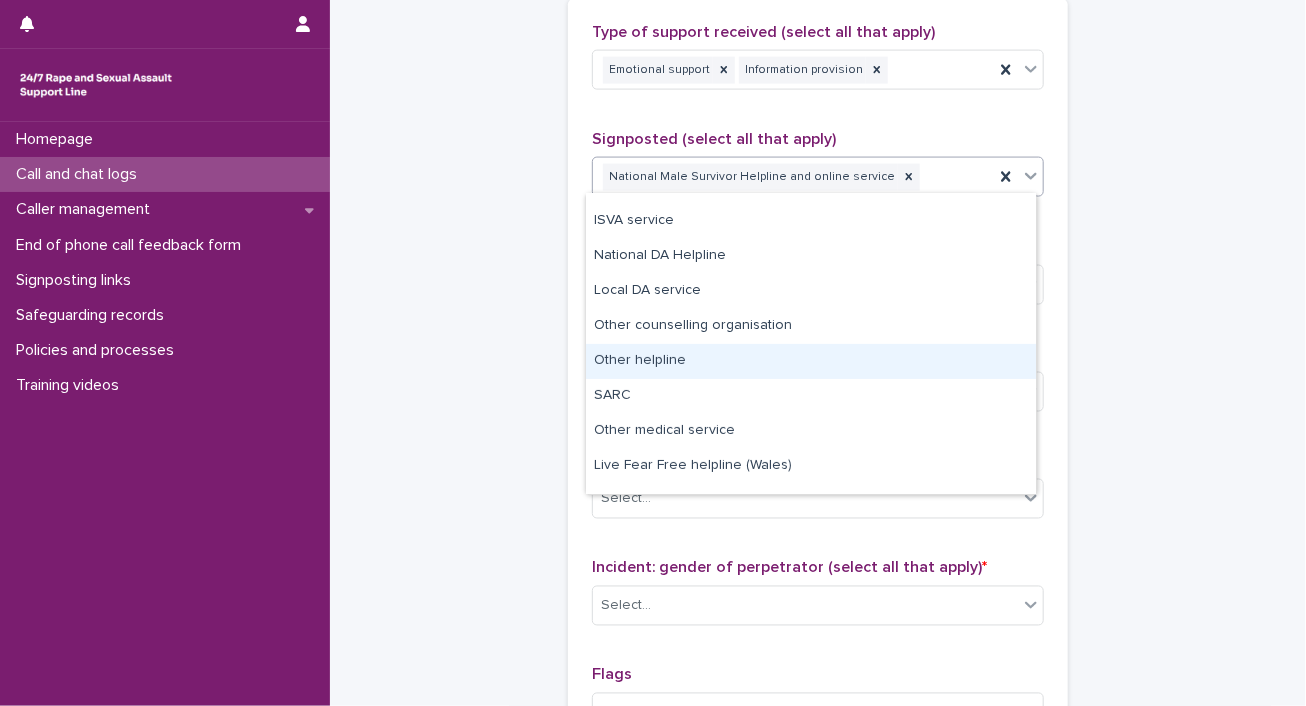 scroll, scrollTop: 84, scrollLeft: 0, axis: vertical 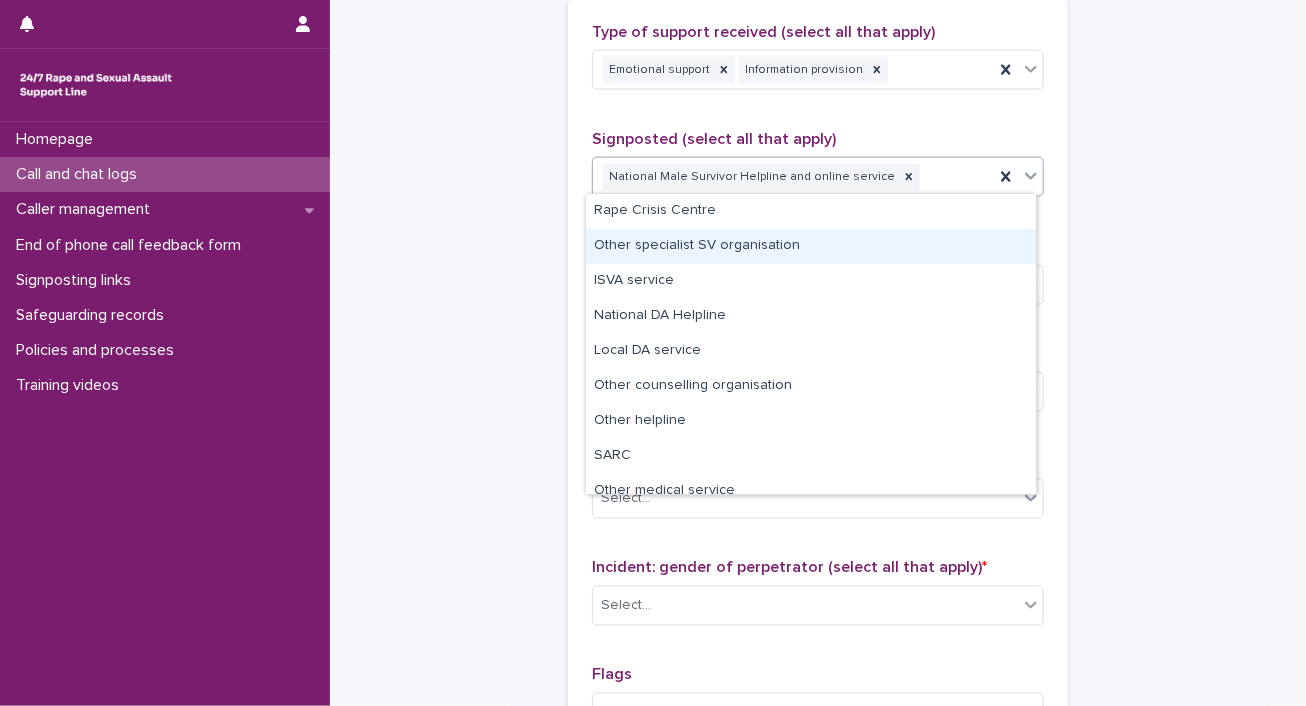 drag, startPoint x: 748, startPoint y: 228, endPoint x: 743, endPoint y: 249, distance: 21.587032 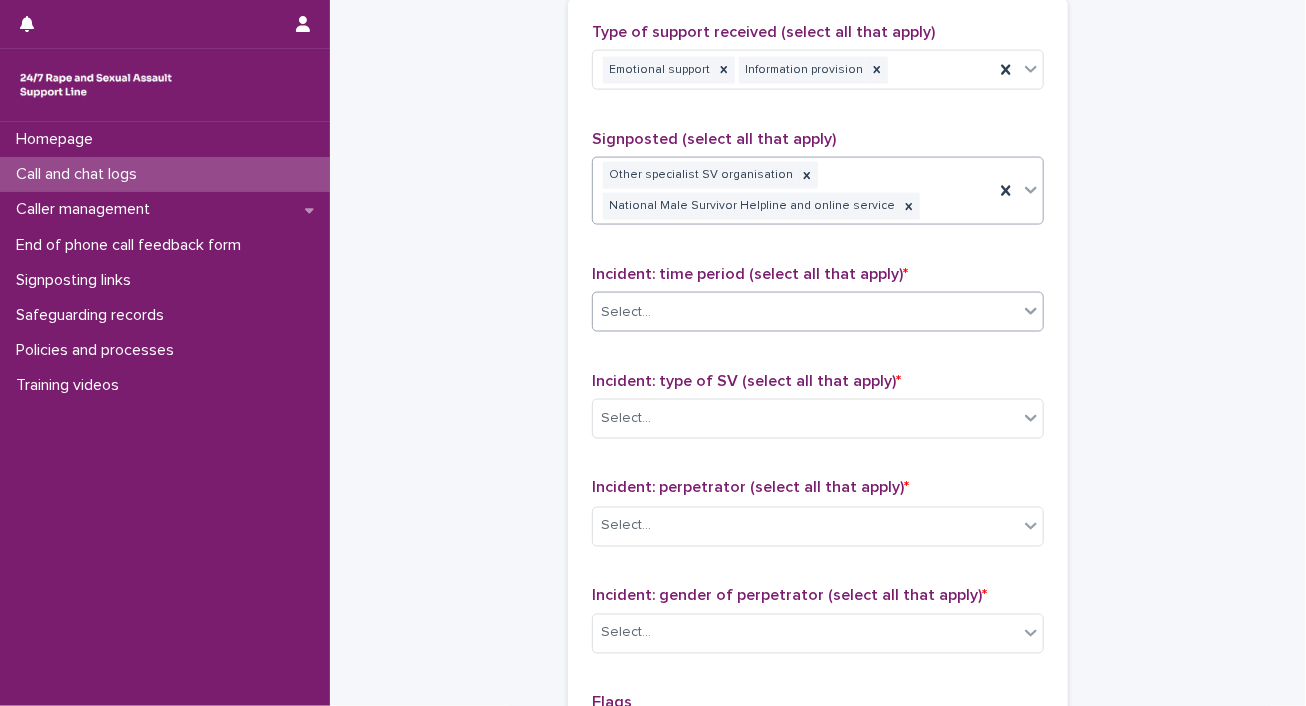 click 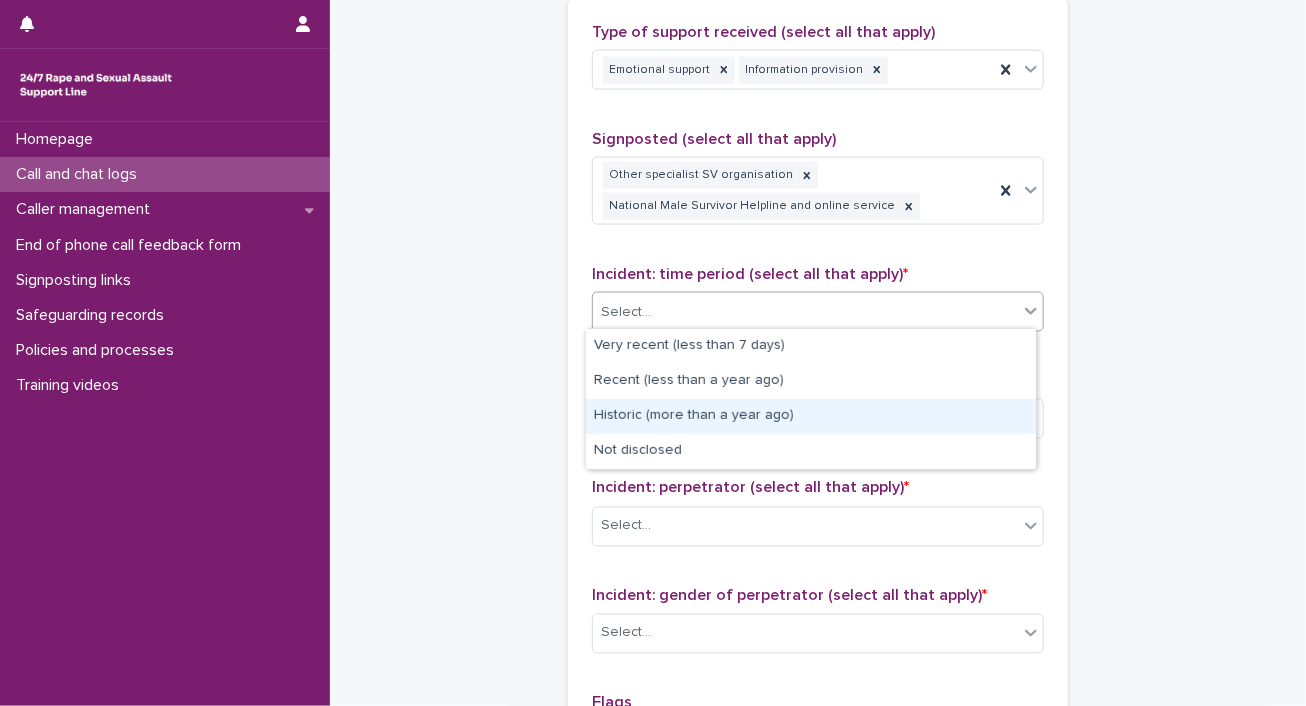 click on "Historic (more than a year ago)" at bounding box center [811, 416] 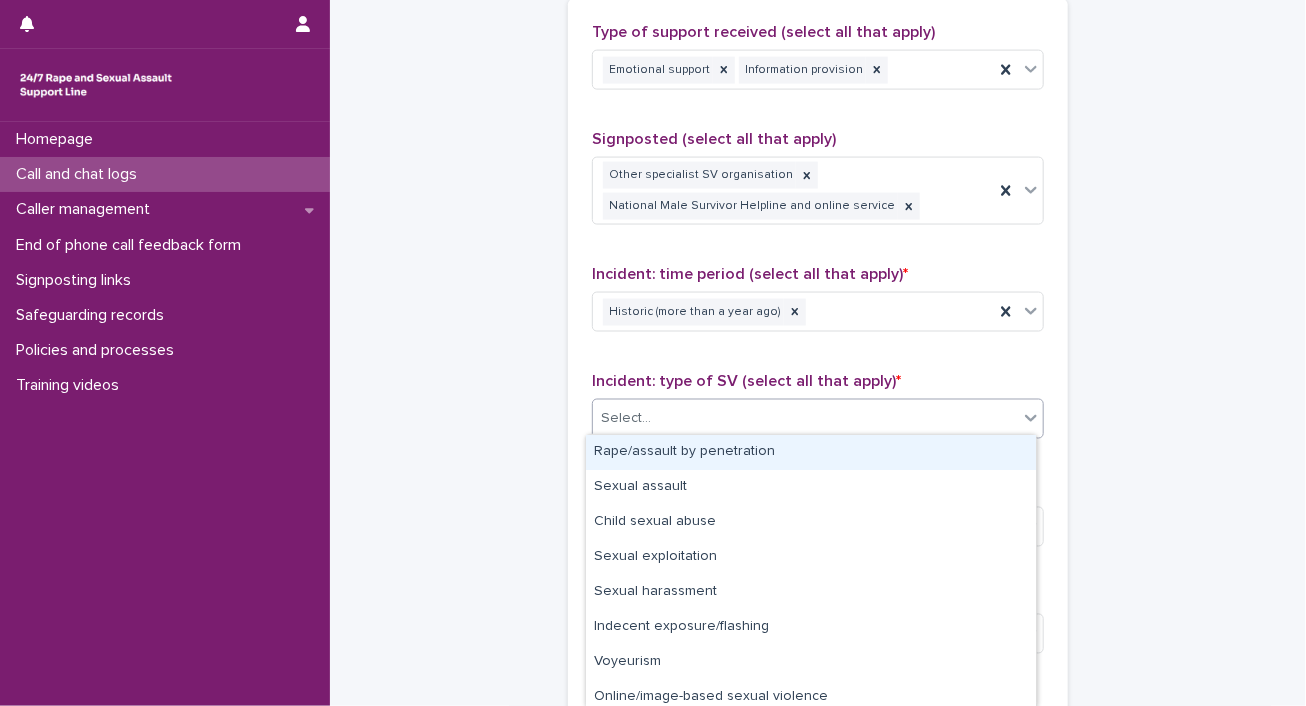 click 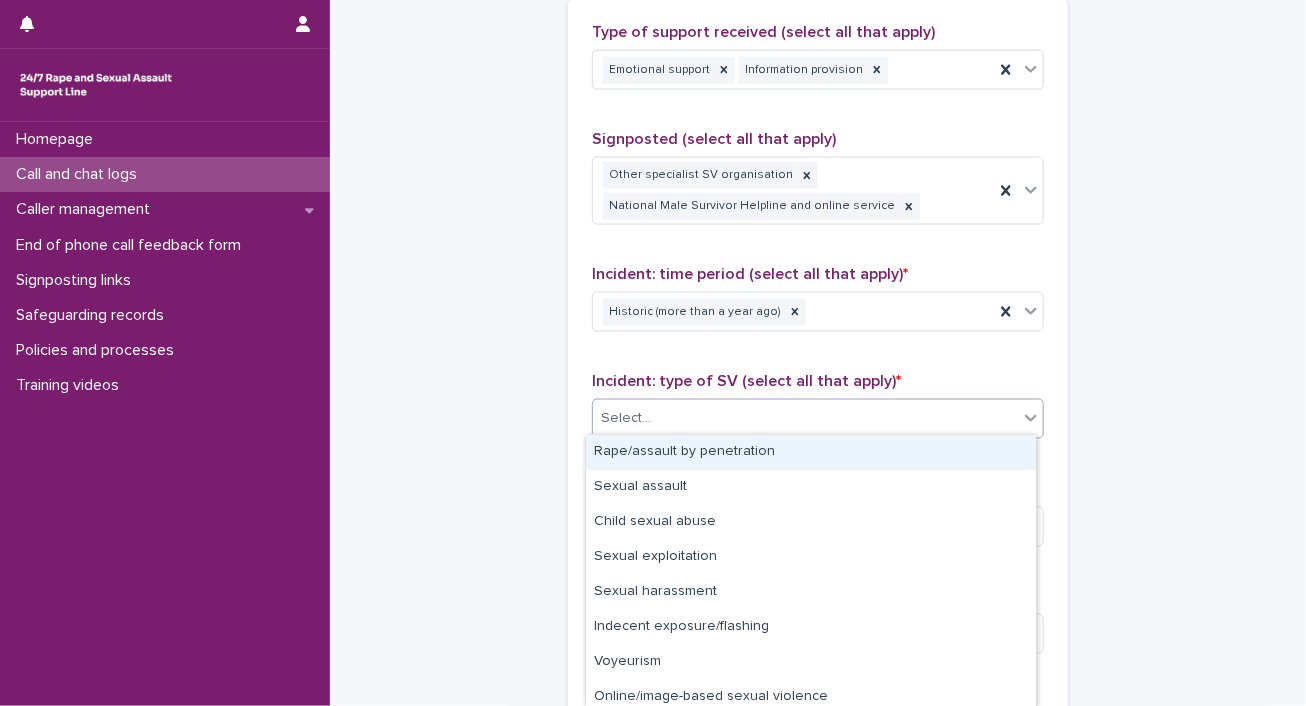 click on "Rape/assault by penetration" at bounding box center [811, 452] 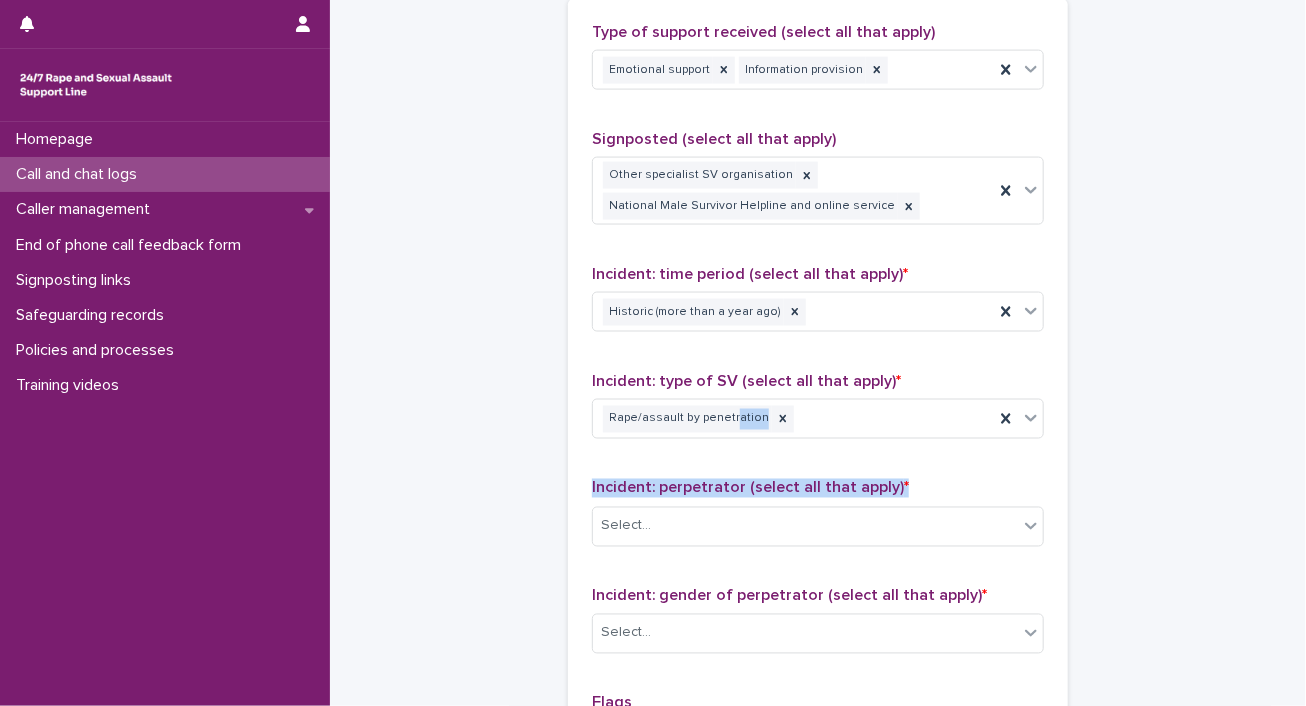 drag, startPoint x: 719, startPoint y: 452, endPoint x: 916, endPoint y: 479, distance: 198.84164 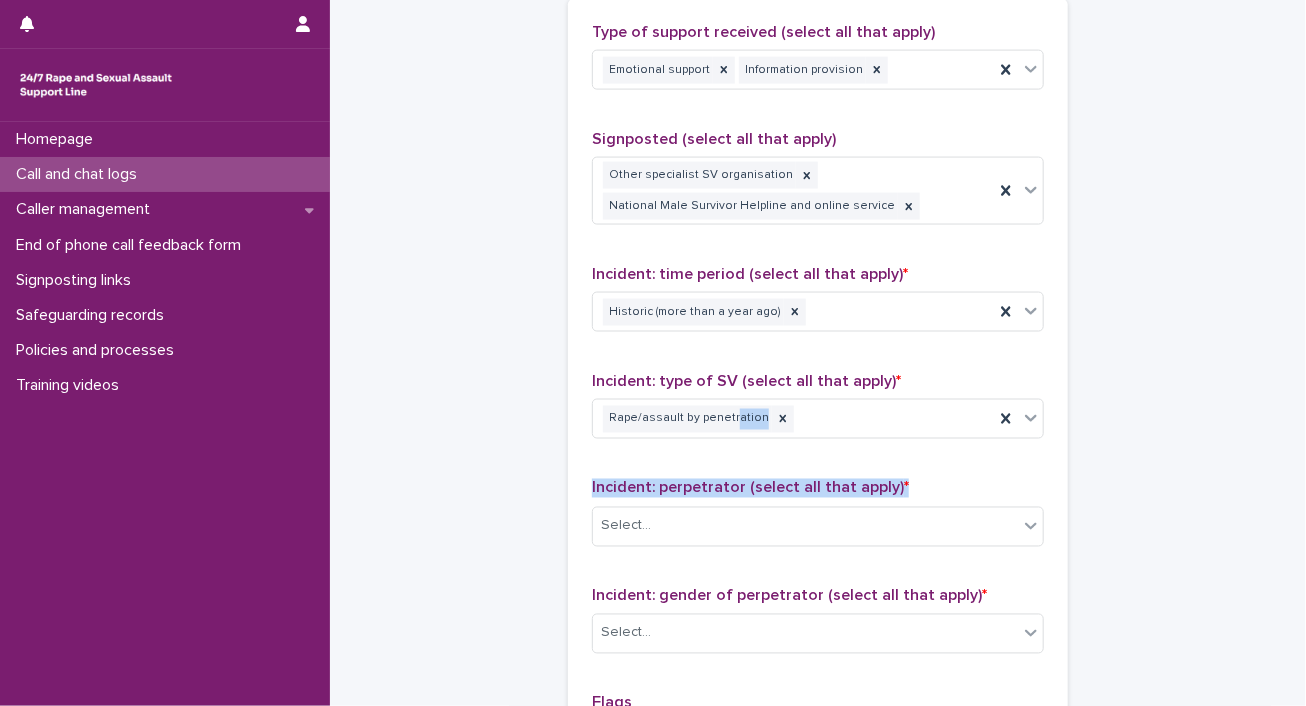 drag, startPoint x: 916, startPoint y: 479, endPoint x: 1132, endPoint y: 403, distance: 228.98035 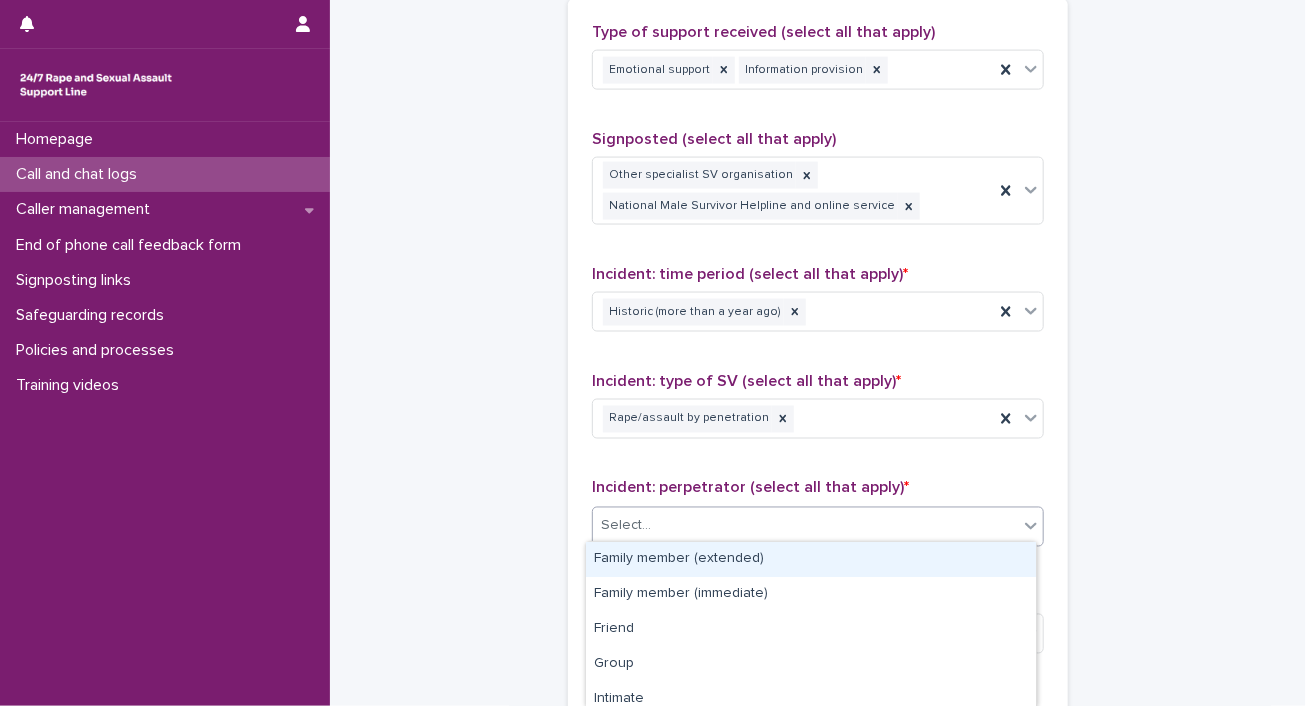 click 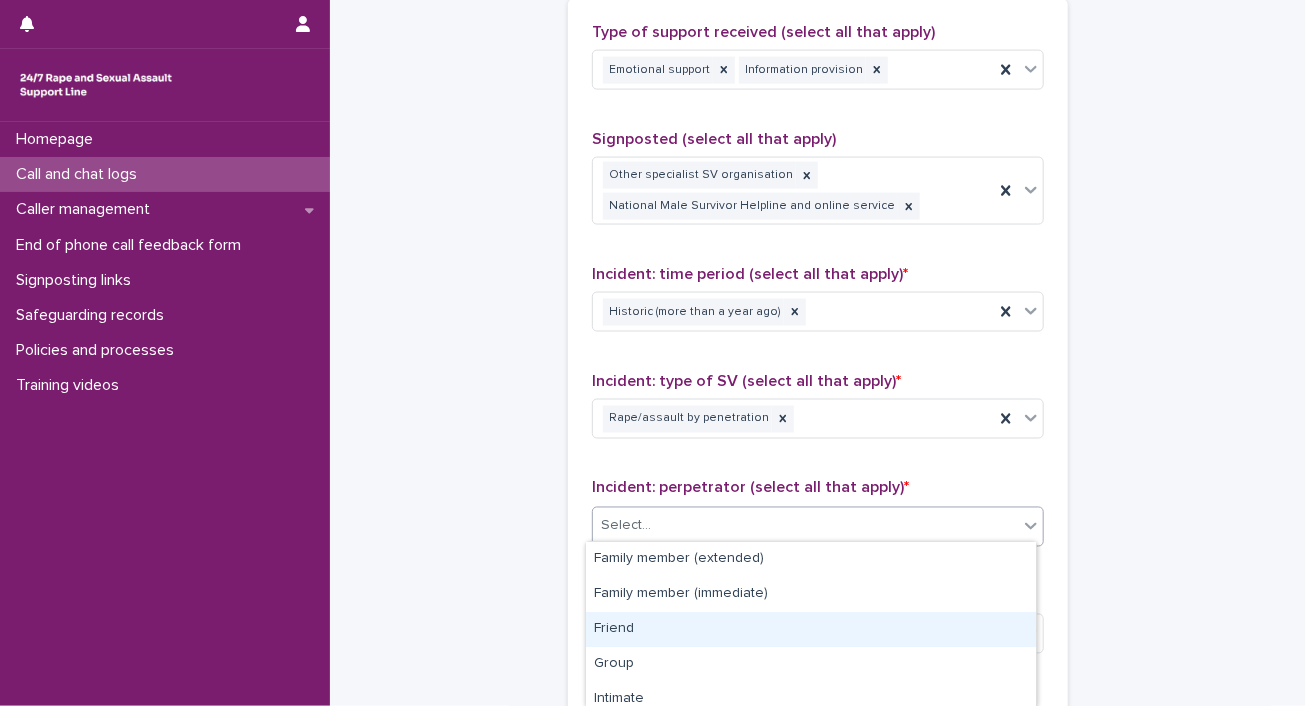 scroll, scrollTop: 144, scrollLeft: 0, axis: vertical 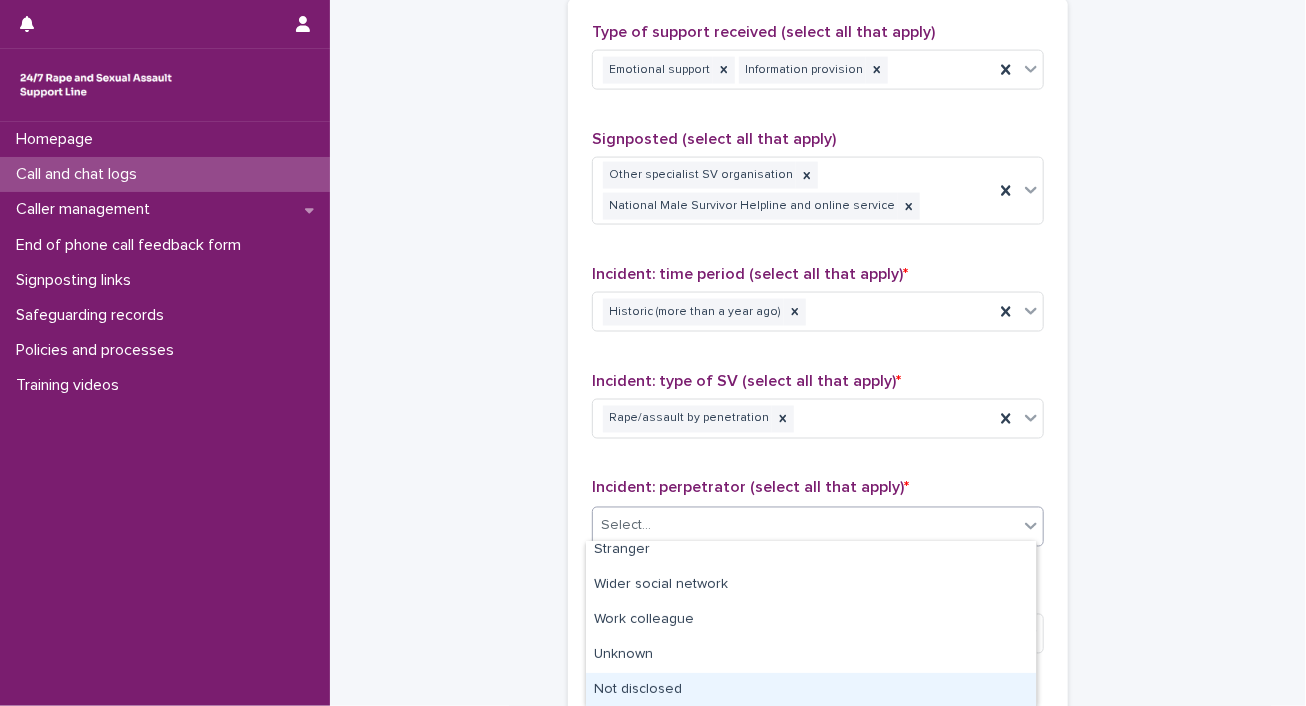 click on "Not disclosed" at bounding box center [811, 690] 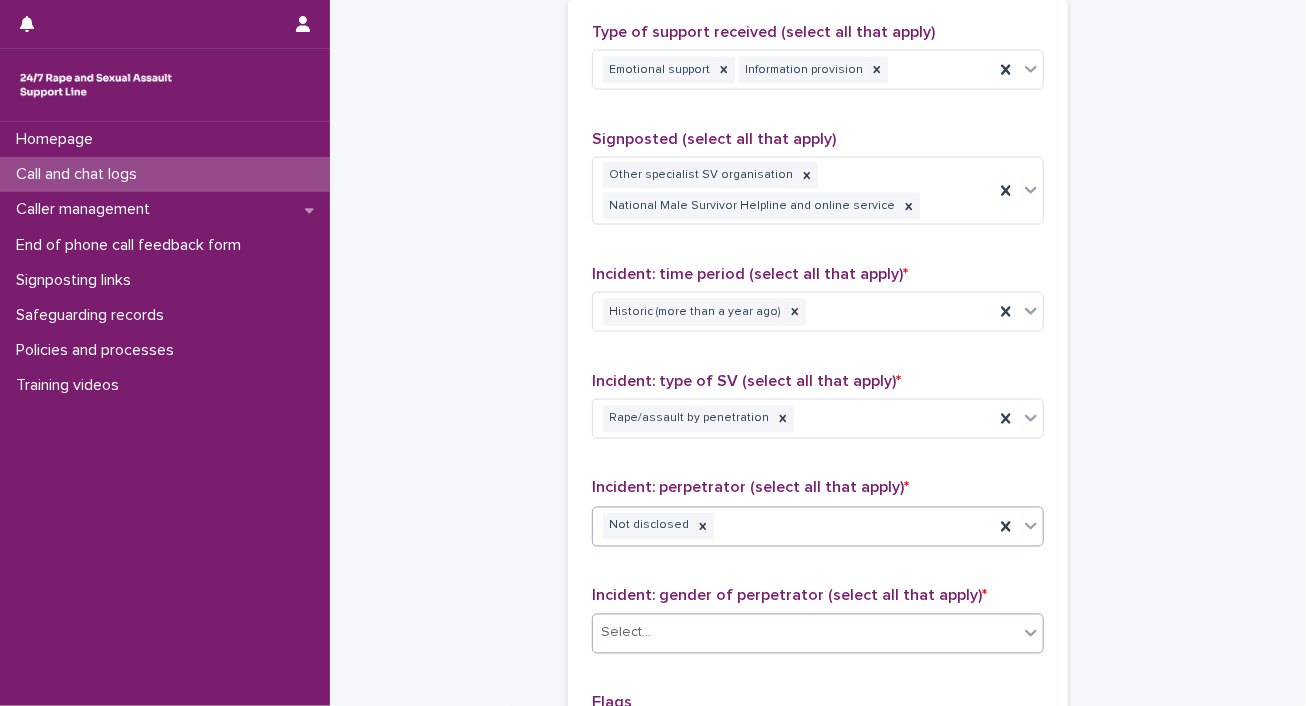 click 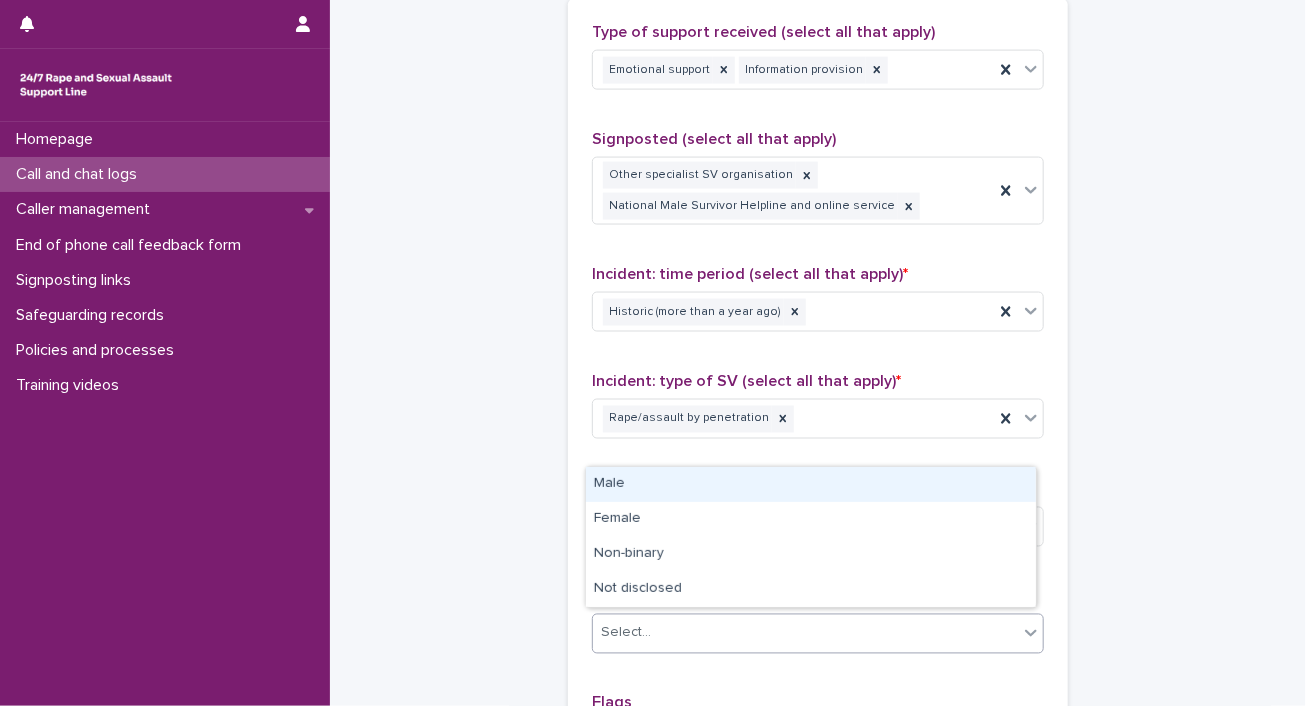 click on "Male" at bounding box center (811, 484) 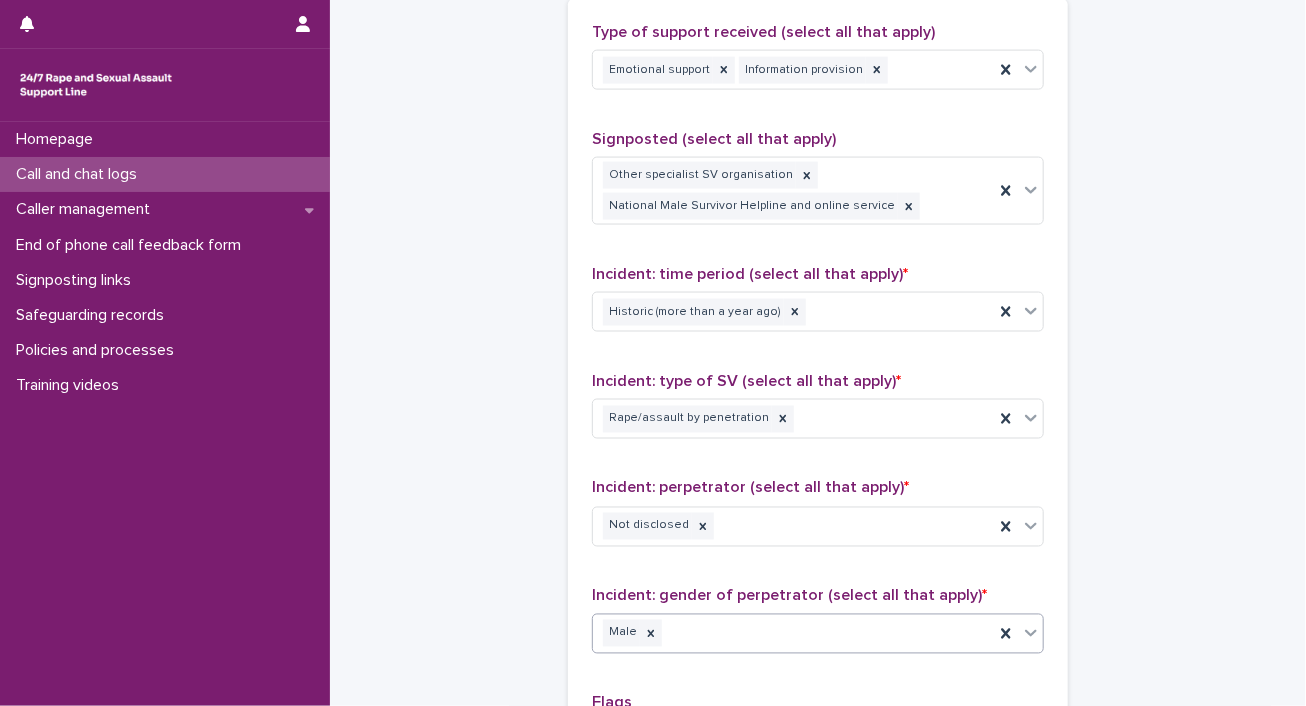 scroll, scrollTop: 1638, scrollLeft: 0, axis: vertical 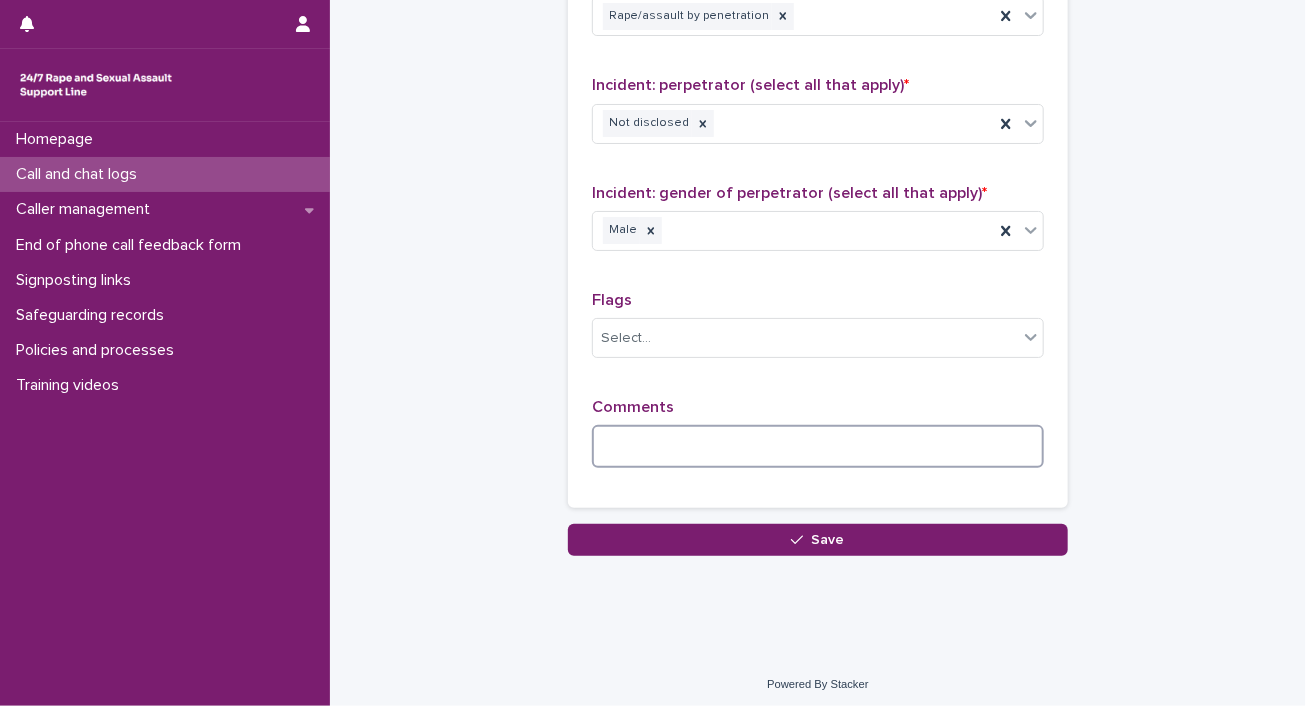 click at bounding box center [818, 446] 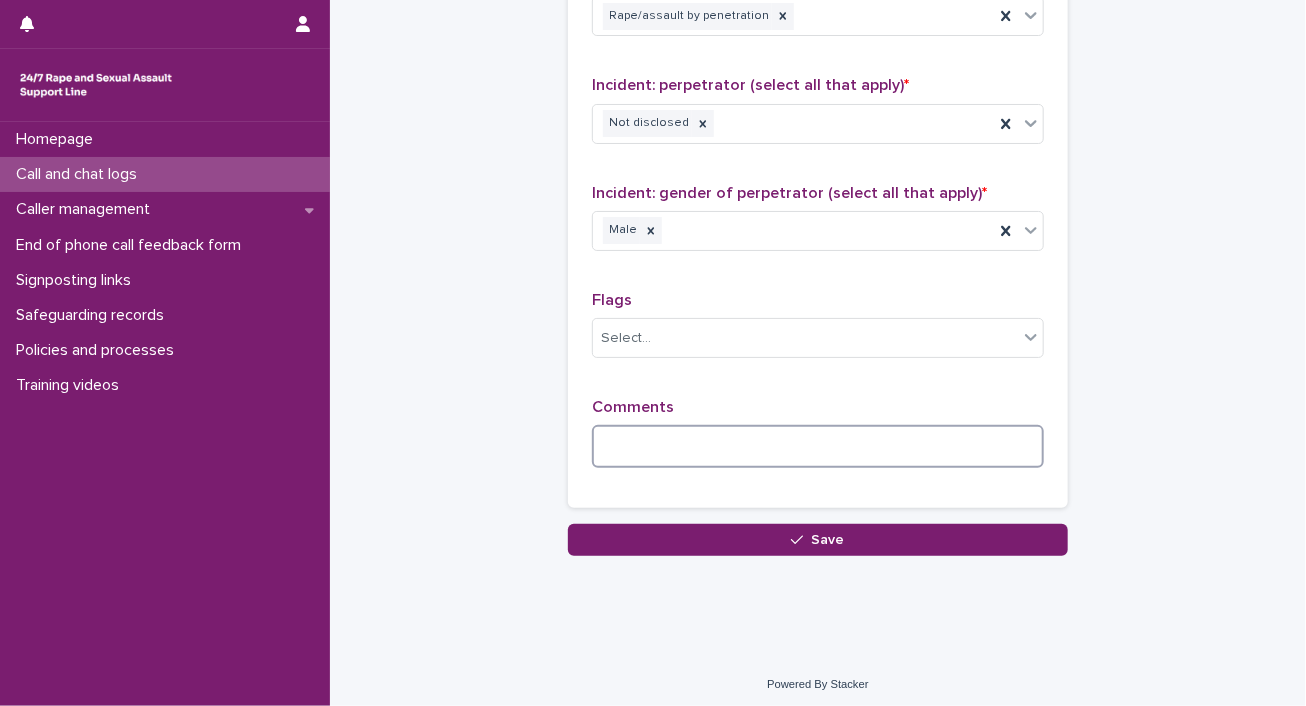 click at bounding box center (818, 446) 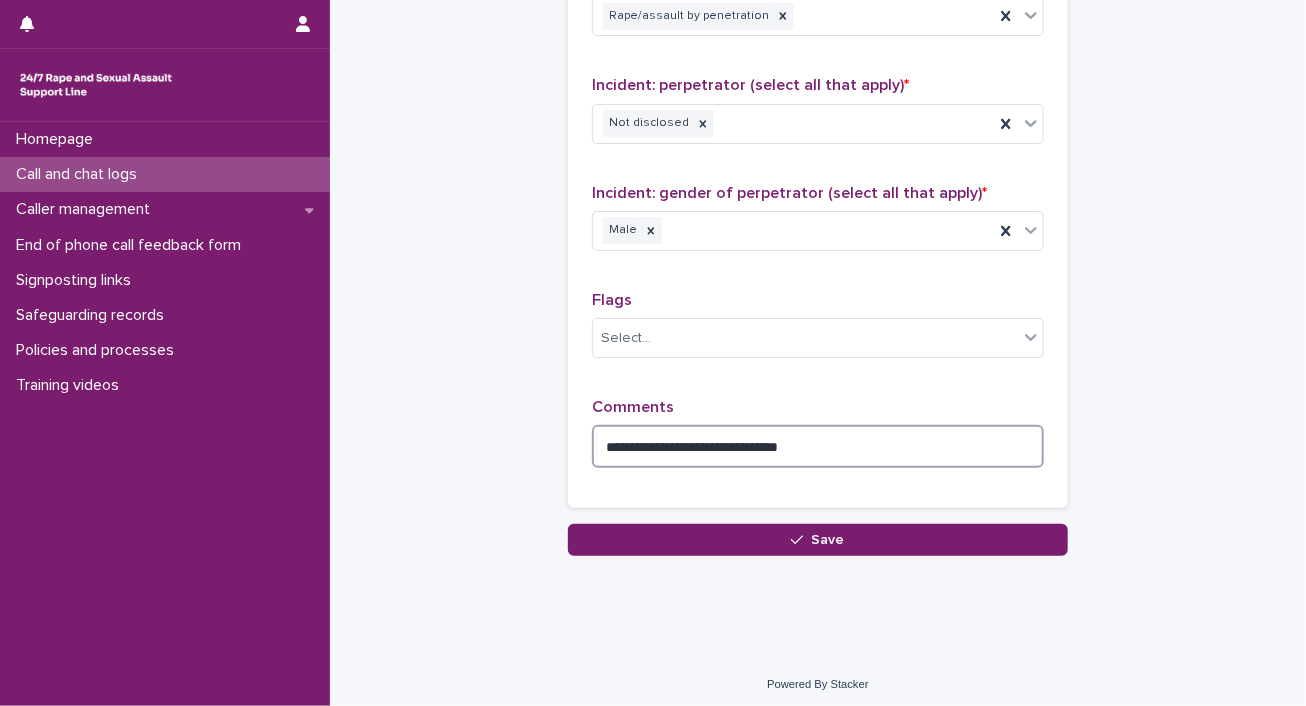click on "**********" at bounding box center [818, 446] 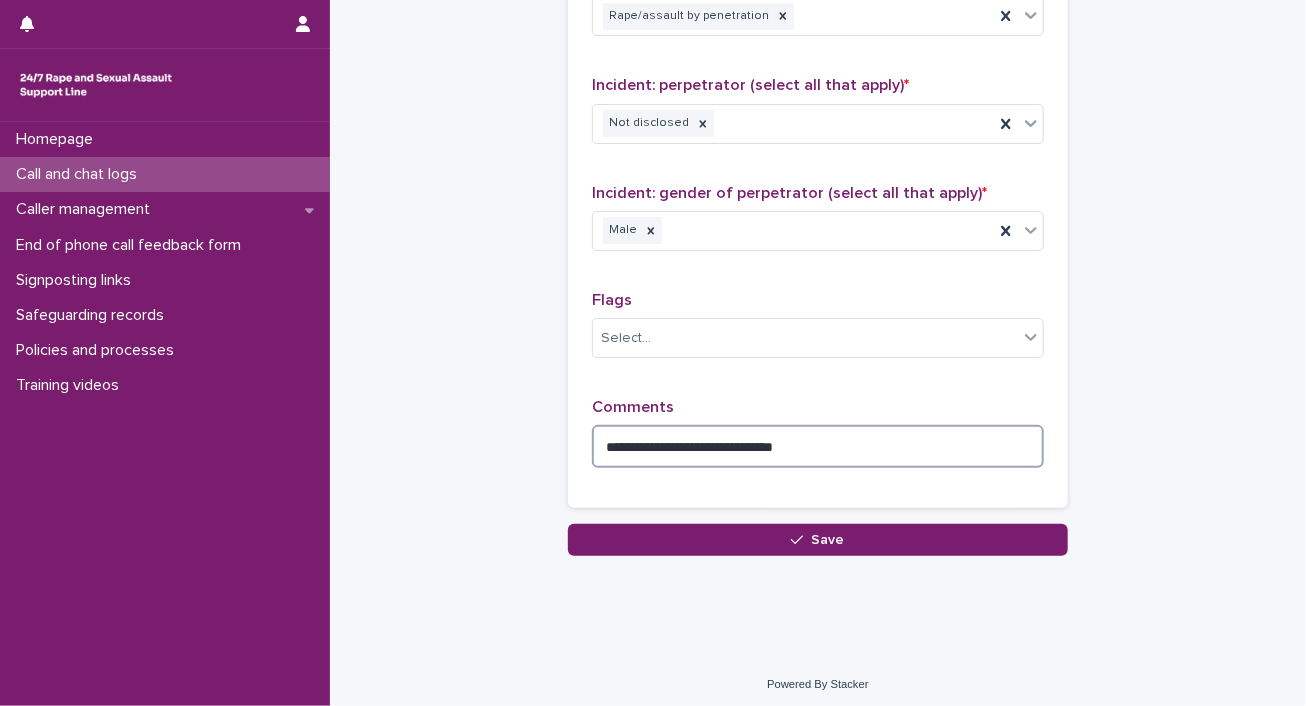 click on "**********" at bounding box center (818, 446) 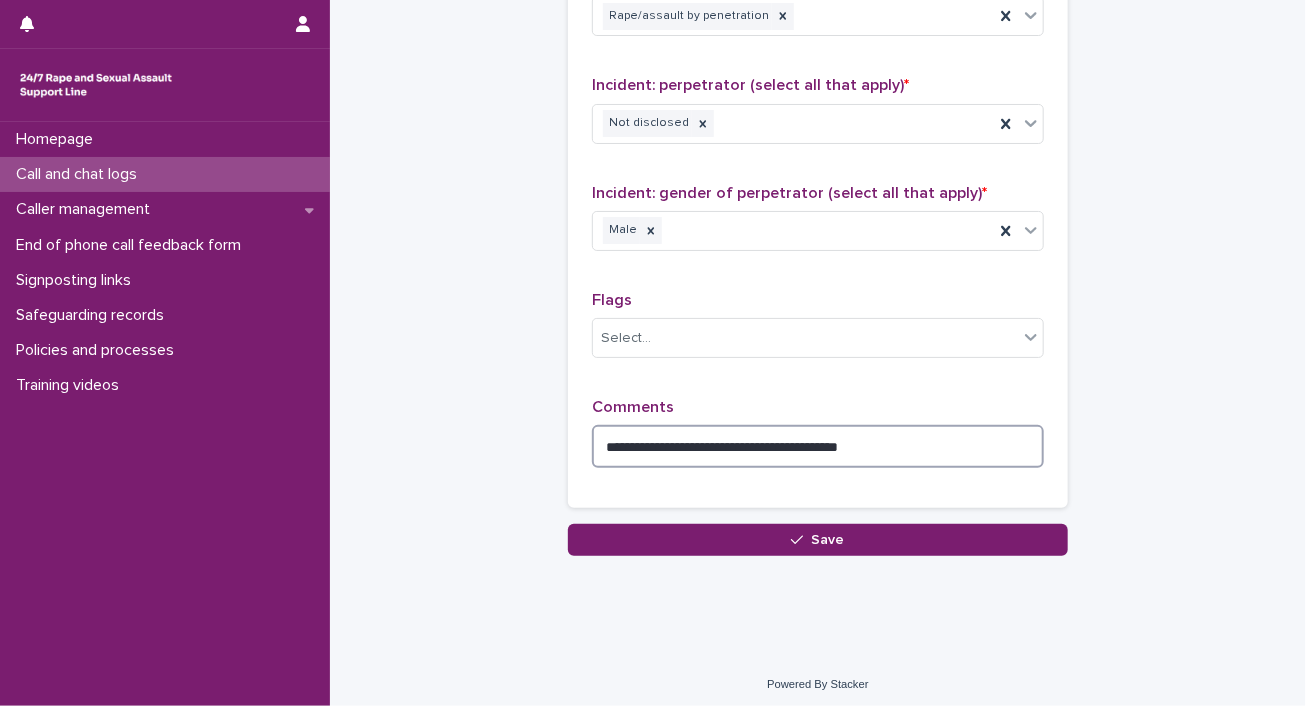 click on "**********" at bounding box center [818, 446] 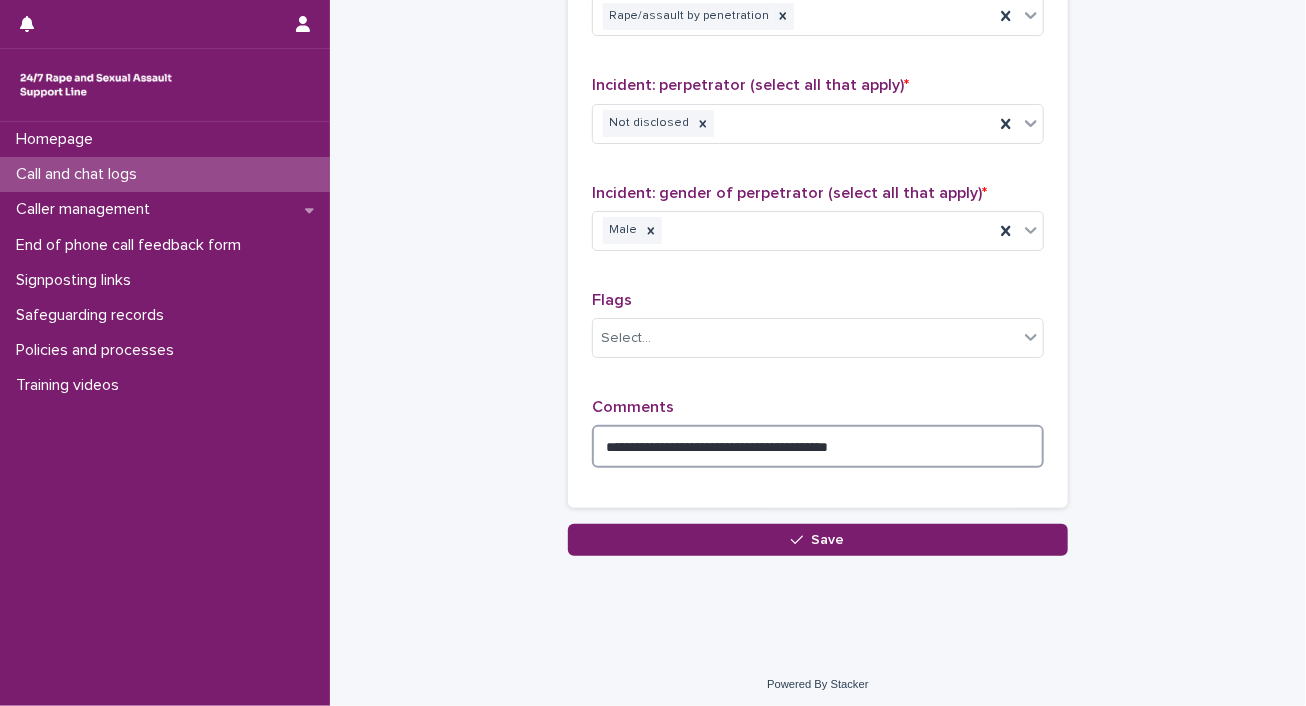 click on "**********" at bounding box center (818, 446) 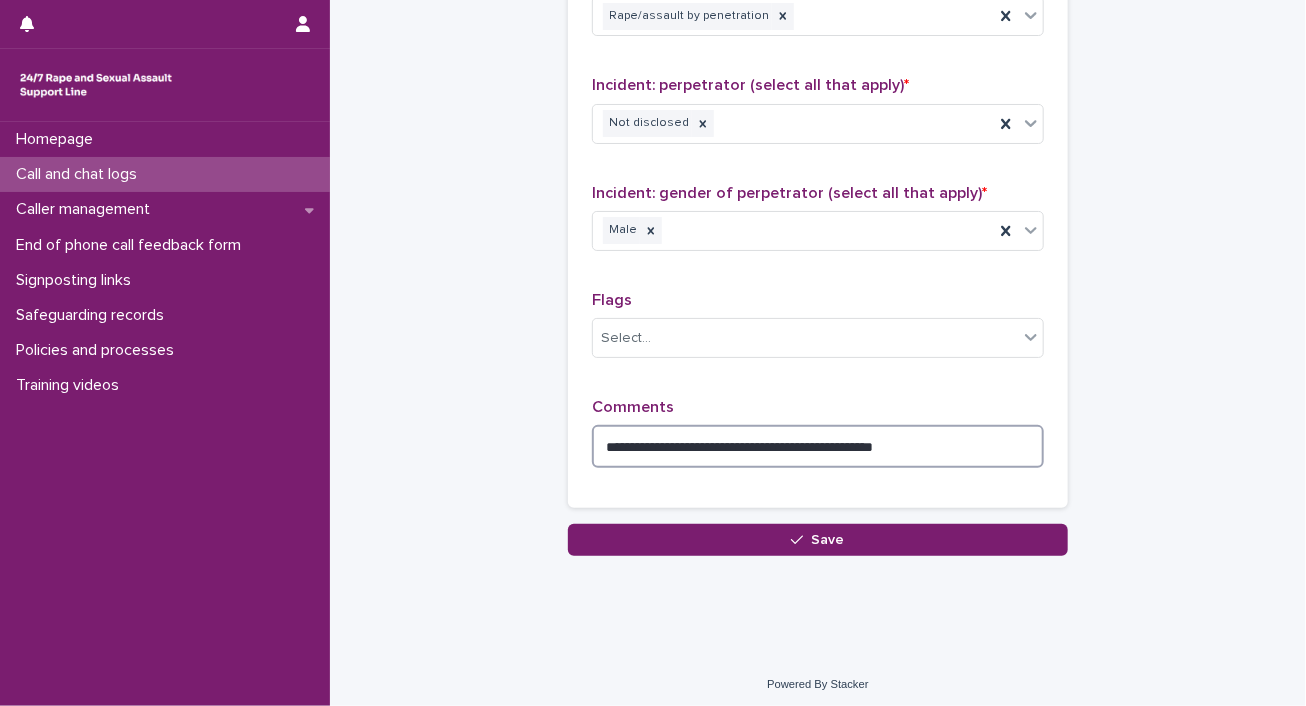 click on "**********" at bounding box center [818, 446] 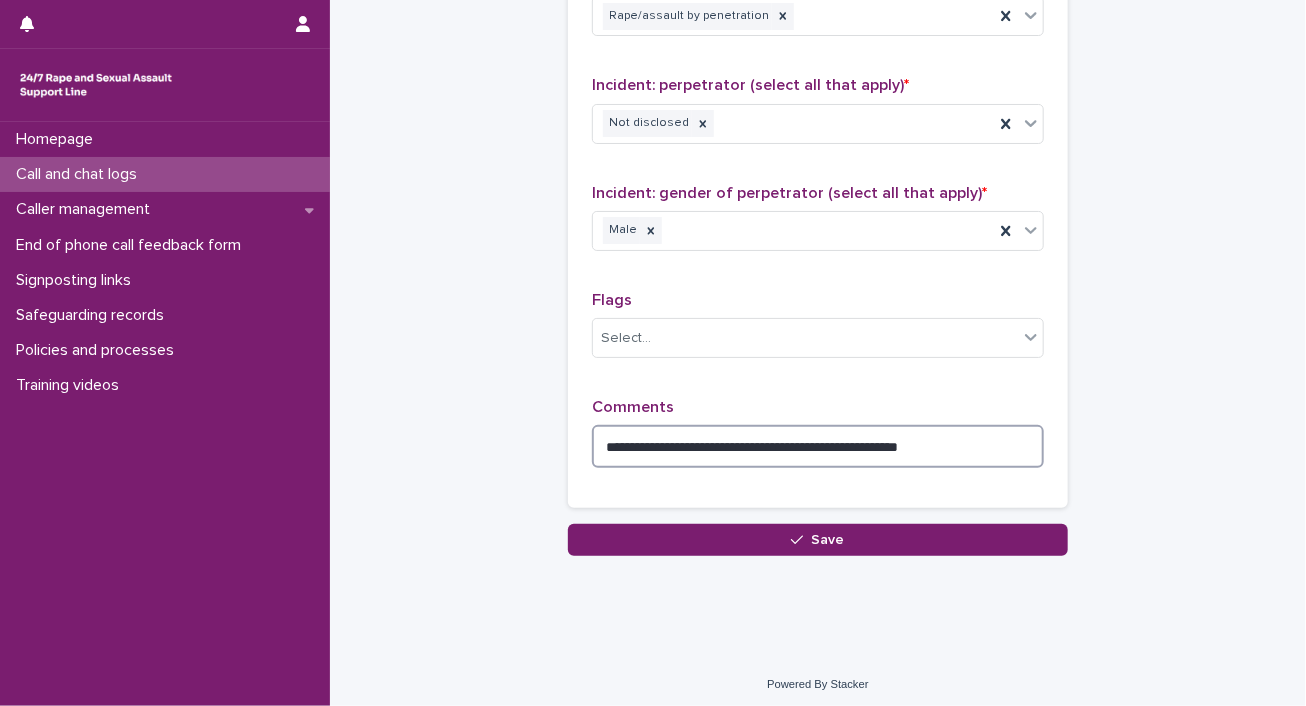 click on "**********" at bounding box center (818, 446) 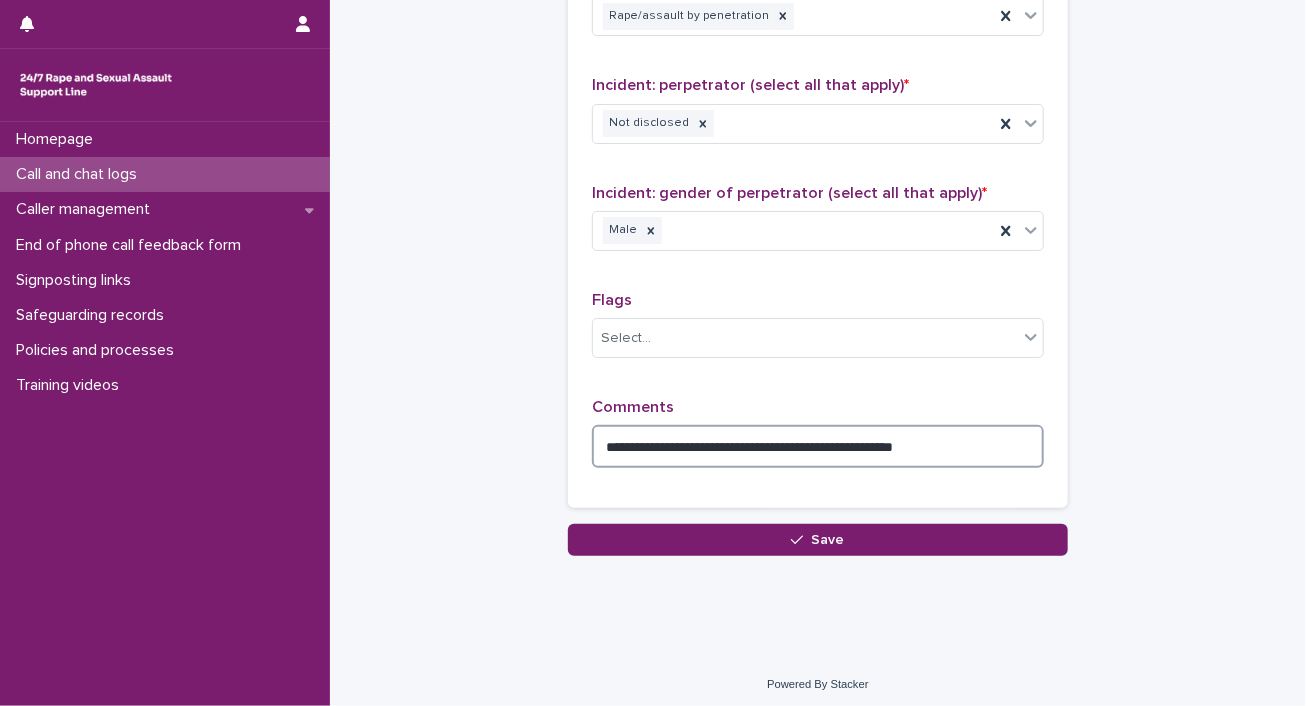 click on "**********" at bounding box center (818, 446) 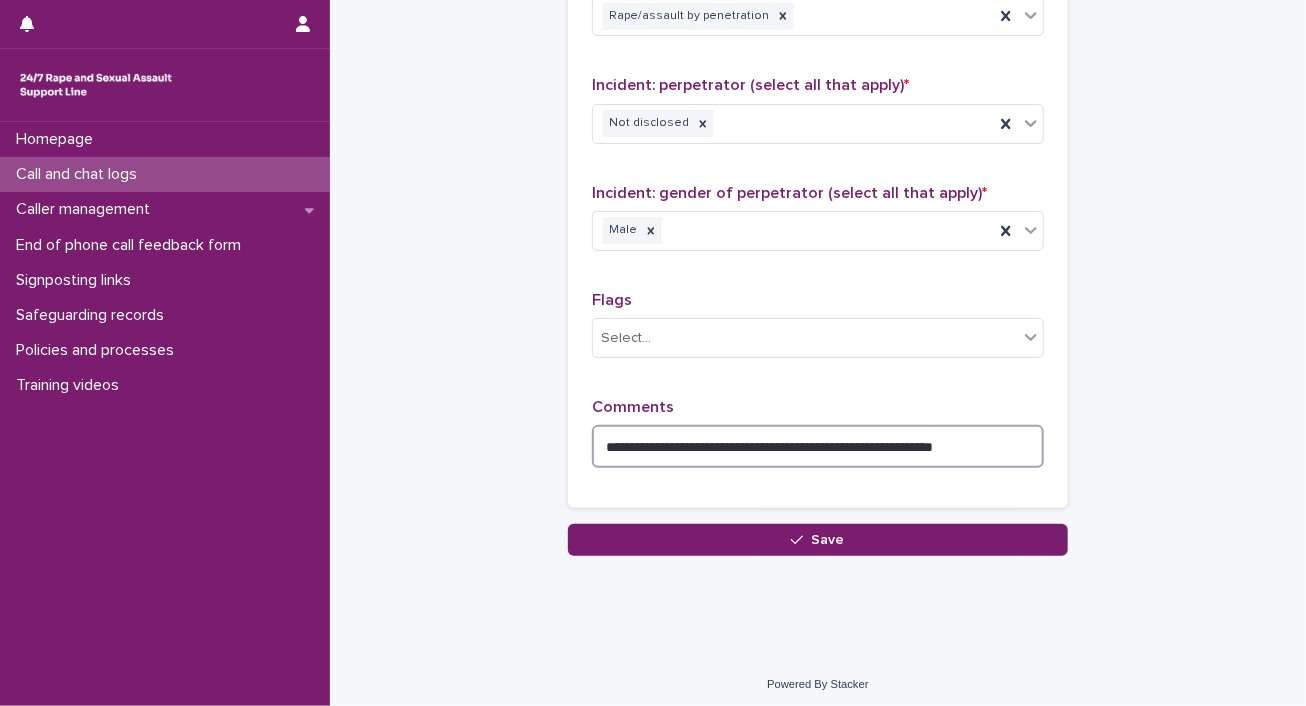 click on "**********" at bounding box center (818, 446) 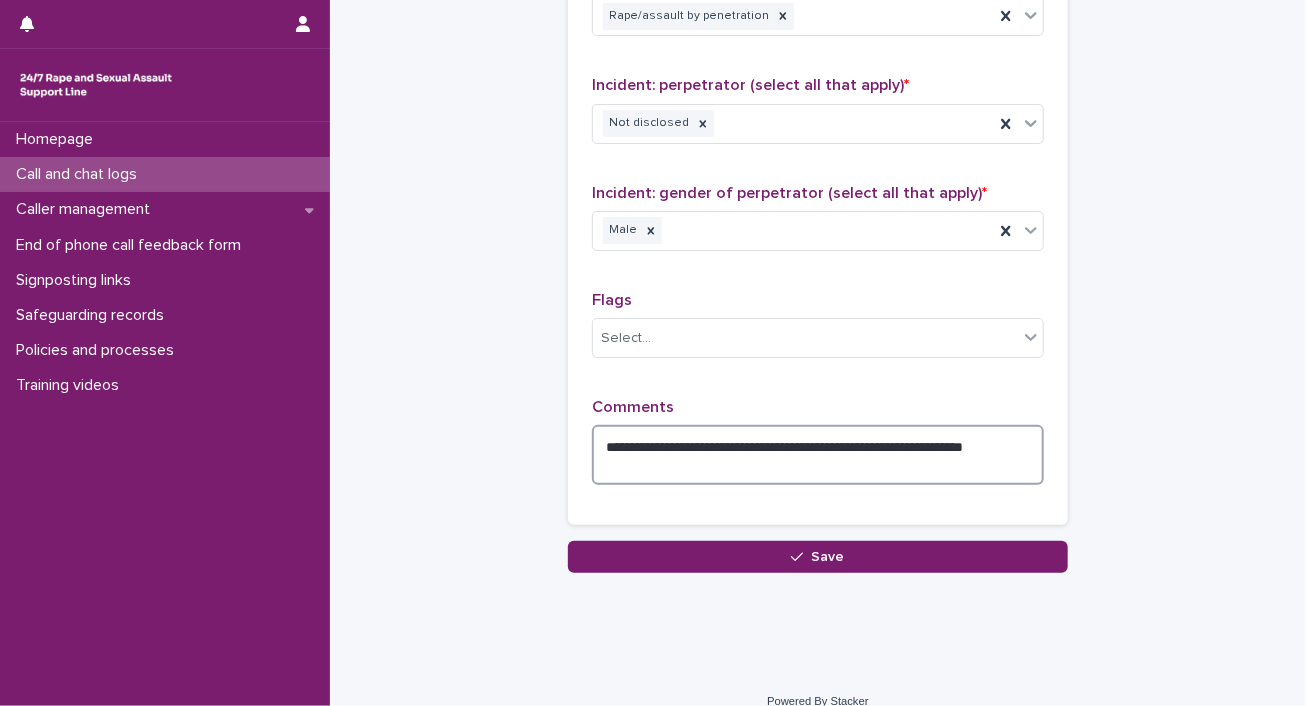 click on "**********" at bounding box center [818, 455] 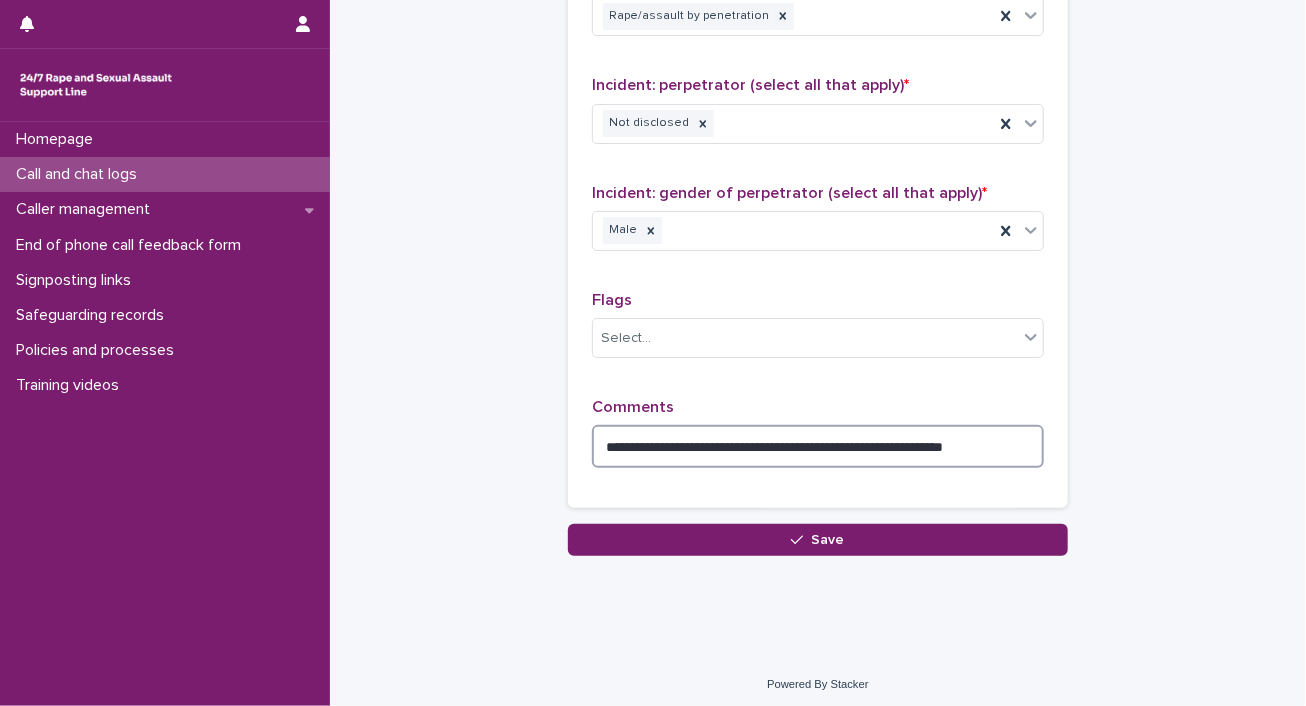 click on "**********" at bounding box center (818, 446) 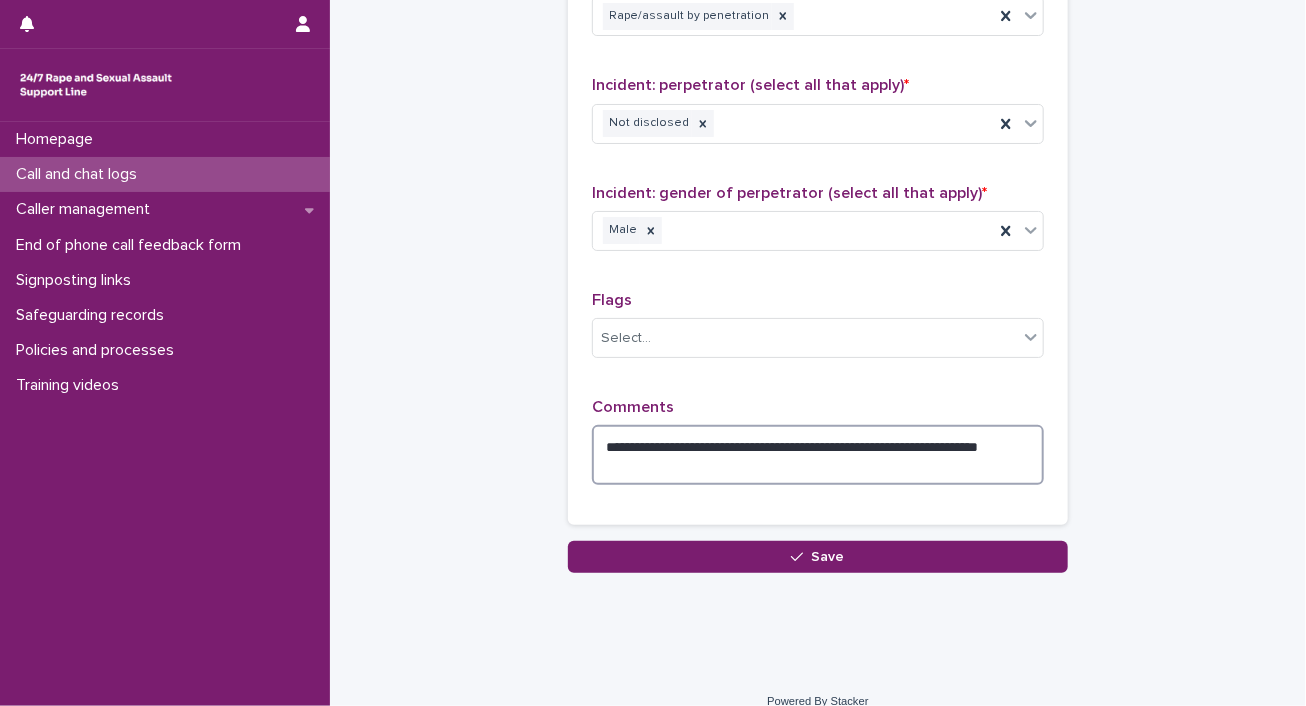 click on "**********" at bounding box center [818, 455] 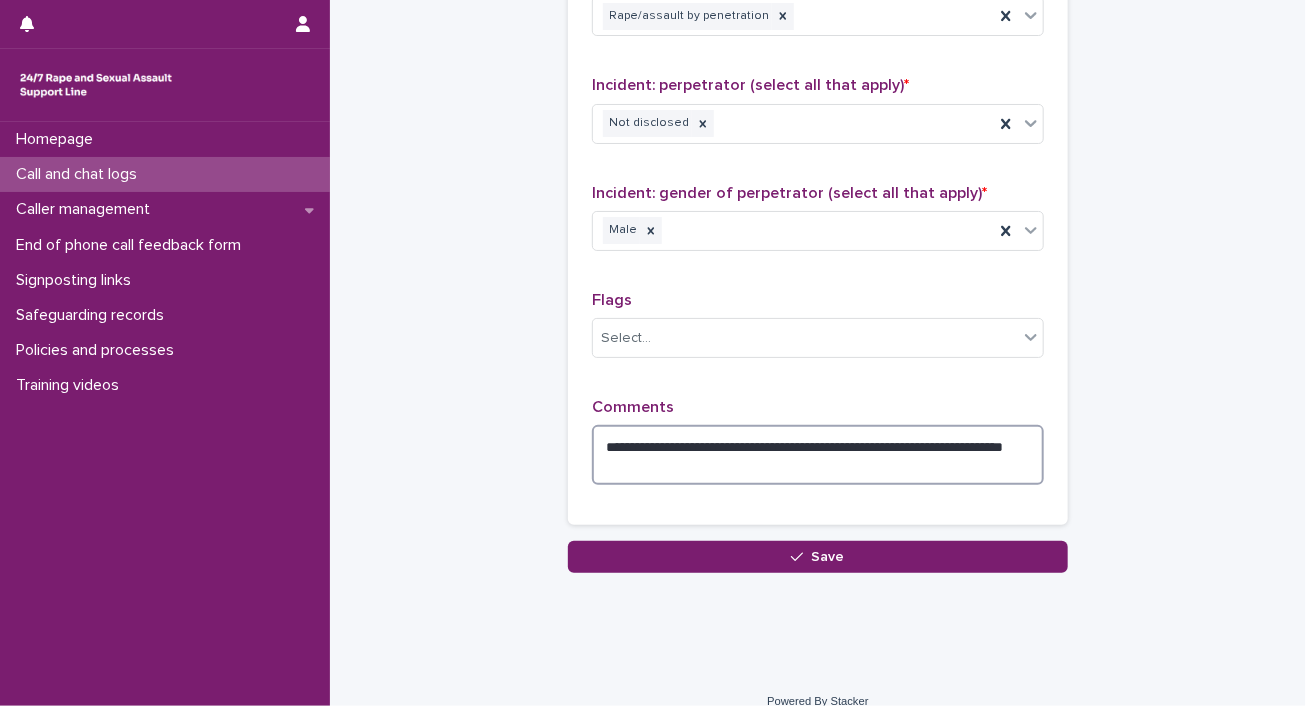 click on "**********" at bounding box center [818, 455] 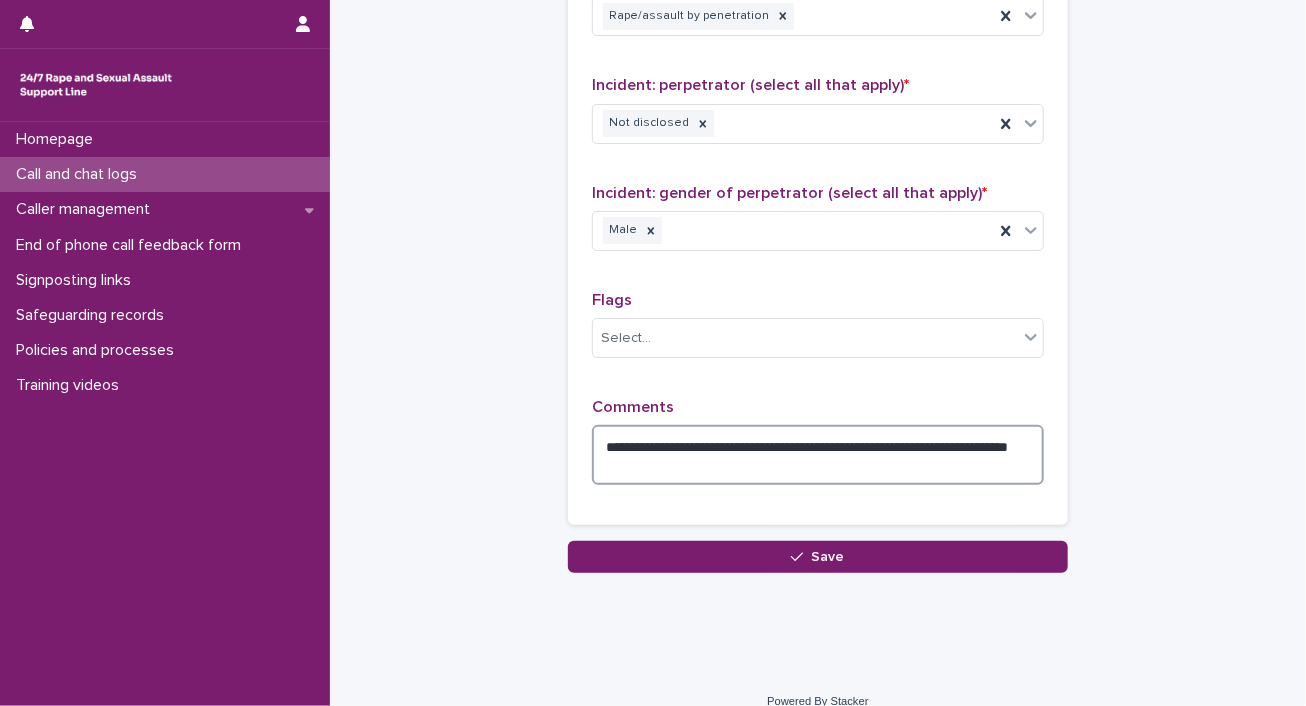 click on "**********" at bounding box center (818, 455) 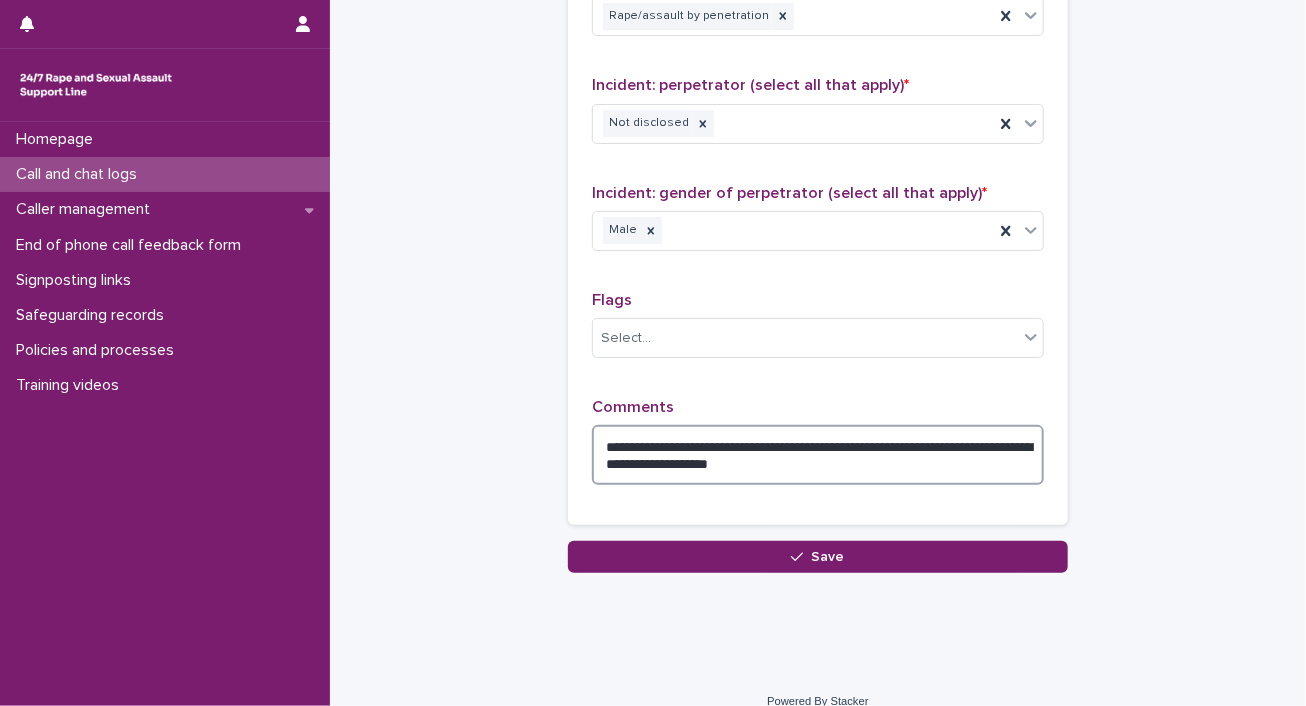 click on "**********" at bounding box center (818, 455) 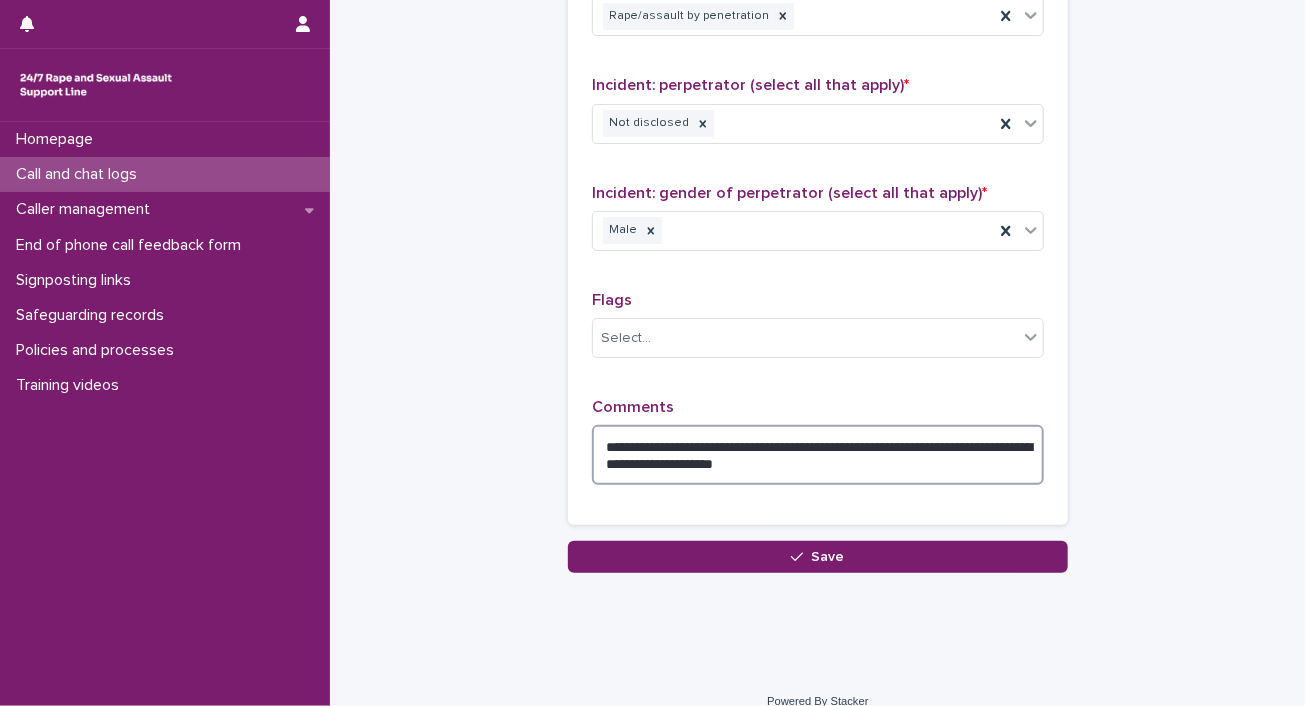 click on "**********" at bounding box center (818, 455) 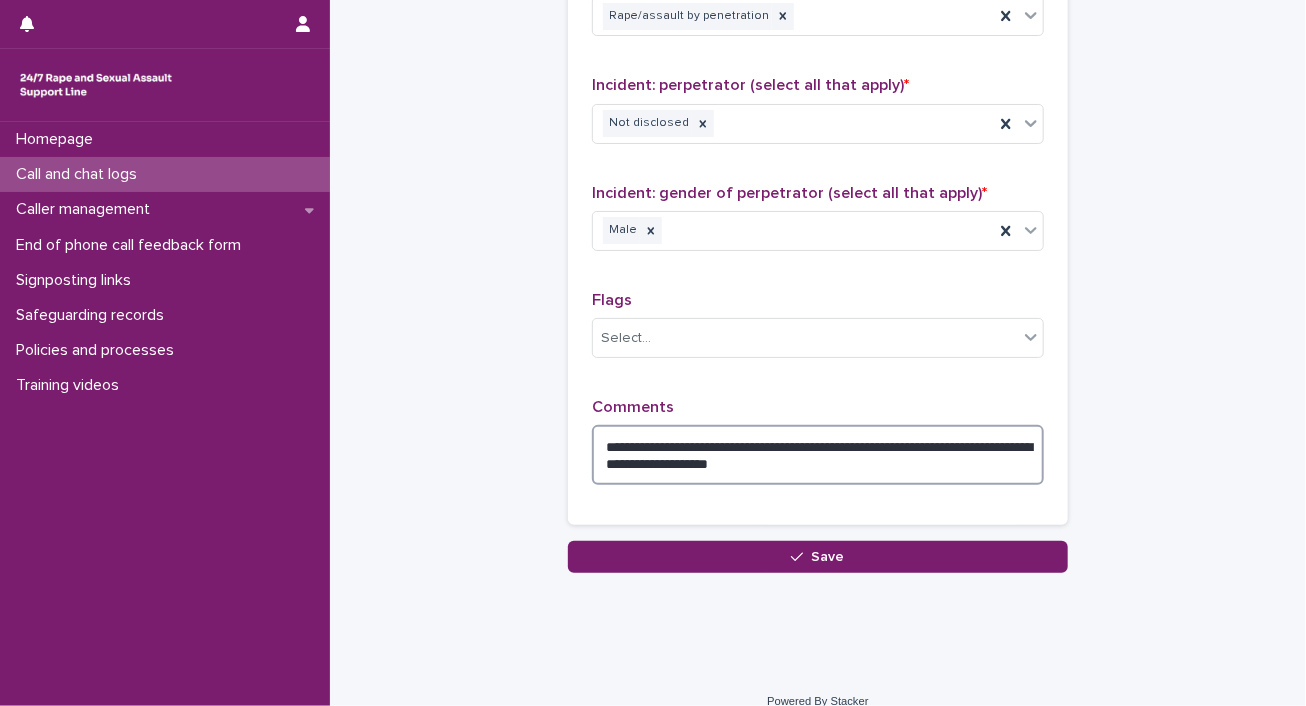 click on "**********" at bounding box center (818, 455) 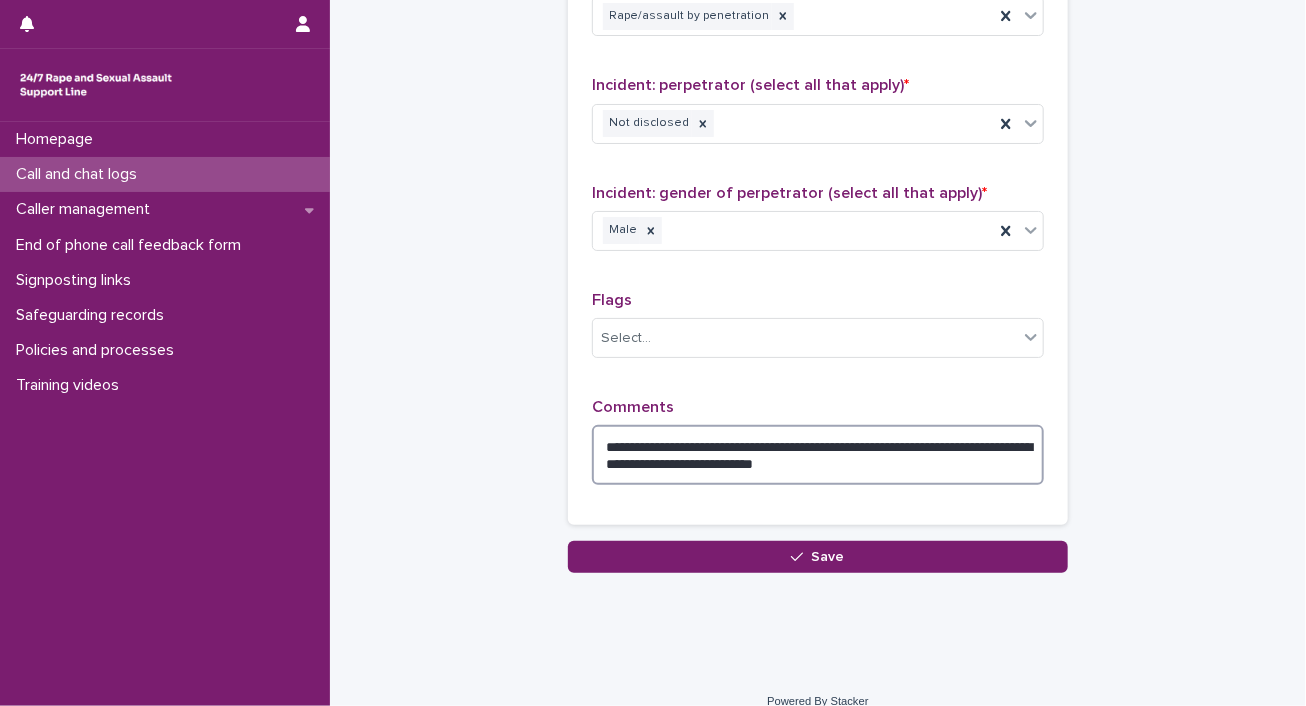 drag, startPoint x: 844, startPoint y: 454, endPoint x: 907, endPoint y: 461, distance: 63.387695 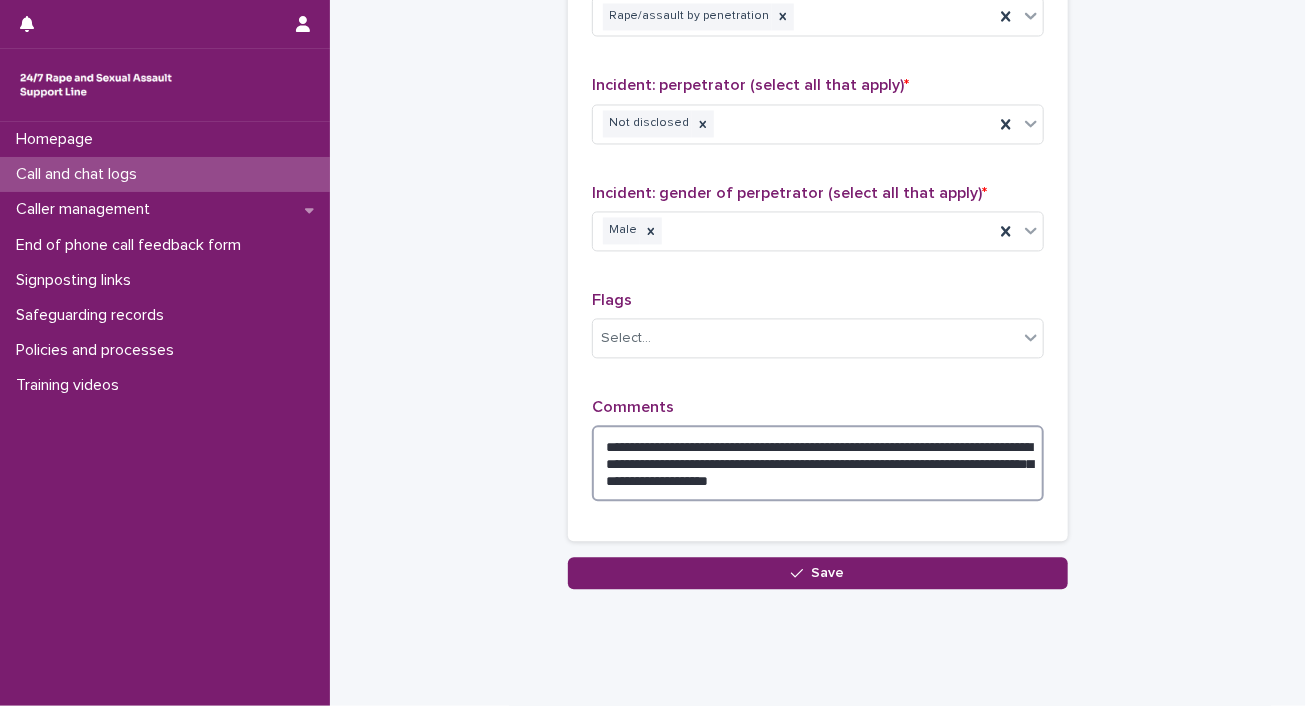 click on "**********" at bounding box center (818, 463) 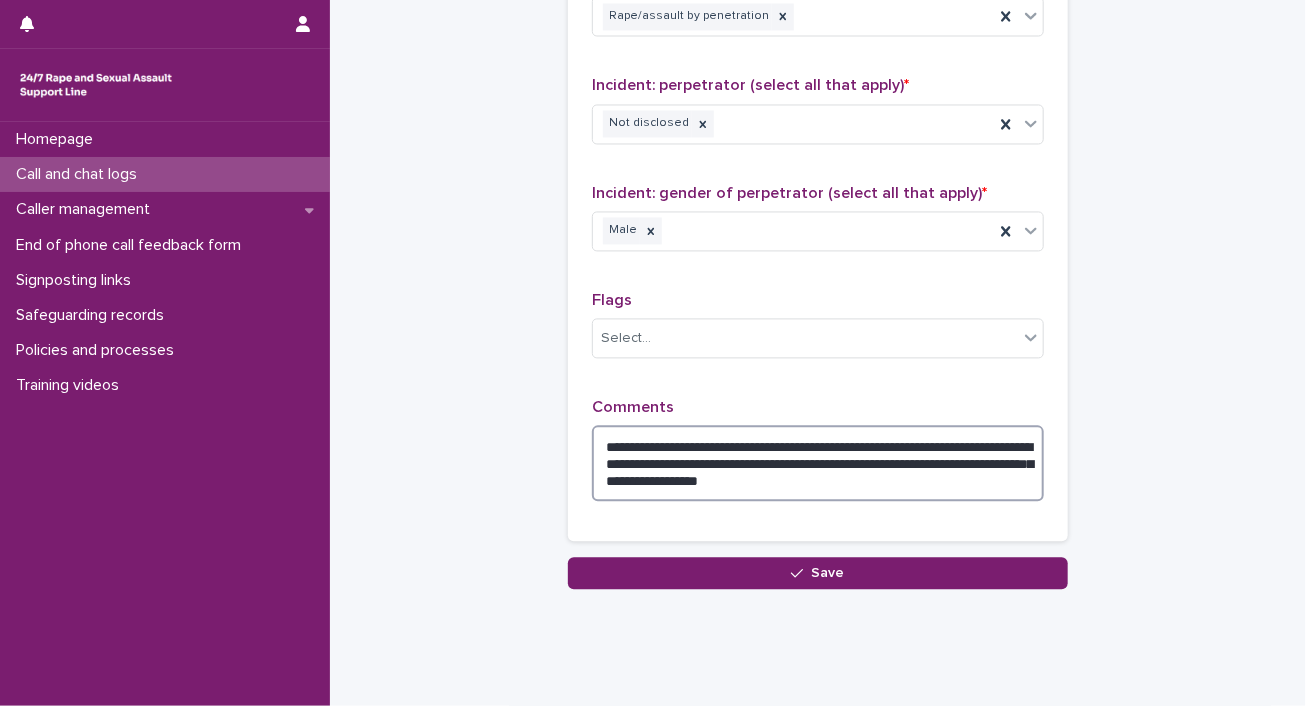 click on "**********" at bounding box center (818, 463) 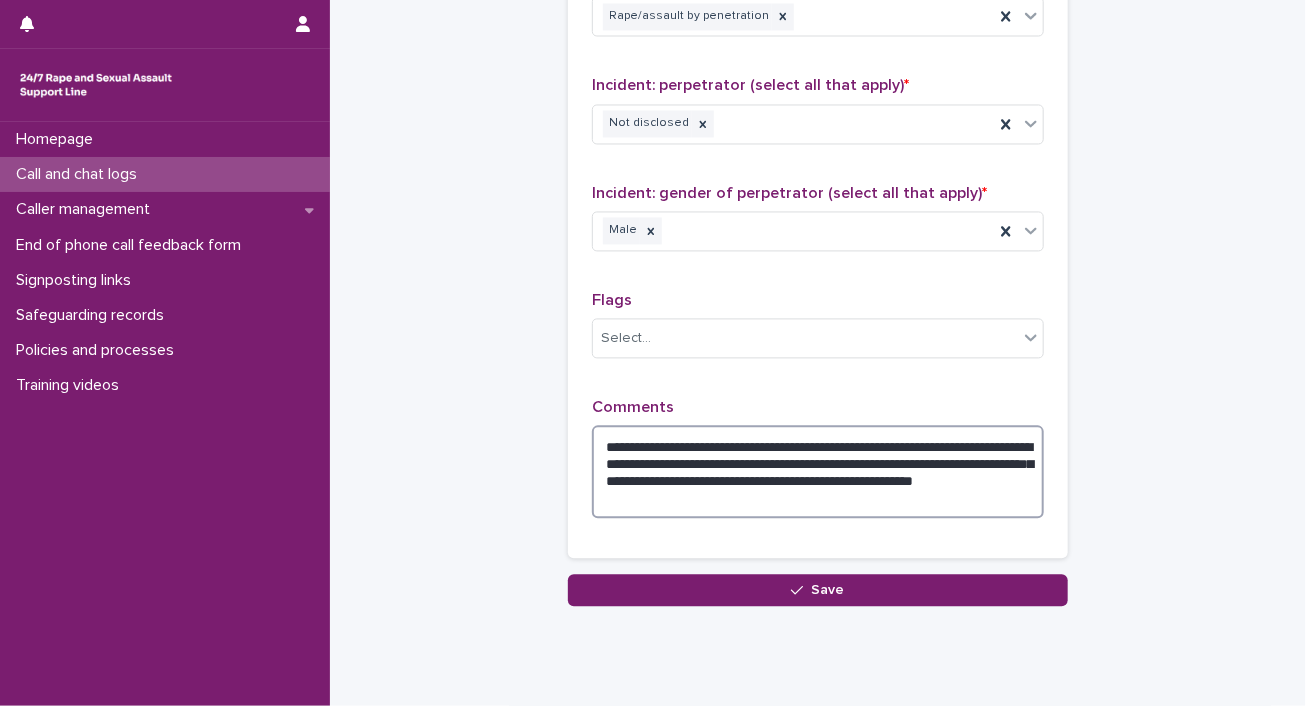 click on "**********" at bounding box center [818, 471] 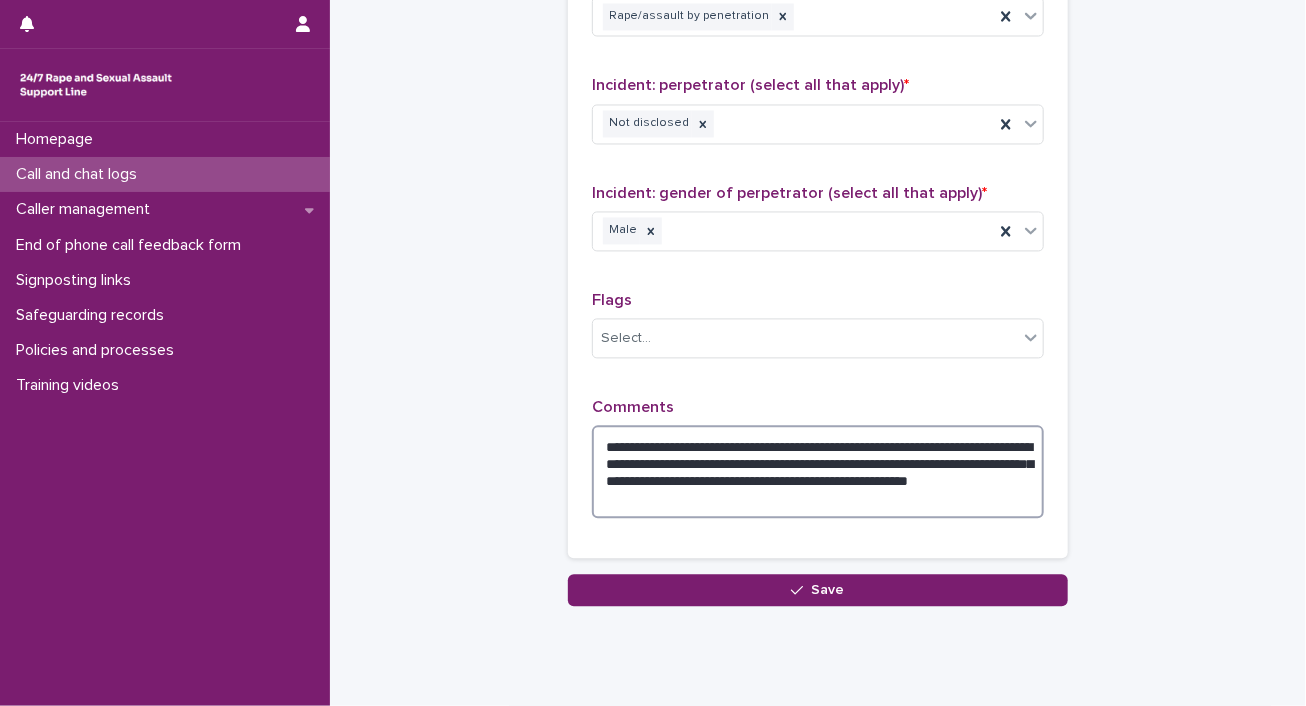 click on "**********" at bounding box center (818, 471) 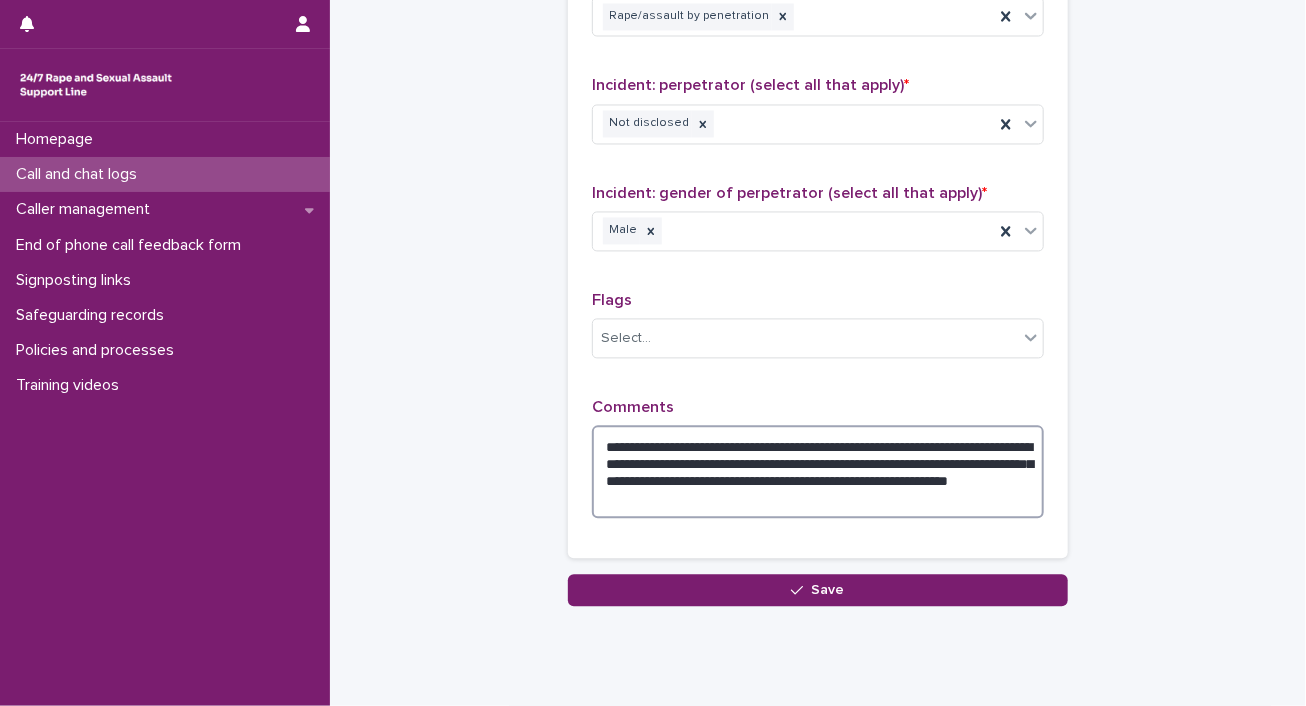 click on "**********" at bounding box center (818, 471) 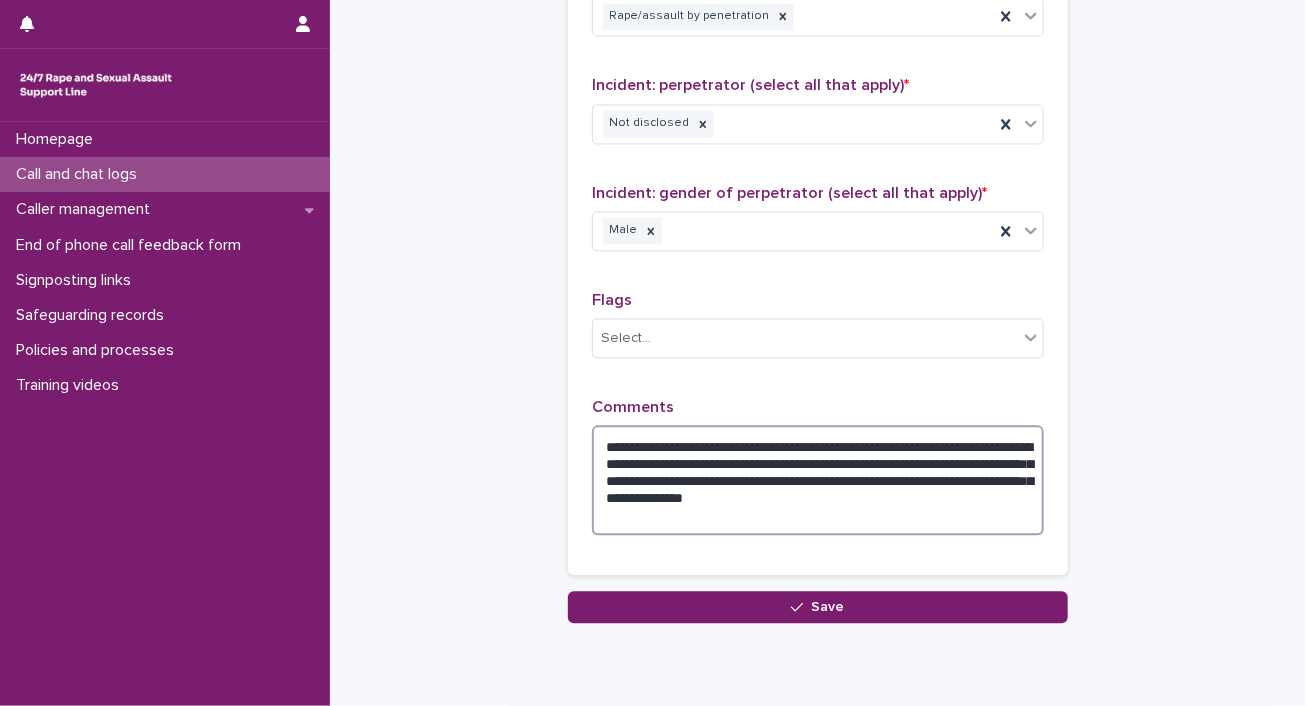 click on "**********" at bounding box center [818, 480] 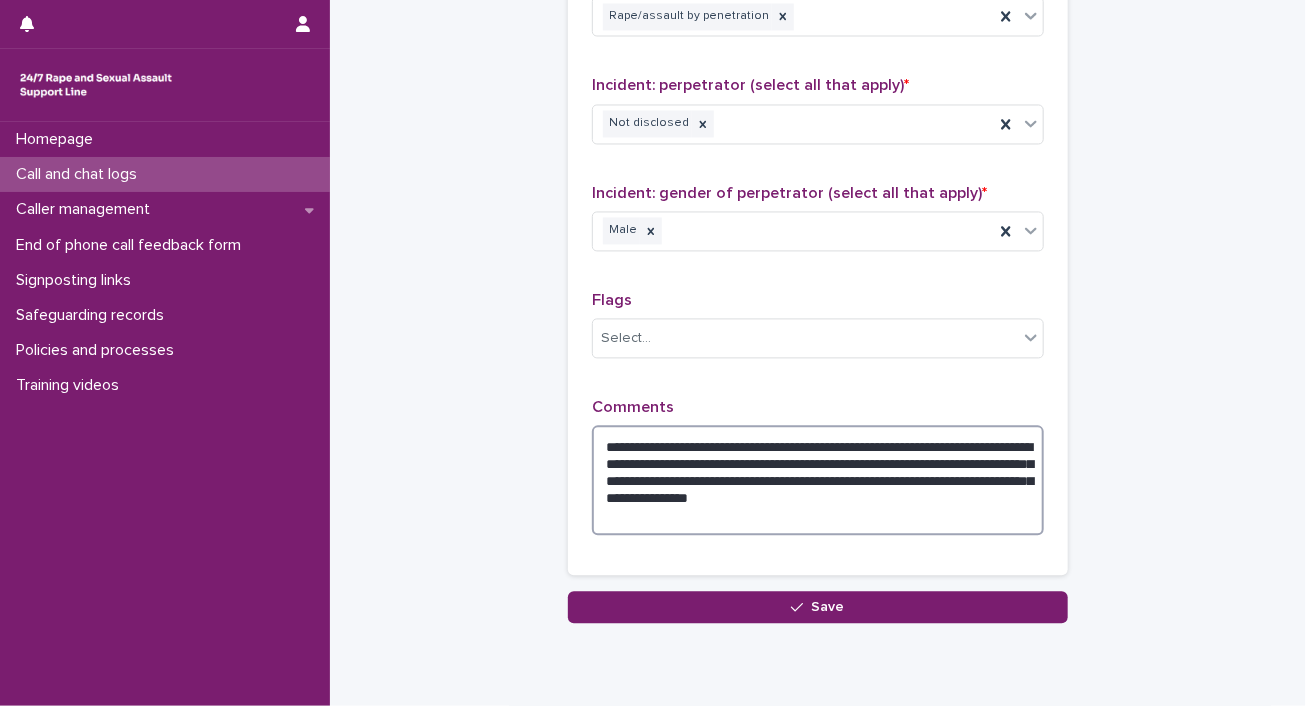 click on "**********" at bounding box center [818, 480] 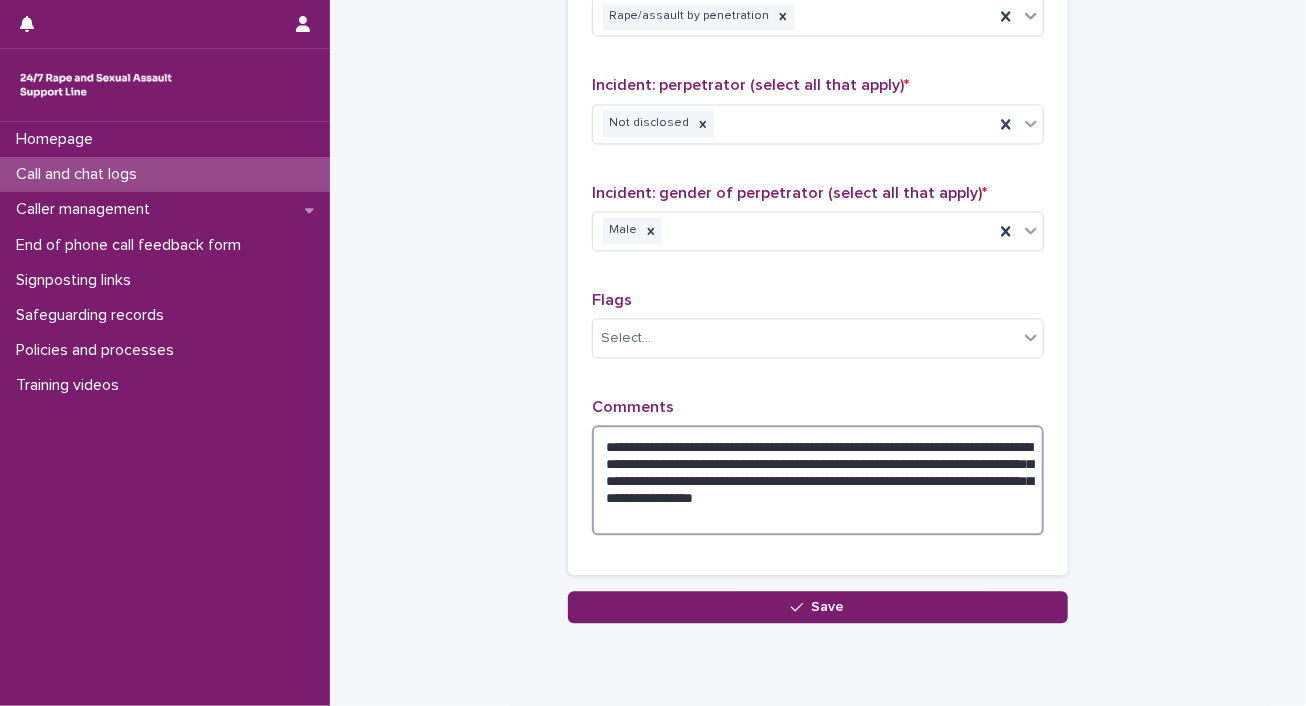 click on "**********" at bounding box center (818, 480) 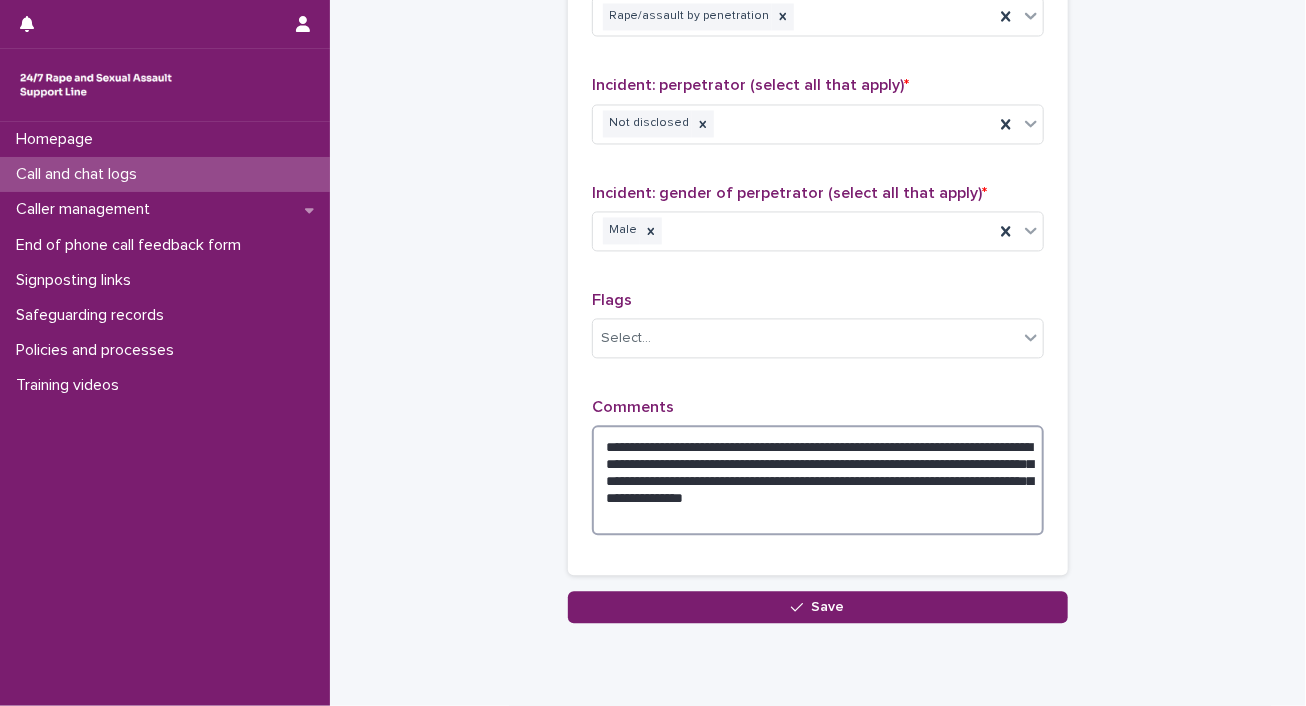 click on "**********" at bounding box center (818, 480) 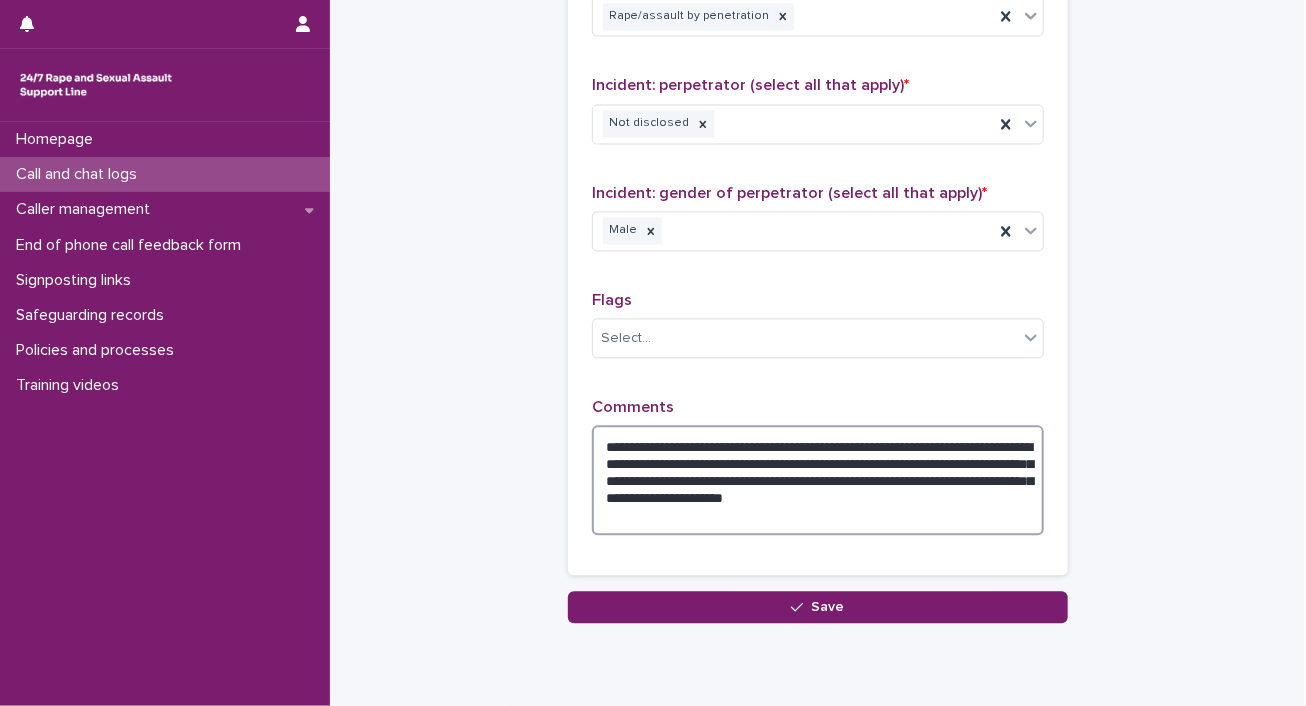 click on "**********" at bounding box center [818, 480] 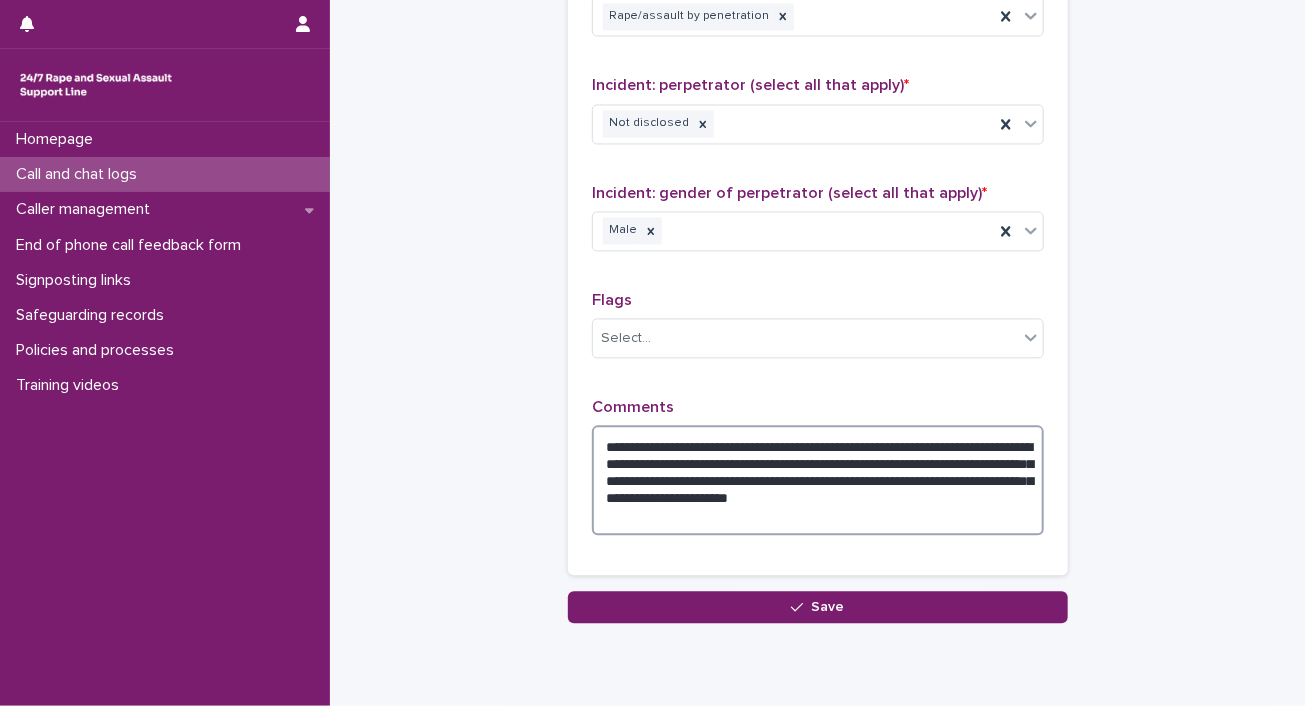 click on "**********" at bounding box center (818, 480) 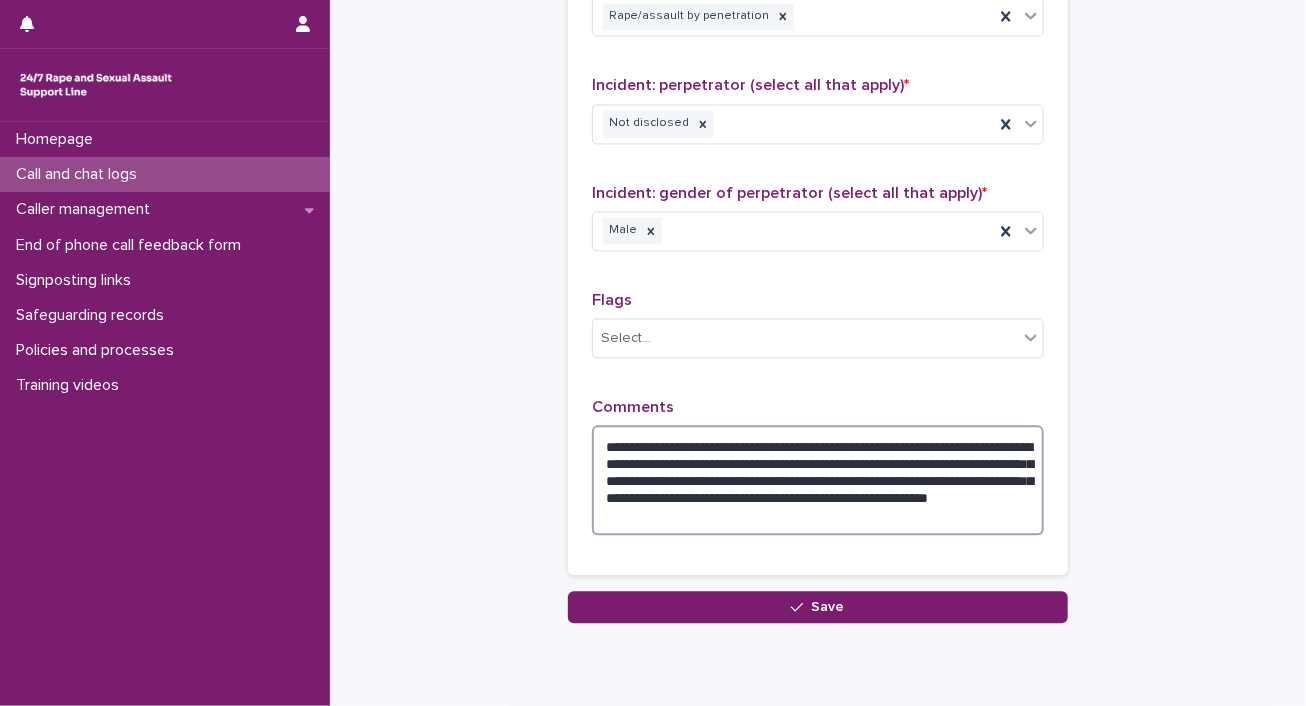 click on "**********" at bounding box center [818, 480] 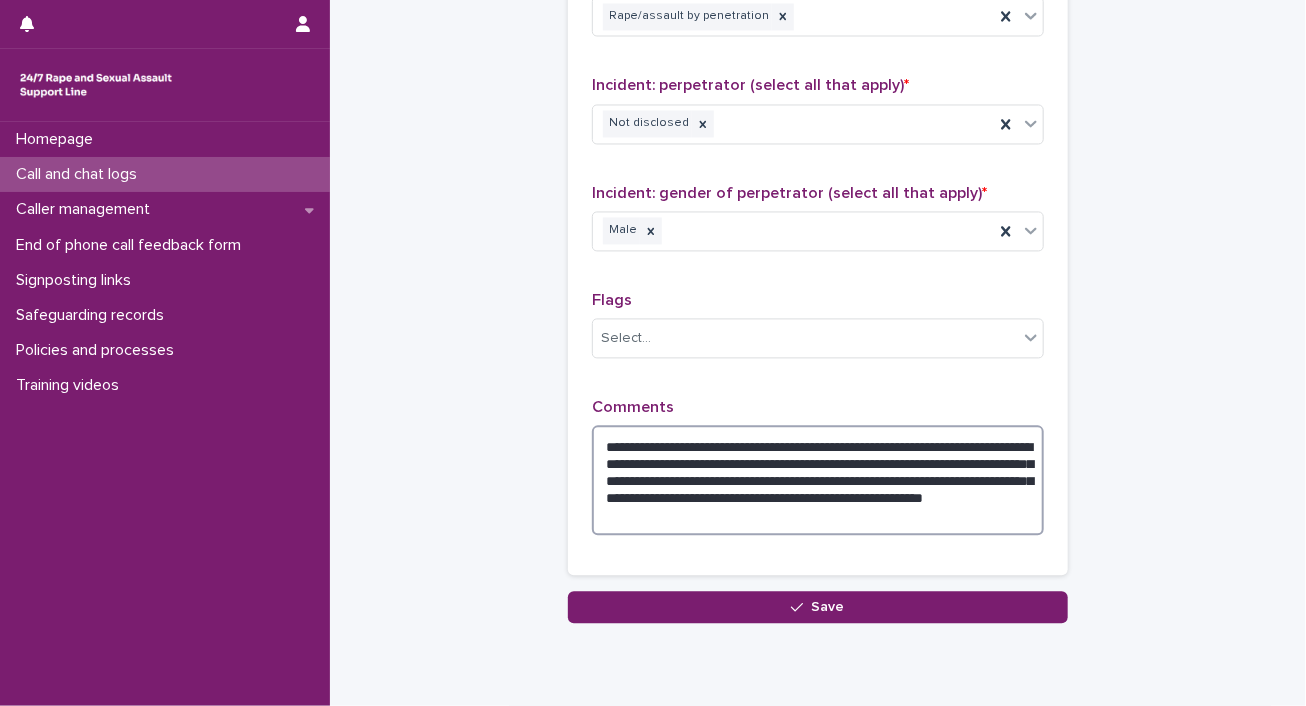 drag, startPoint x: 984, startPoint y: 477, endPoint x: 945, endPoint y: 458, distance: 43.382023 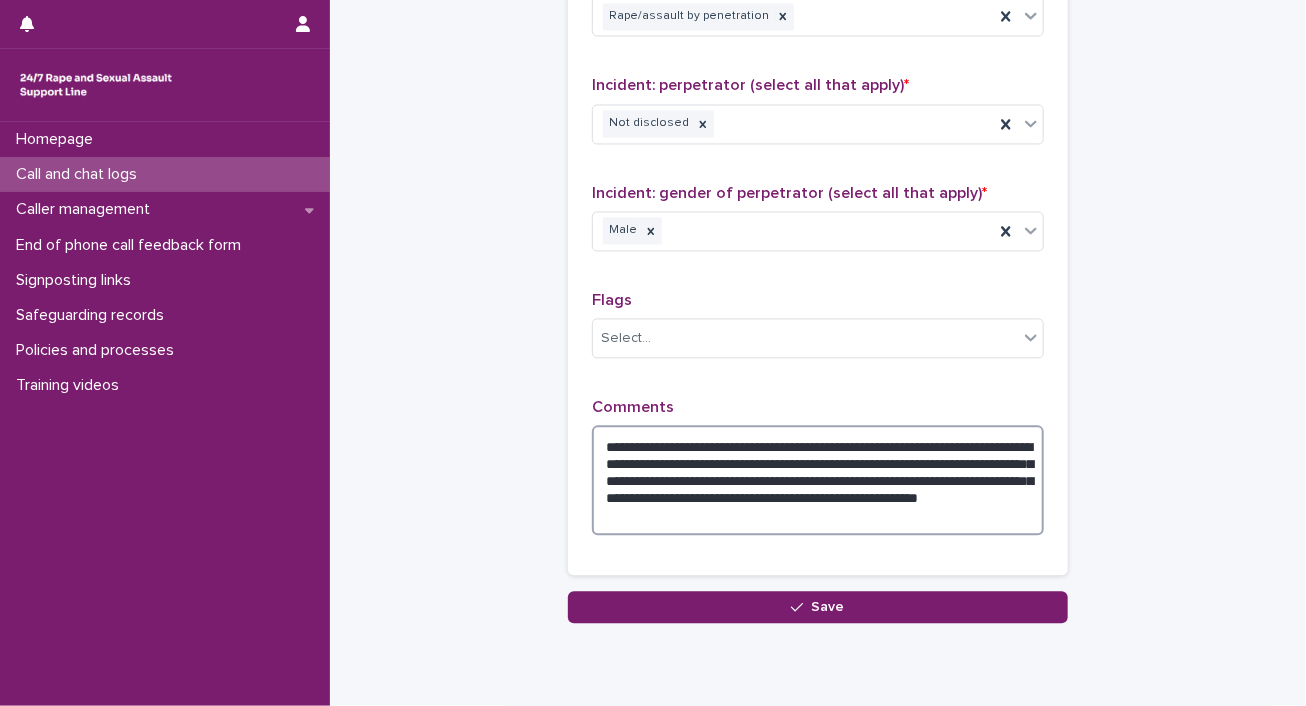click on "**********" at bounding box center [818, 480] 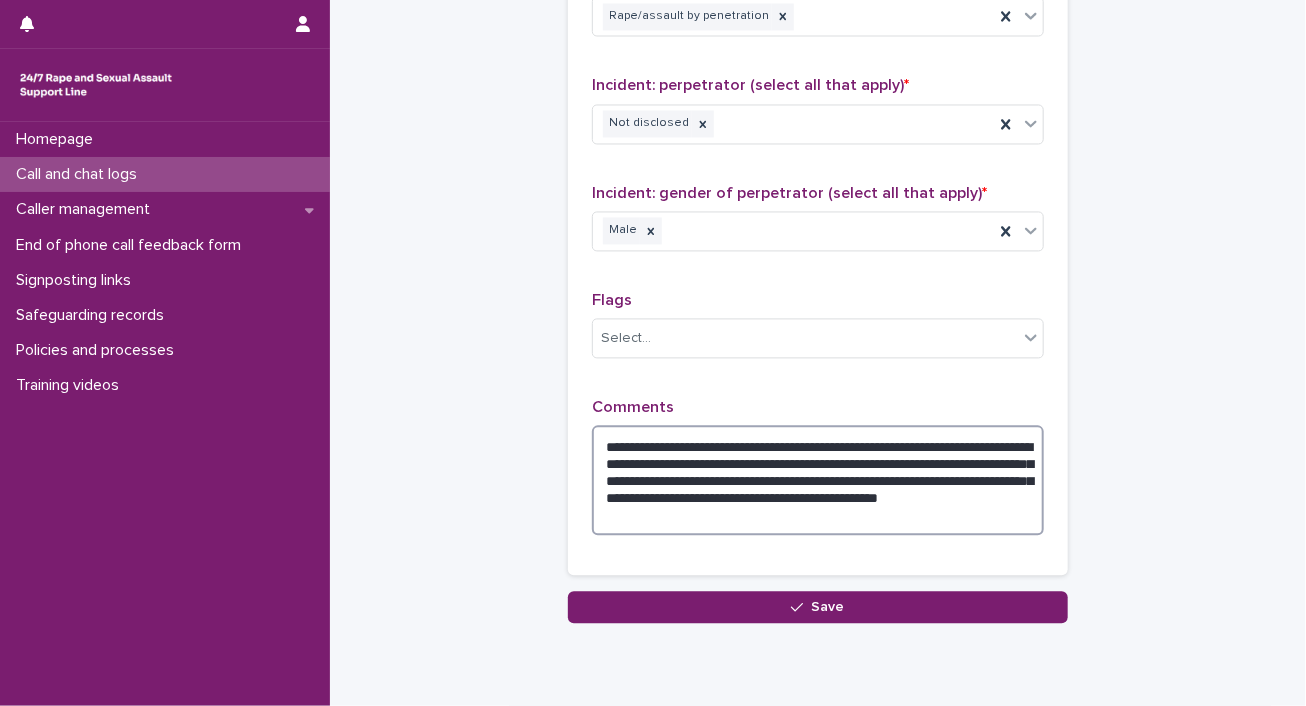 click on "**********" at bounding box center (818, 480) 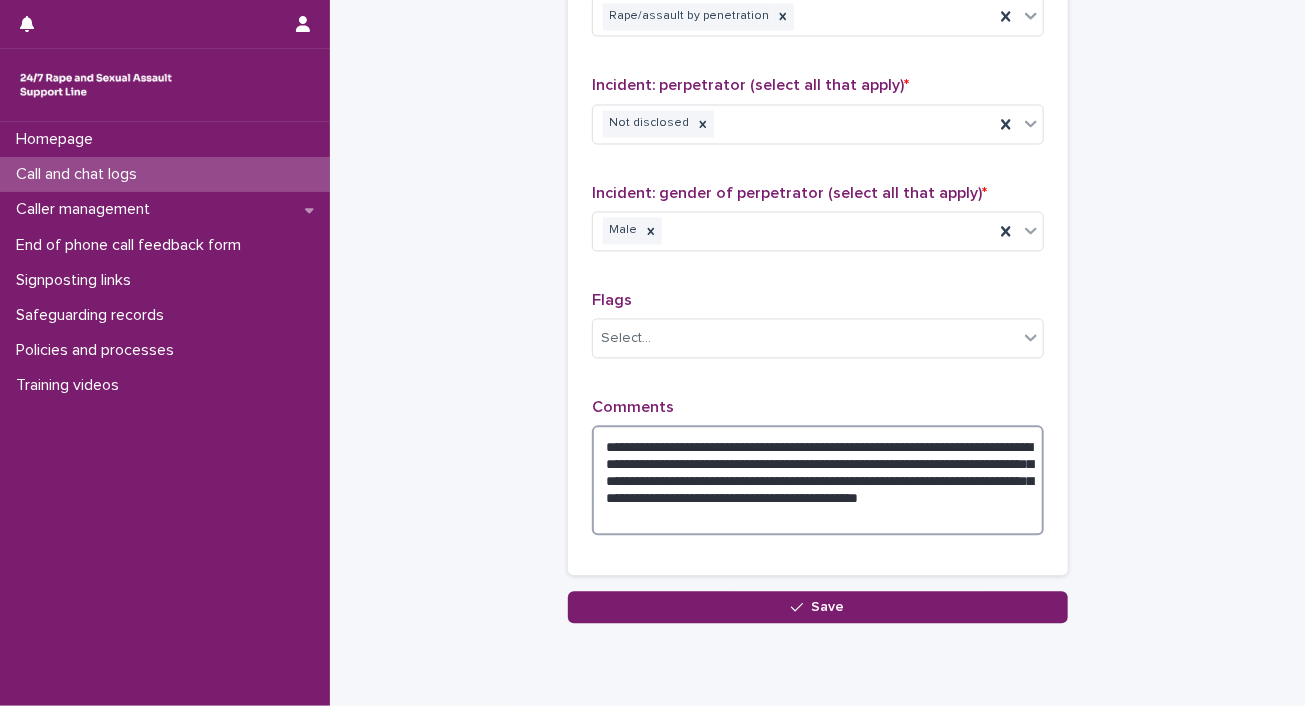 click on "**********" at bounding box center (818, 480) 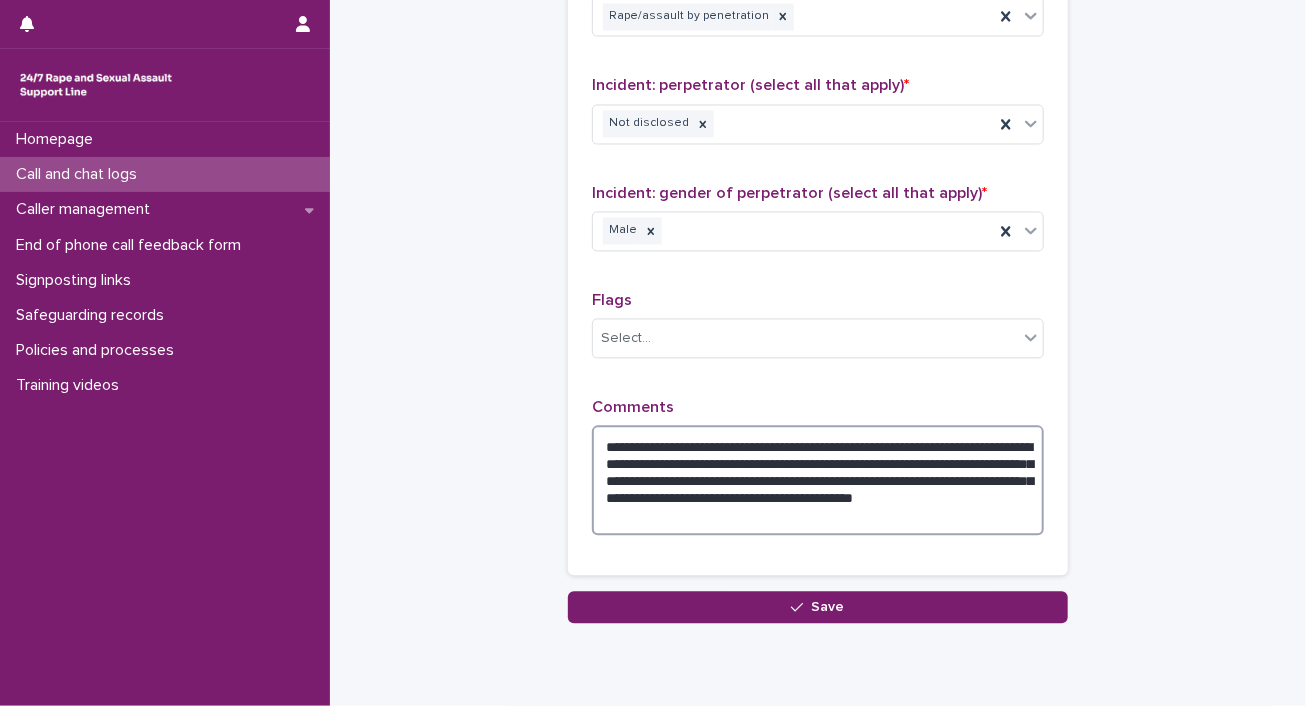 click on "**********" at bounding box center (818, 480) 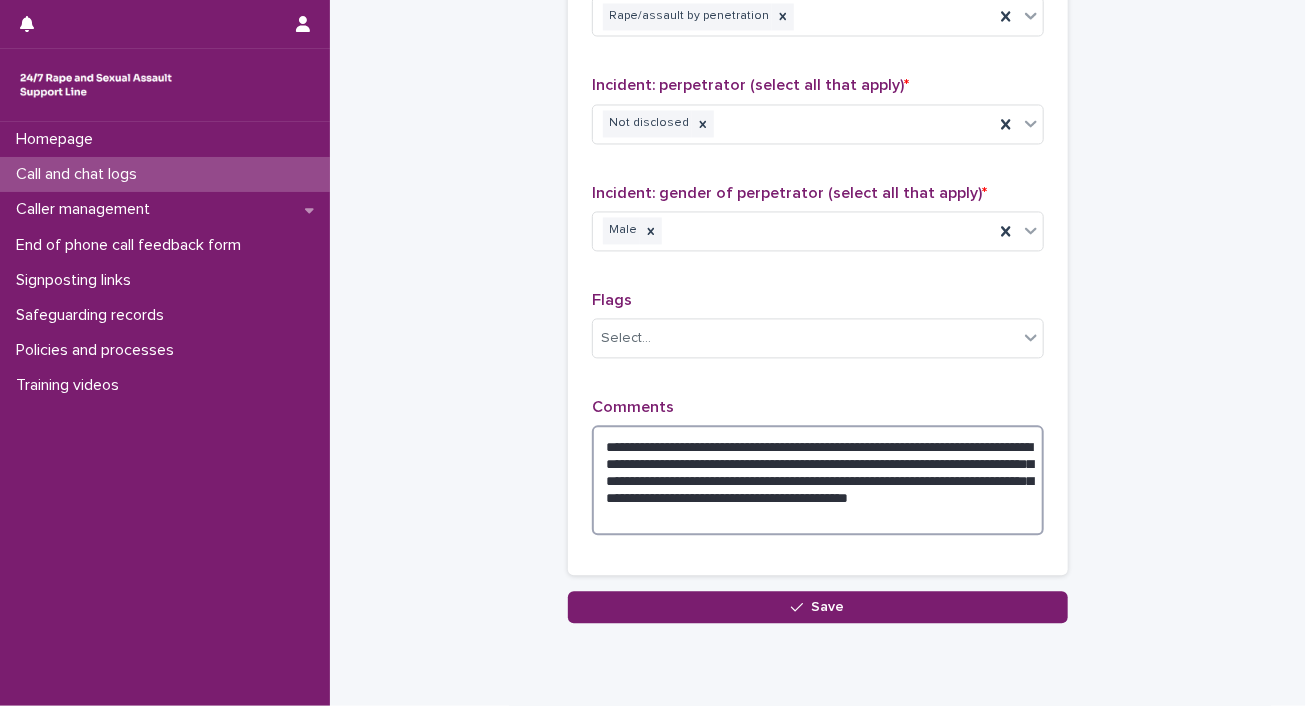 click on "**********" at bounding box center [818, 480] 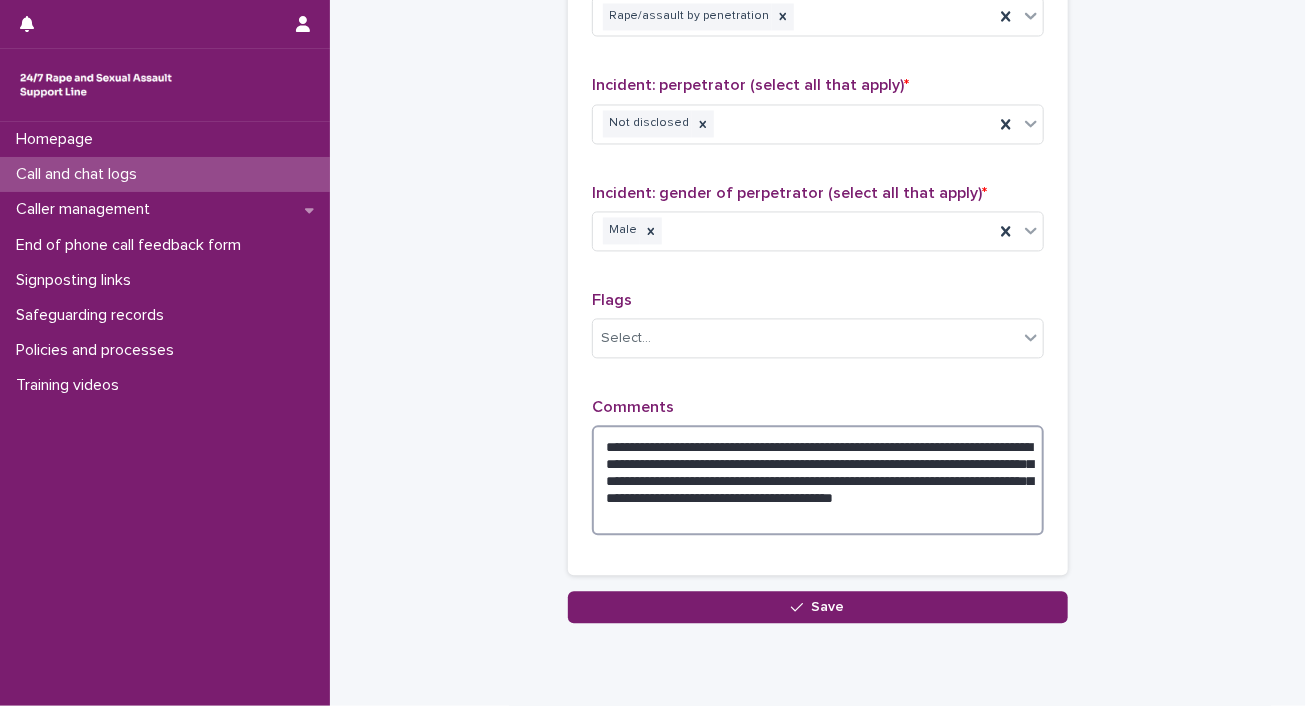 click on "**********" at bounding box center (818, 480) 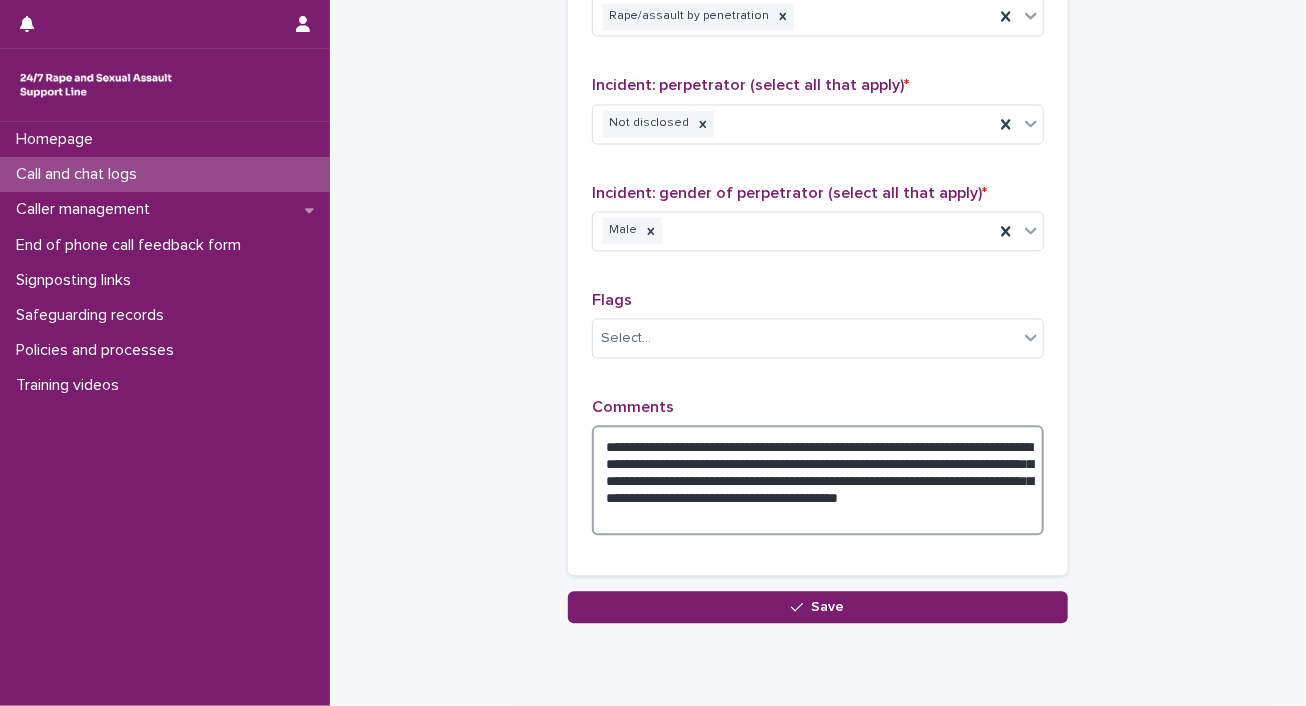 click on "**********" at bounding box center (818, 480) 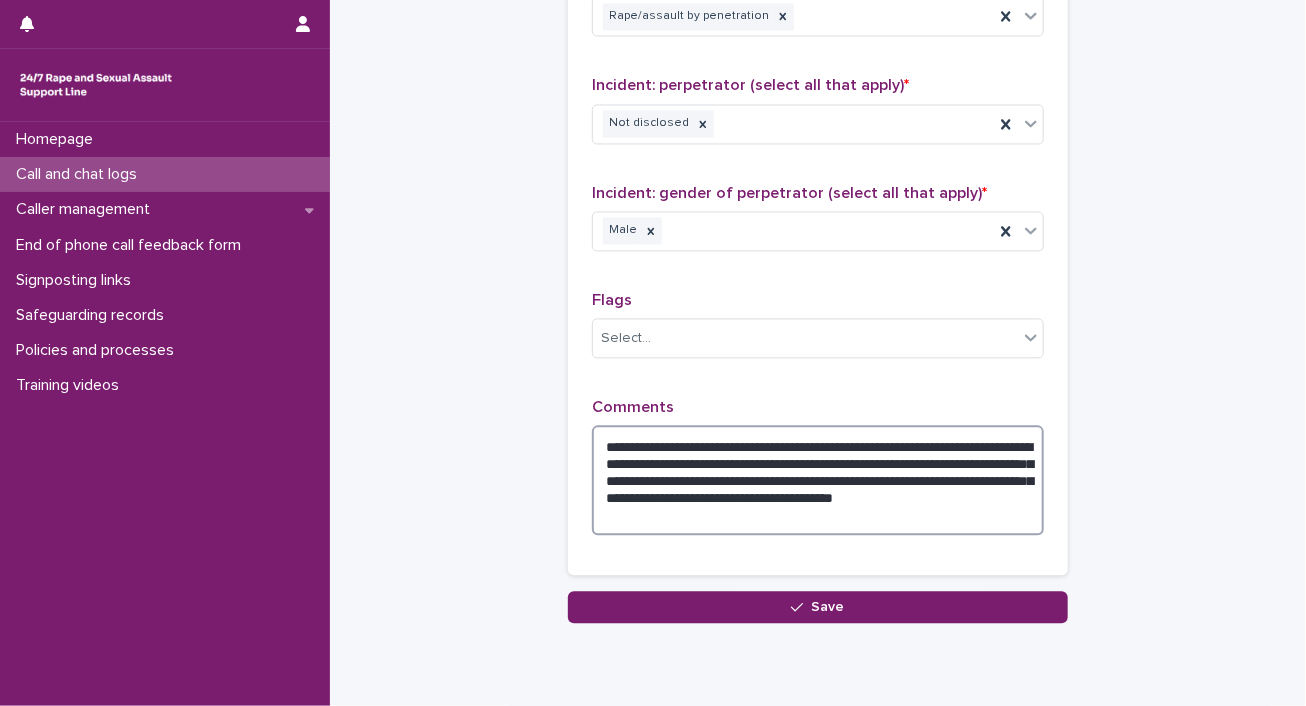 click on "**********" at bounding box center [818, 480] 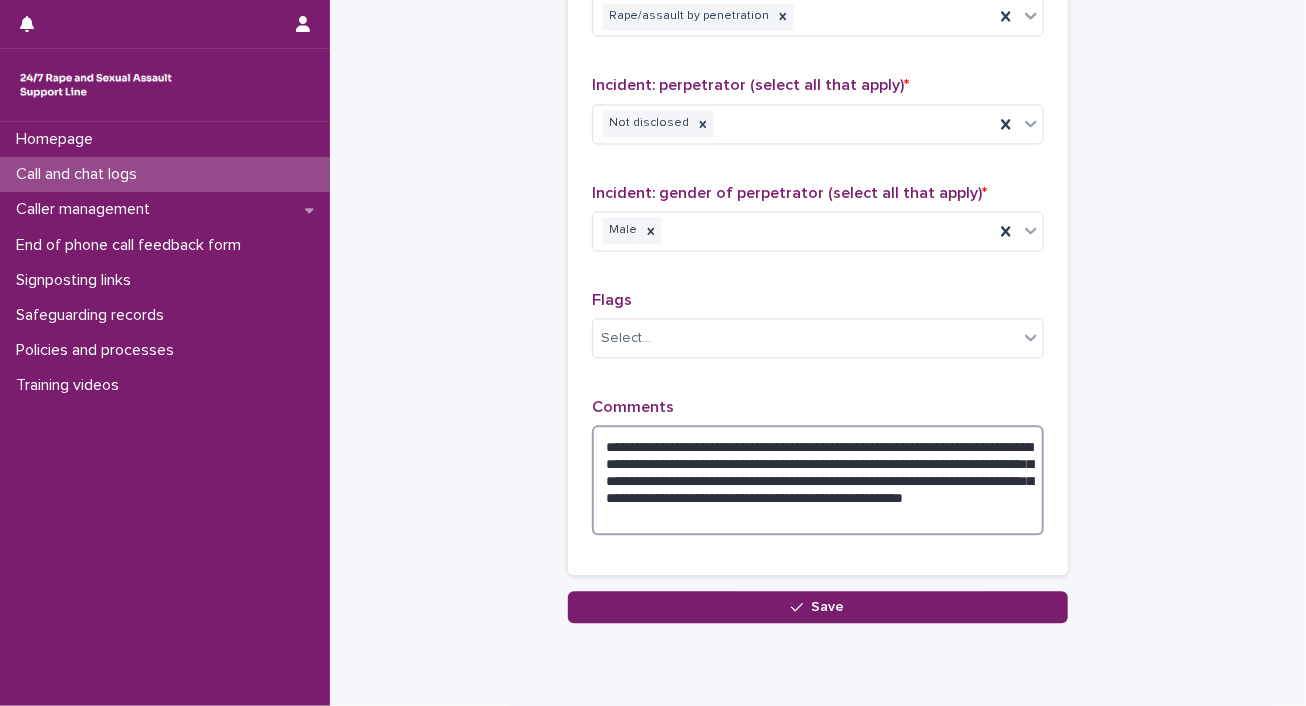 click on "**********" at bounding box center (818, 480) 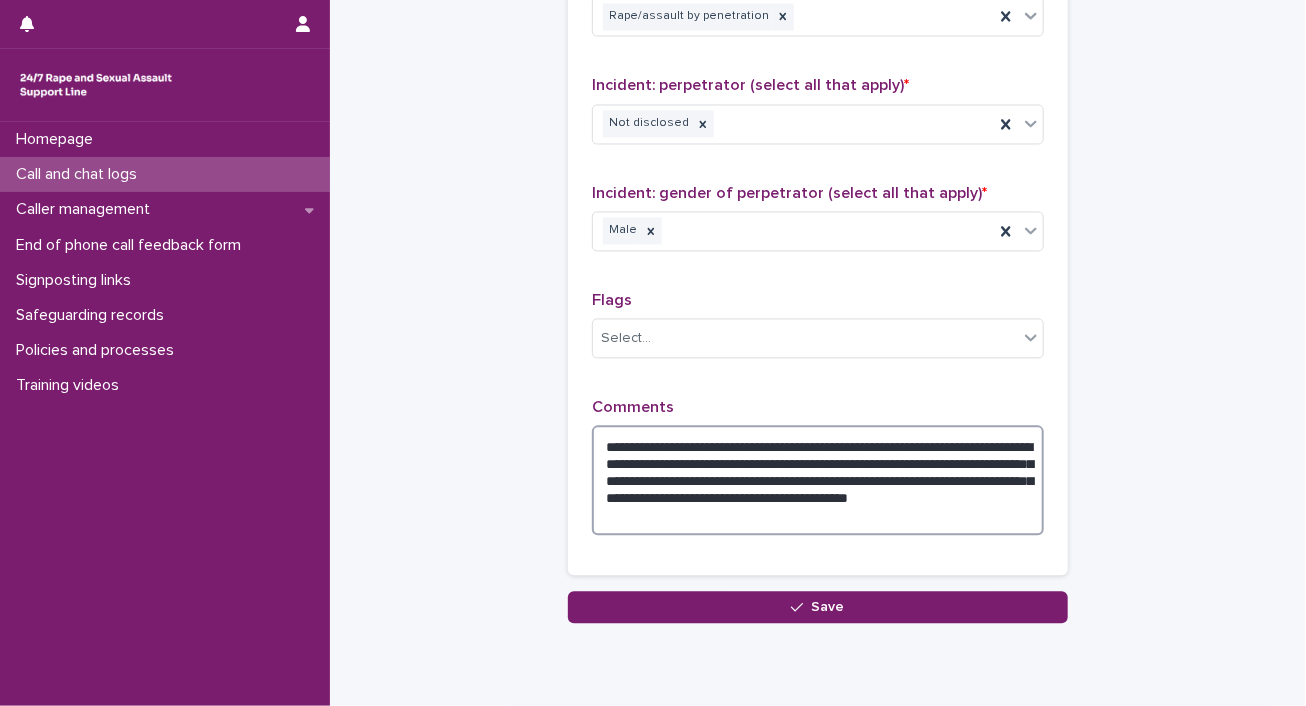 click on "**********" at bounding box center [818, 480] 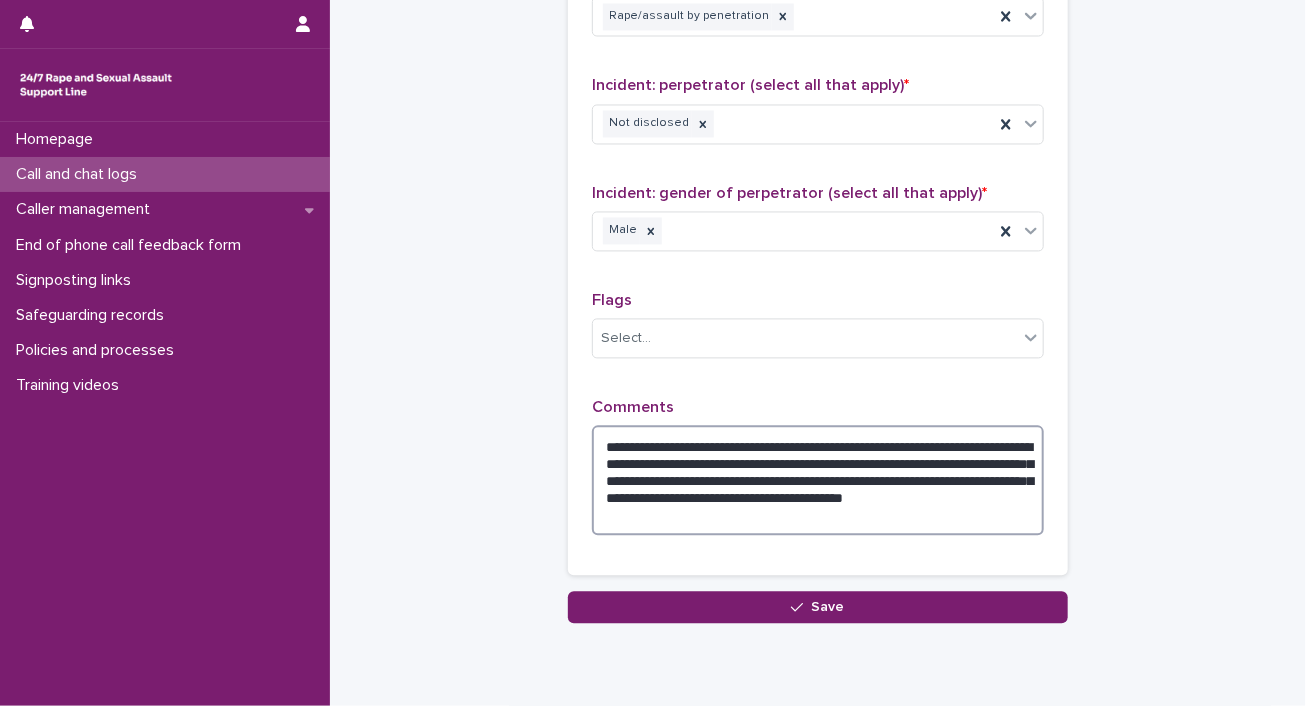 scroll, scrollTop: 1638, scrollLeft: 0, axis: vertical 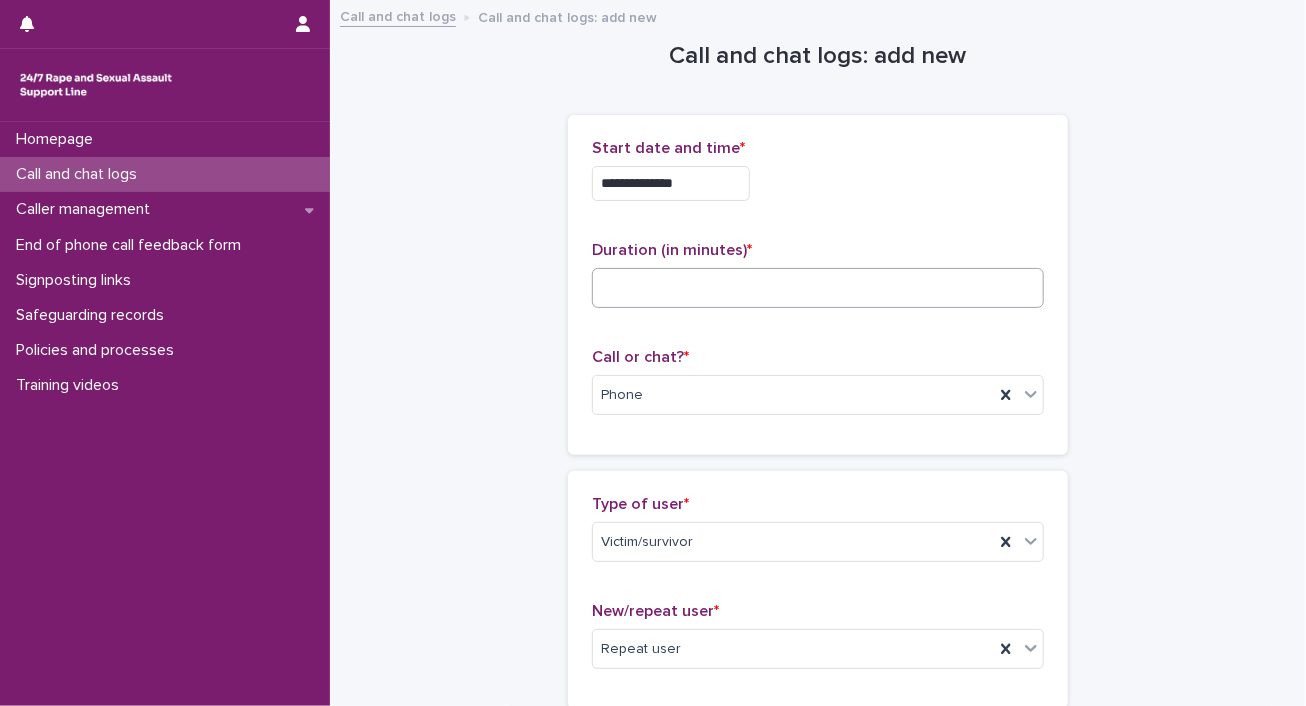 type on "**********" 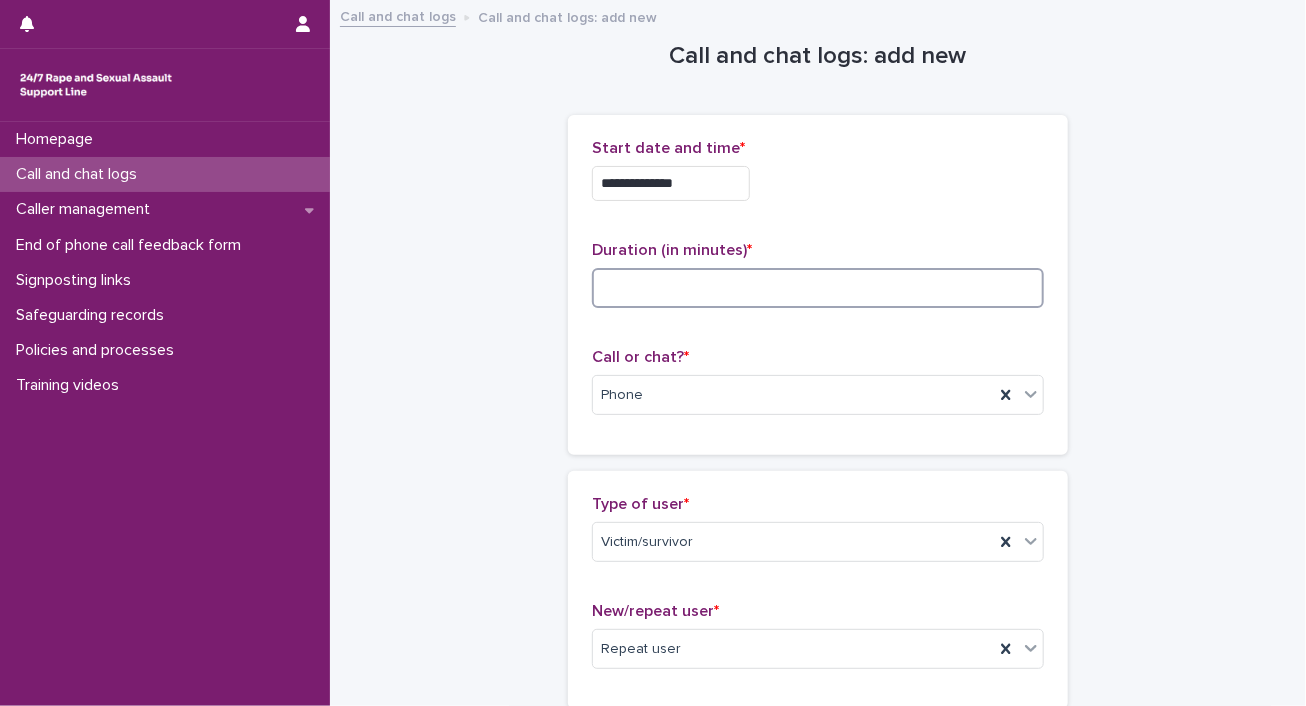 click at bounding box center [818, 288] 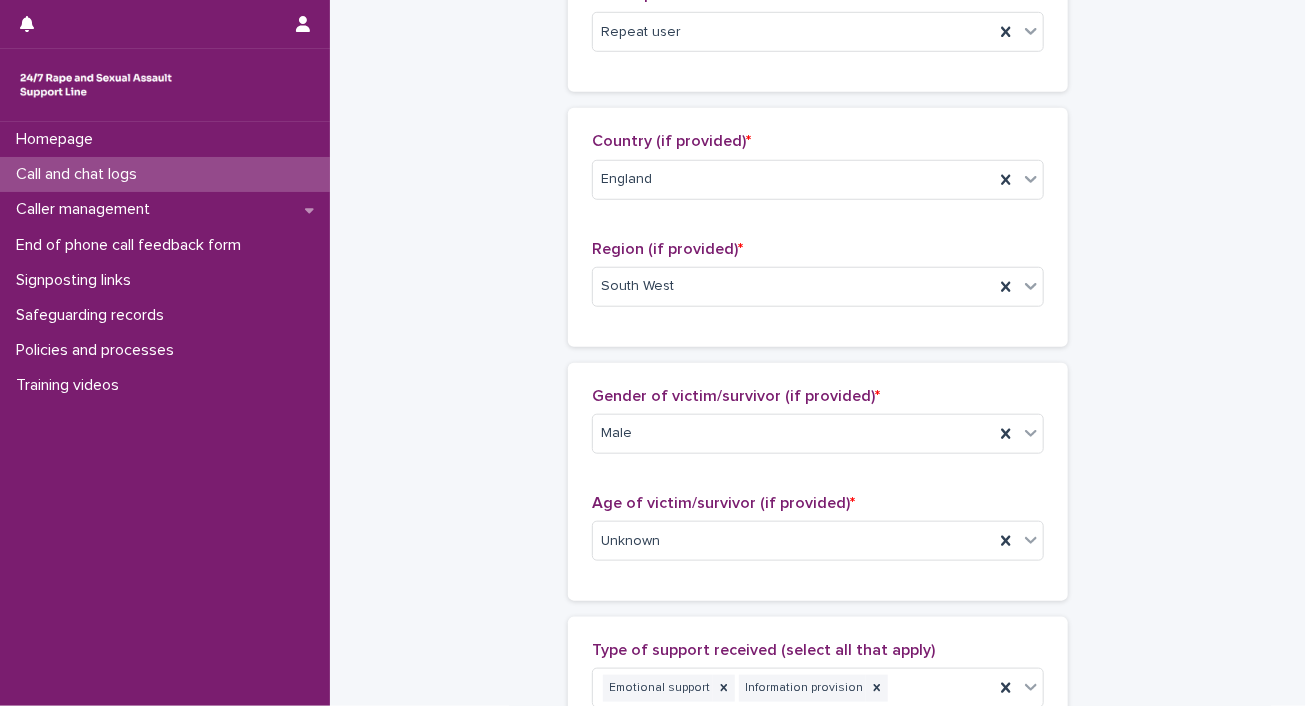scroll, scrollTop: 1705, scrollLeft: 0, axis: vertical 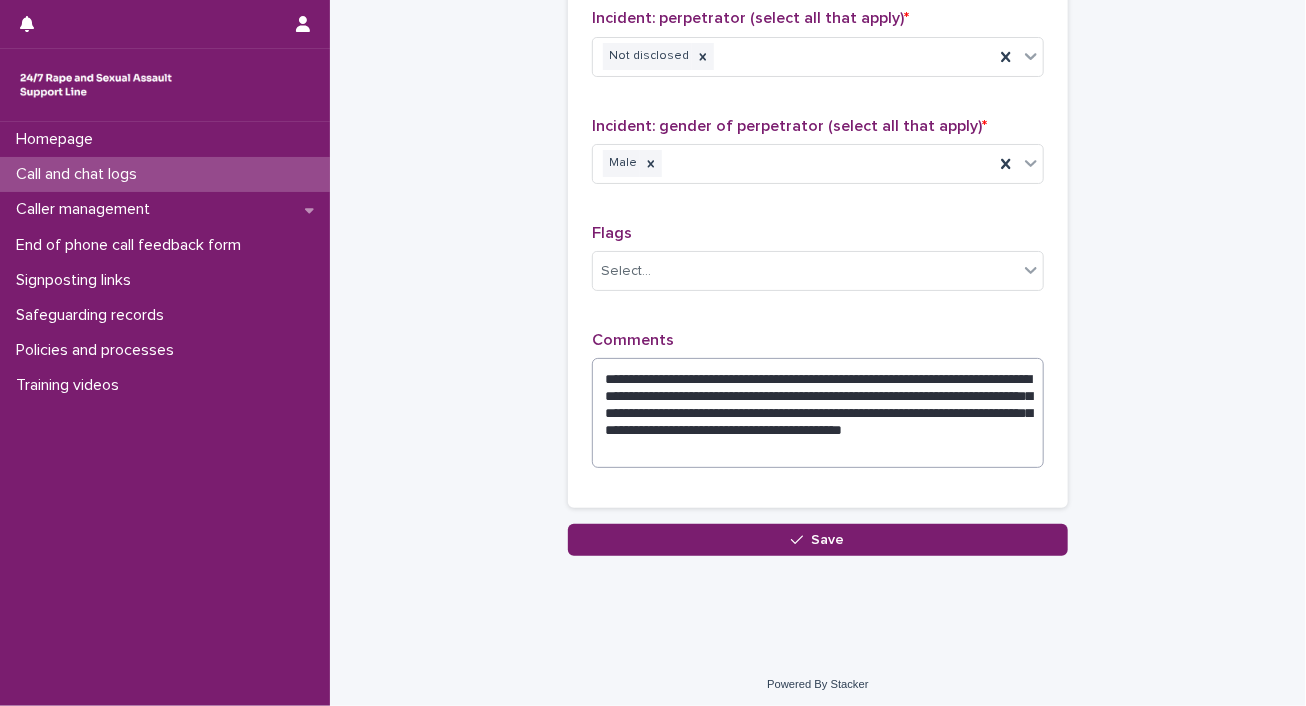 type on "**" 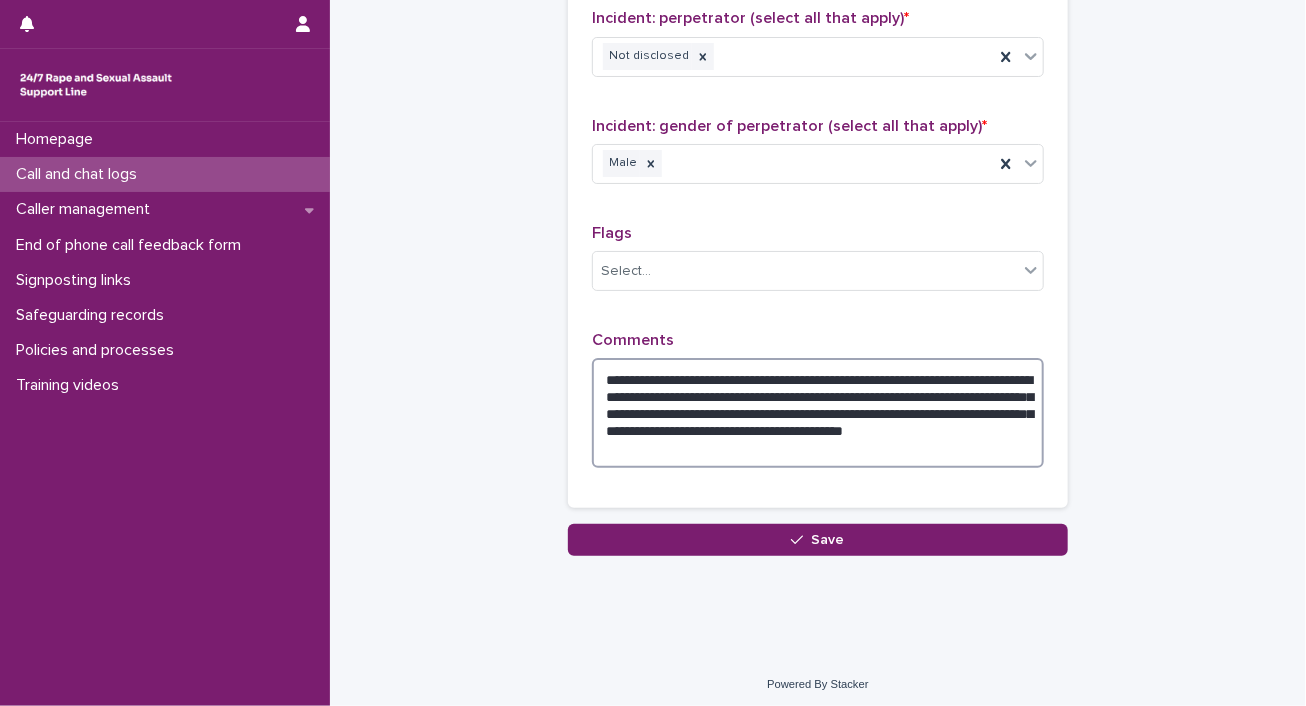 click on "**********" at bounding box center [818, 413] 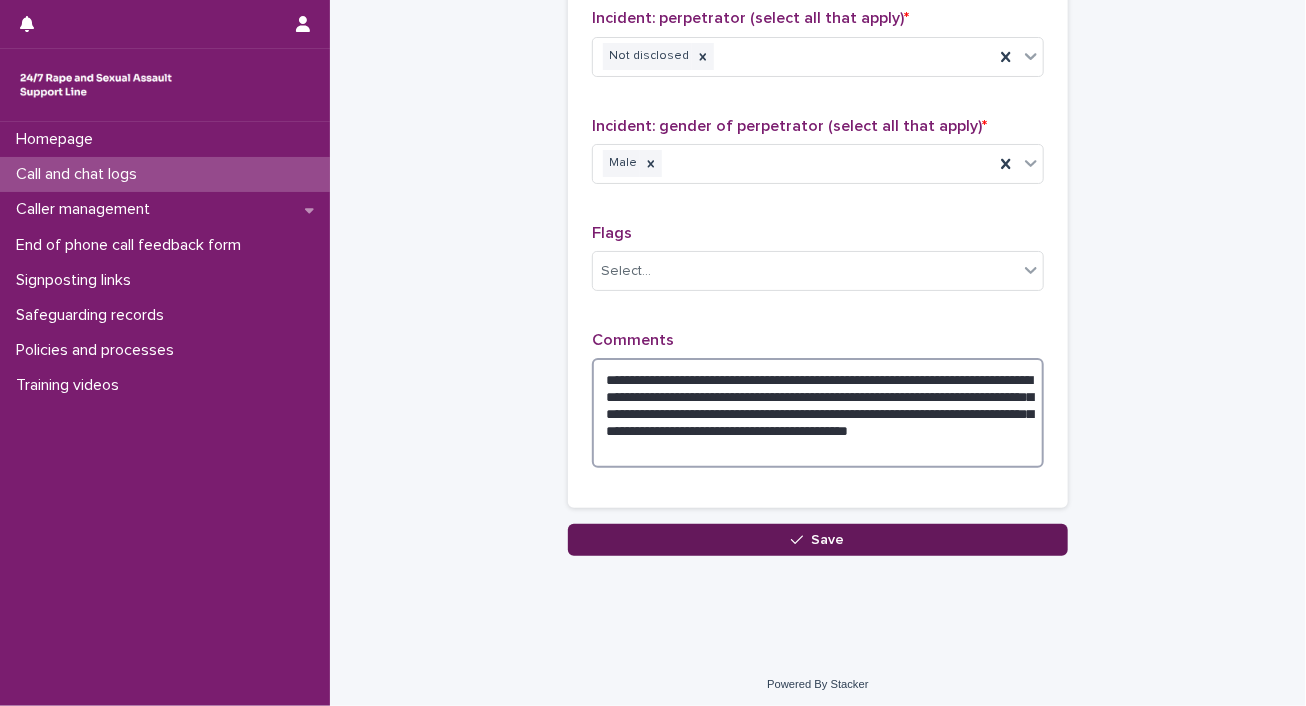 type on "**********" 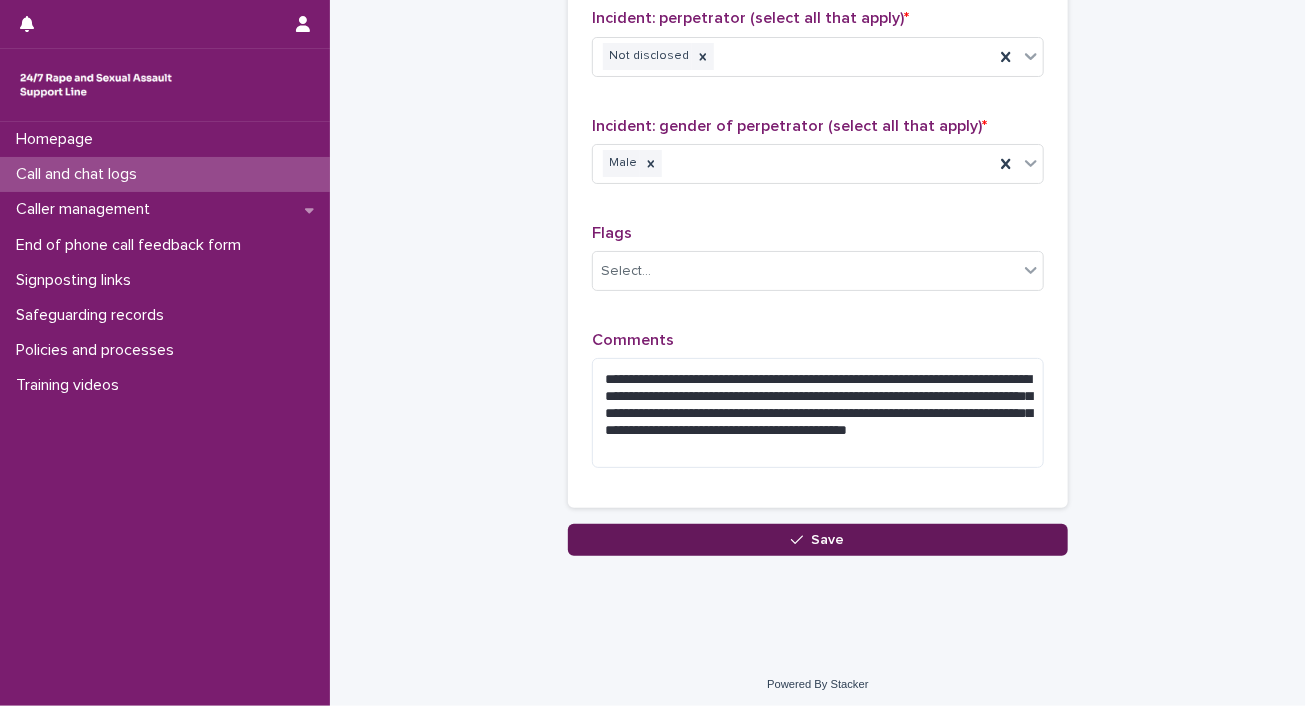 click on "Save" at bounding box center [828, 540] 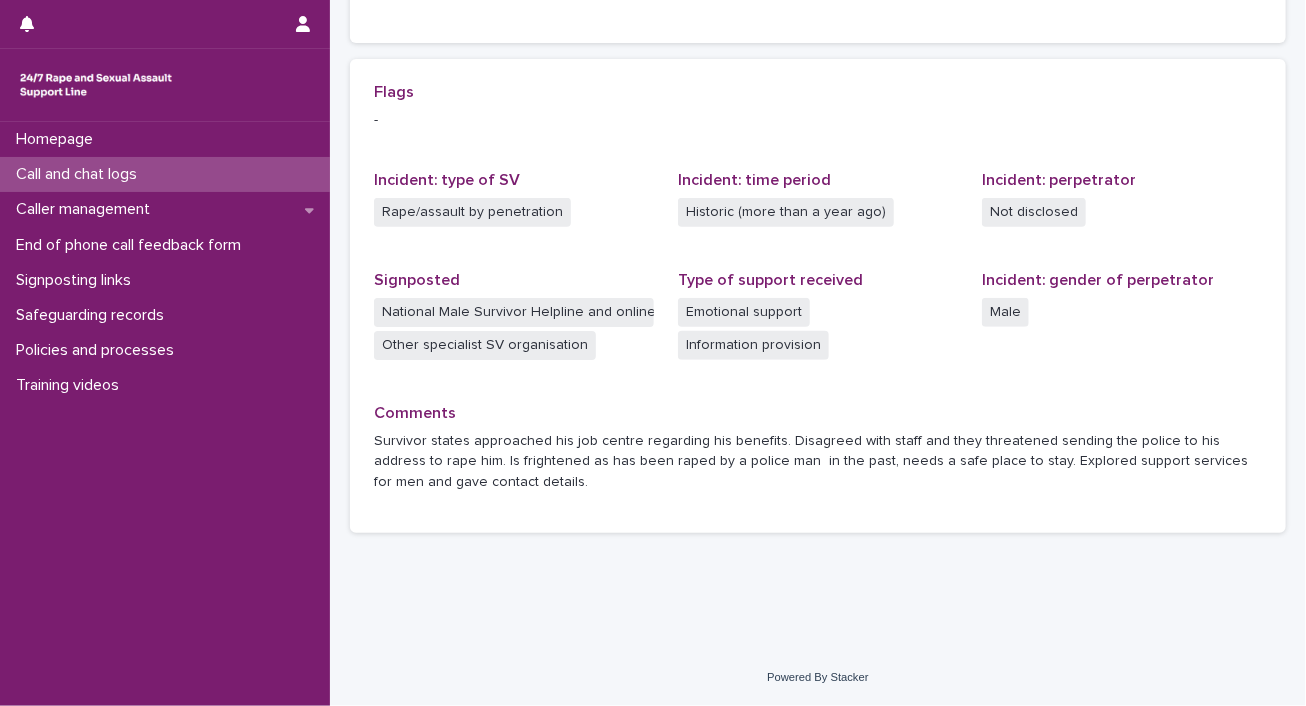 scroll, scrollTop: 0, scrollLeft: 0, axis: both 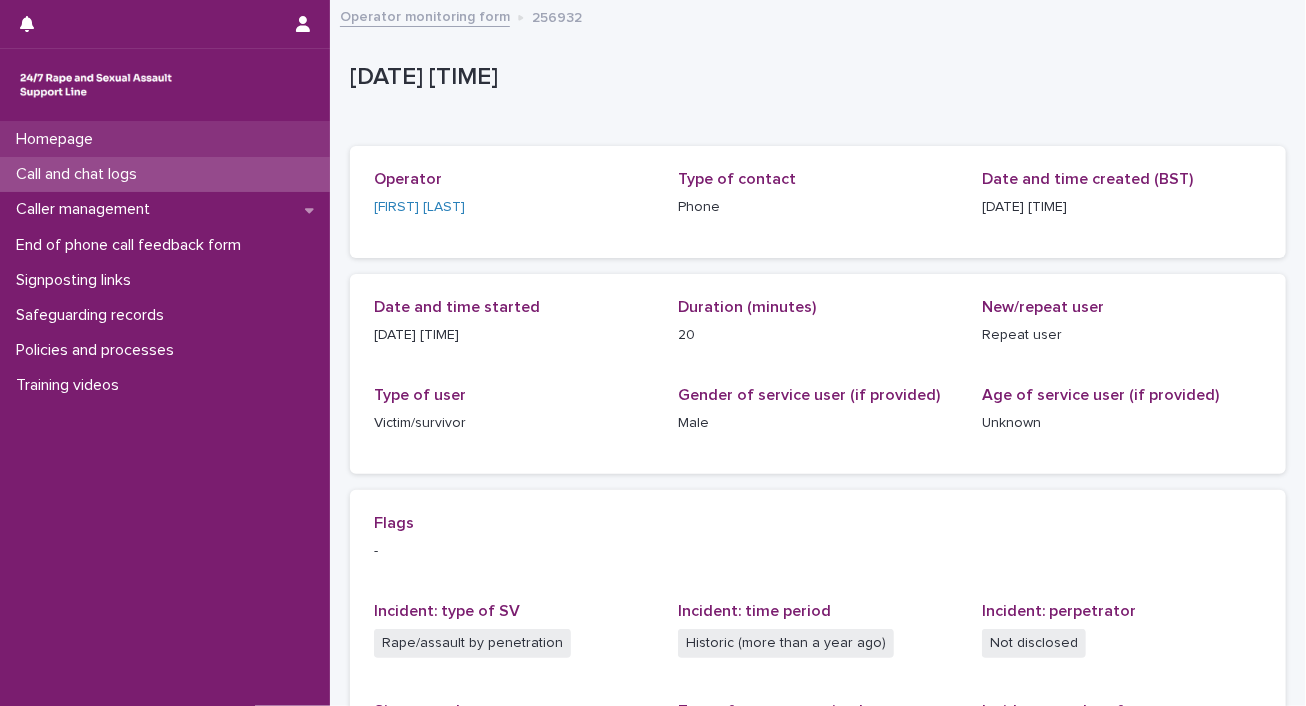 click on "Homepage" at bounding box center [165, 139] 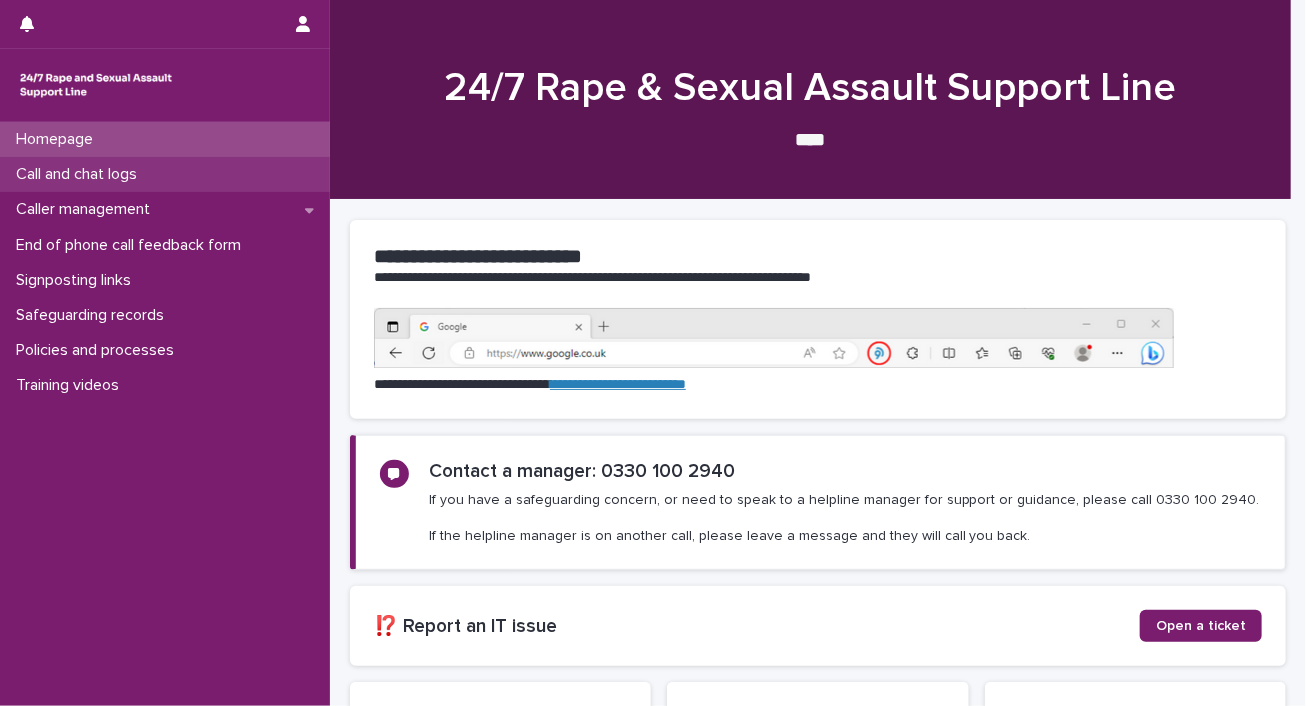 click on "Call and chat logs" at bounding box center [80, 174] 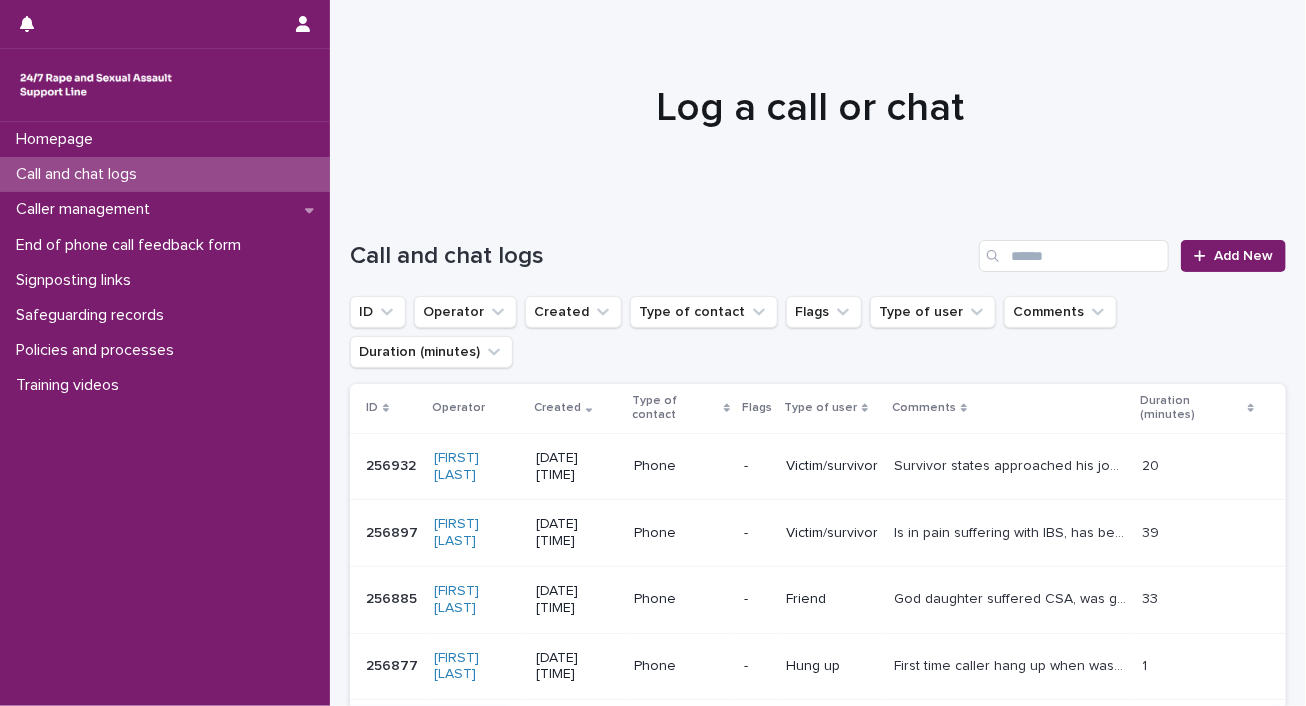click at bounding box center (165, 24) 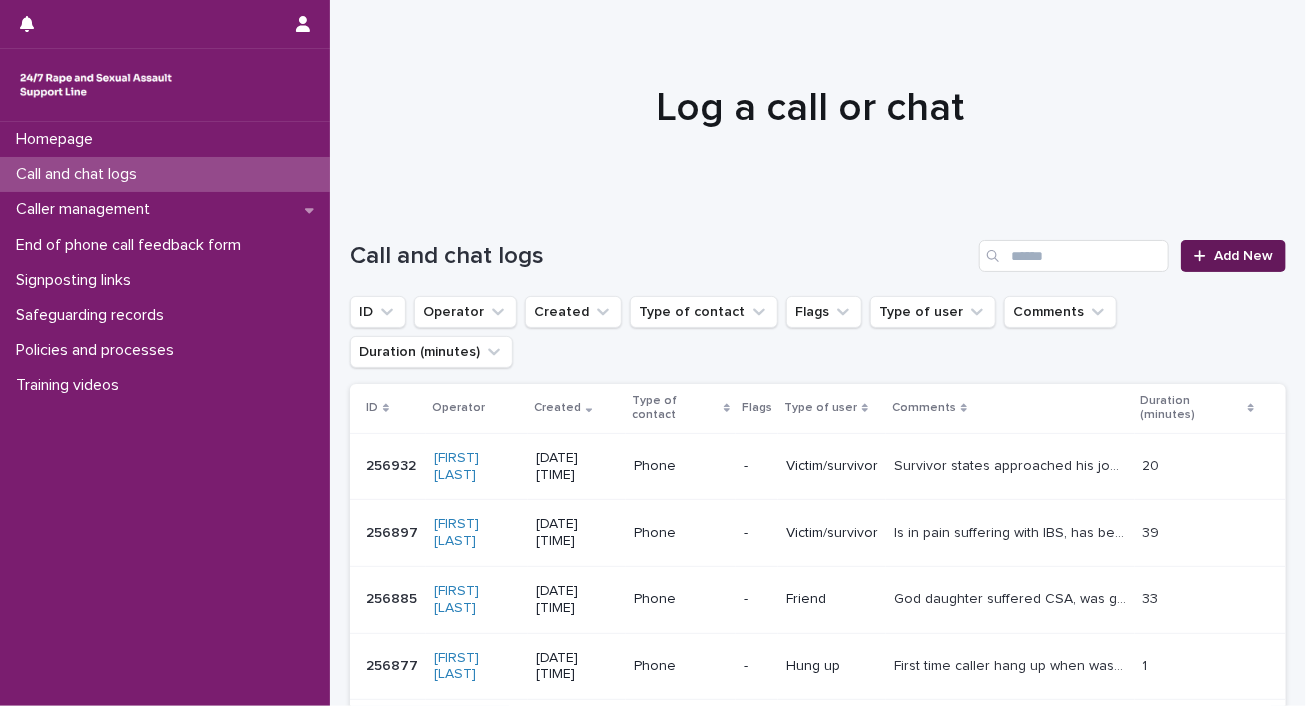 click on "Add New" at bounding box center (1243, 256) 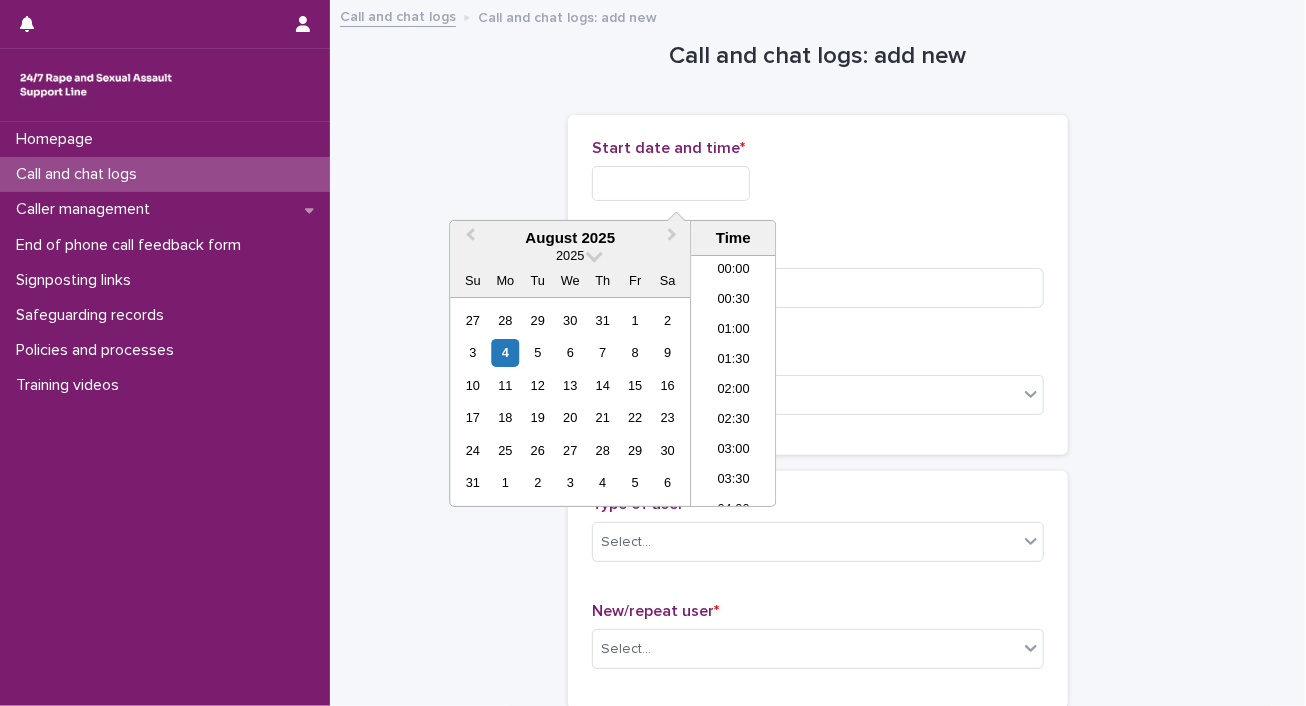 scroll, scrollTop: 1000, scrollLeft: 0, axis: vertical 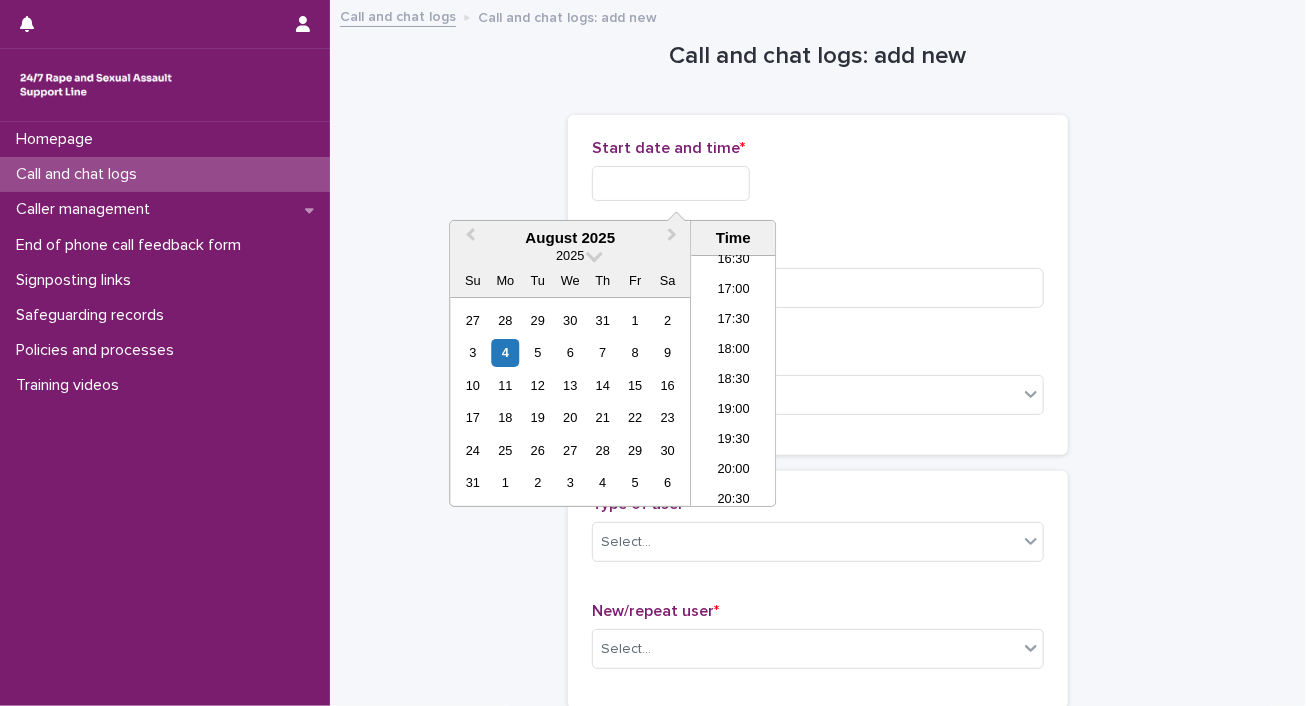drag, startPoint x: 599, startPoint y: 179, endPoint x: 588, endPoint y: 191, distance: 16.27882 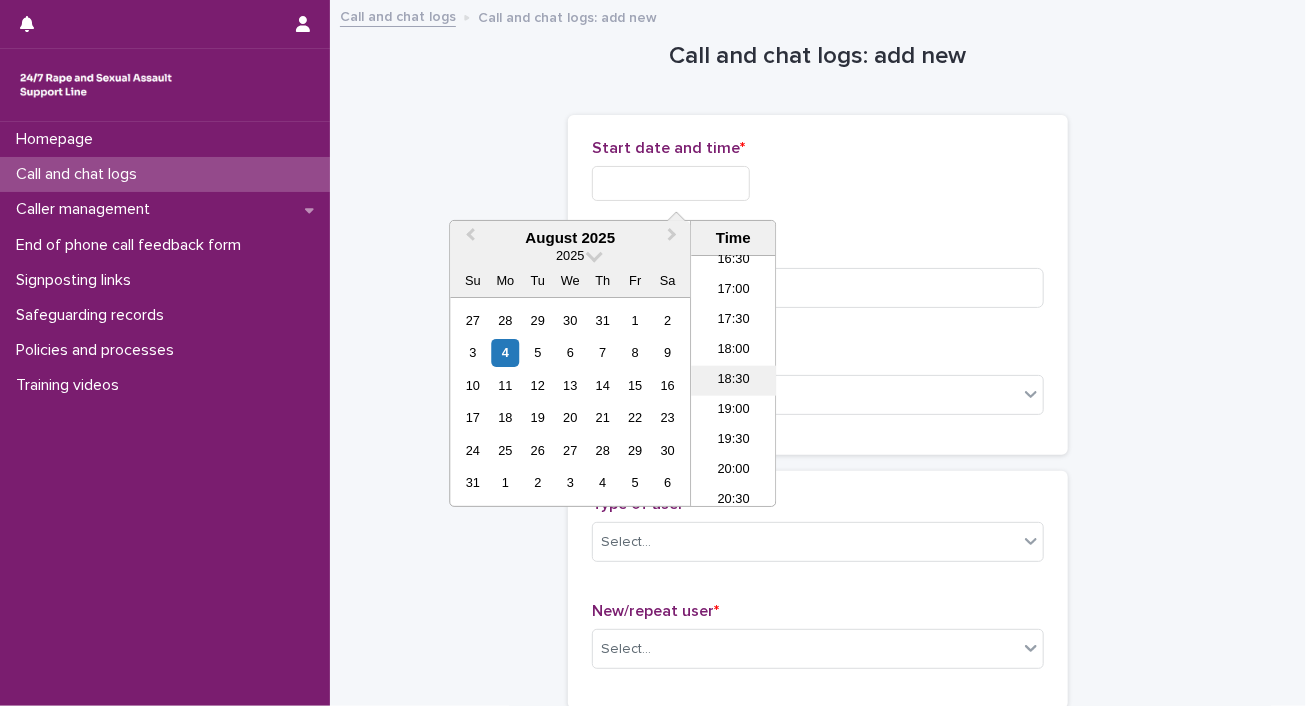 drag, startPoint x: 725, startPoint y: 377, endPoint x: 716, endPoint y: 372, distance: 10.29563 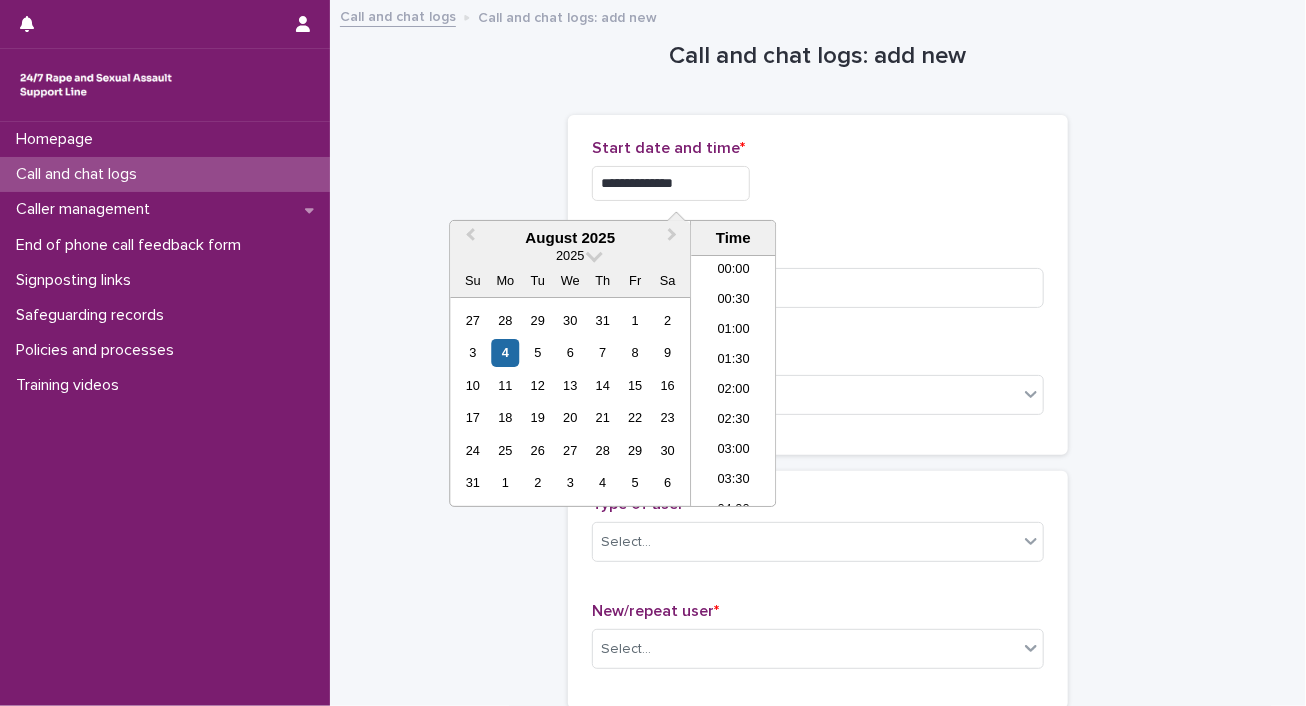click on "**********" at bounding box center [671, 183] 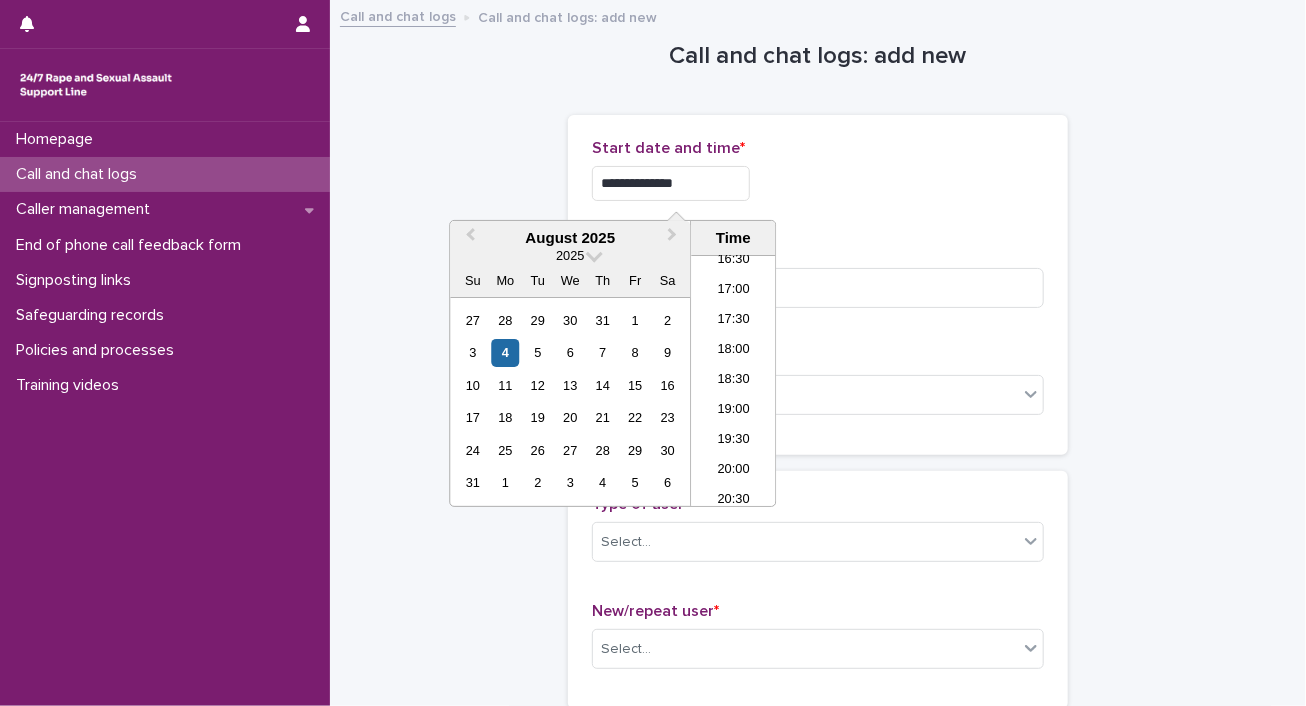 type on "**********" 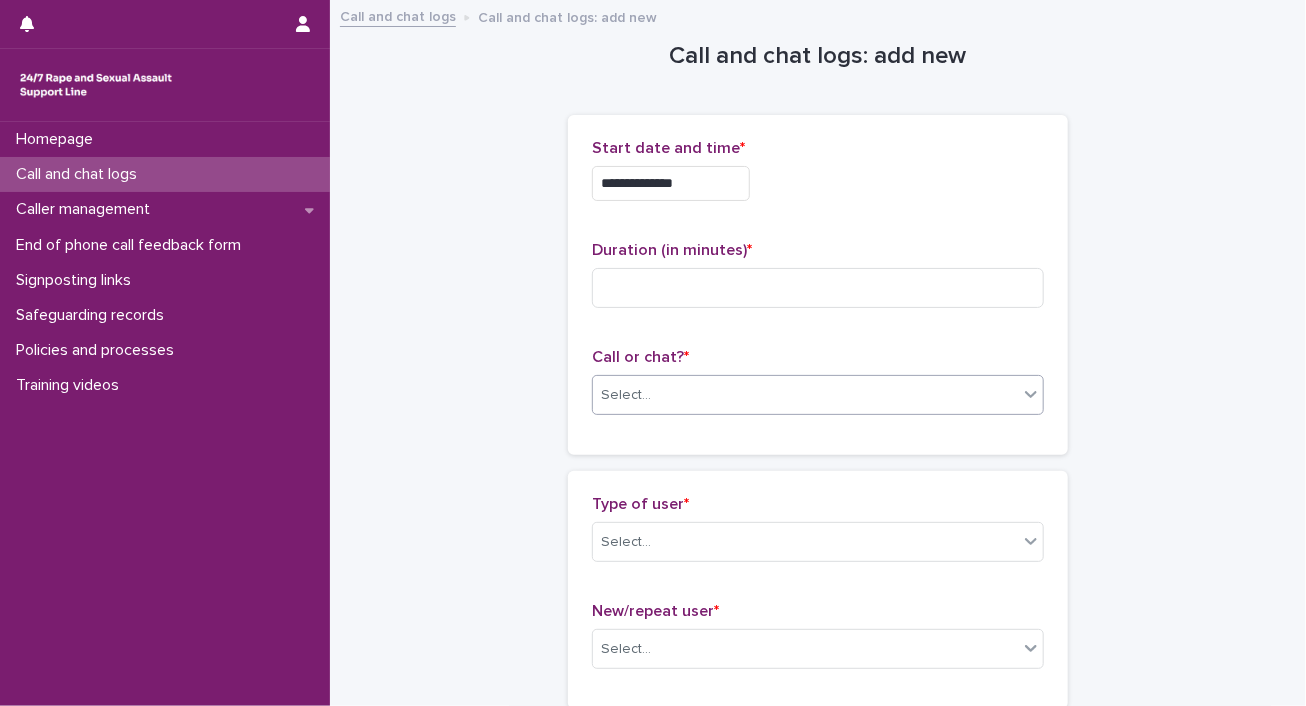 click 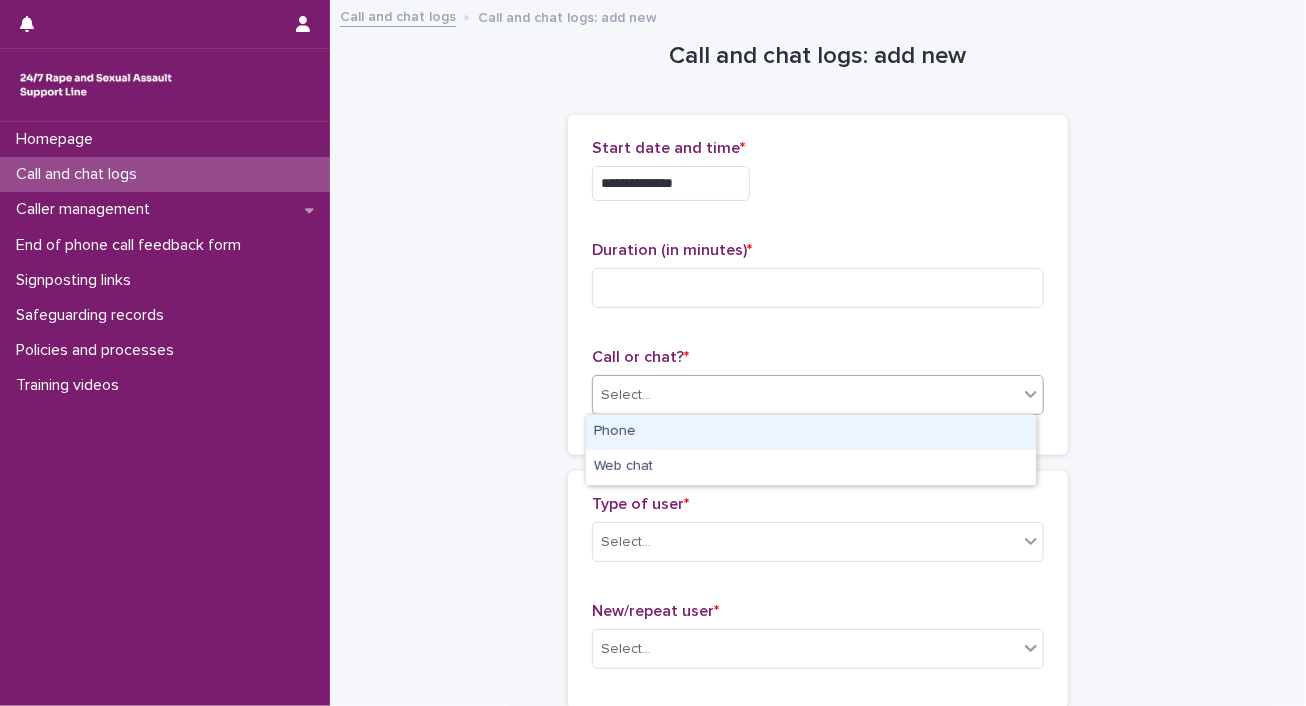 click on "Phone" at bounding box center [811, 432] 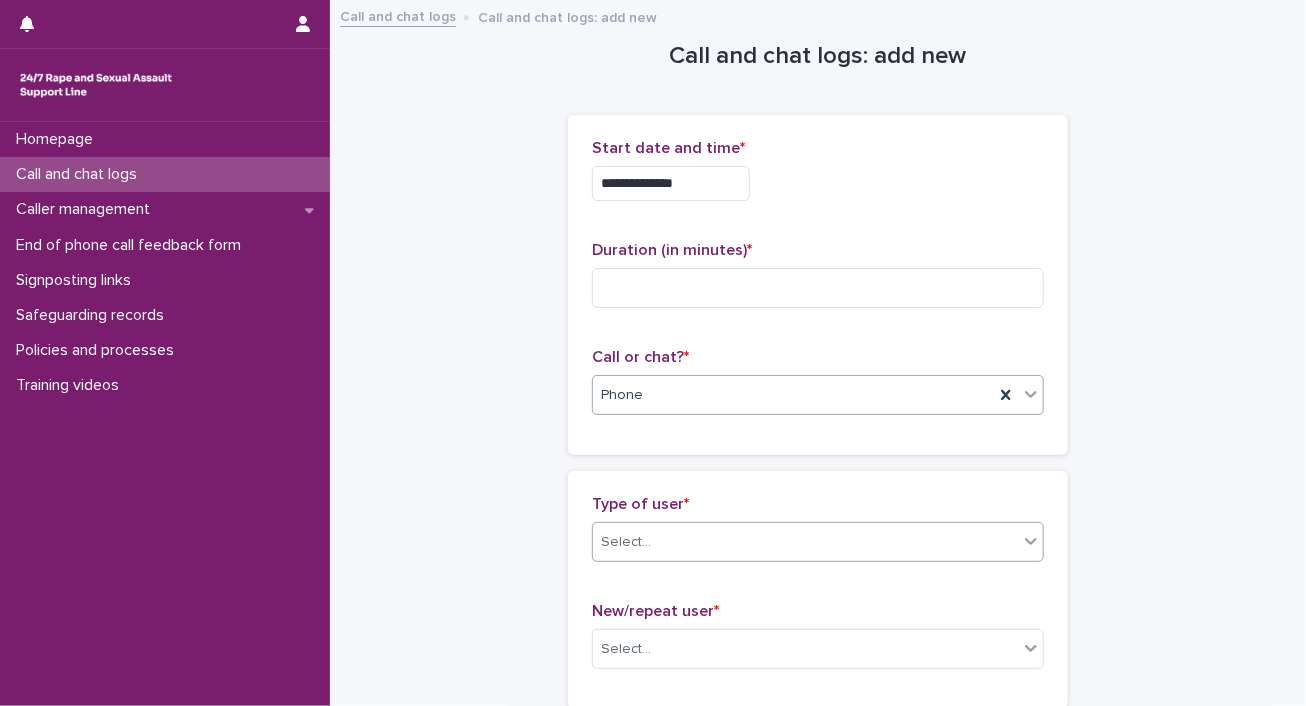 click 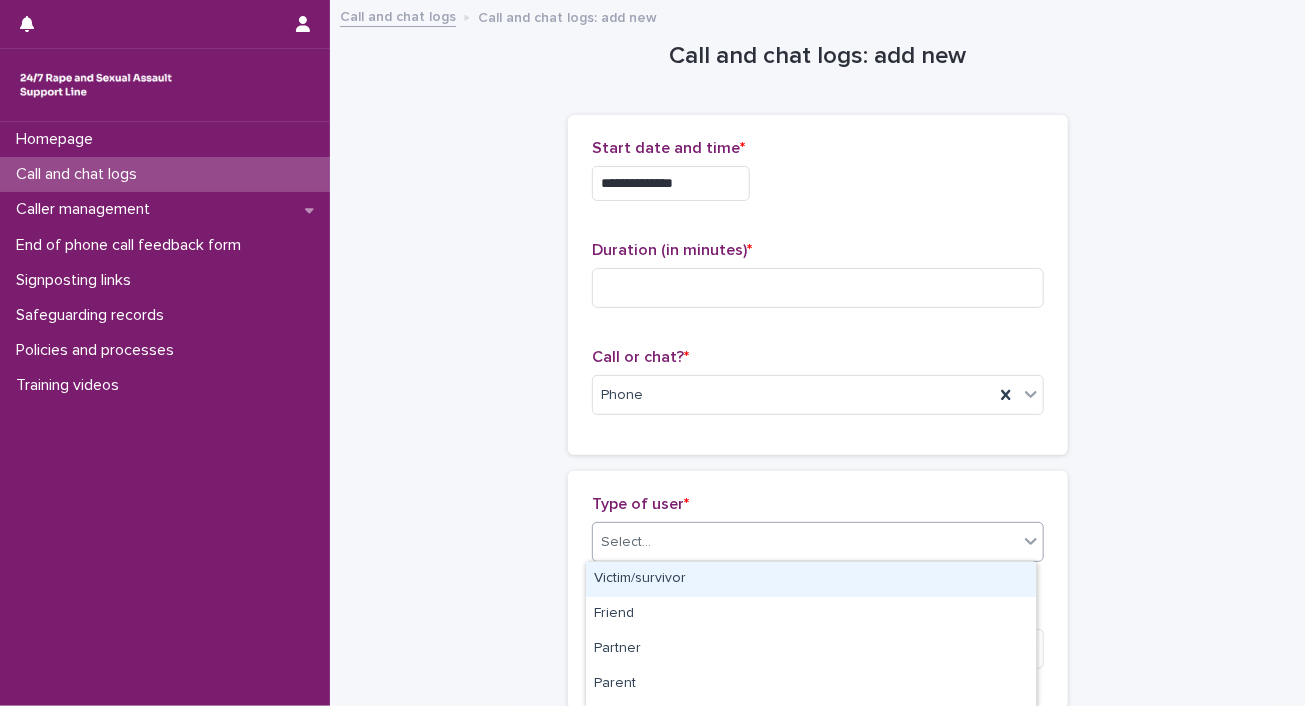 click on "Victim/survivor" at bounding box center [811, 579] 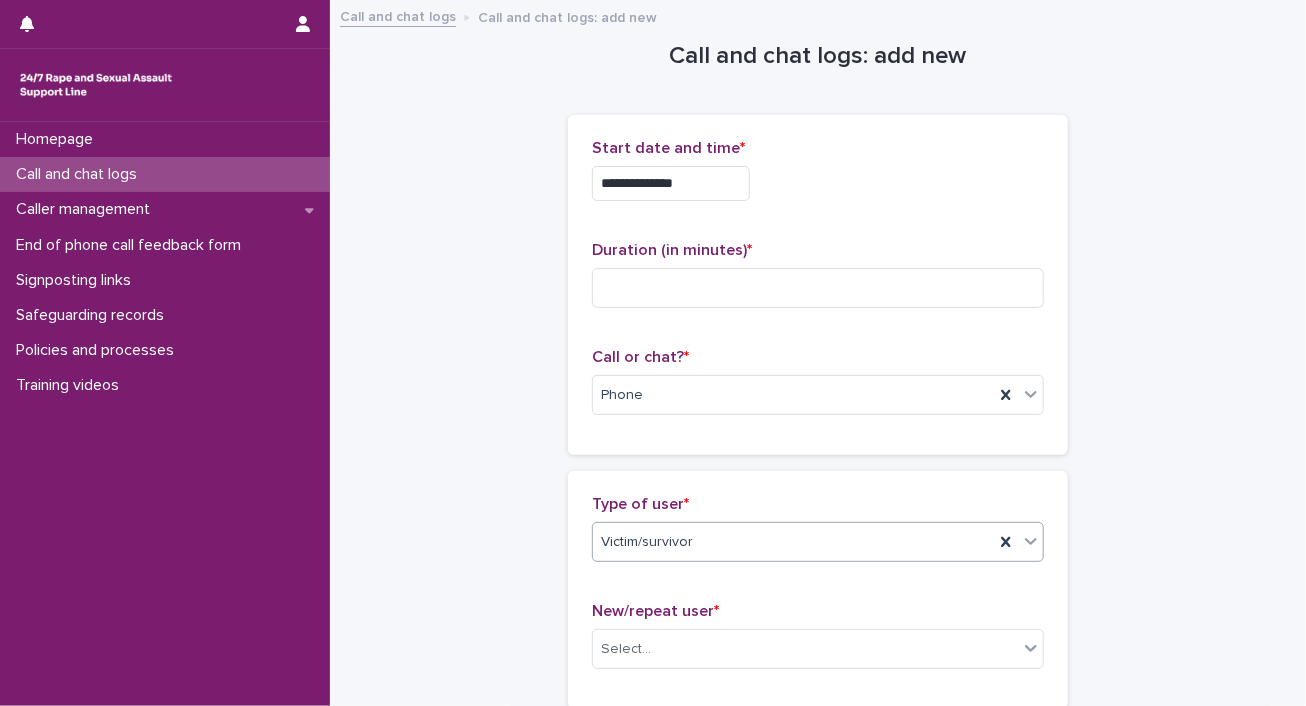 scroll, scrollTop: 617, scrollLeft: 0, axis: vertical 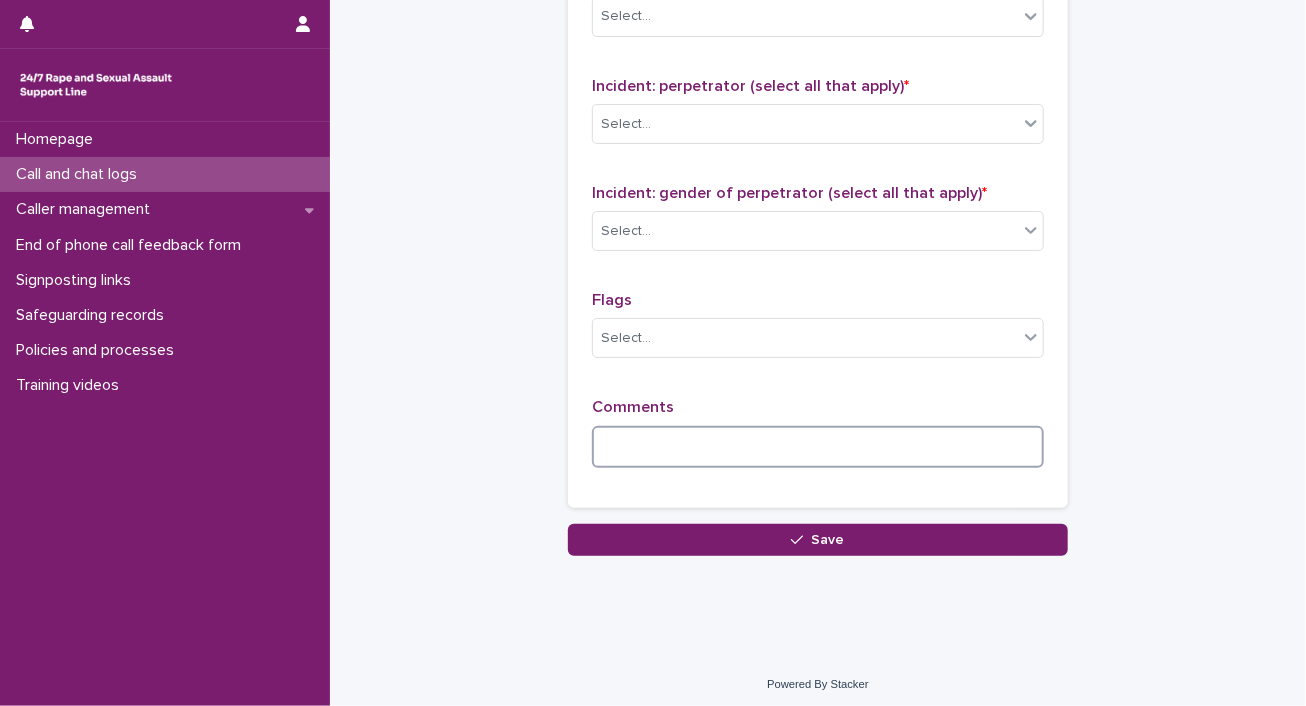click at bounding box center (818, 447) 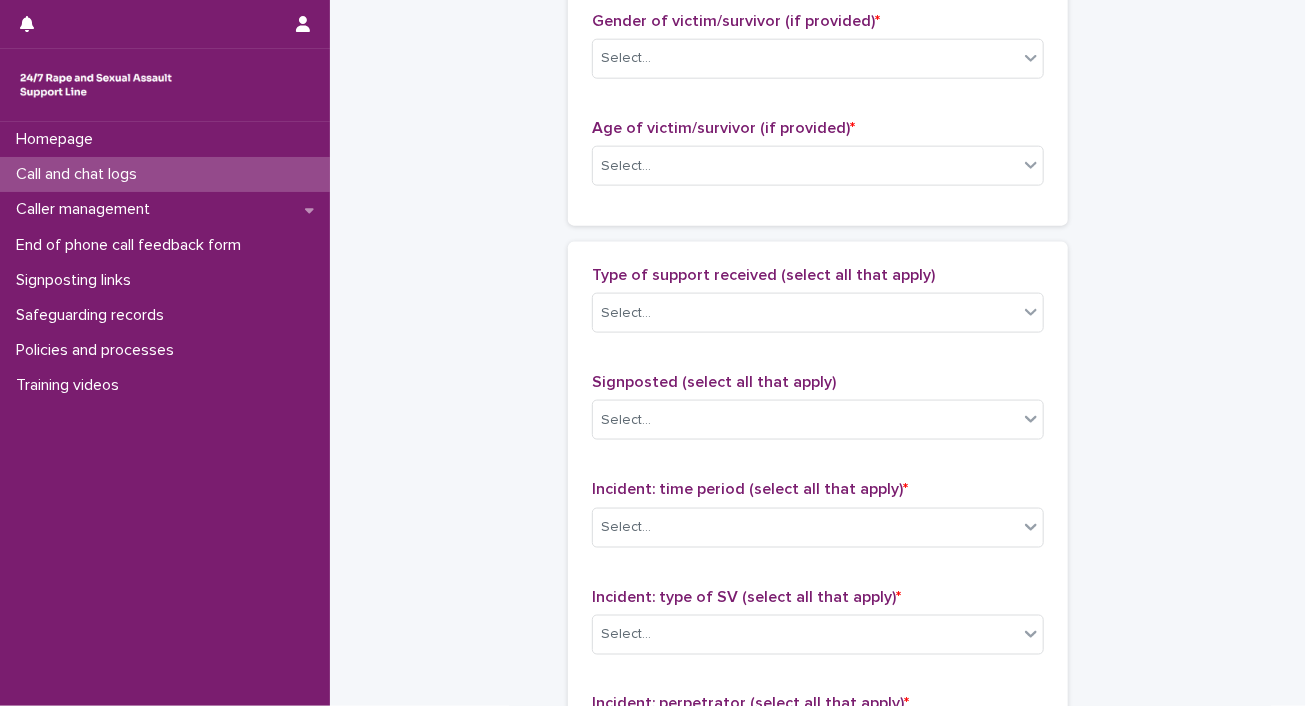 scroll, scrollTop: 0, scrollLeft: 0, axis: both 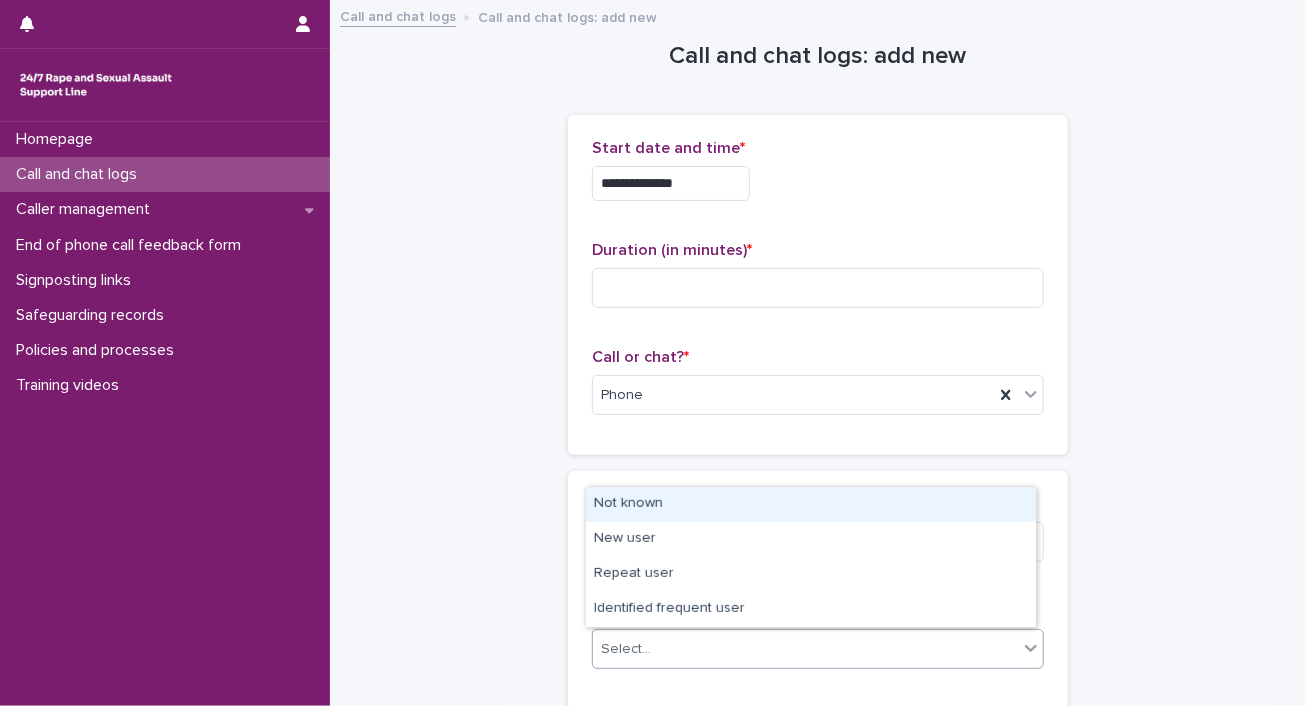 click 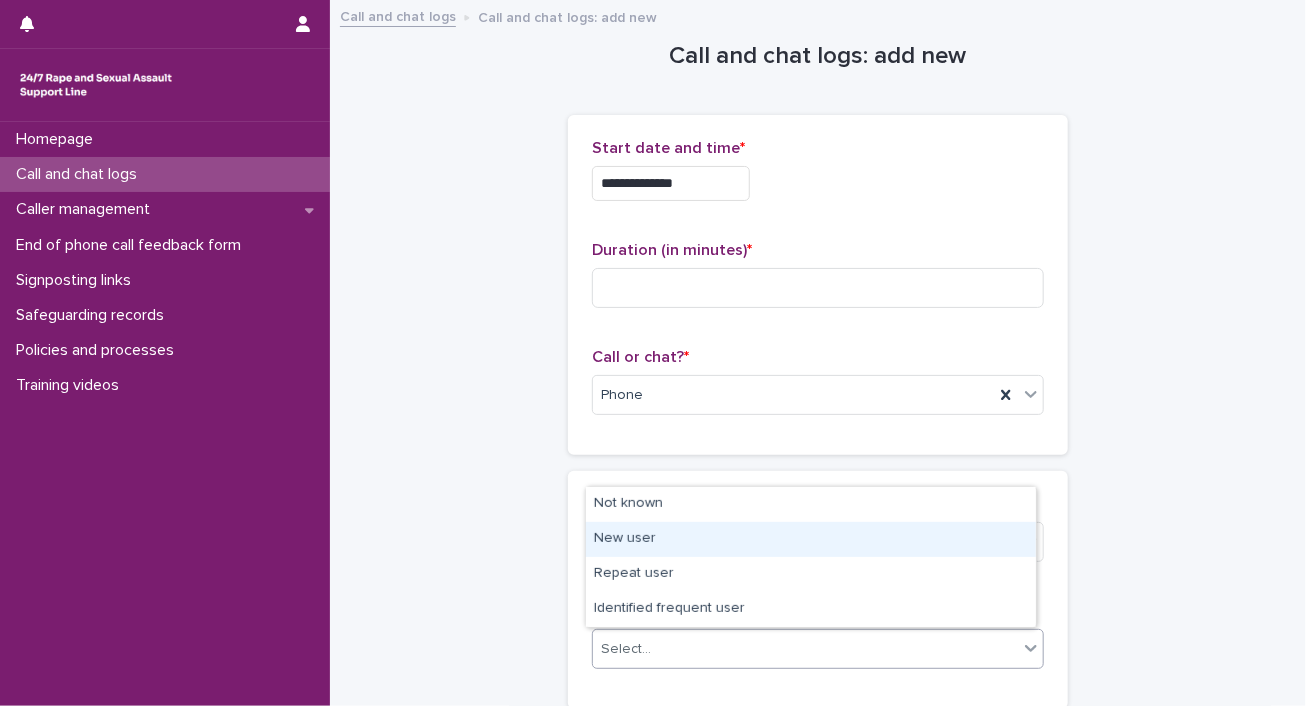 click on "New user" at bounding box center (811, 539) 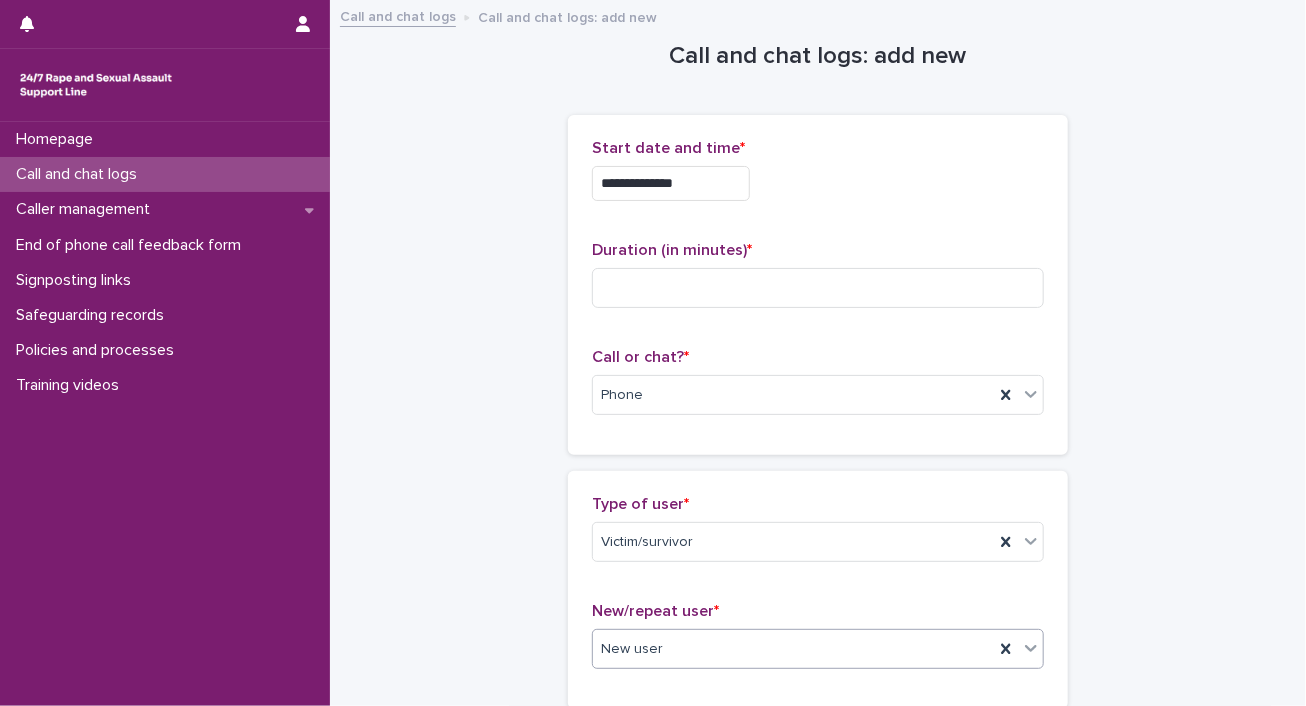 scroll, scrollTop: 617, scrollLeft: 0, axis: vertical 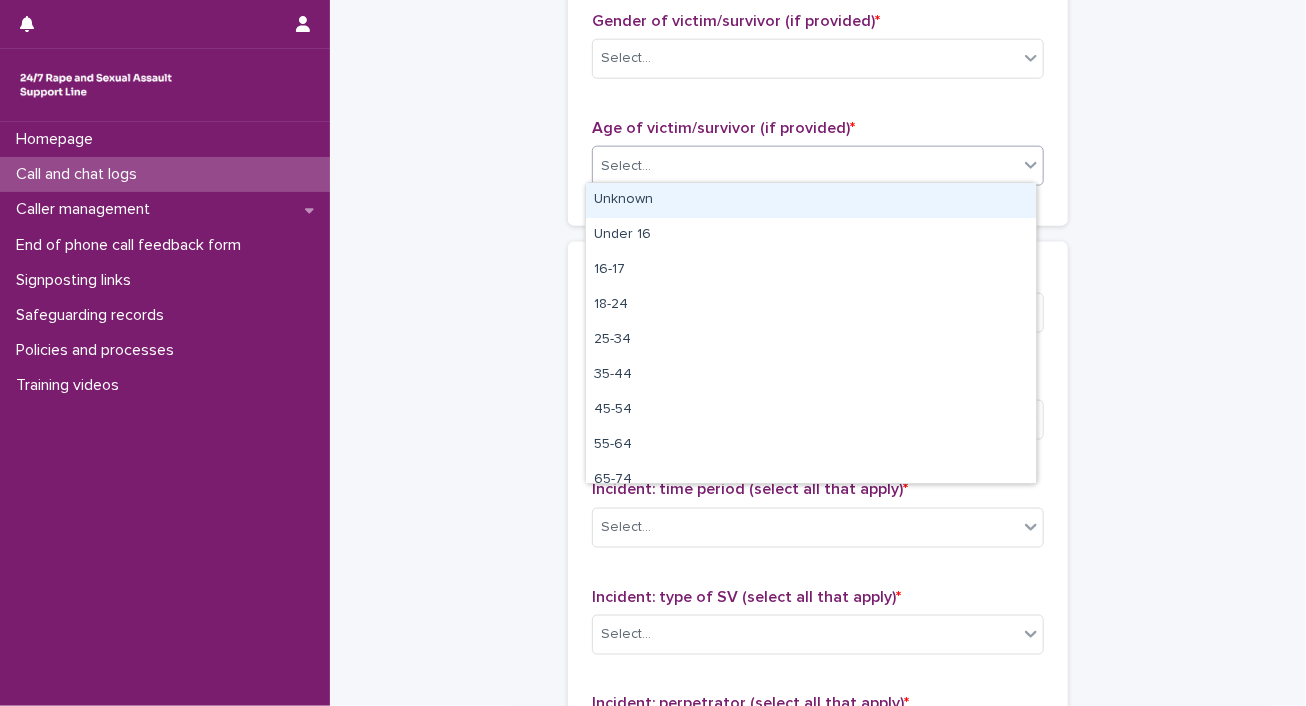 click 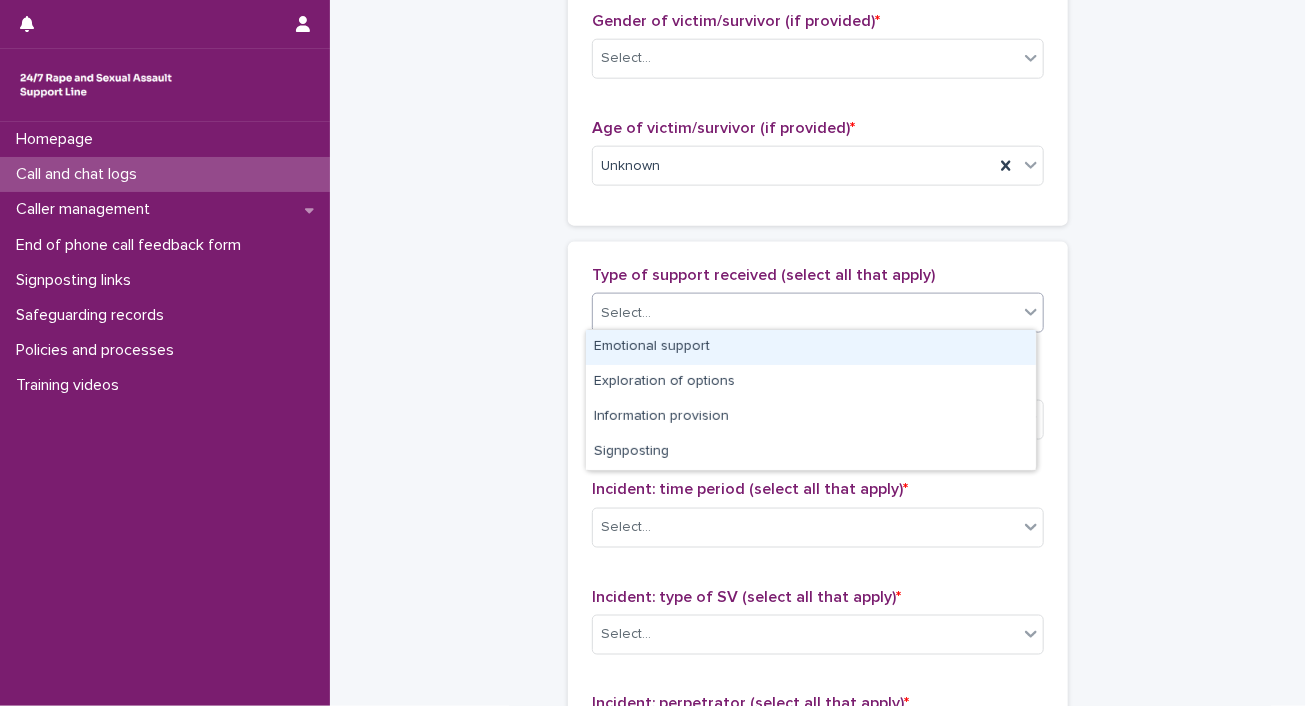 click 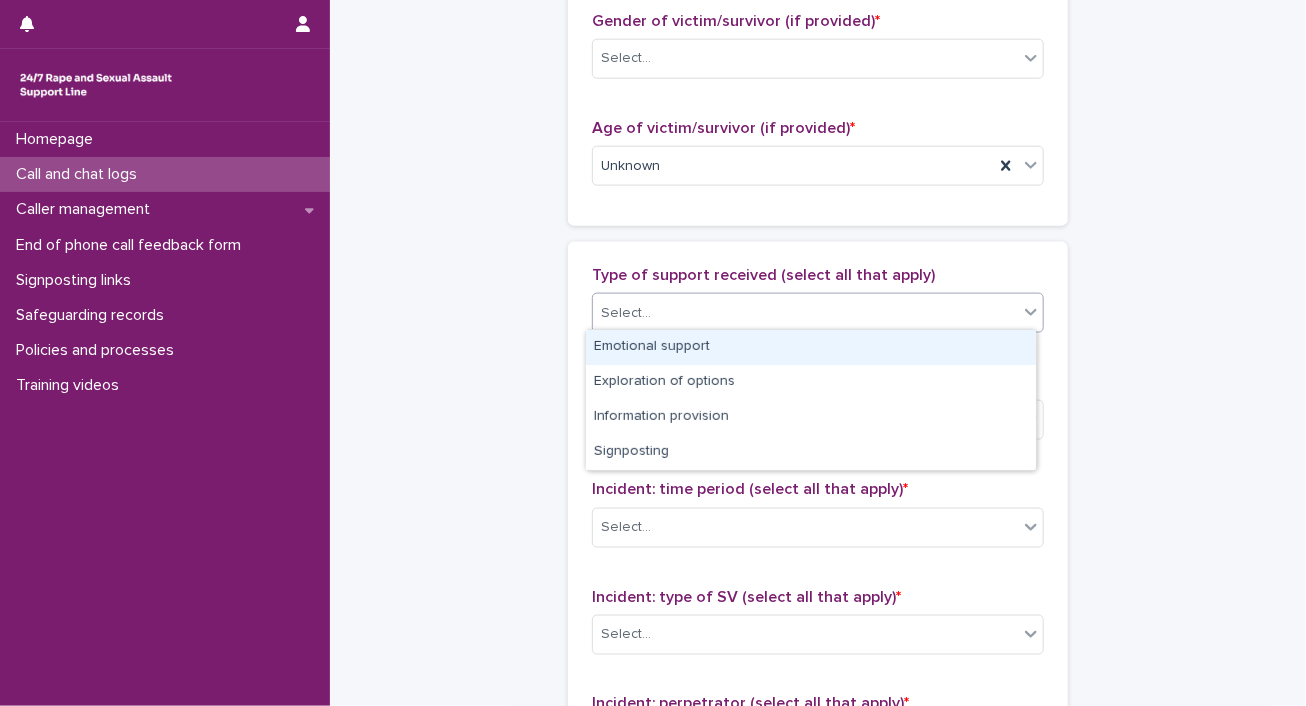 click on "Emotional support" at bounding box center [811, 347] 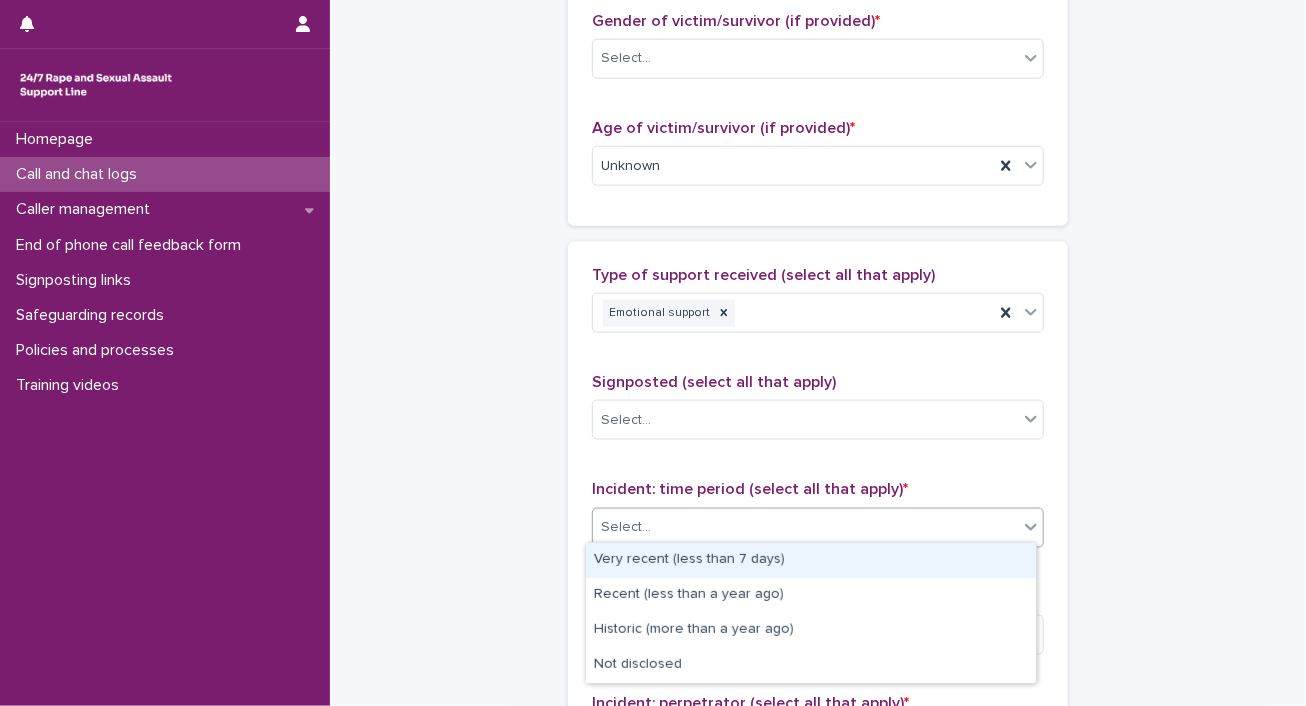 click 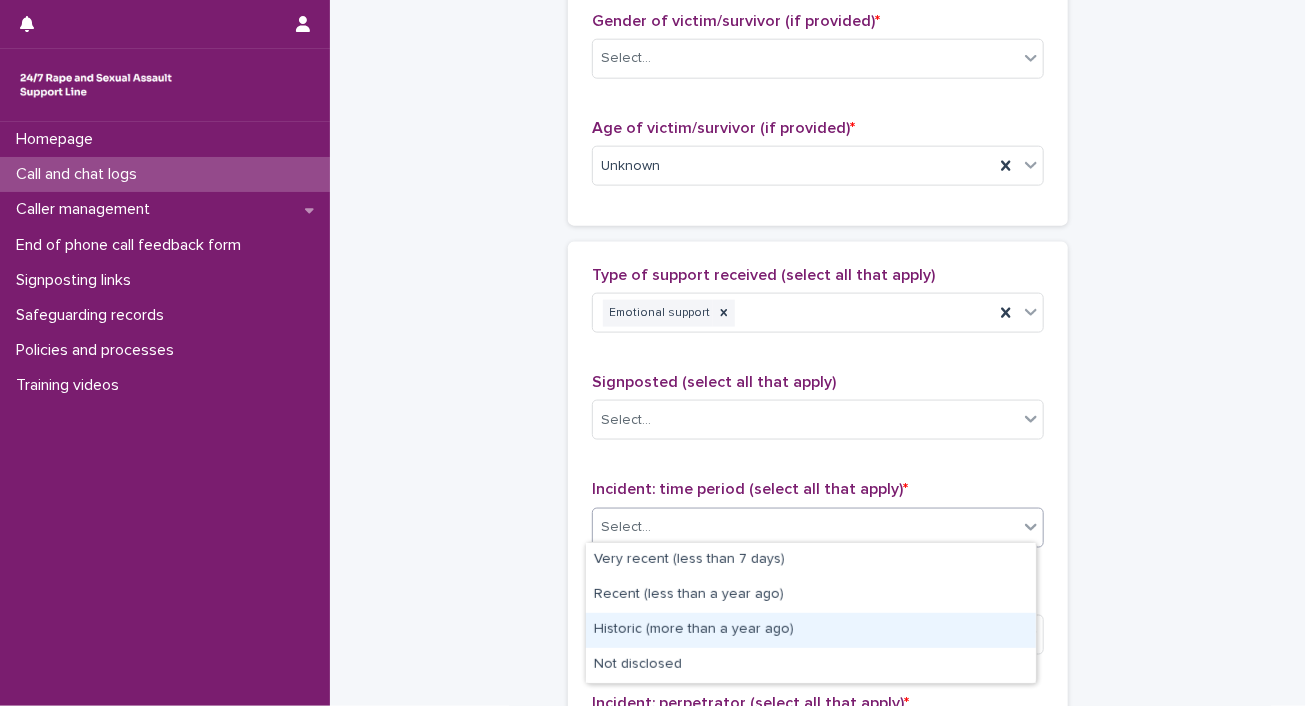 click on "Historic (more than a year ago)" at bounding box center (811, 630) 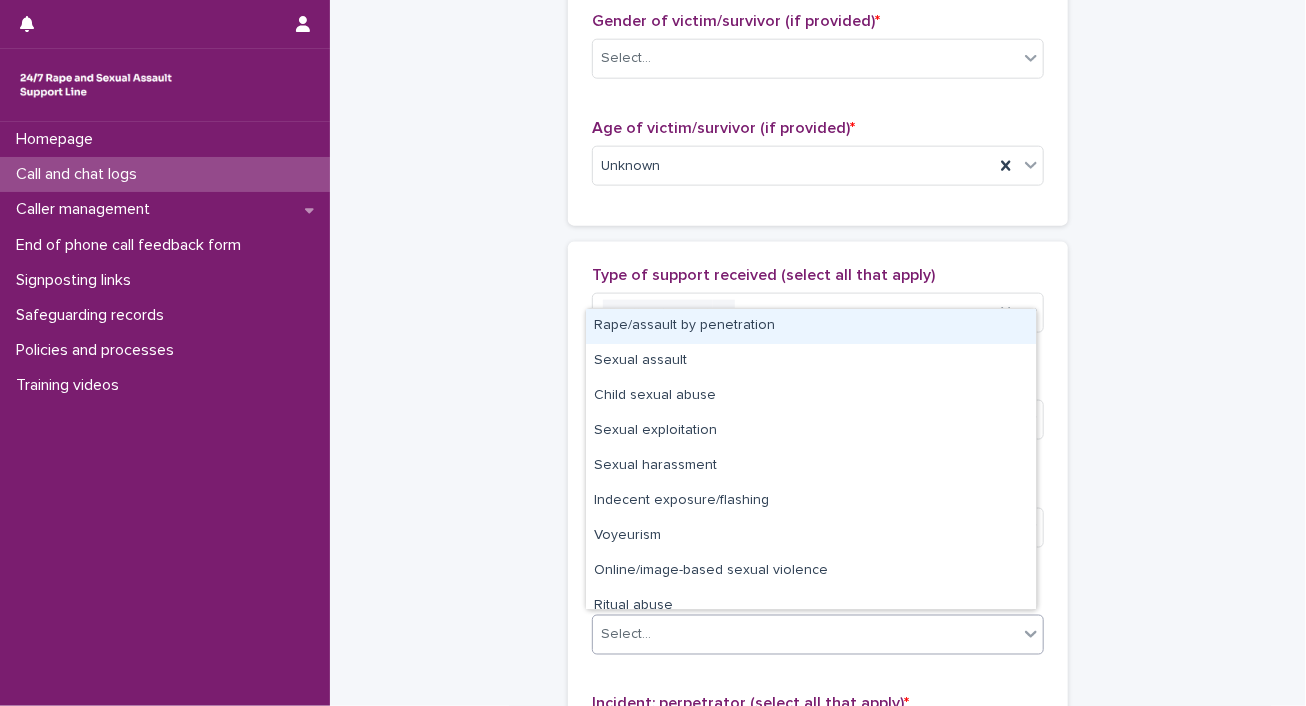 click 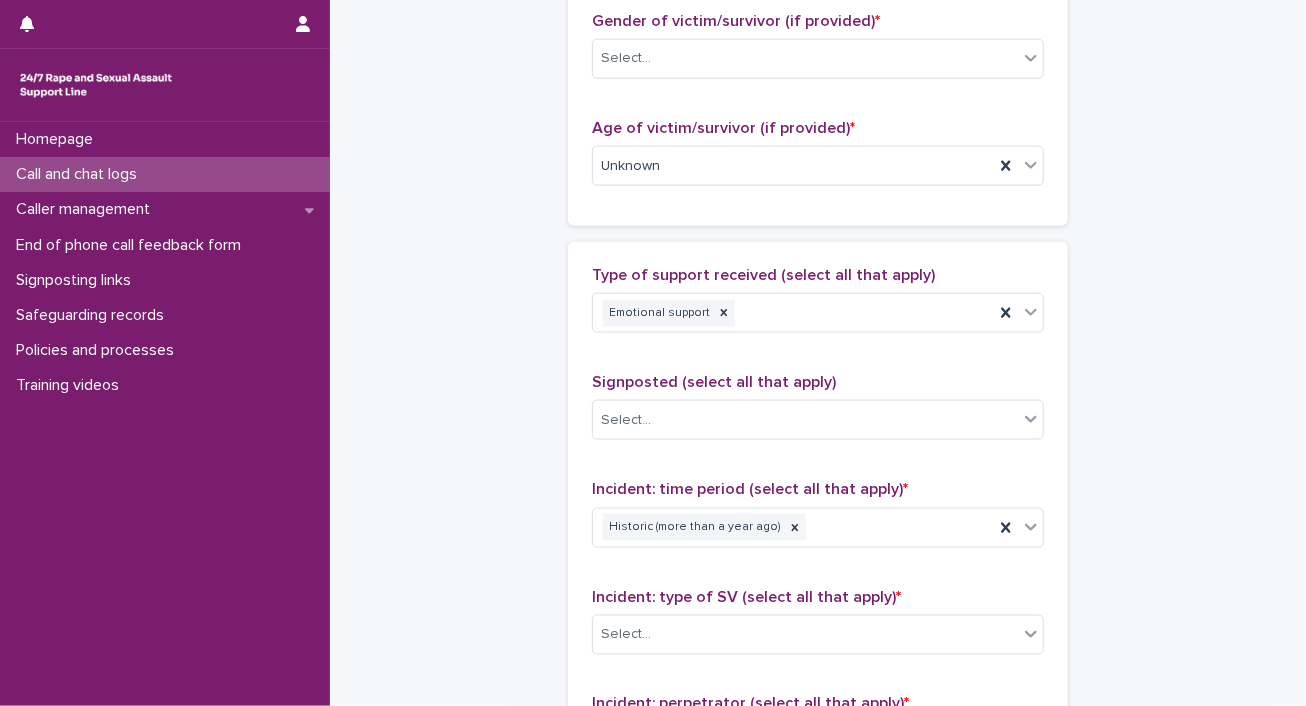 click on "**********" at bounding box center [818, 684] 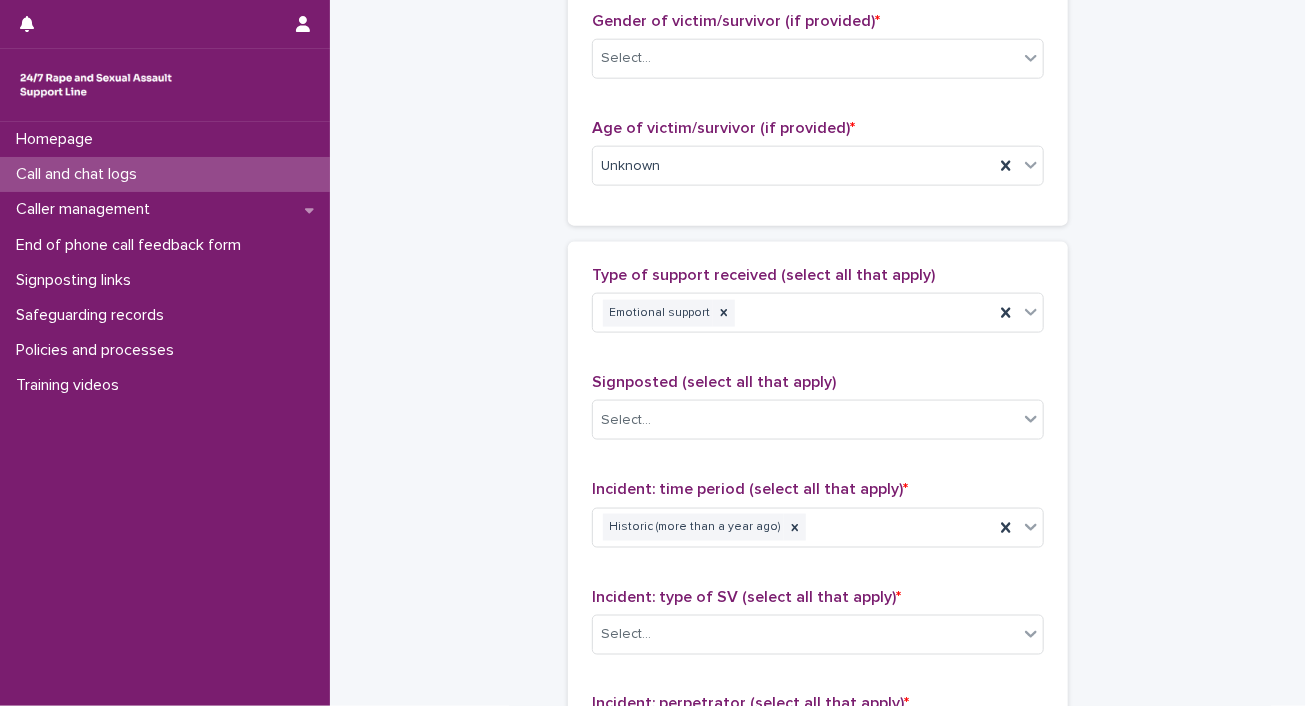 click on "**********" at bounding box center (818, 142) 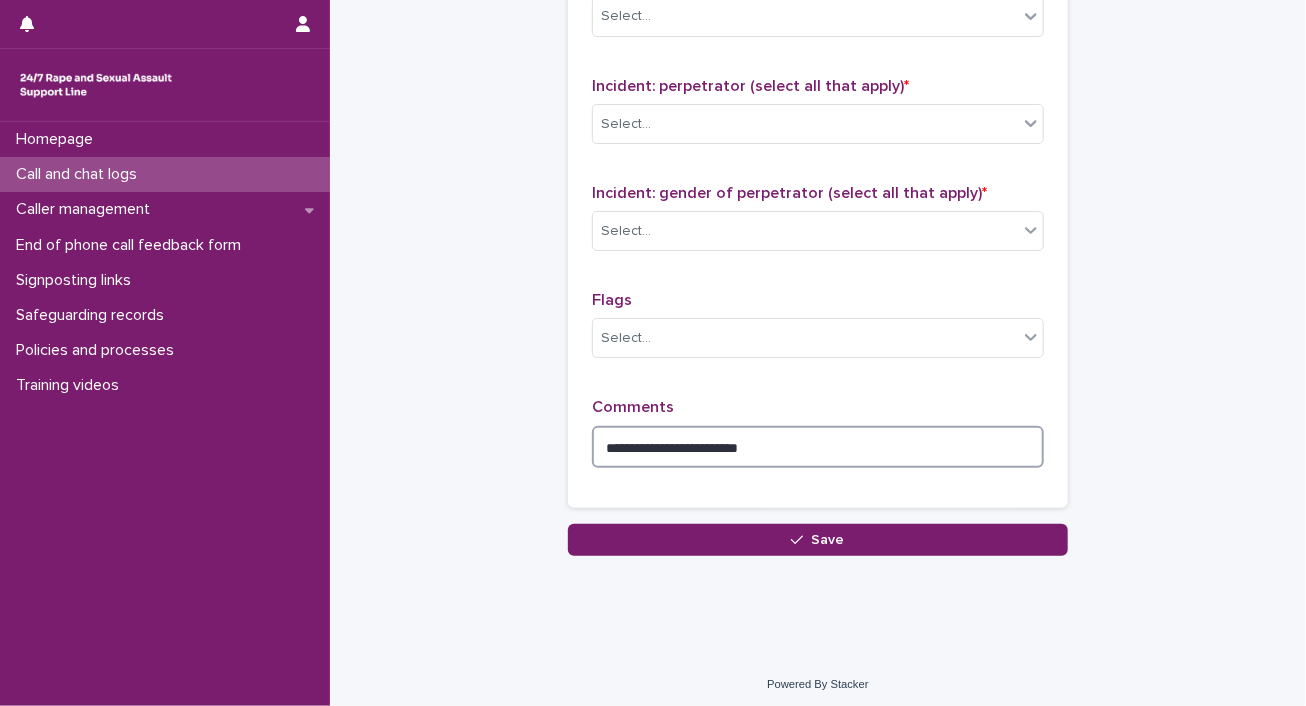 click on "**********" at bounding box center [818, 447] 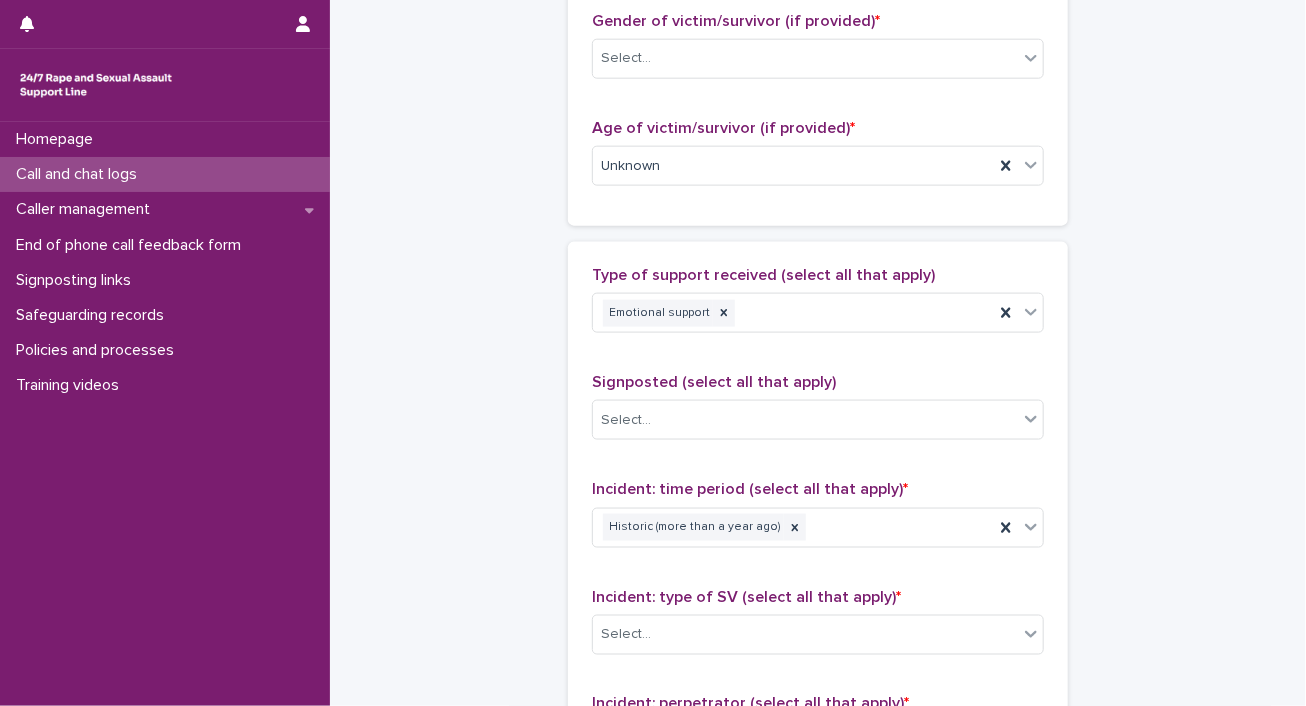 scroll, scrollTop: 0, scrollLeft: 0, axis: both 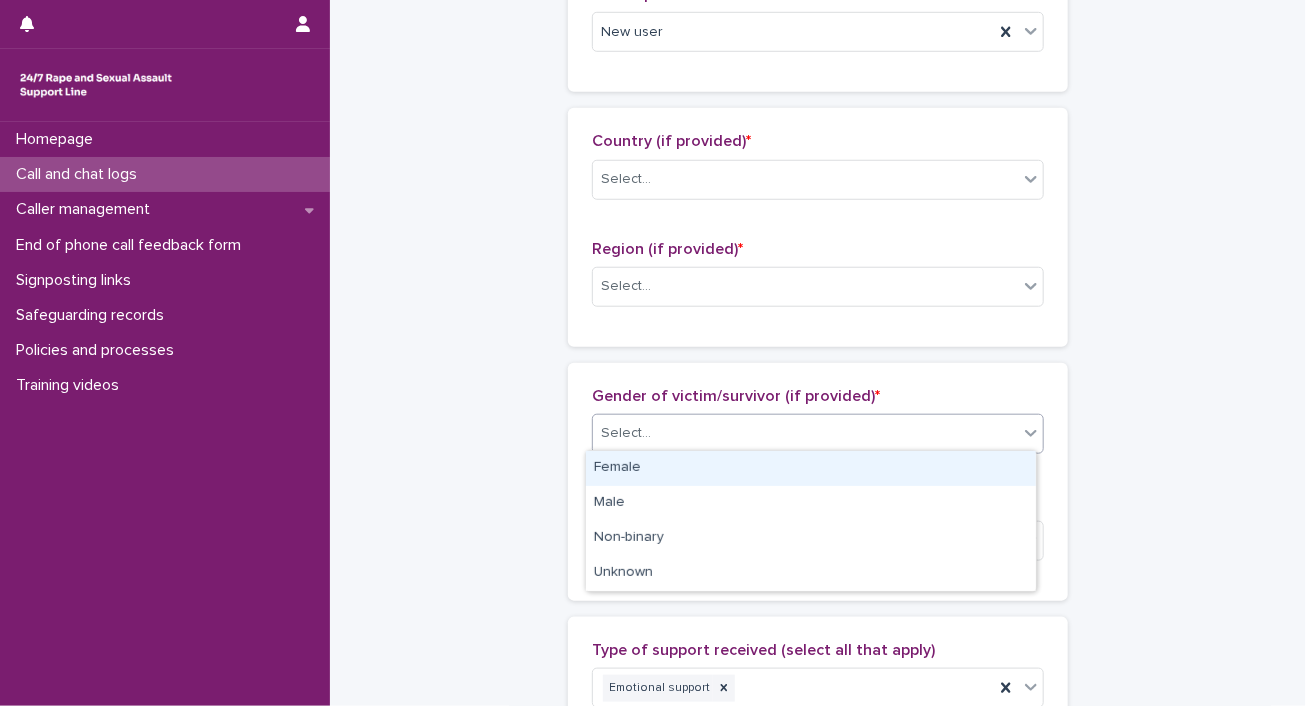 click 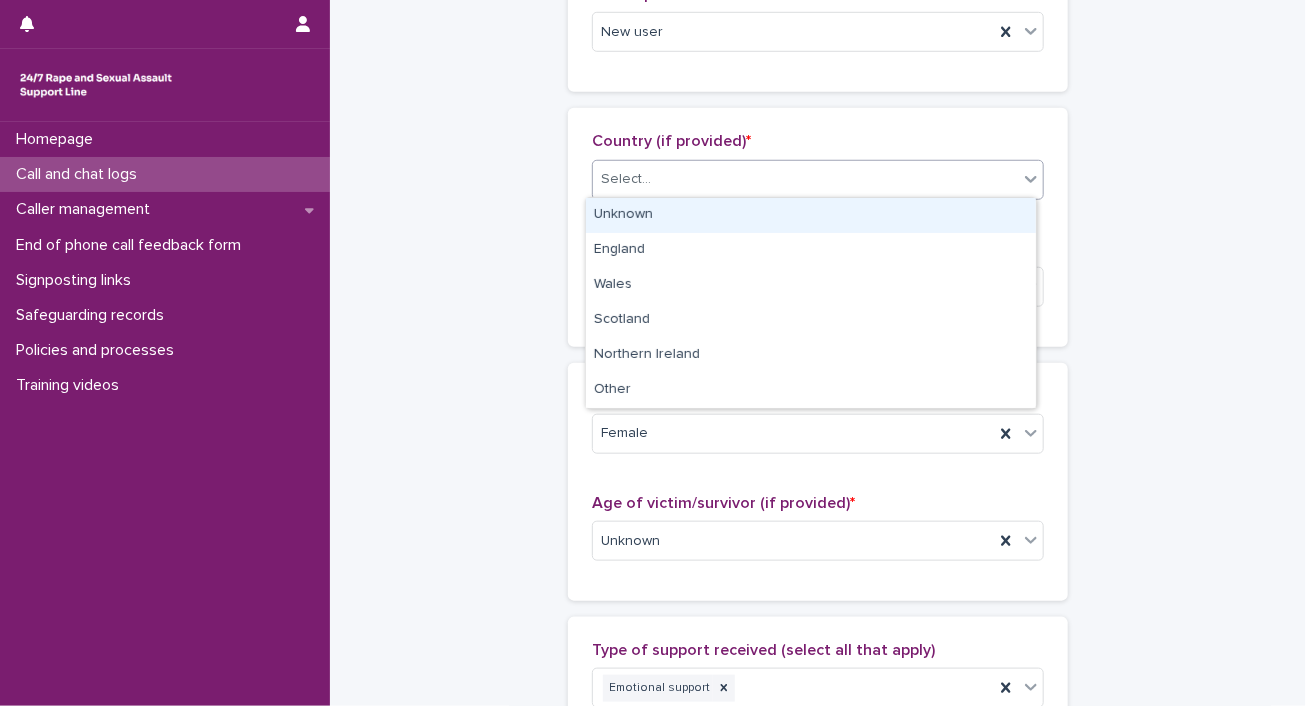 click 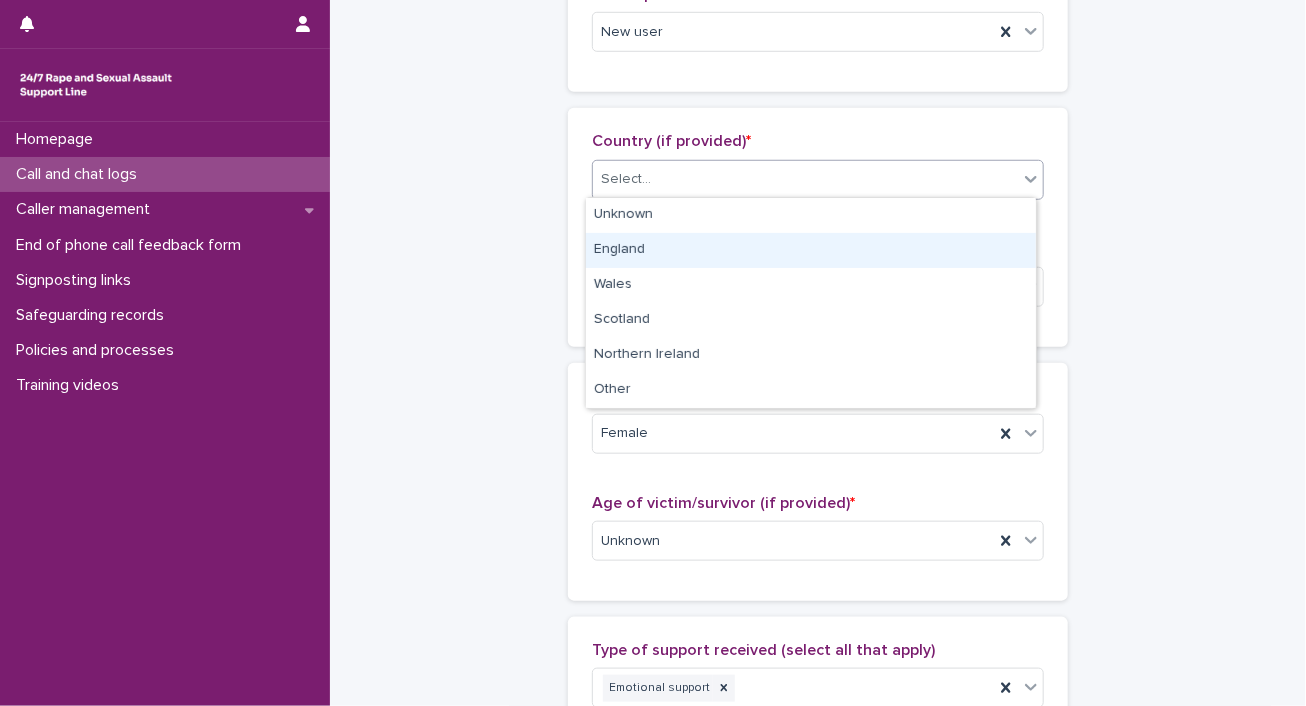 click on "England" at bounding box center [811, 250] 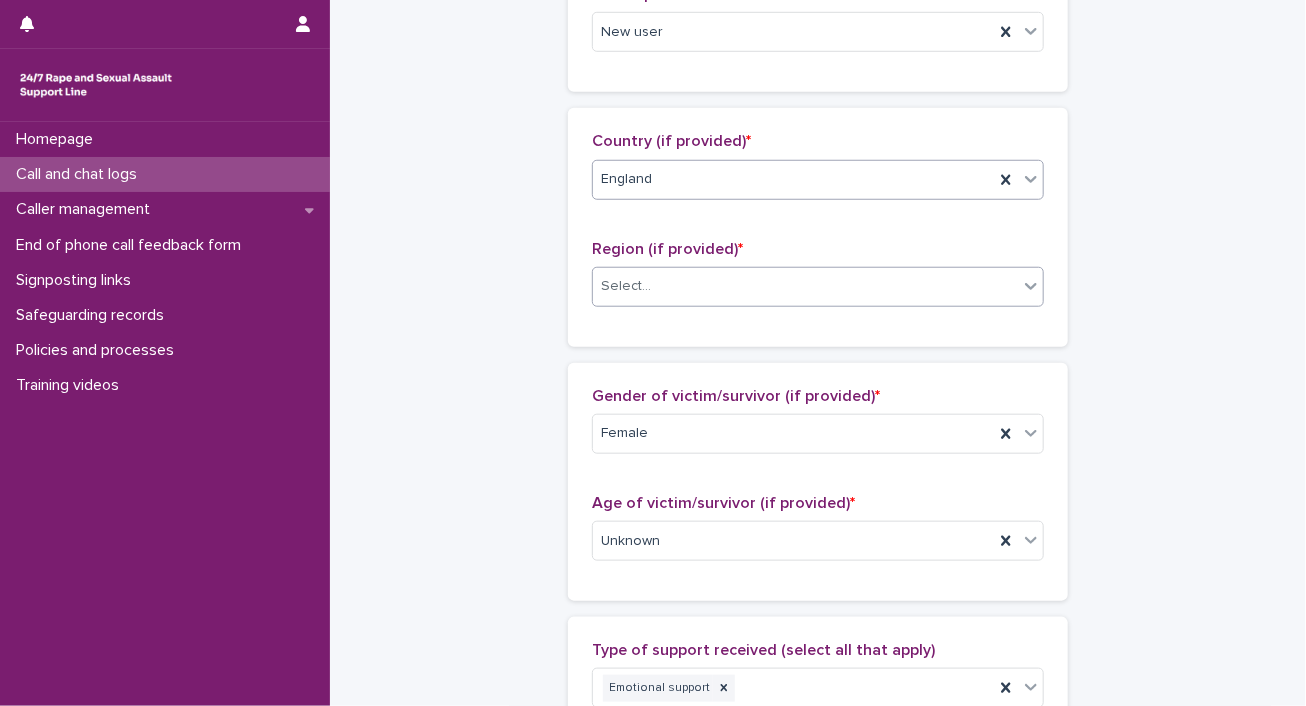 click 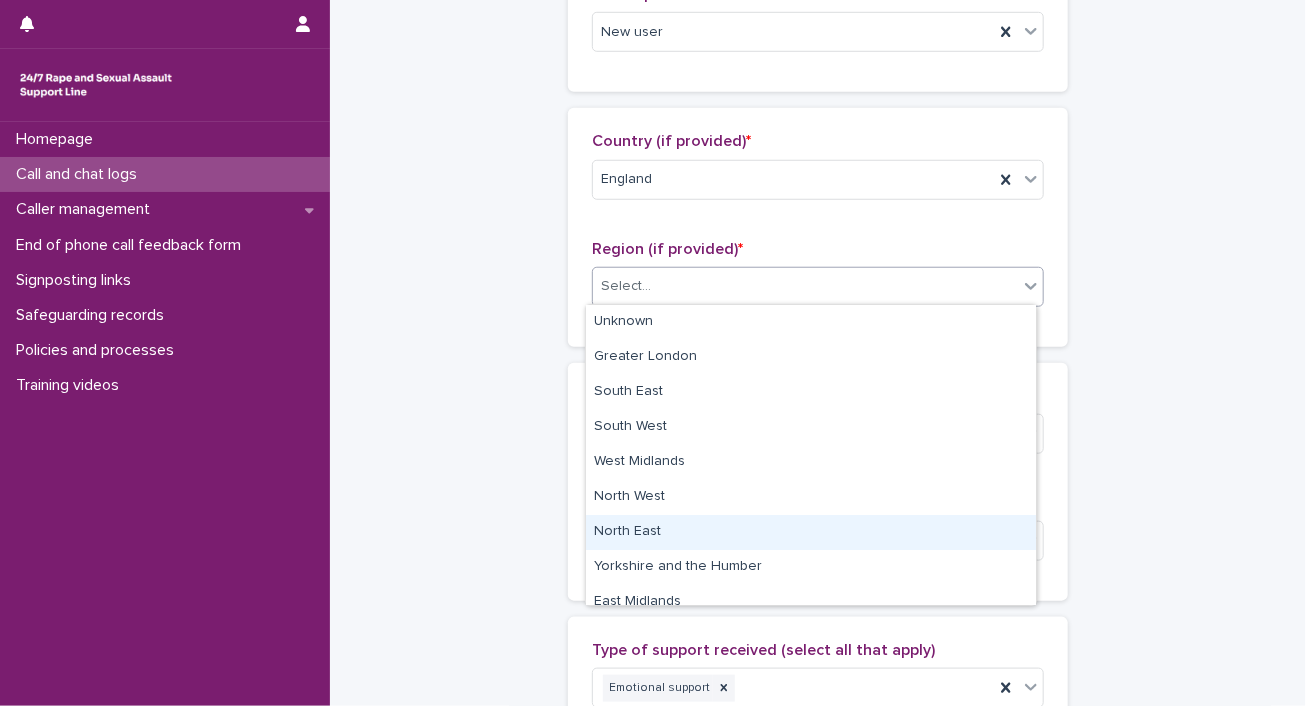 click on "North East" at bounding box center (811, 532) 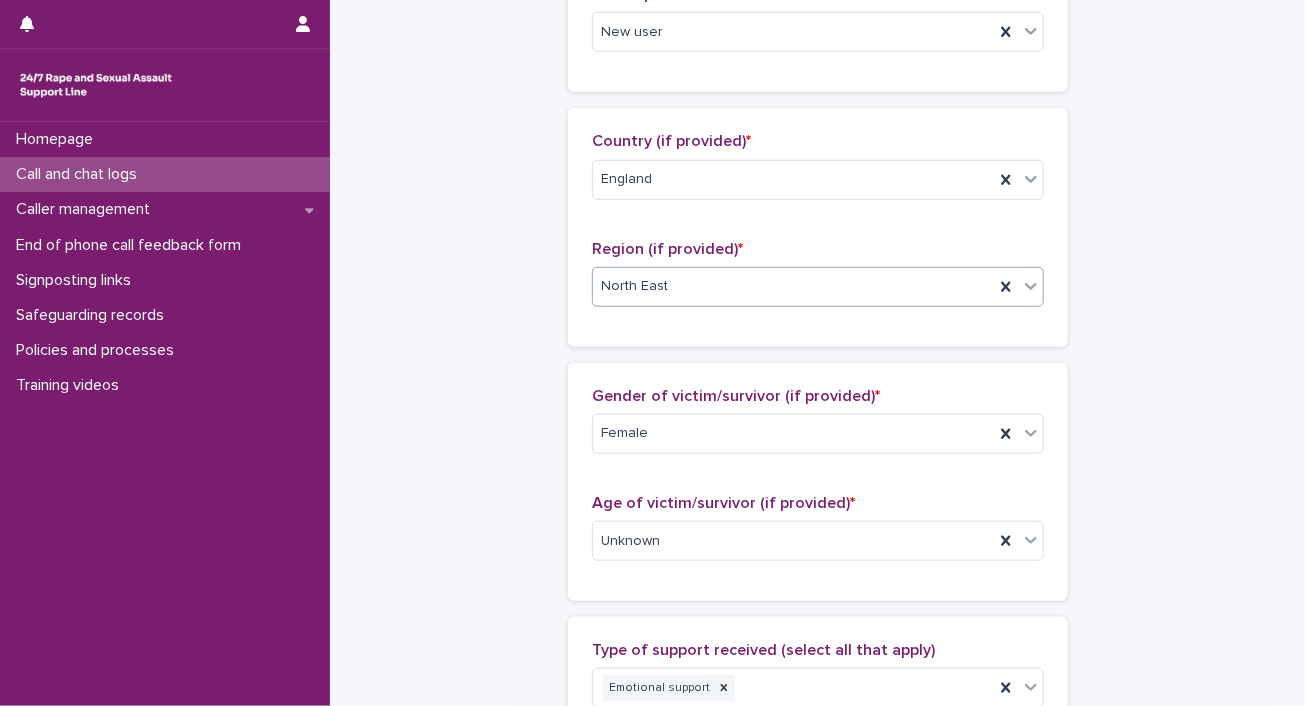 scroll, scrollTop: 1235, scrollLeft: 0, axis: vertical 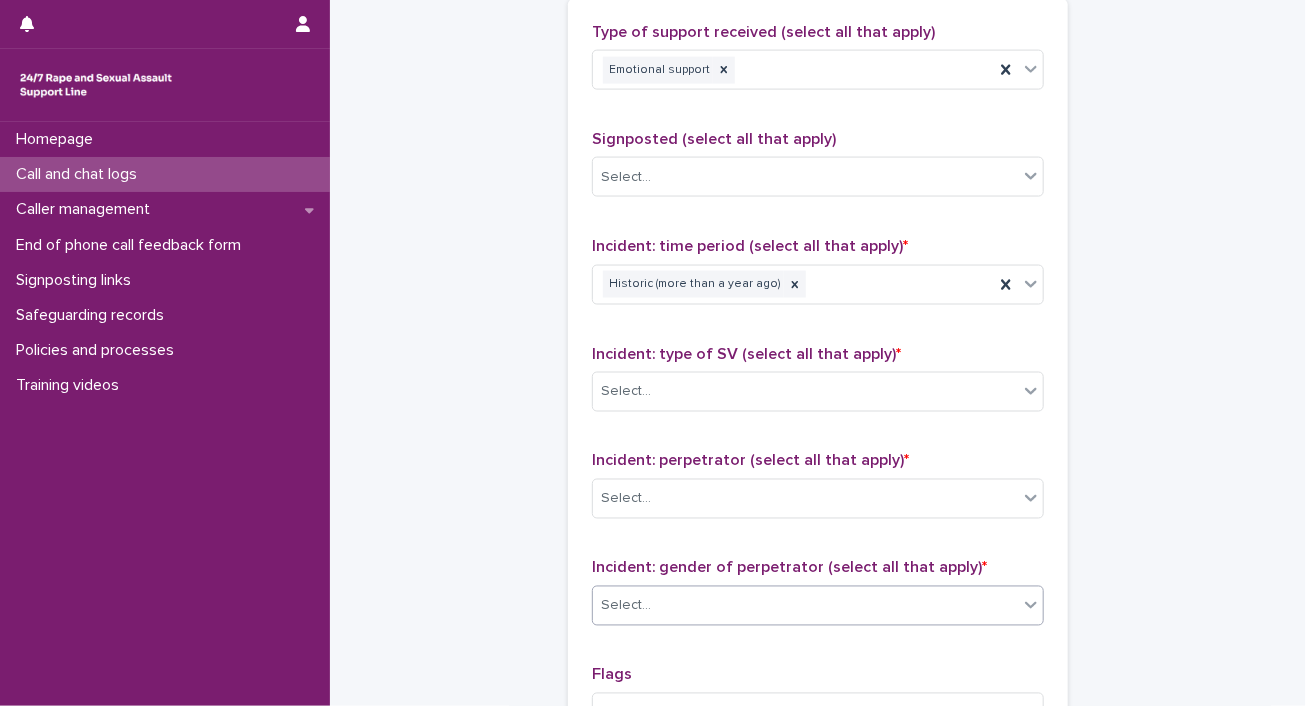 click 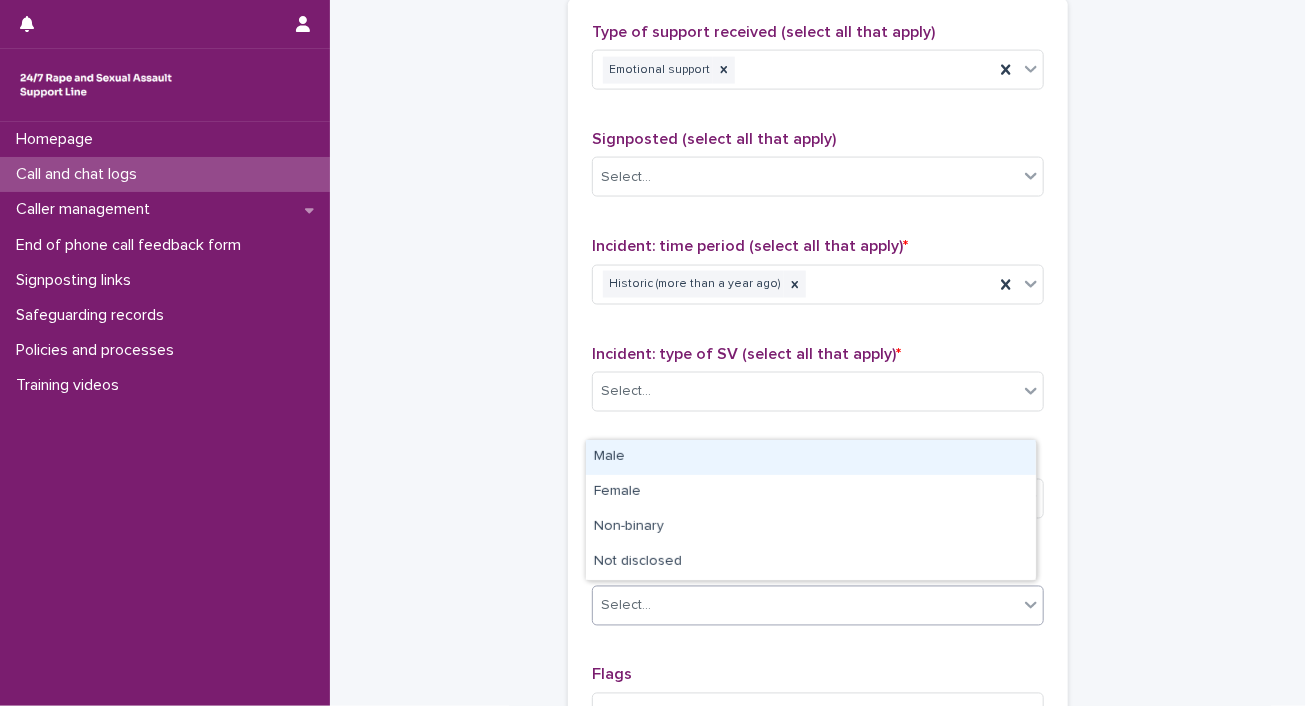 click on "Male" at bounding box center (811, 457) 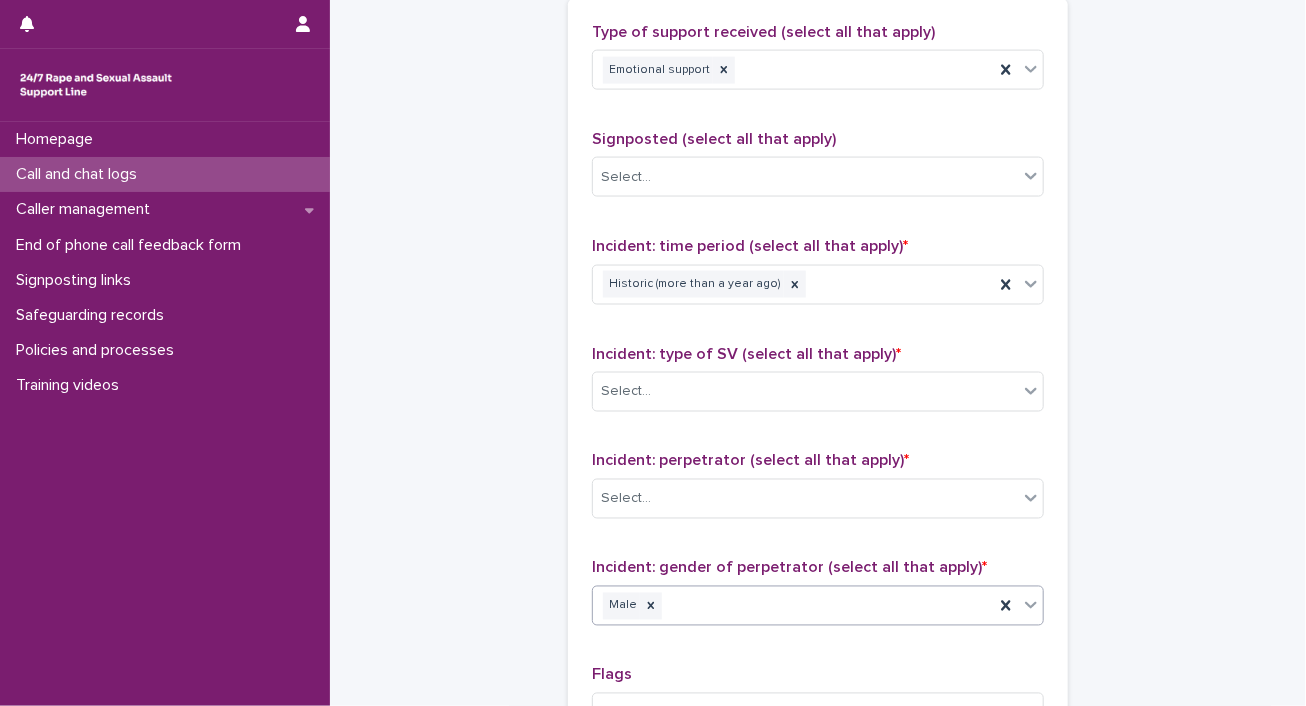scroll, scrollTop: 1610, scrollLeft: 0, axis: vertical 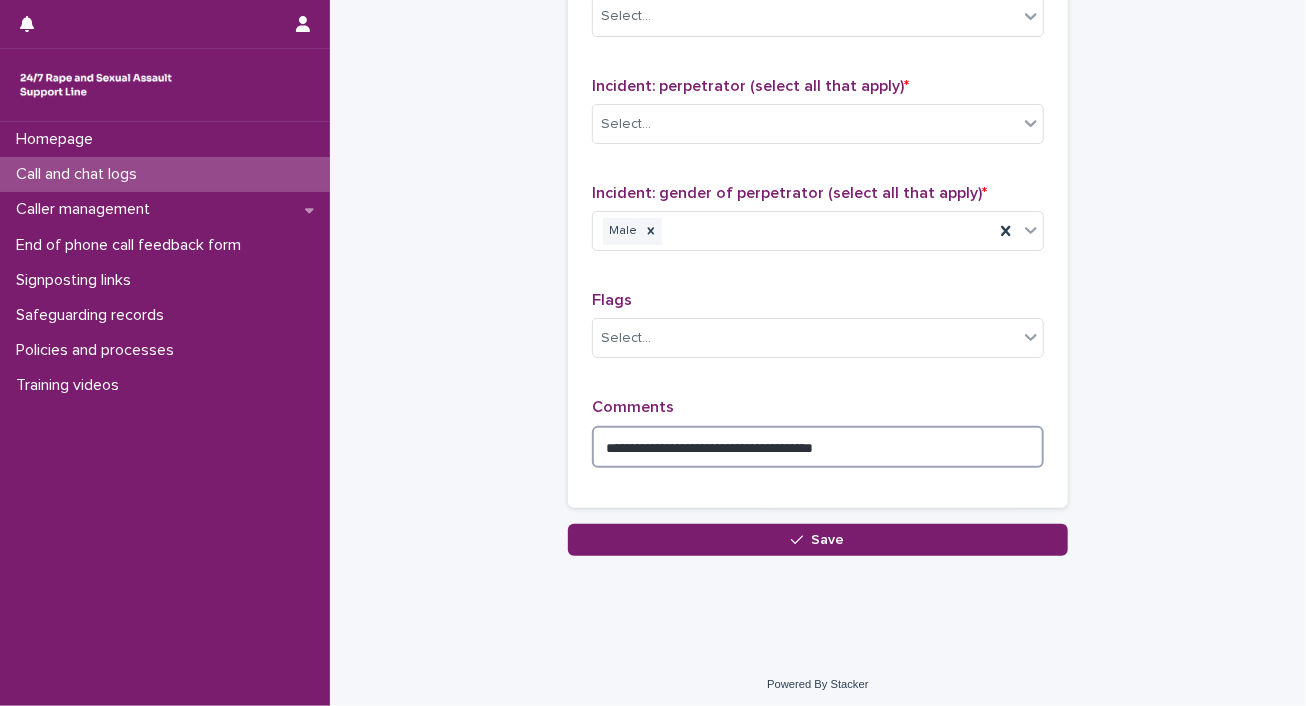 click on "**********" at bounding box center (818, 447) 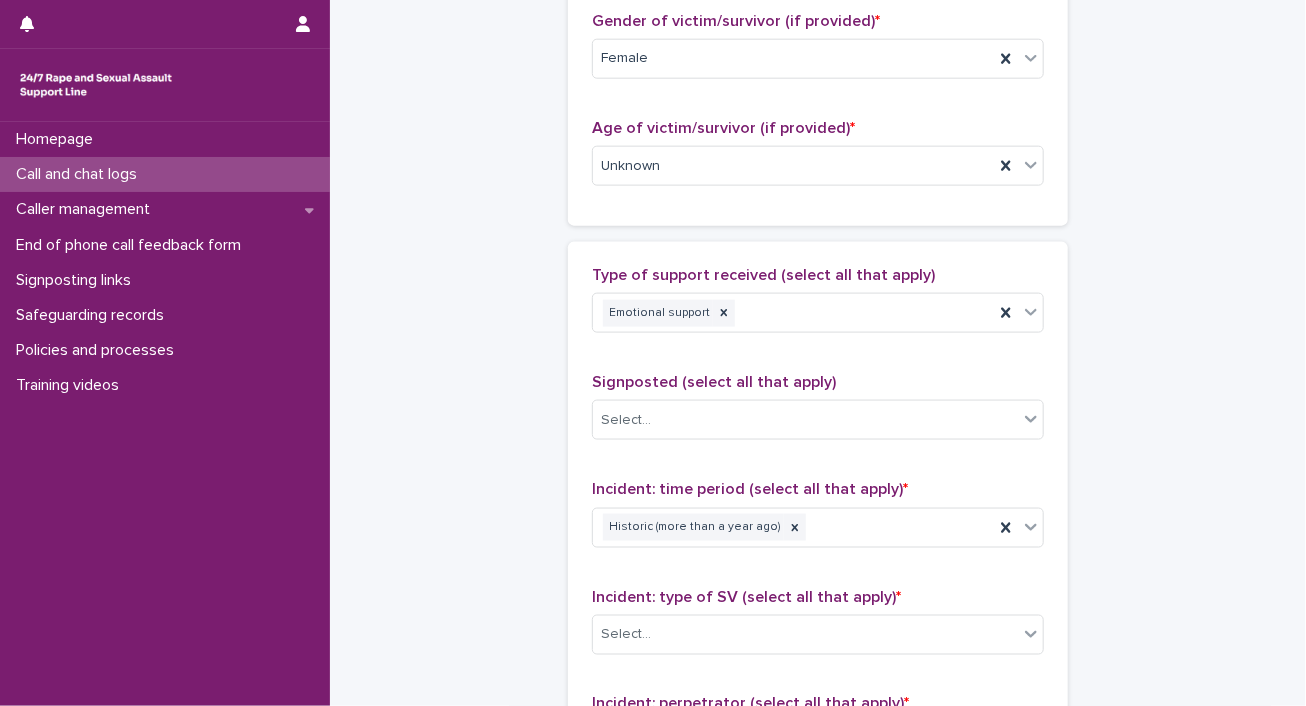 scroll, scrollTop: 0, scrollLeft: 0, axis: both 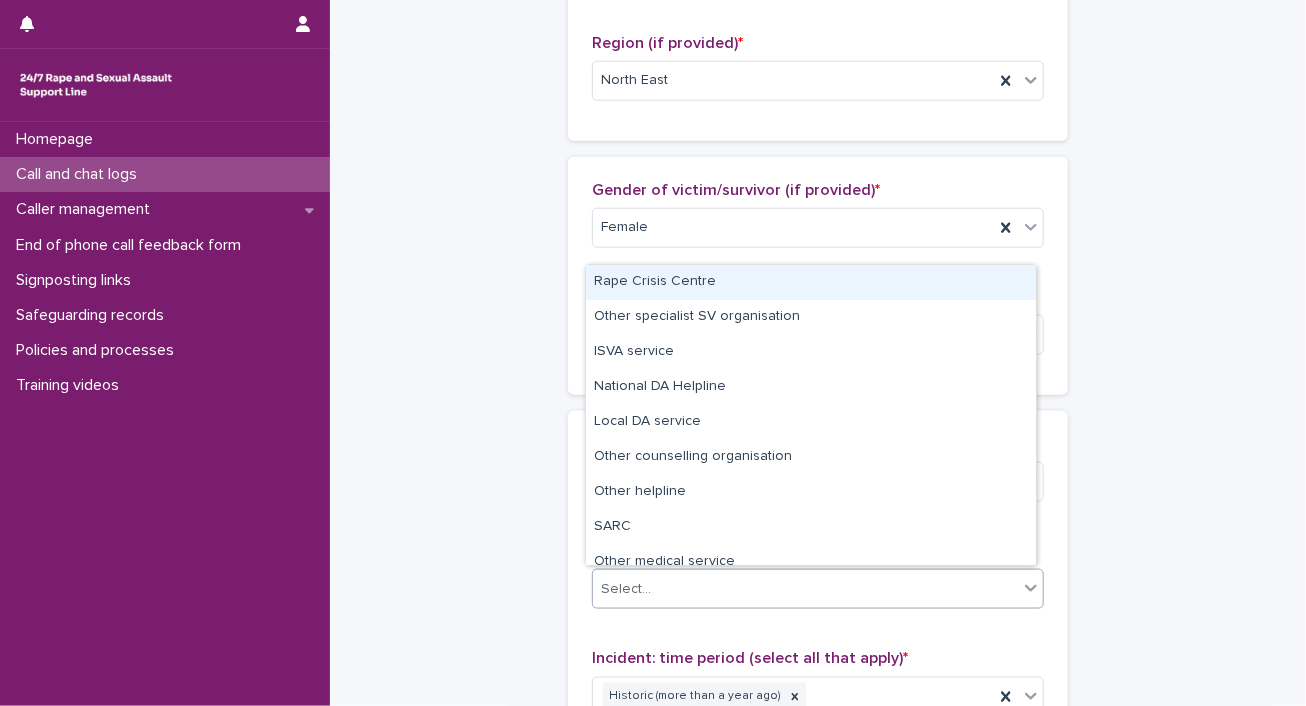 click 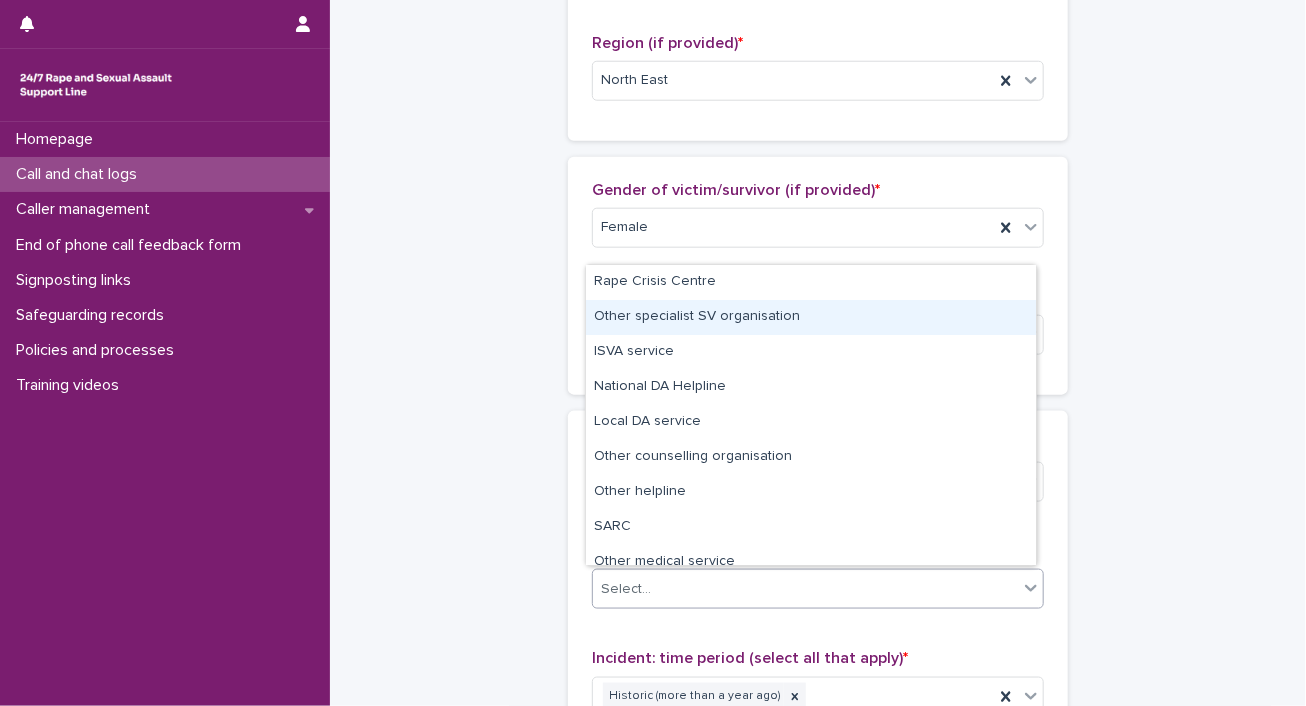 drag, startPoint x: 680, startPoint y: 298, endPoint x: 653, endPoint y: 315, distance: 31.906113 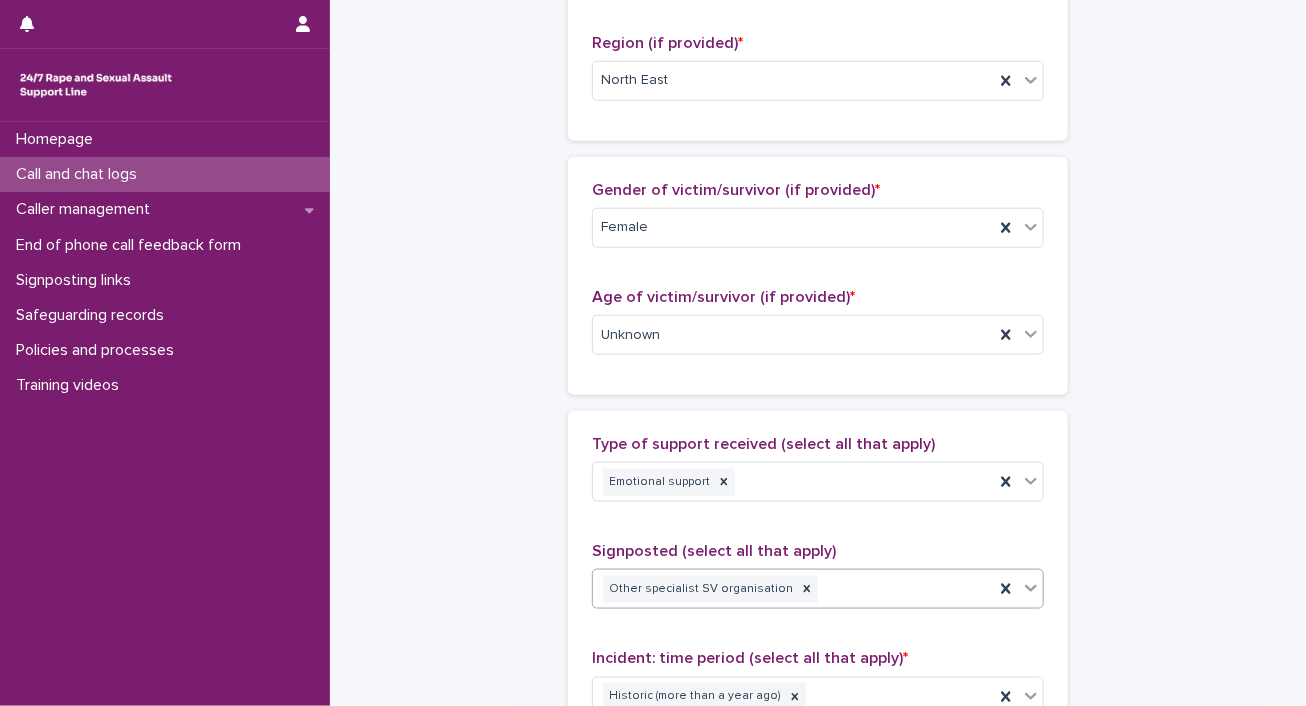 click 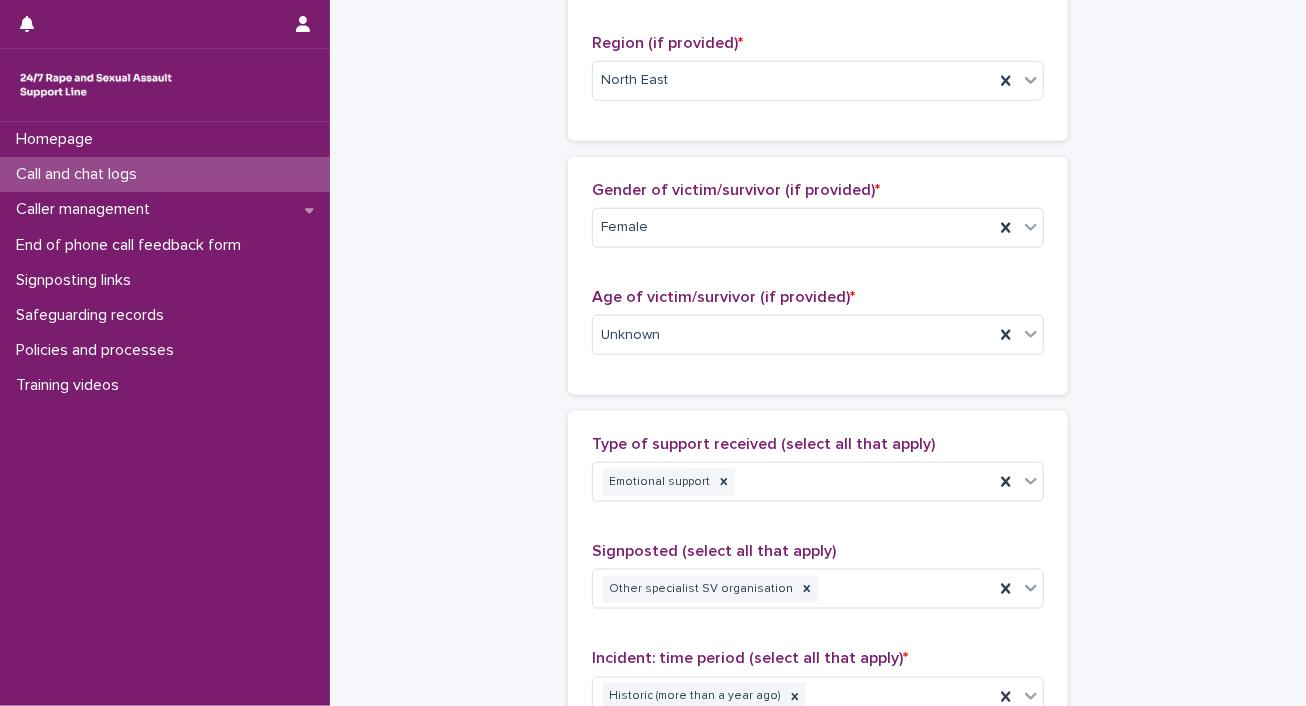 click on "**********" at bounding box center (818, 853) 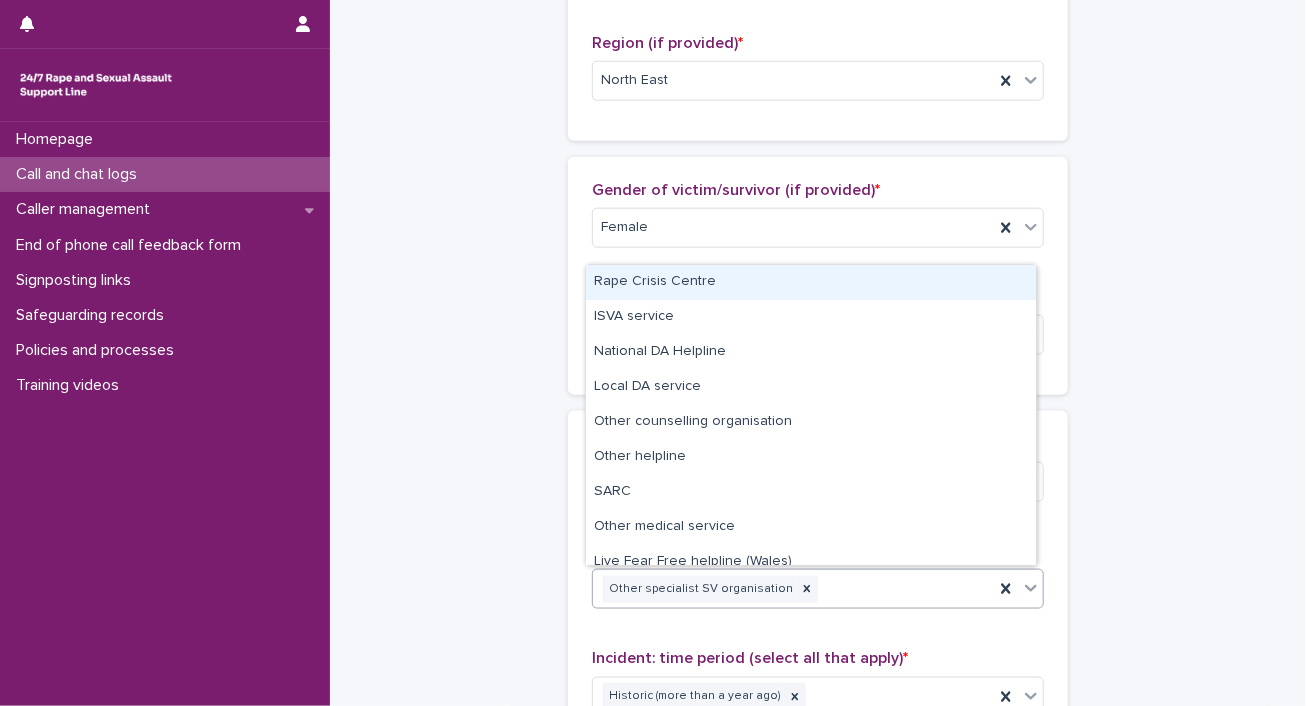click 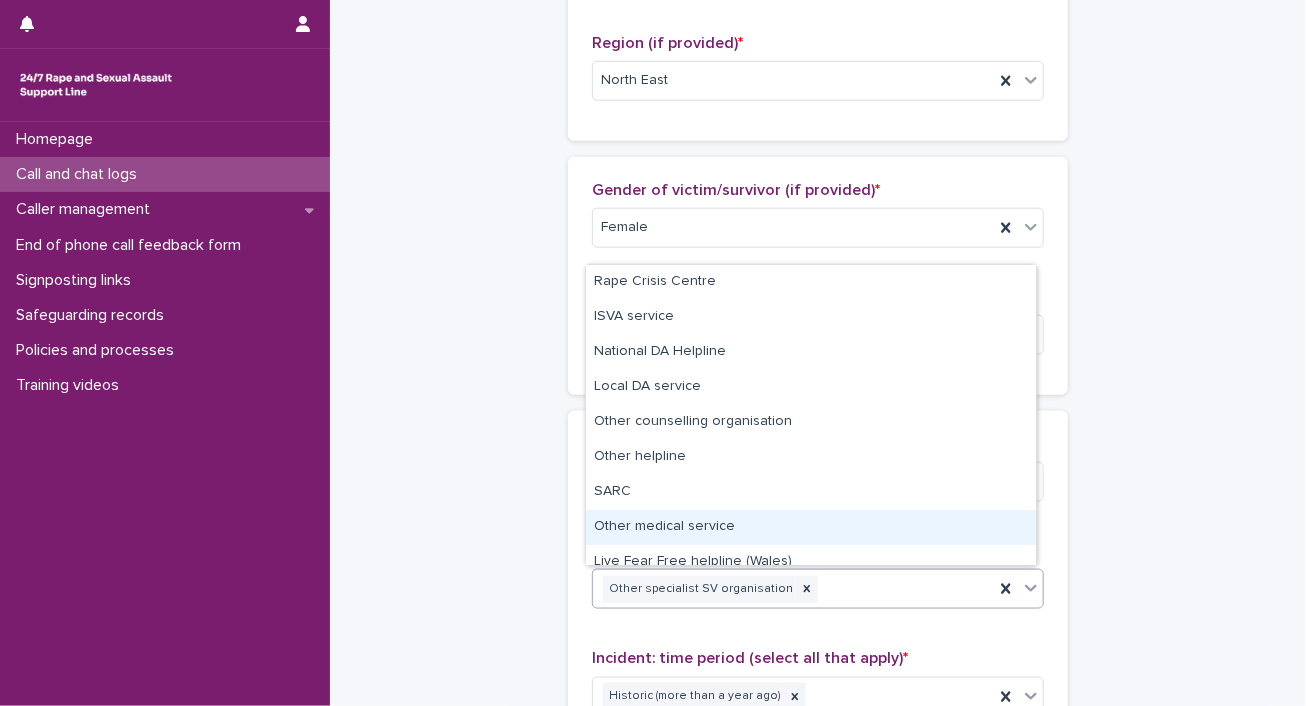 scroll, scrollTop: 84, scrollLeft: 0, axis: vertical 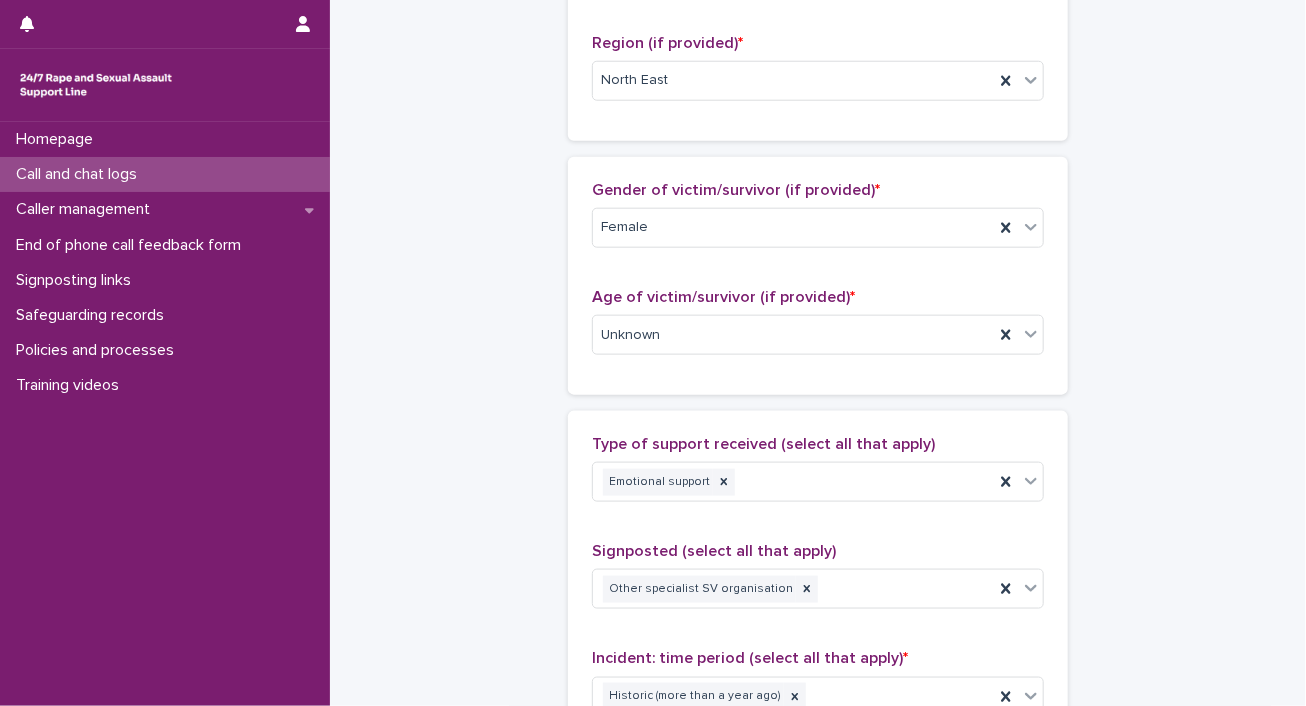 click on "**********" at bounding box center (818, 261) 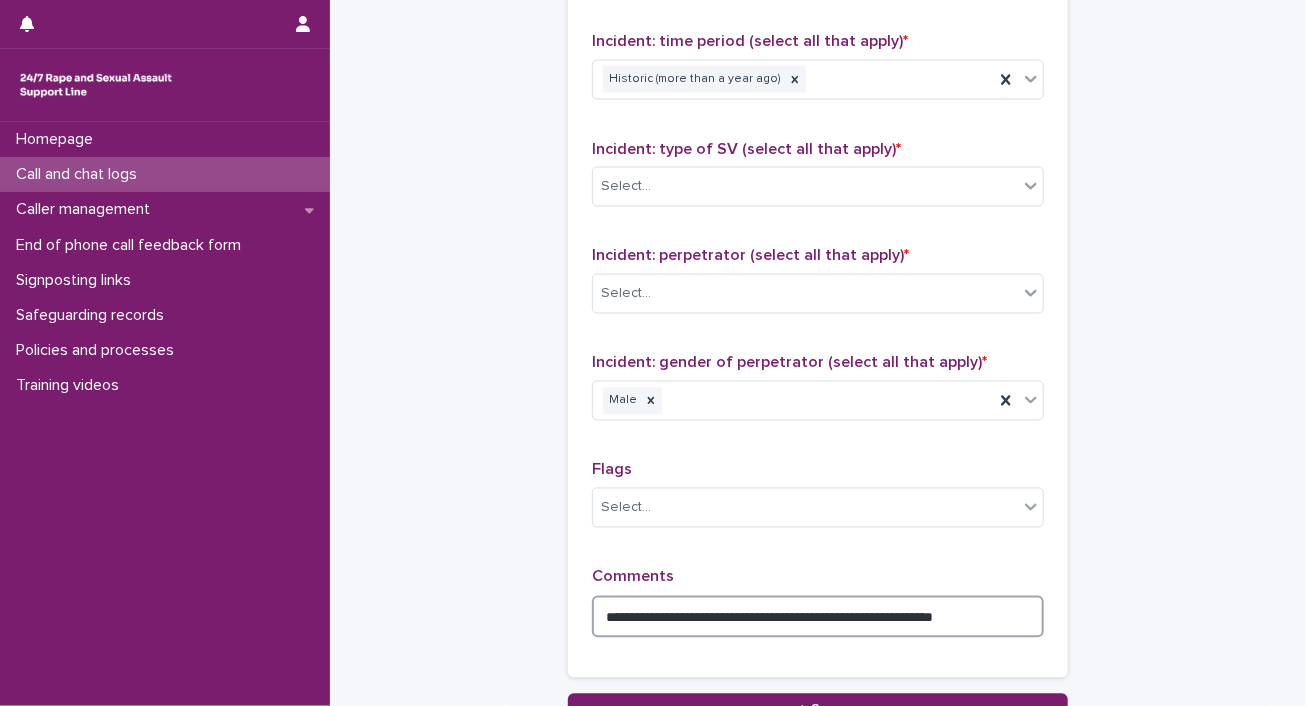 click on "**********" at bounding box center [818, 617] 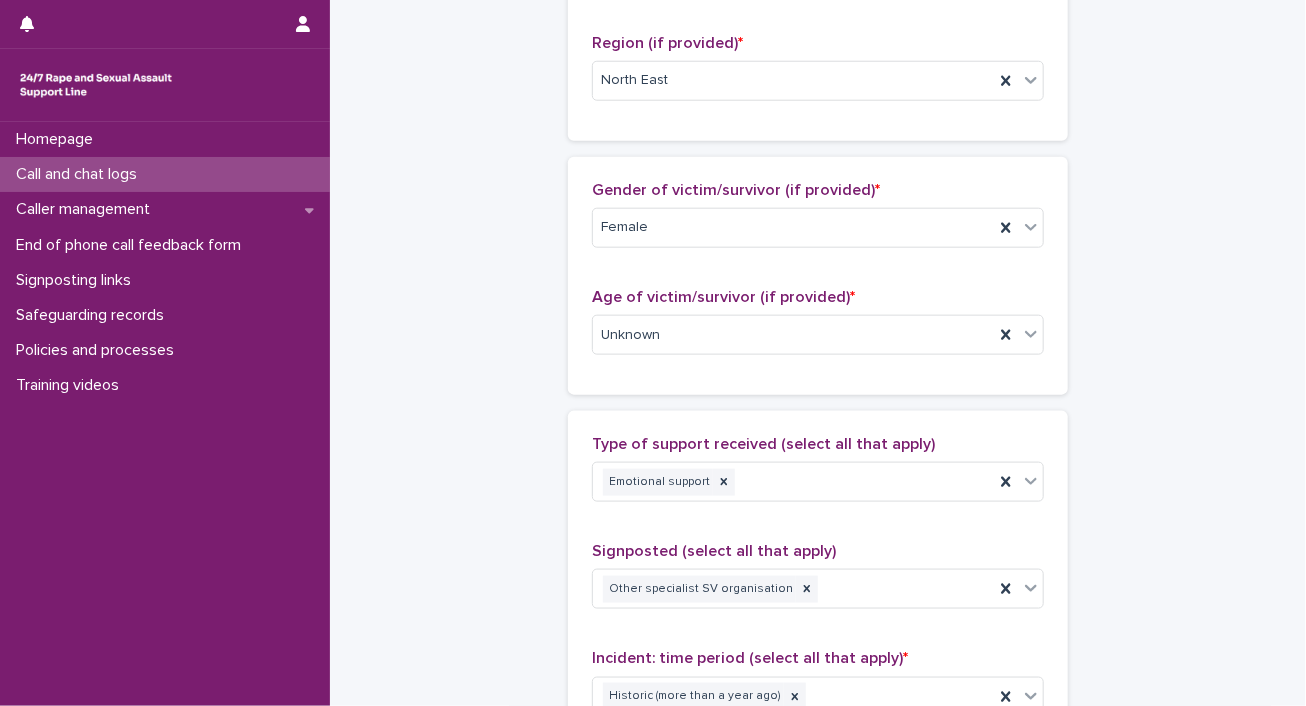 scroll, scrollTop: 205, scrollLeft: 0, axis: vertical 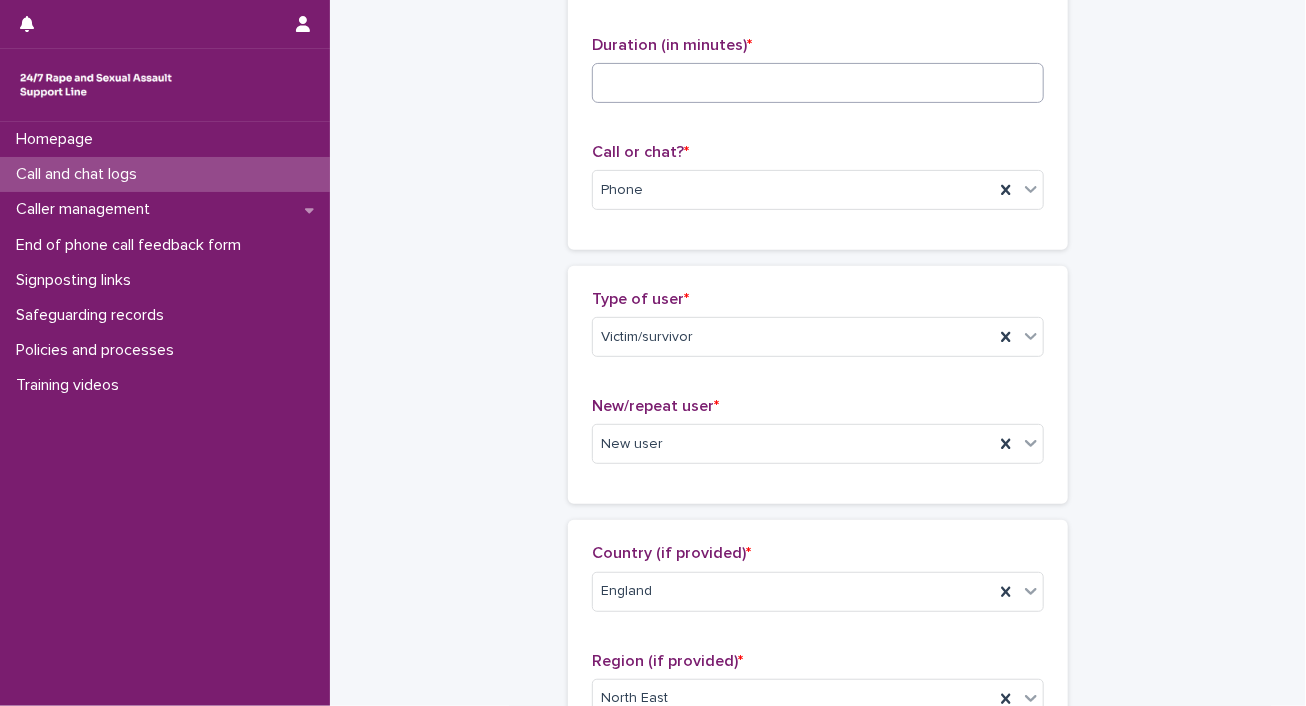 type on "**********" 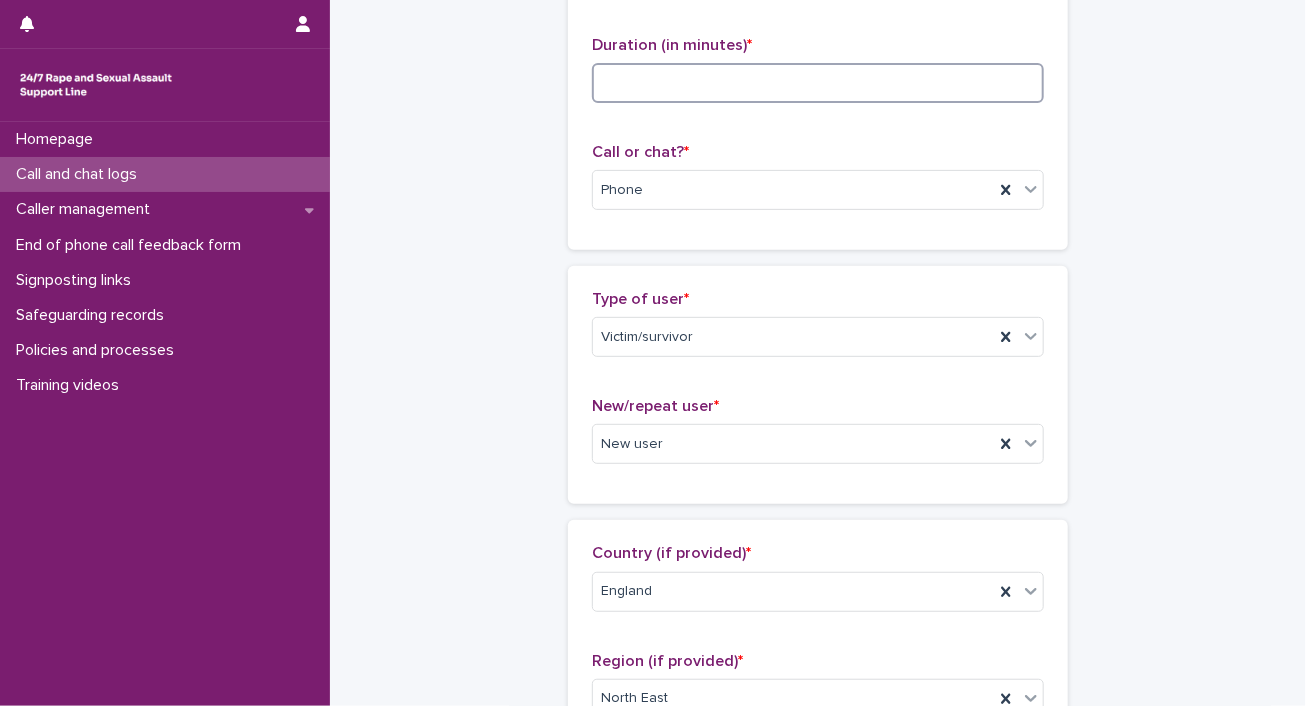 click at bounding box center (818, 83) 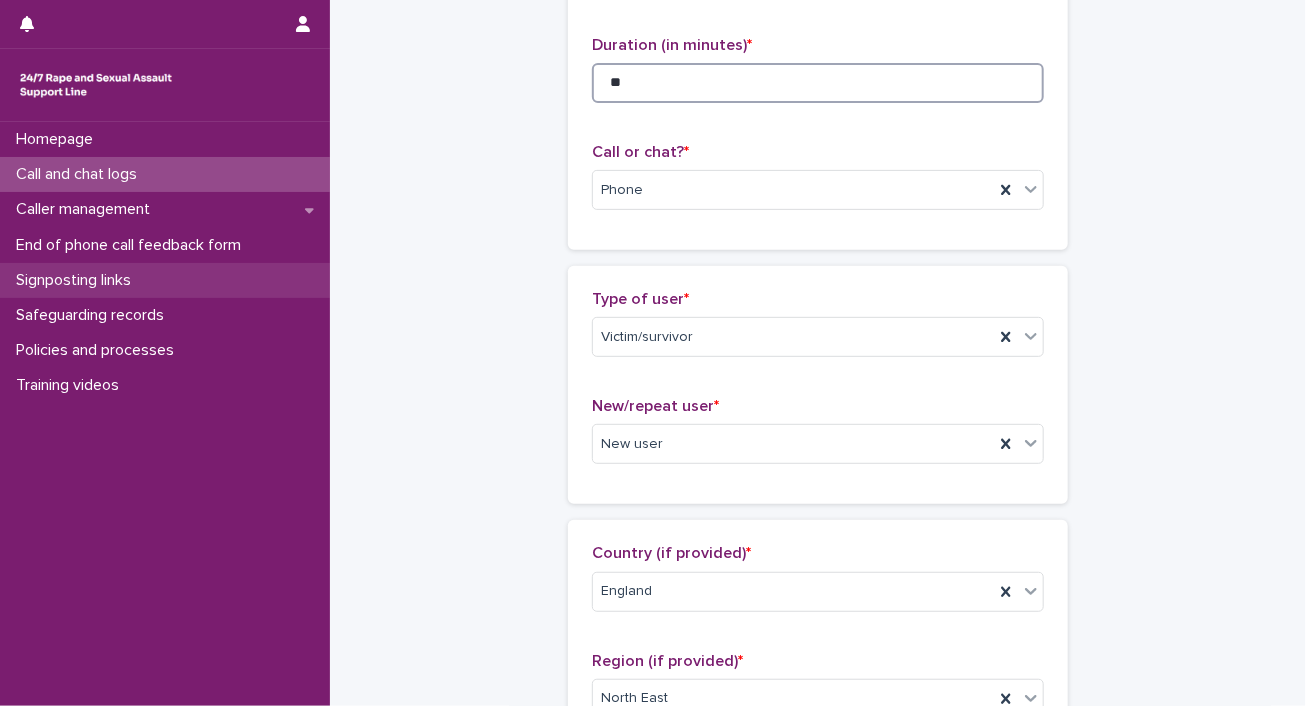 type on "**" 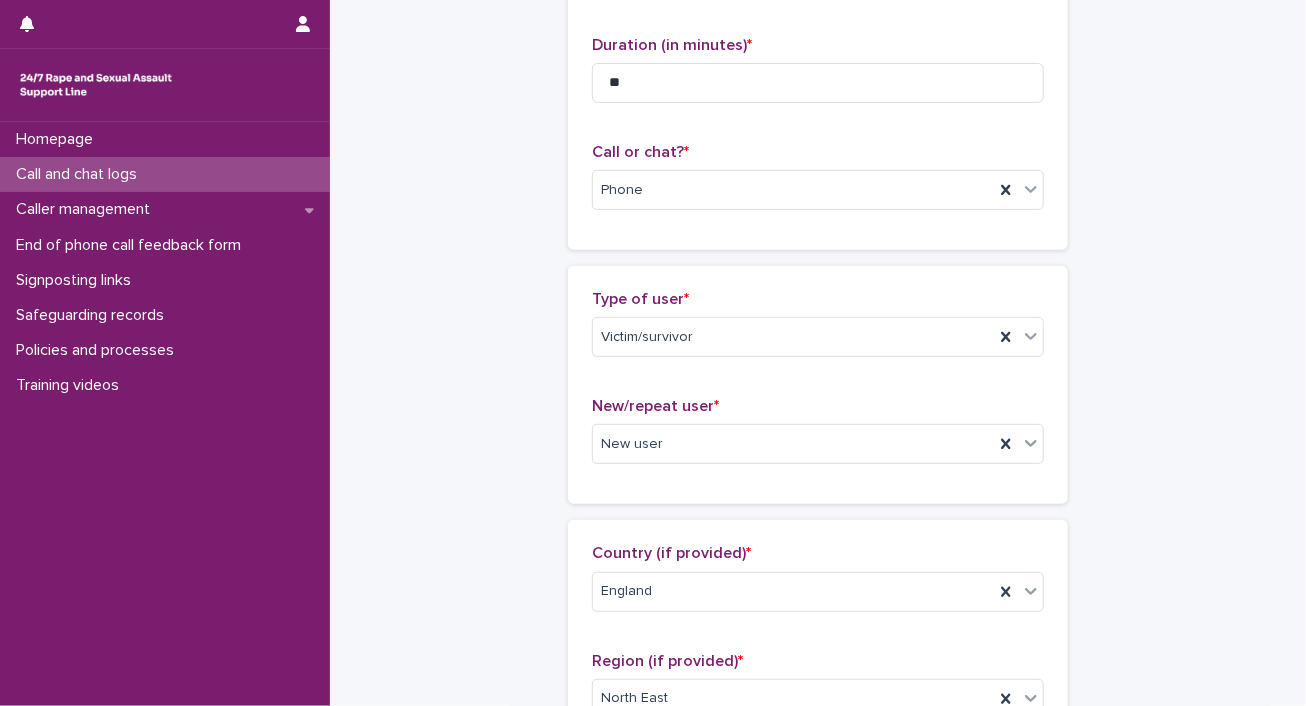 click on "Country (if provided) * England Region (if provided) * North East" at bounding box center [818, 639] 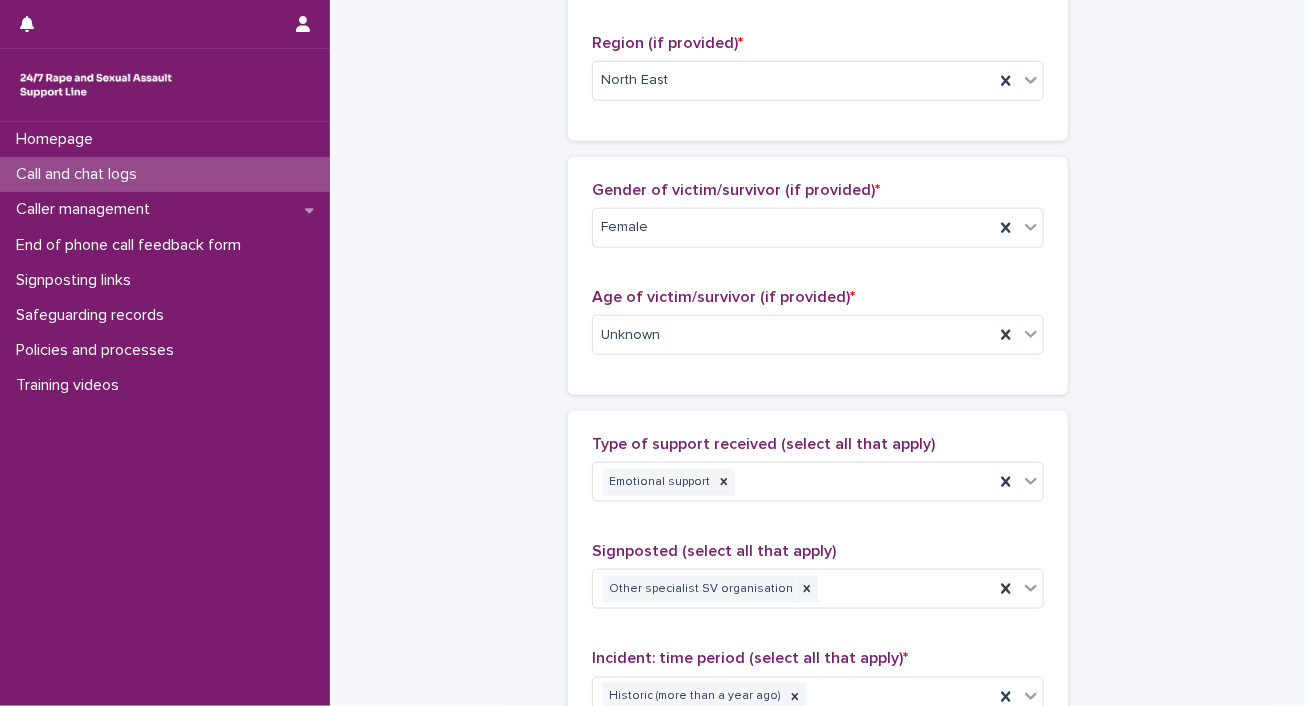 scroll, scrollTop: 1238, scrollLeft: 0, axis: vertical 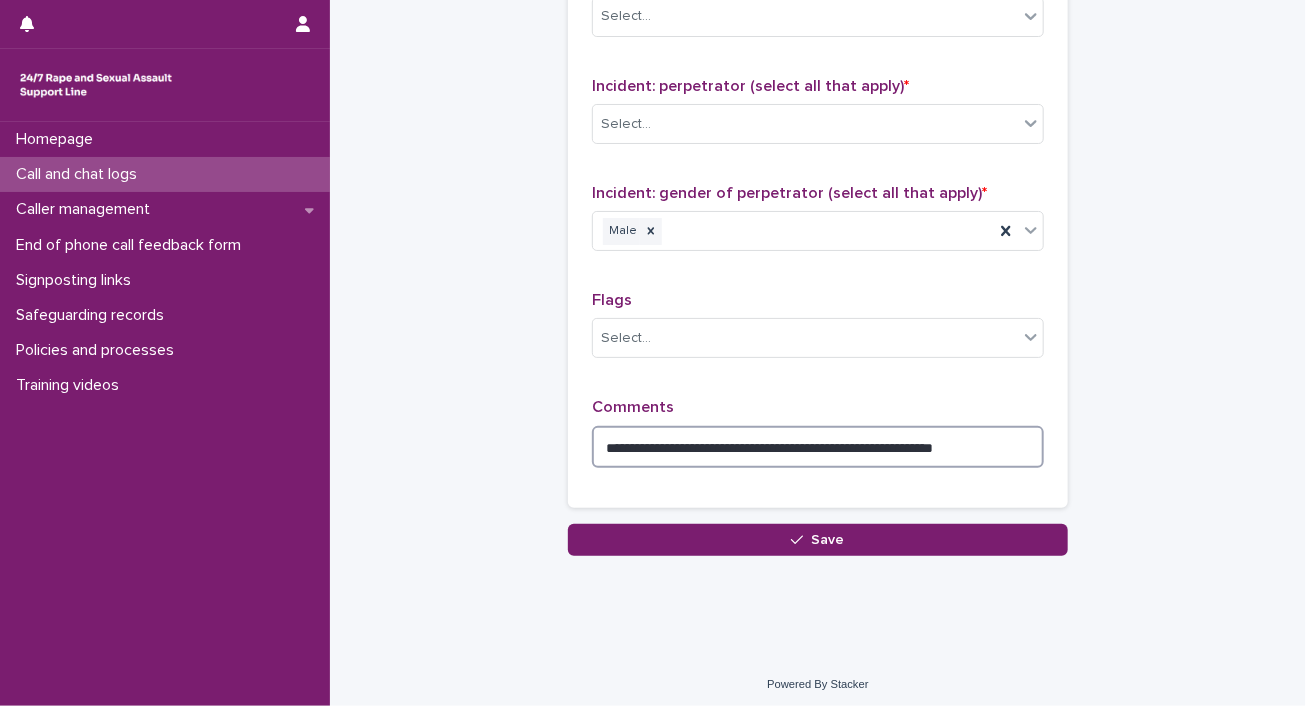 click on "**********" at bounding box center [818, 447] 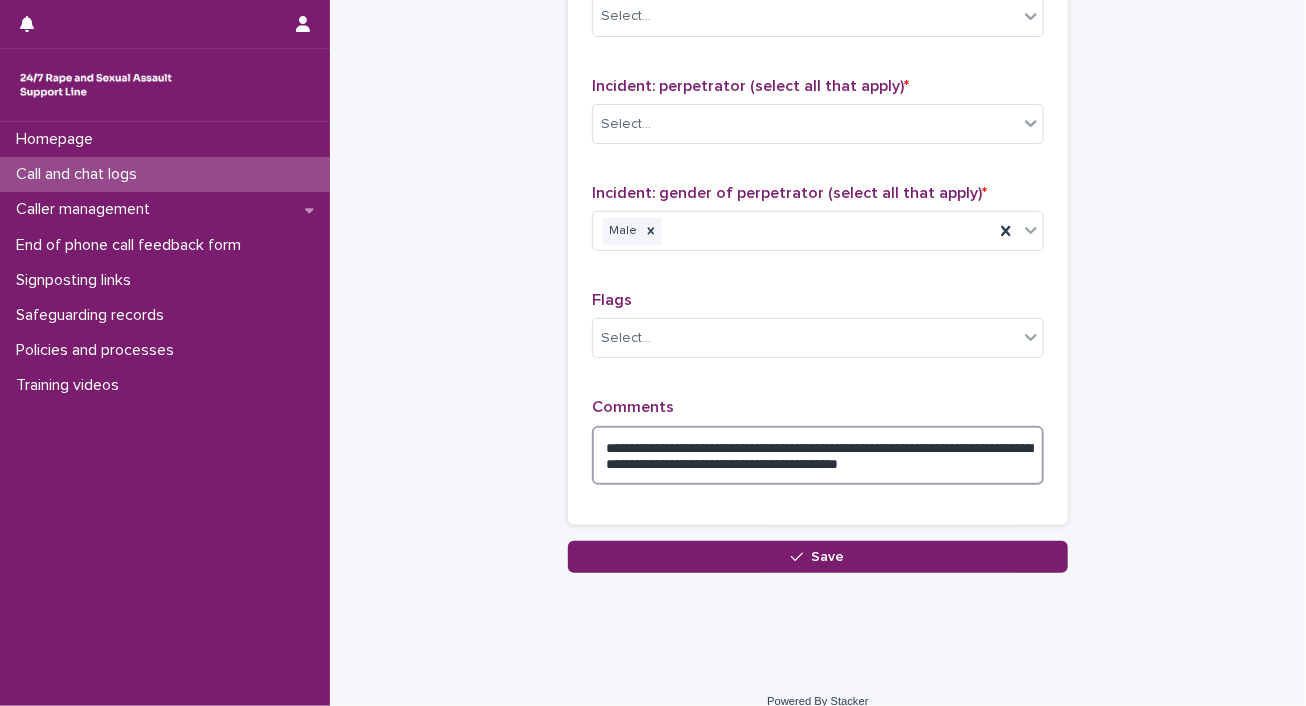 click on "**********" at bounding box center [818, 456] 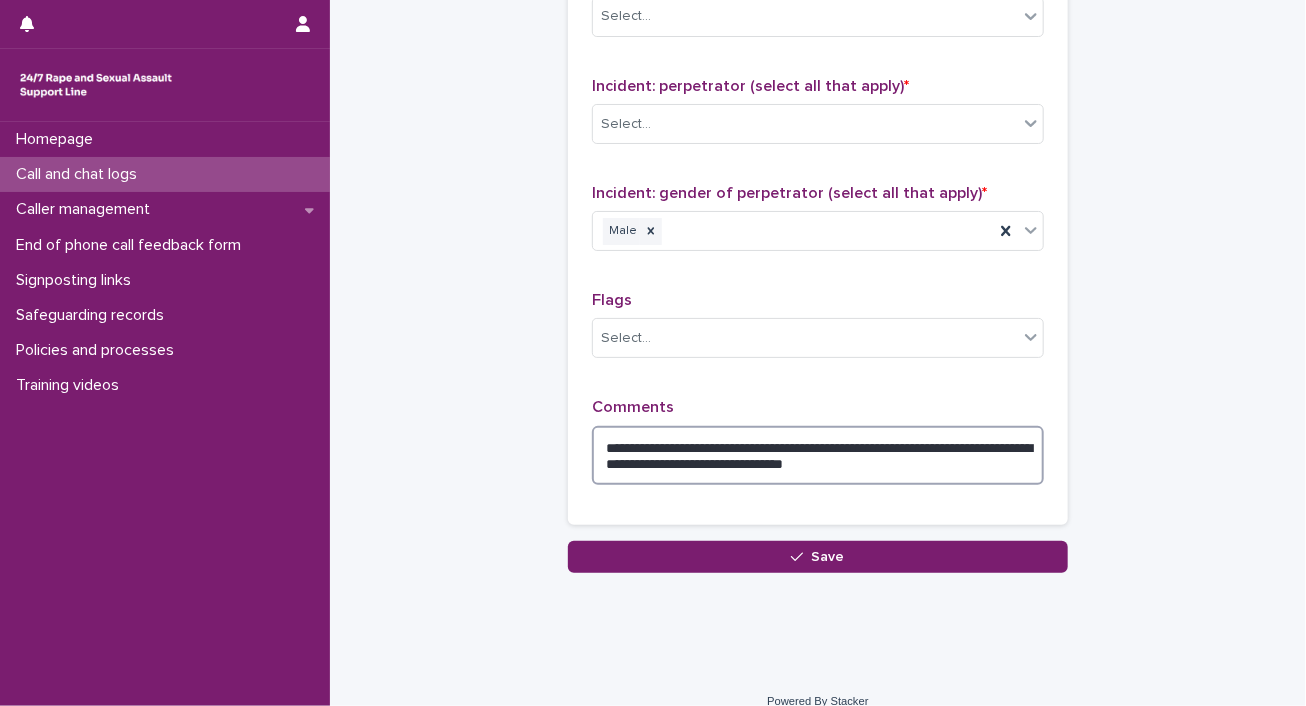 click on "**********" at bounding box center (818, 456) 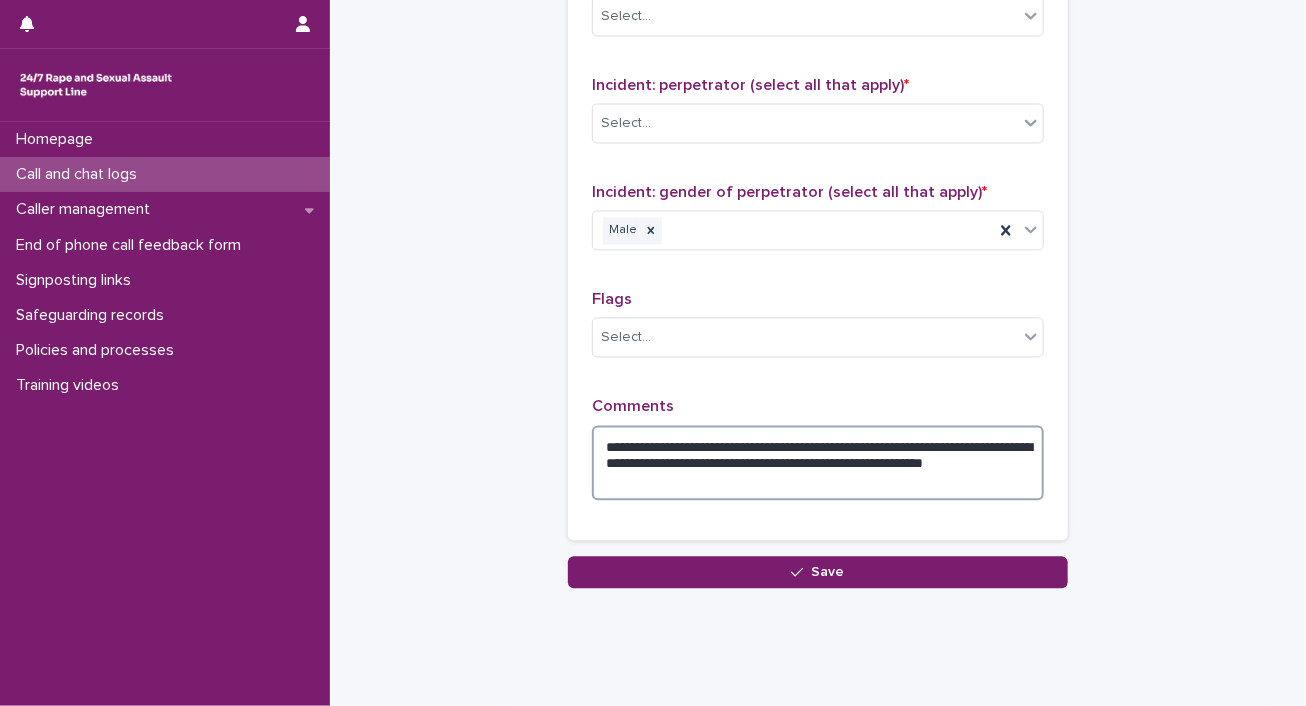 click on "**********" at bounding box center [818, 464] 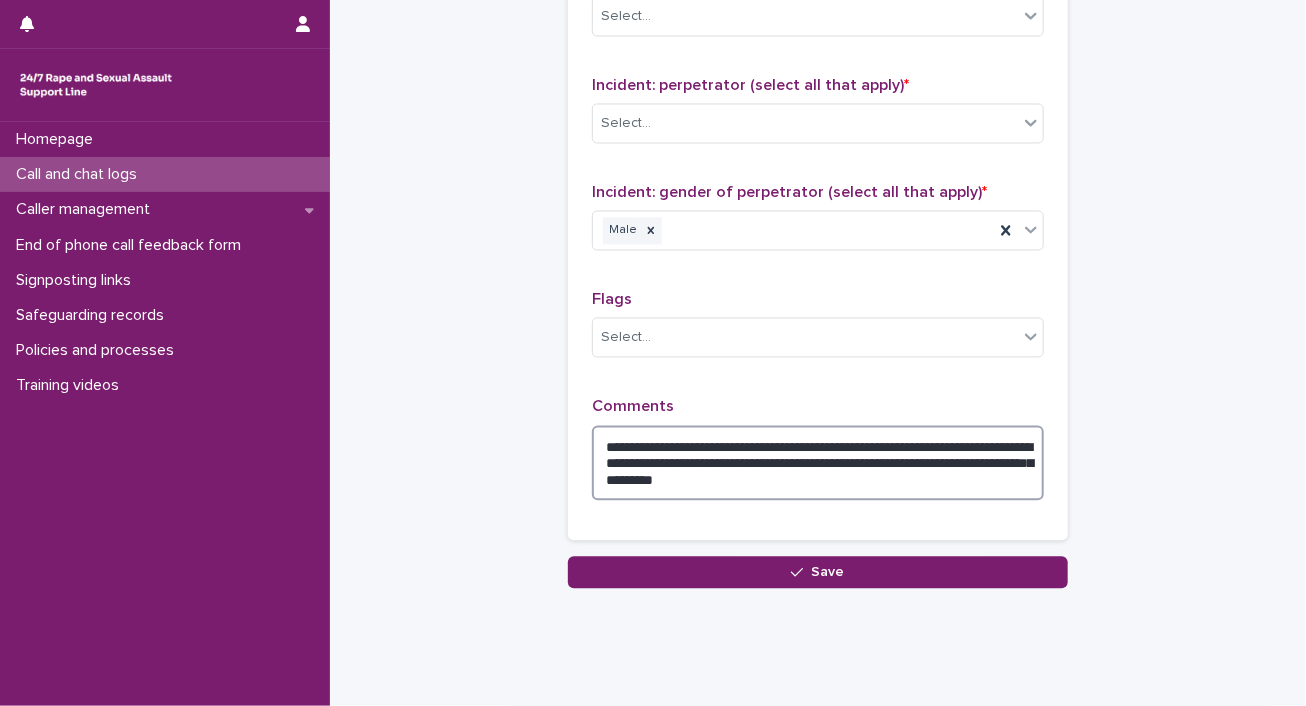 click on "**********" at bounding box center (818, 464) 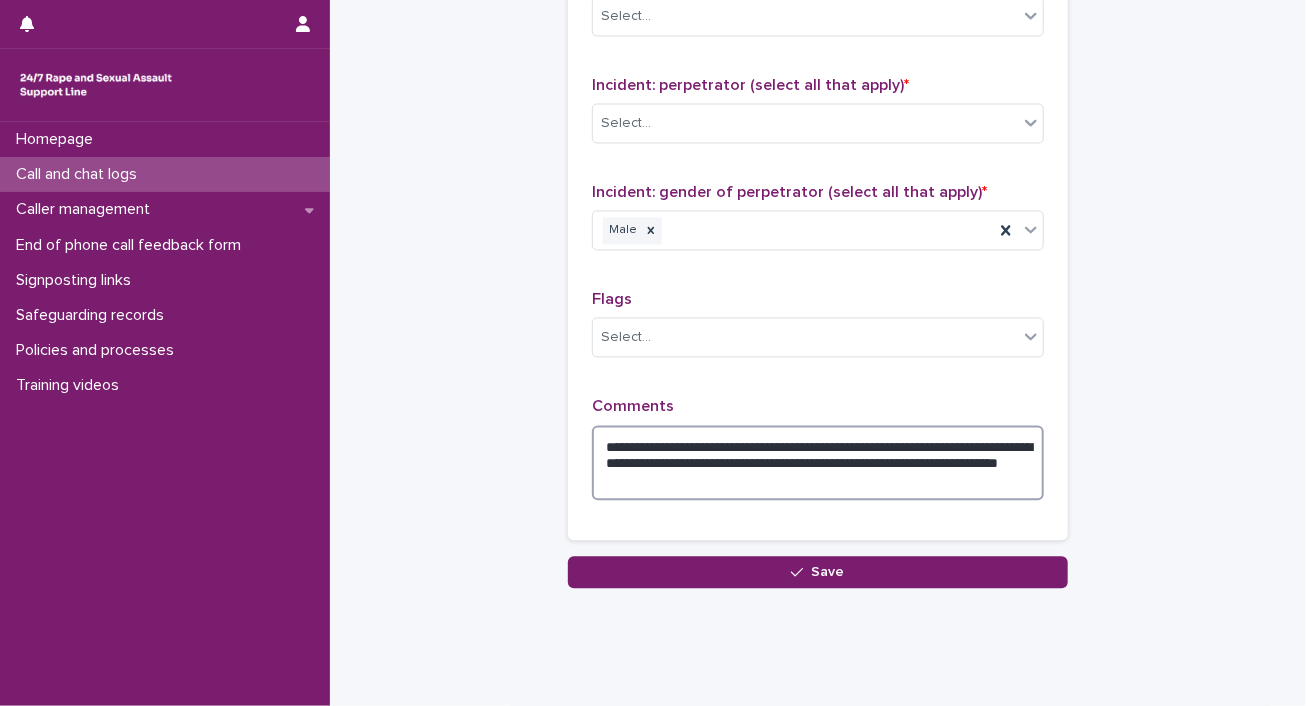 click on "**********" at bounding box center (818, 464) 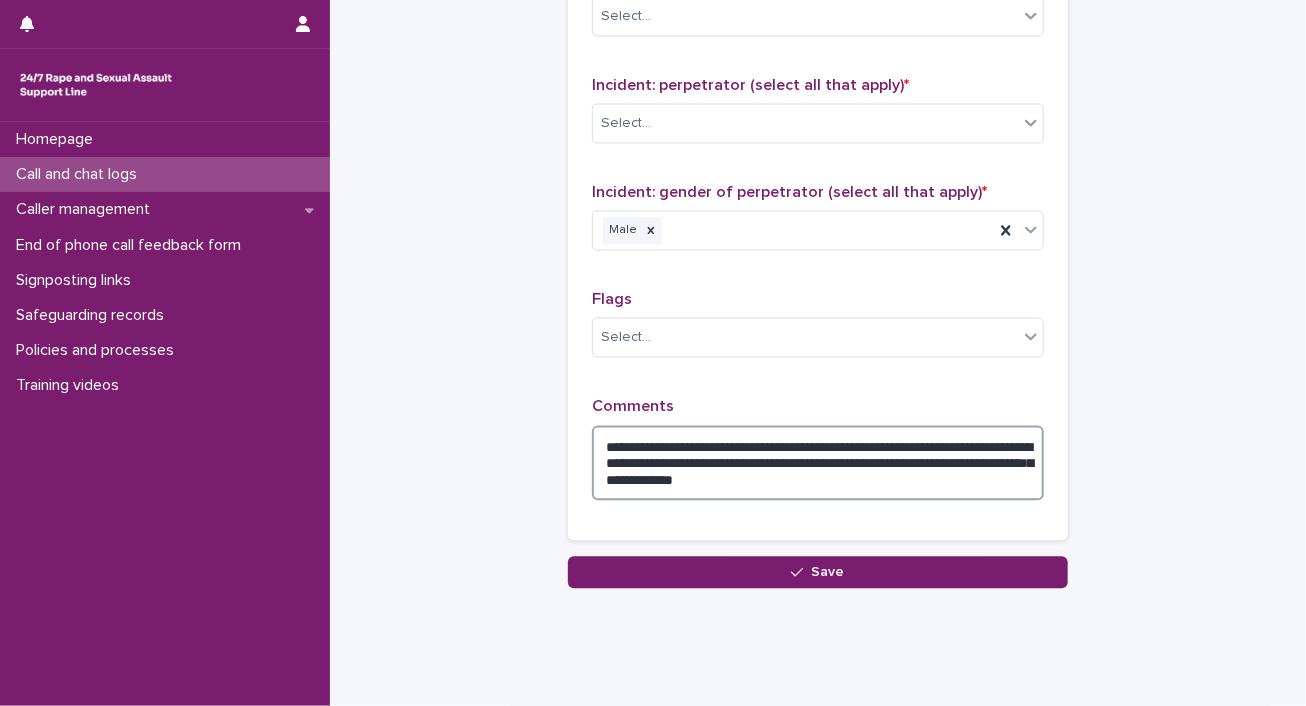 click on "**********" at bounding box center [818, 464] 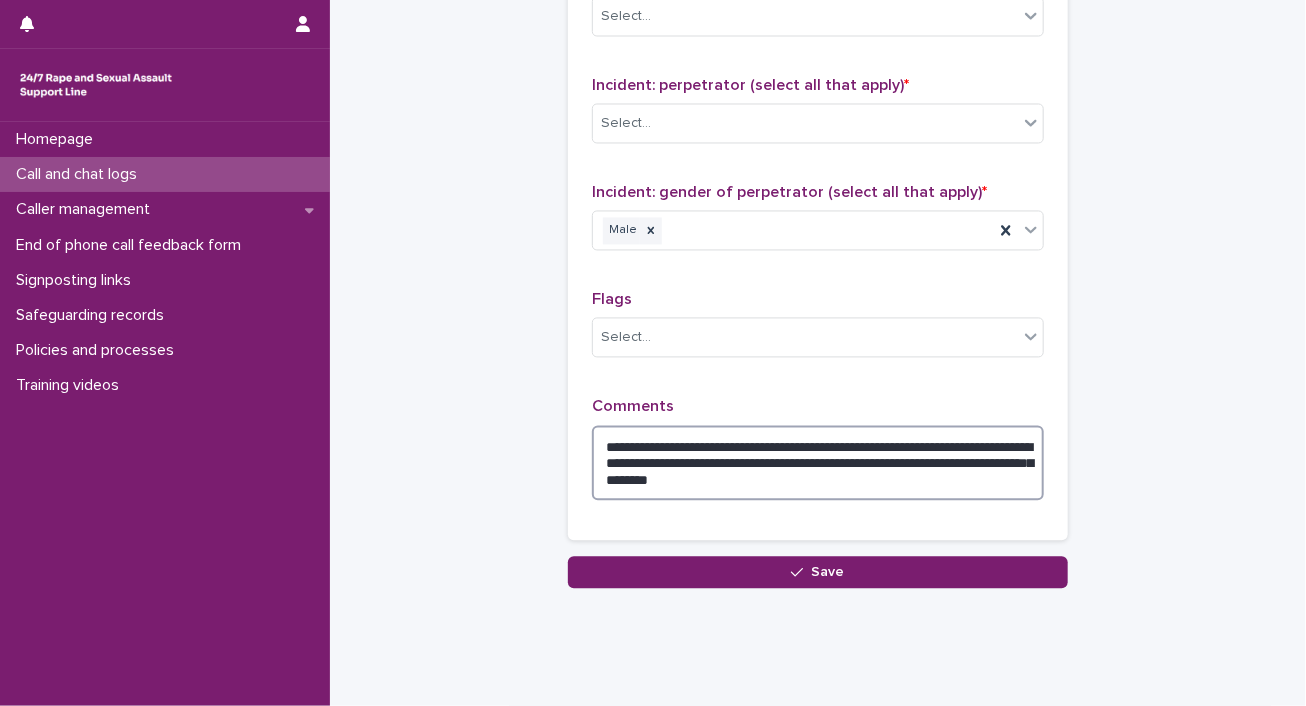 scroll, scrollTop: 0, scrollLeft: 0, axis: both 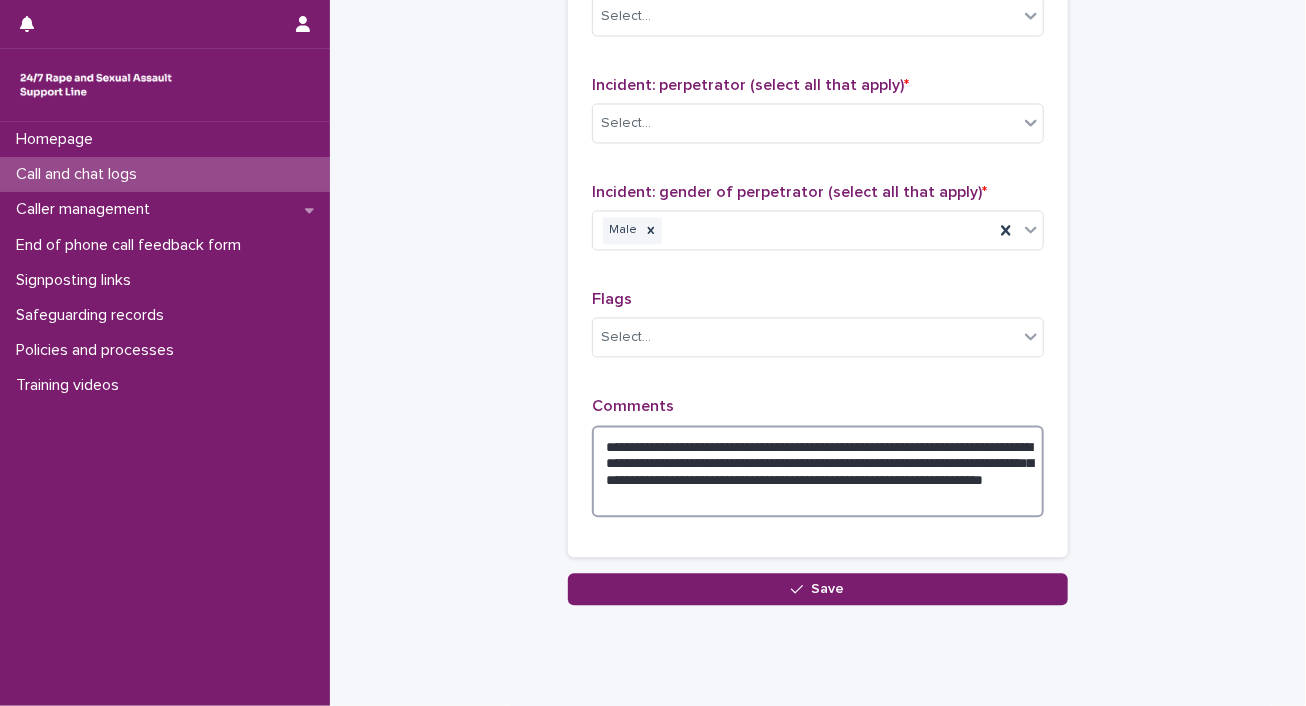 click on "**********" at bounding box center [818, 472] 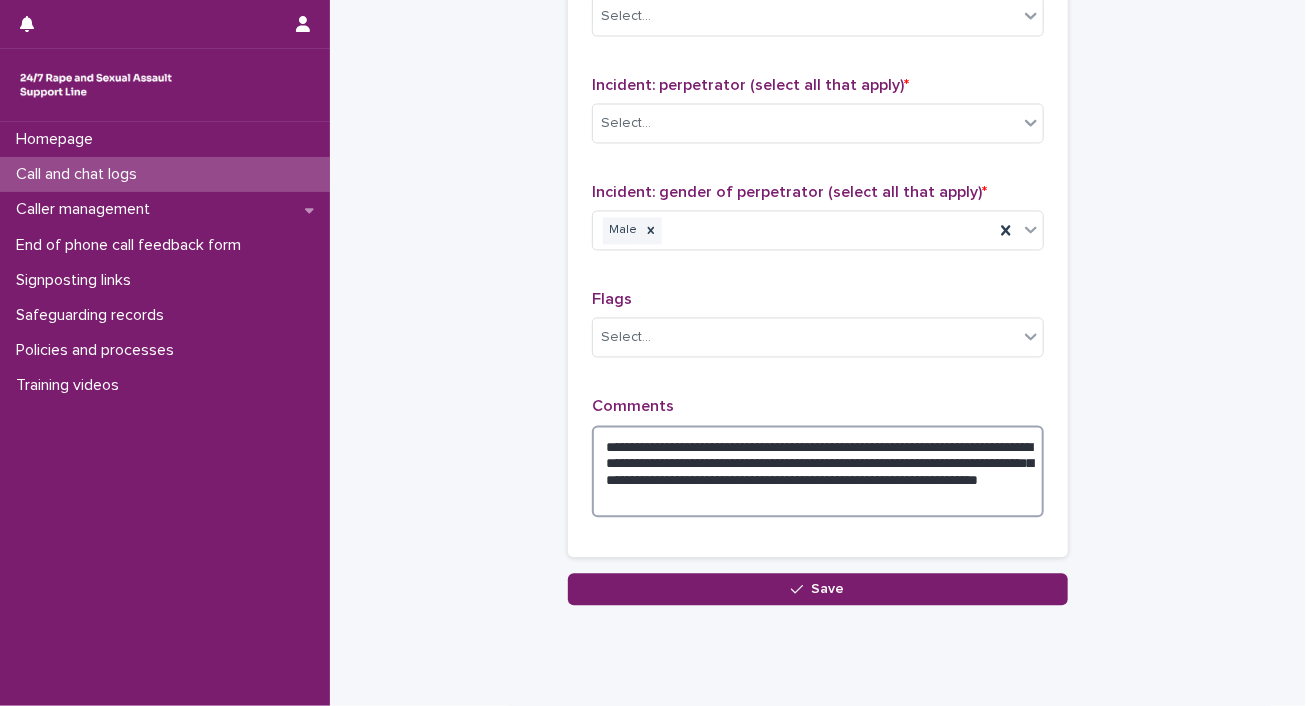 click on "**********" at bounding box center (818, 472) 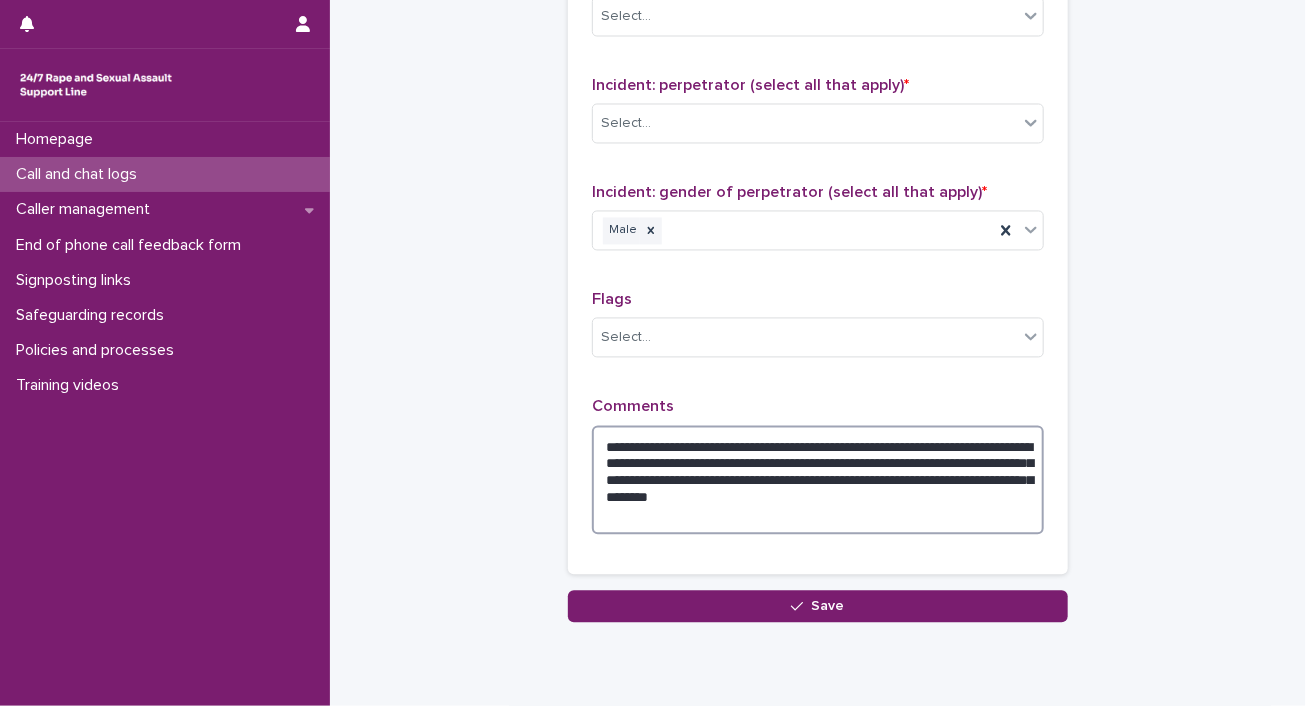 click on "**********" at bounding box center [818, 481] 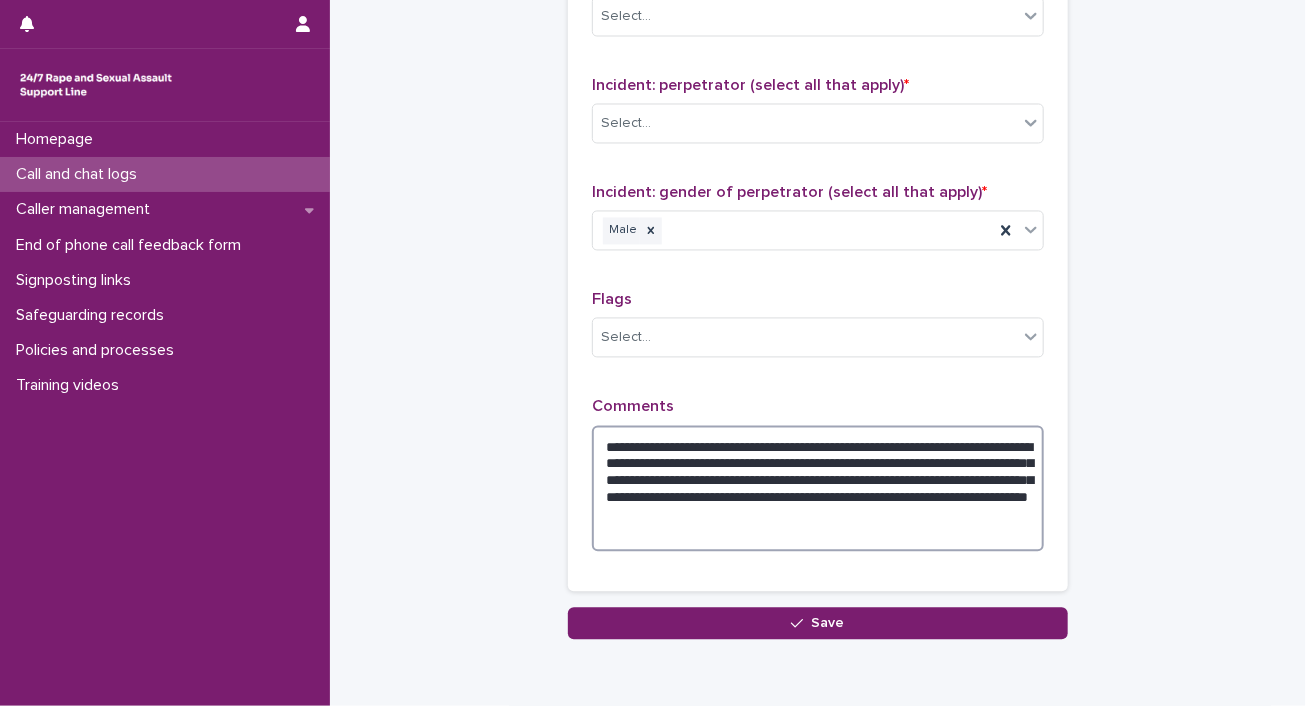 click on "**********" at bounding box center [818, 489] 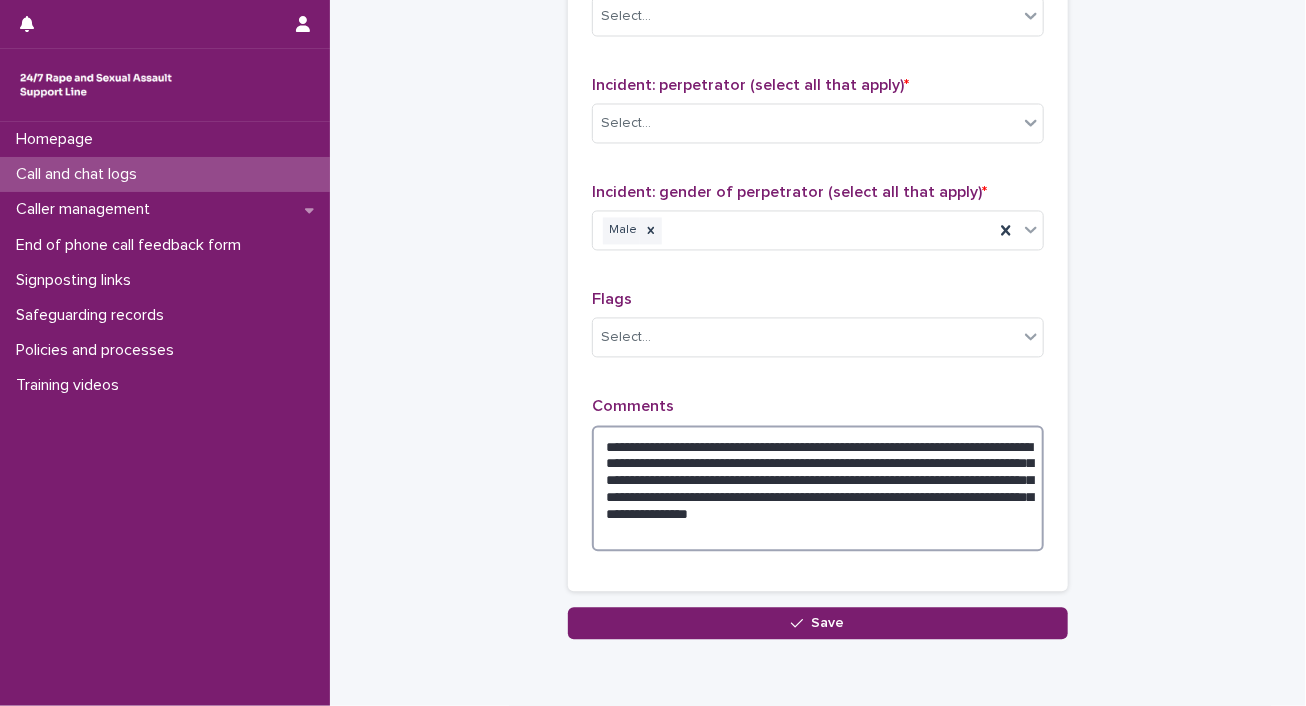 click on "**********" at bounding box center [818, 489] 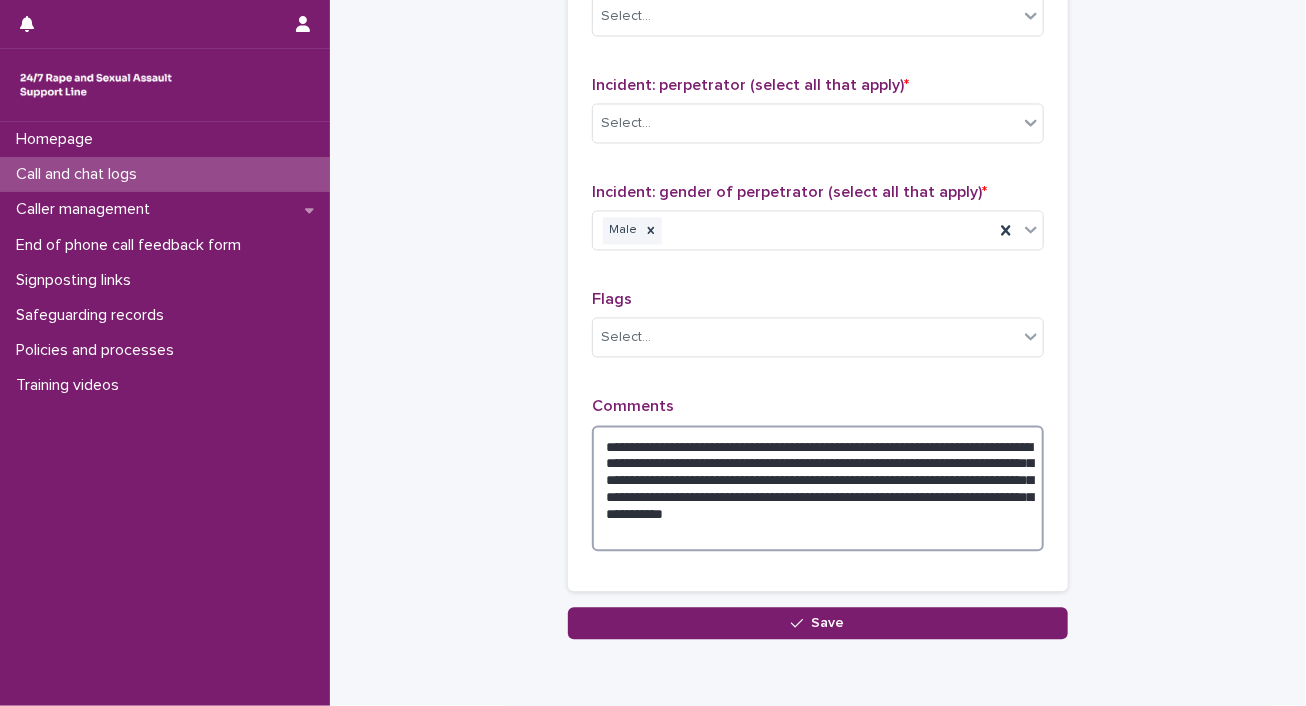click on "**********" at bounding box center (818, 489) 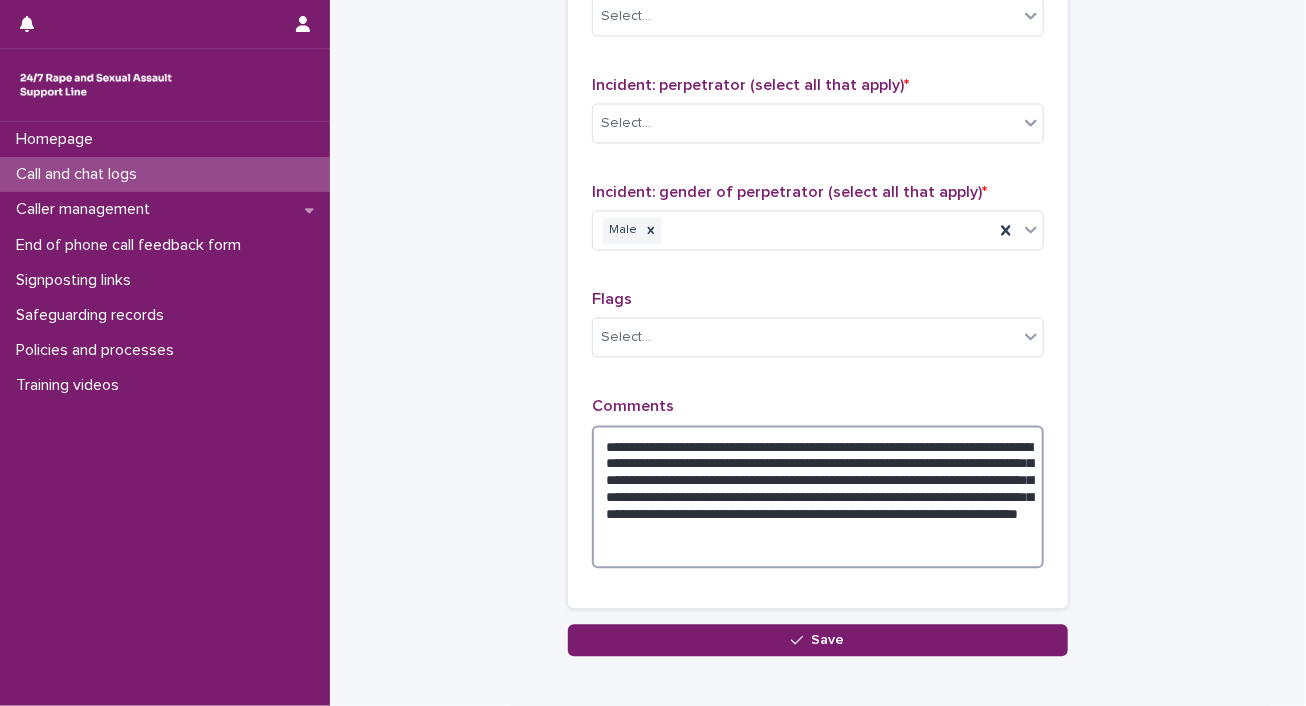 click on "**********" at bounding box center [818, 498] 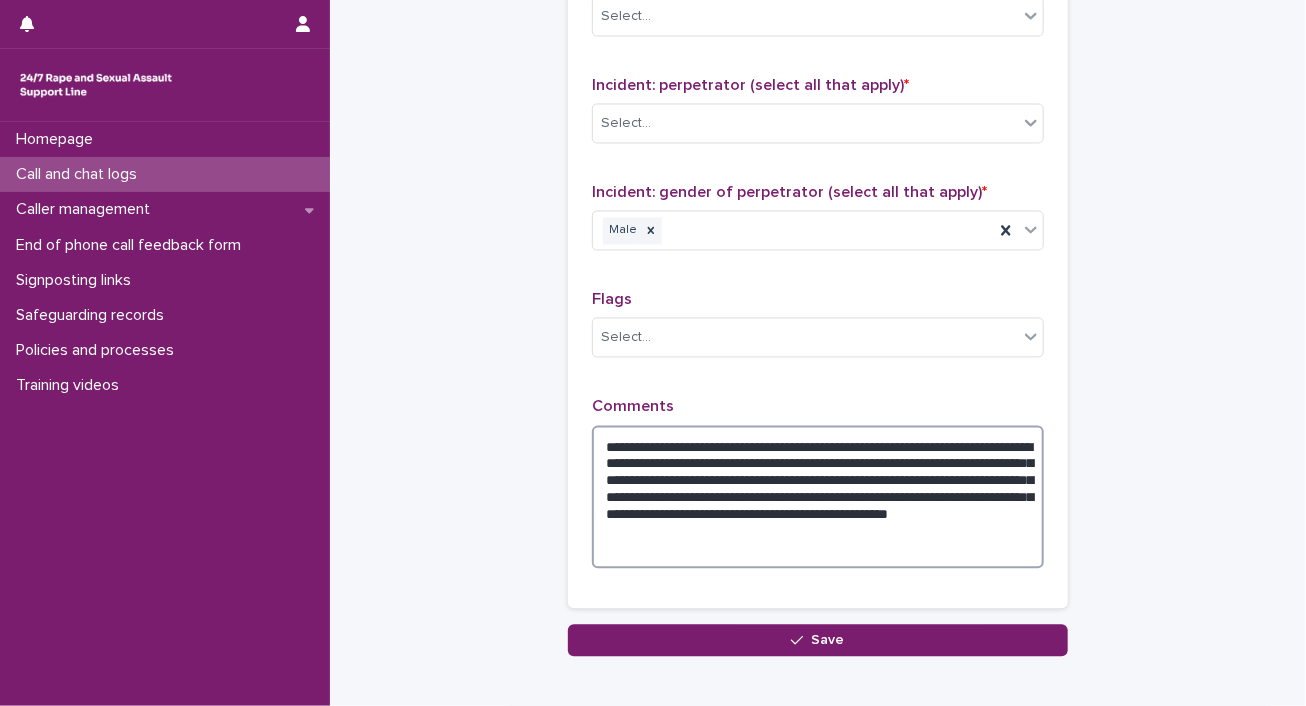 click on "**********" at bounding box center (818, 498) 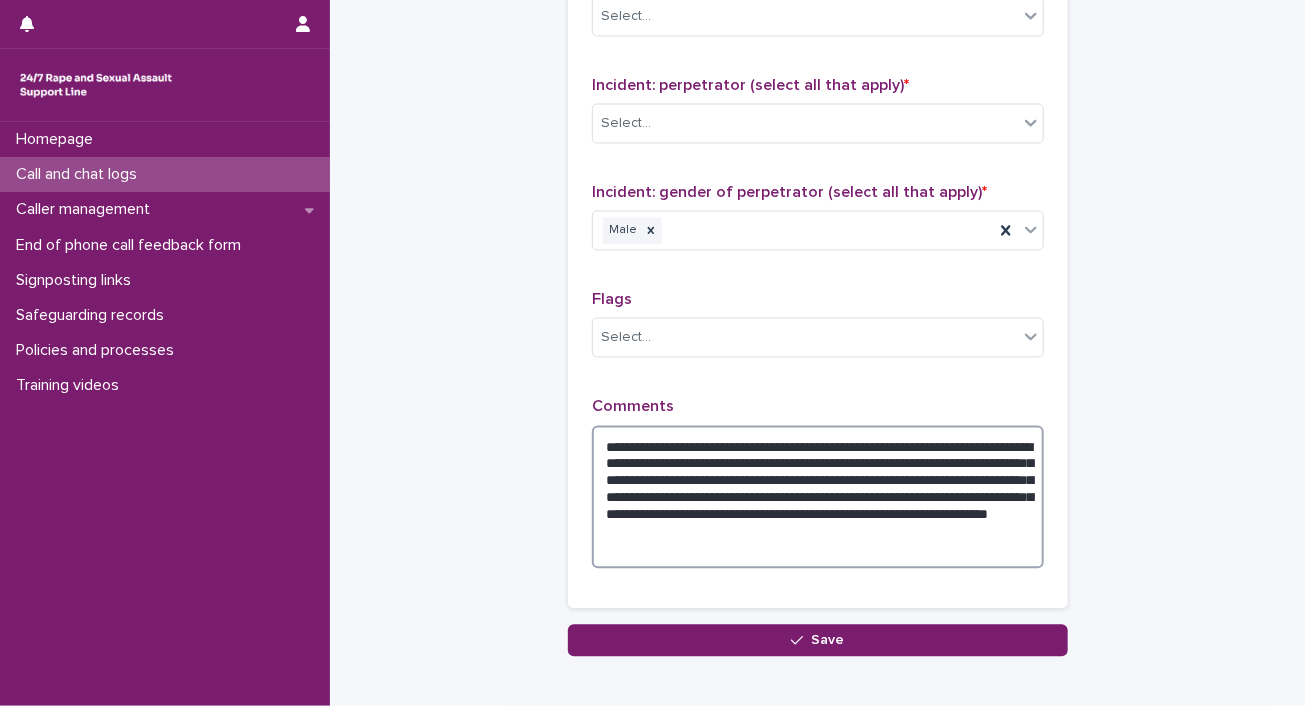 click on "**********" at bounding box center [818, 498] 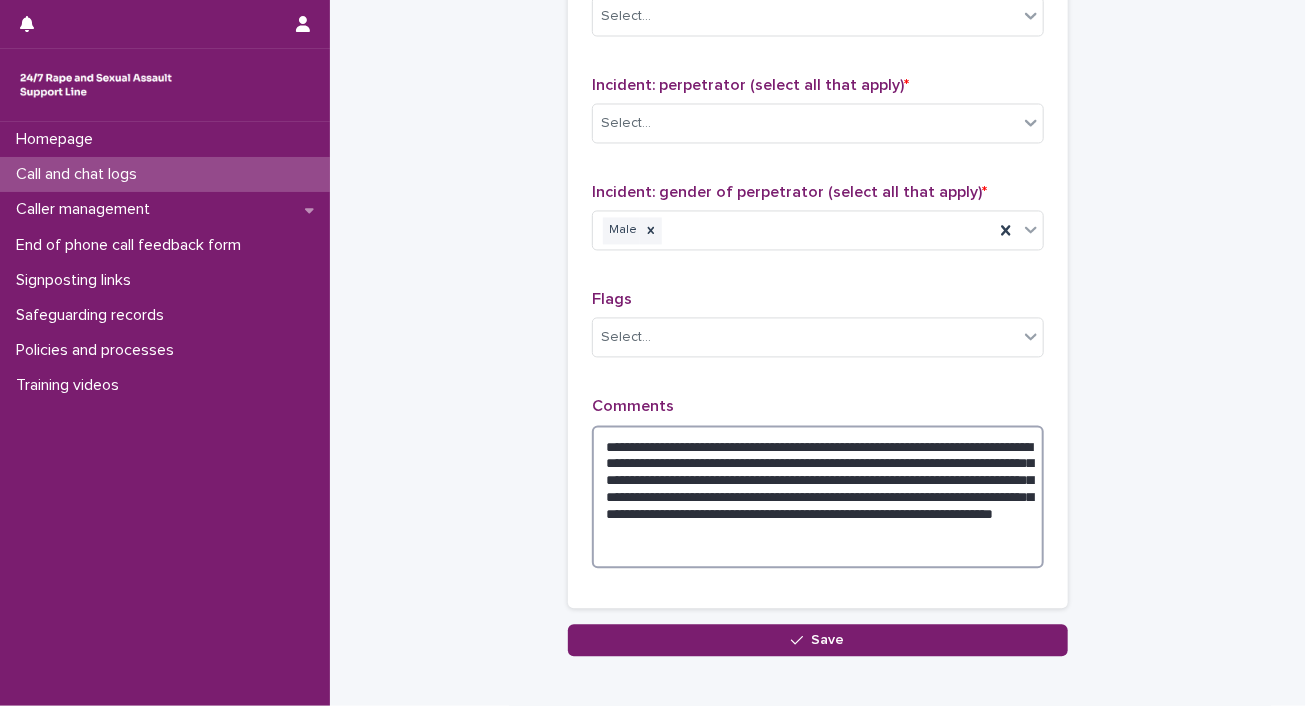click on "**********" at bounding box center (818, 498) 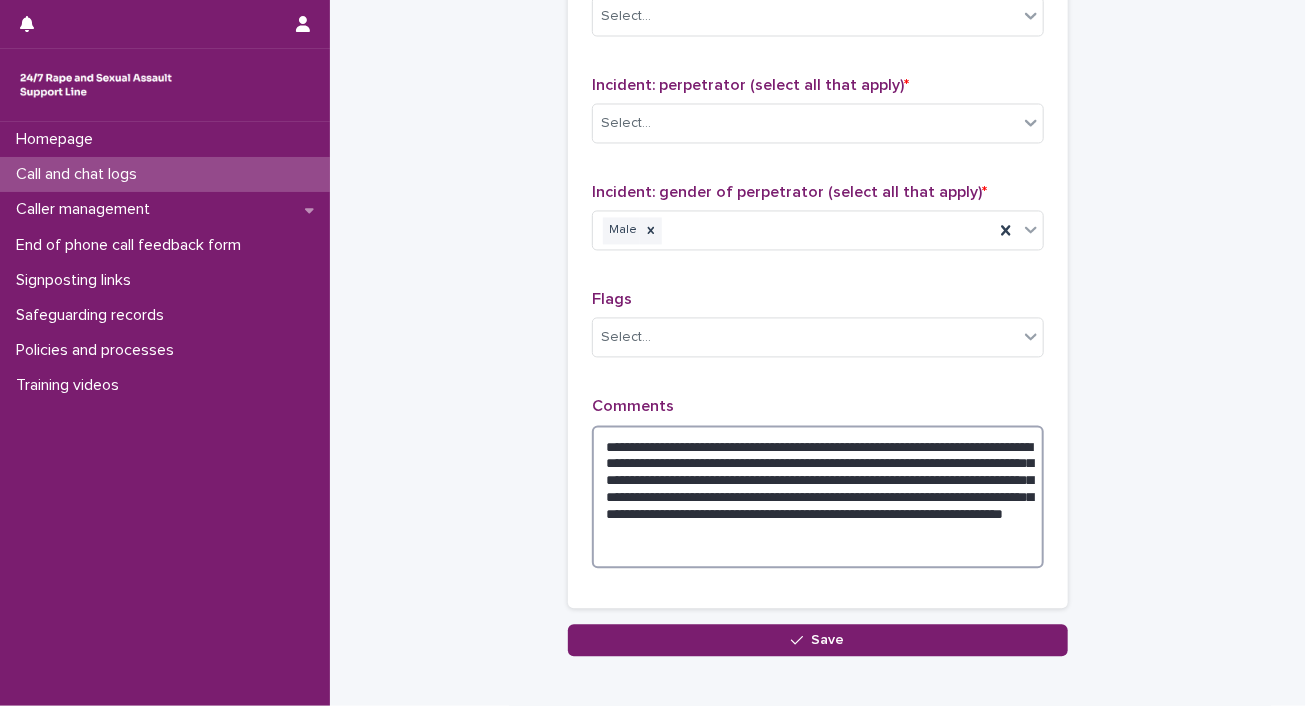 drag, startPoint x: 896, startPoint y: 523, endPoint x: 912, endPoint y: 566, distance: 45.88028 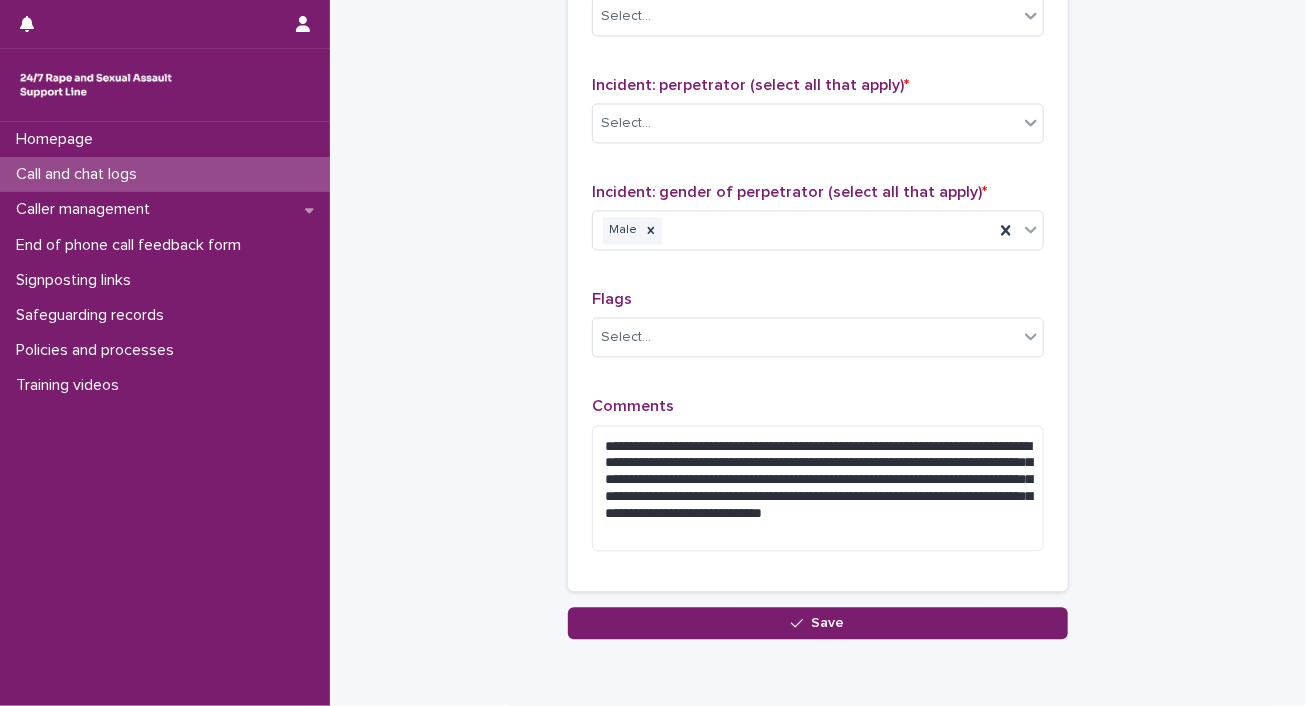 click on "Type of support received (select all that apply) Emotional support Signposted (select all that apply) Other specialist SV organisation Incident: time period (select all that apply) * Historic (more than a year ago) Incident: type of SV (select all that apply) * Select... Incident: perpetrator (select all that apply) * Select... Incident: gender of perpetrator (select all that apply) * Male Flags Select... Comments" at bounding box center [818, 108] 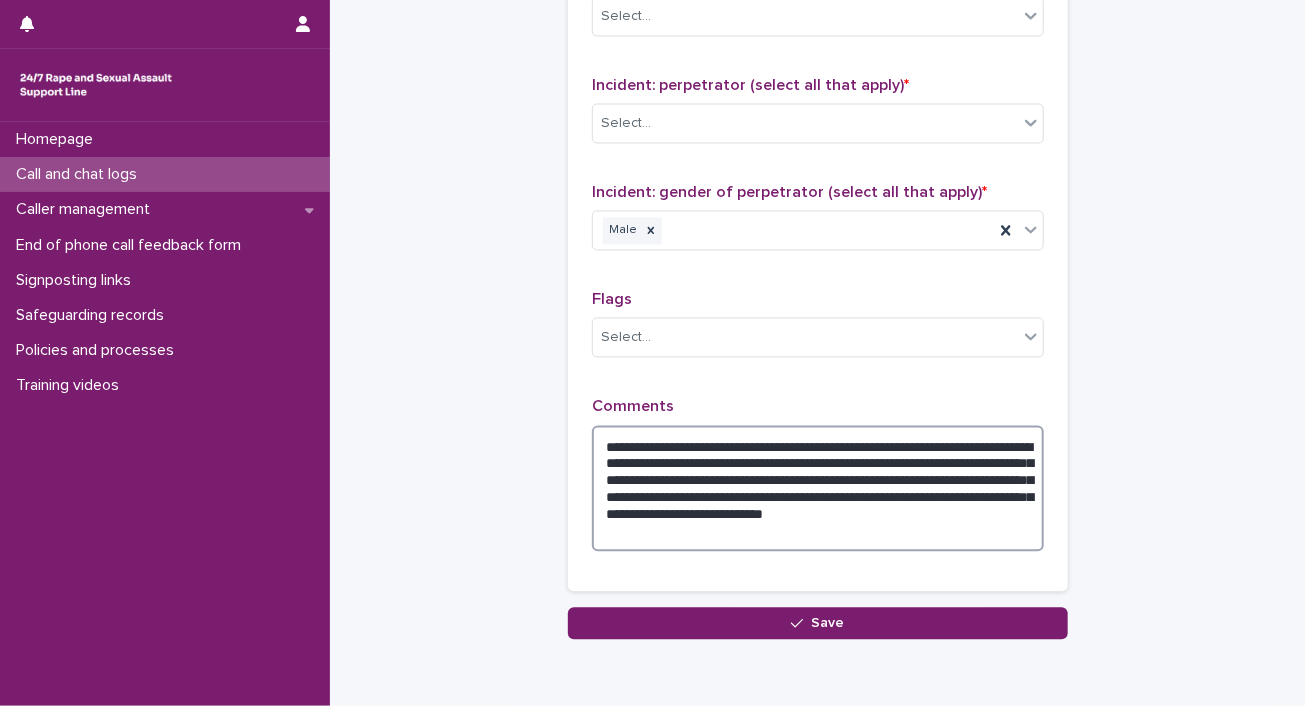 click on "**********" at bounding box center (818, 489) 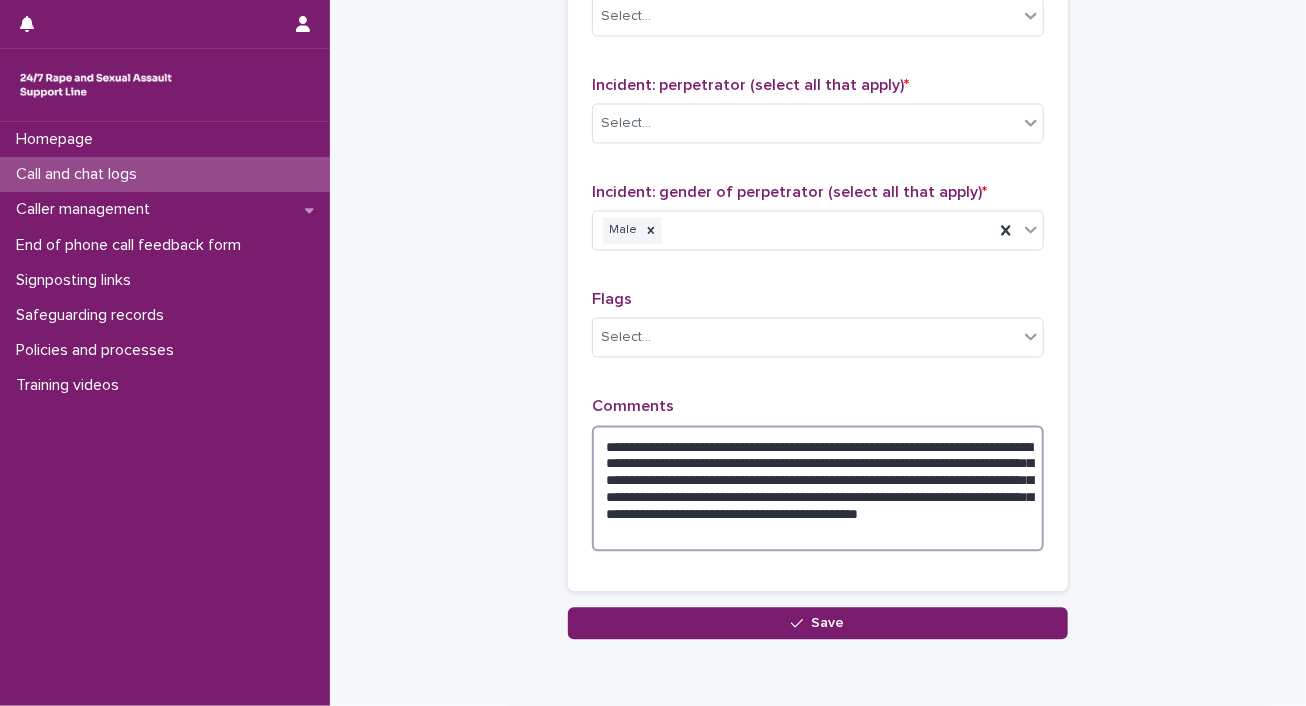 click on "**********" at bounding box center (818, 489) 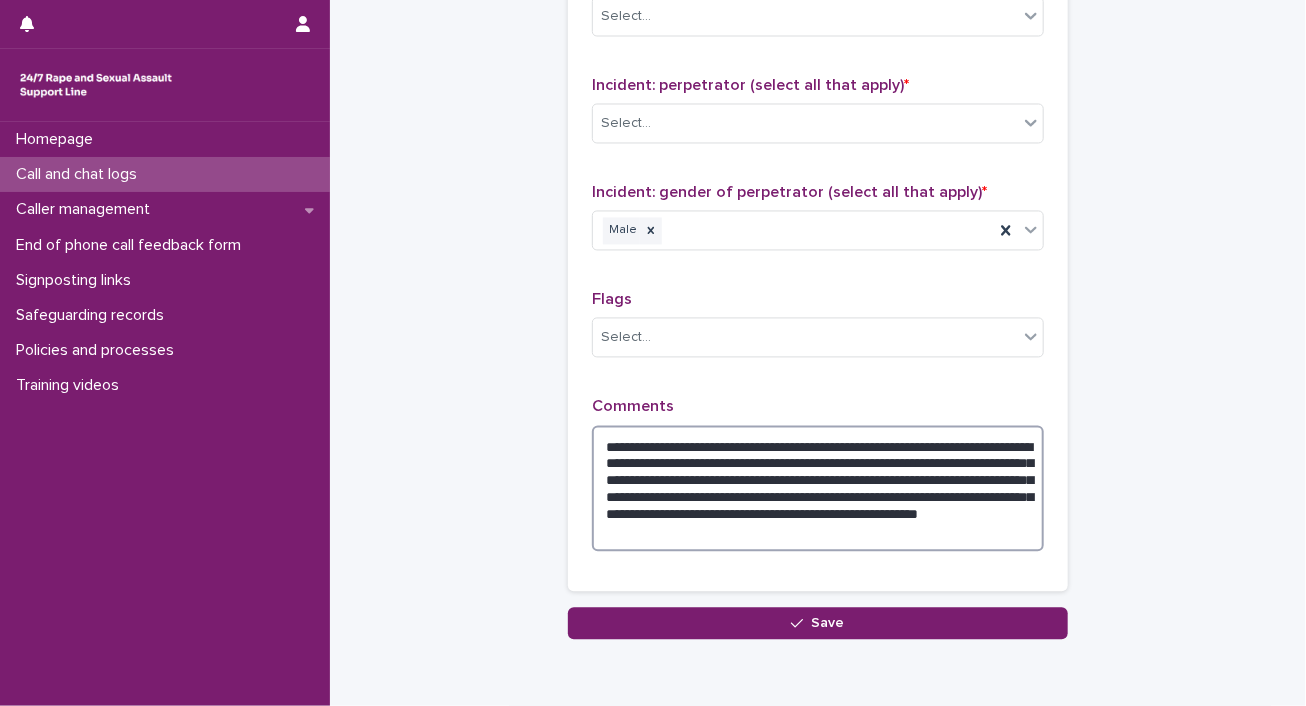click on "**********" at bounding box center [818, 489] 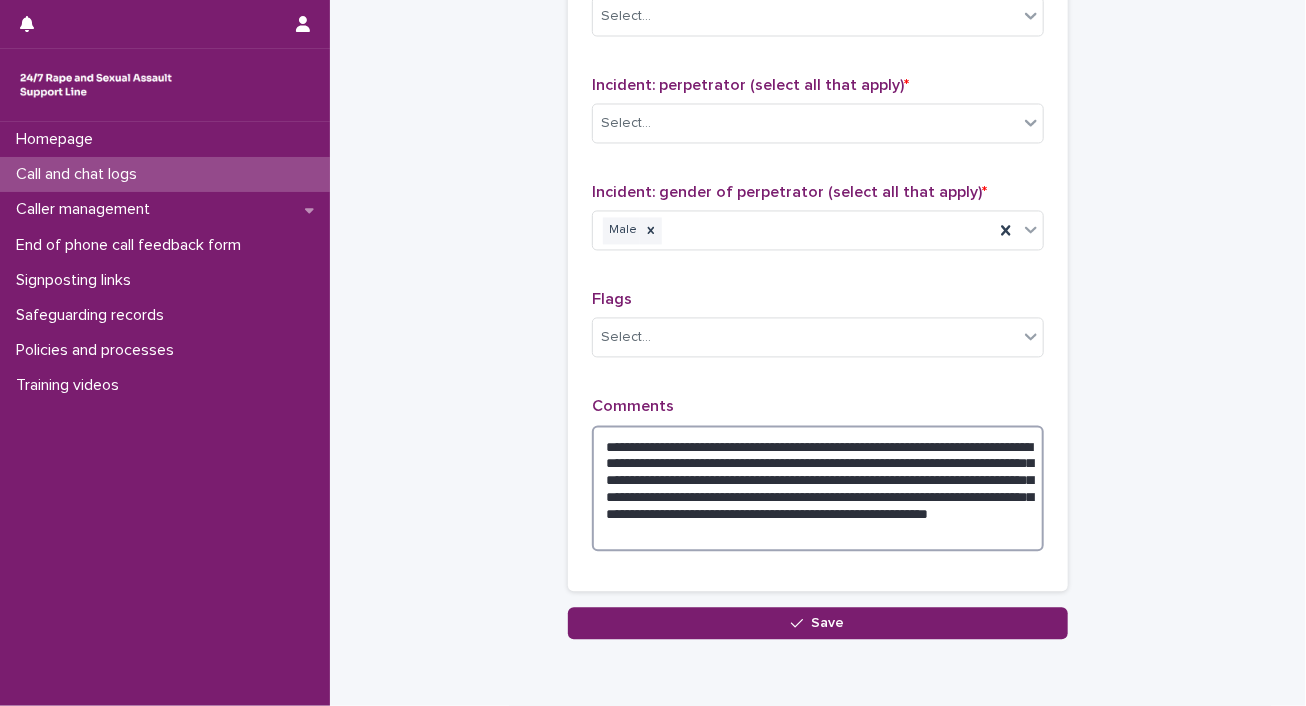click on "**********" at bounding box center (818, 489) 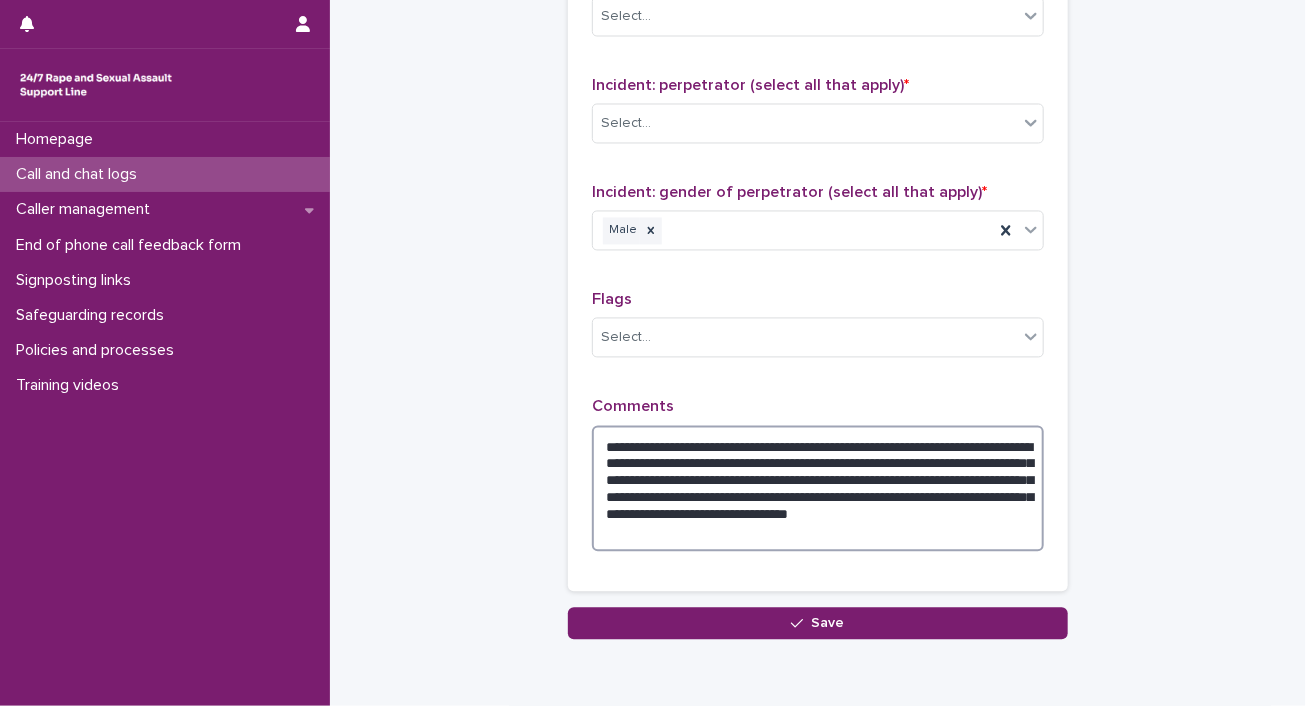 click on "**********" at bounding box center [818, 489] 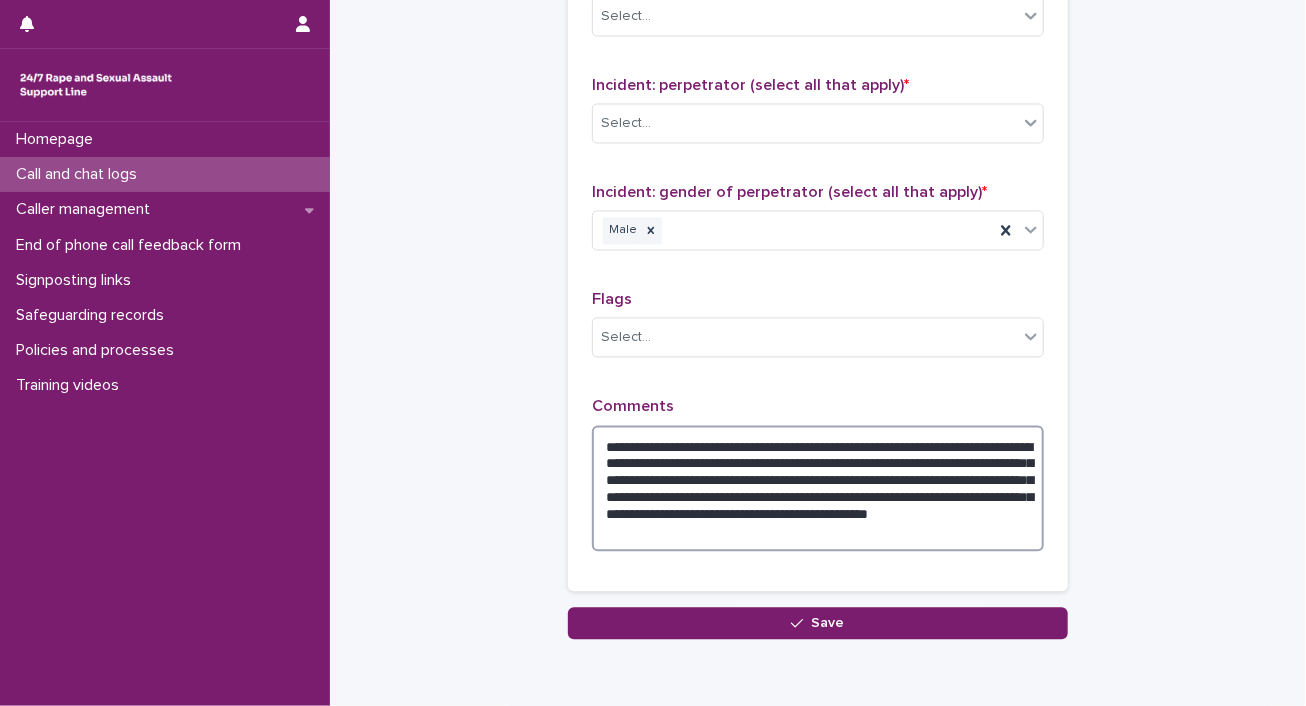 click on "**********" at bounding box center (818, 489) 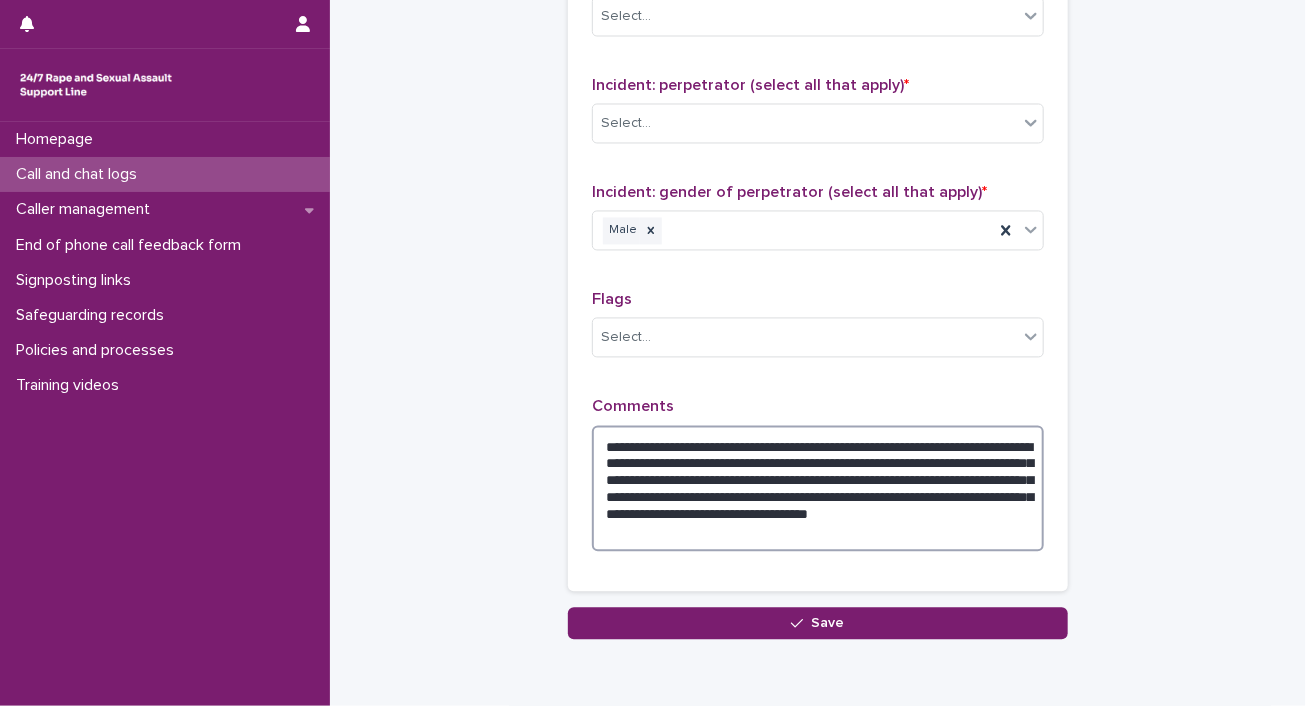 click on "**********" at bounding box center (818, 489) 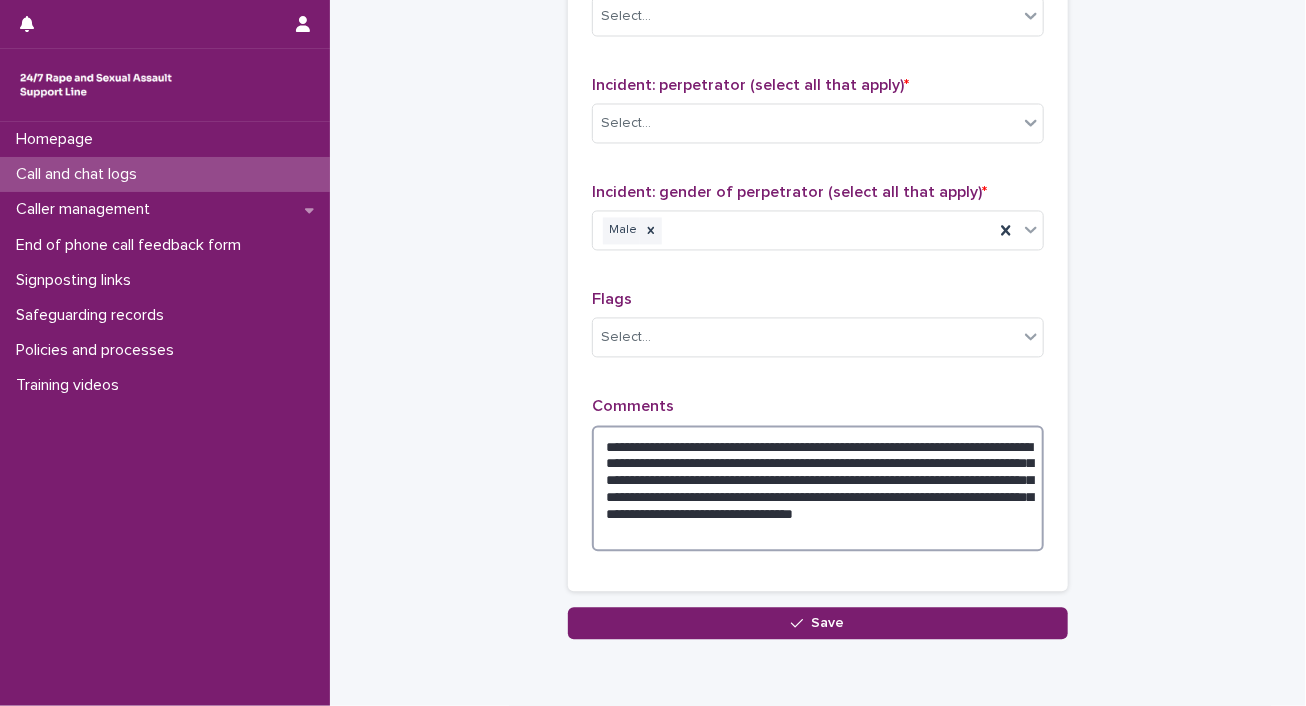 click on "**********" at bounding box center [818, 489] 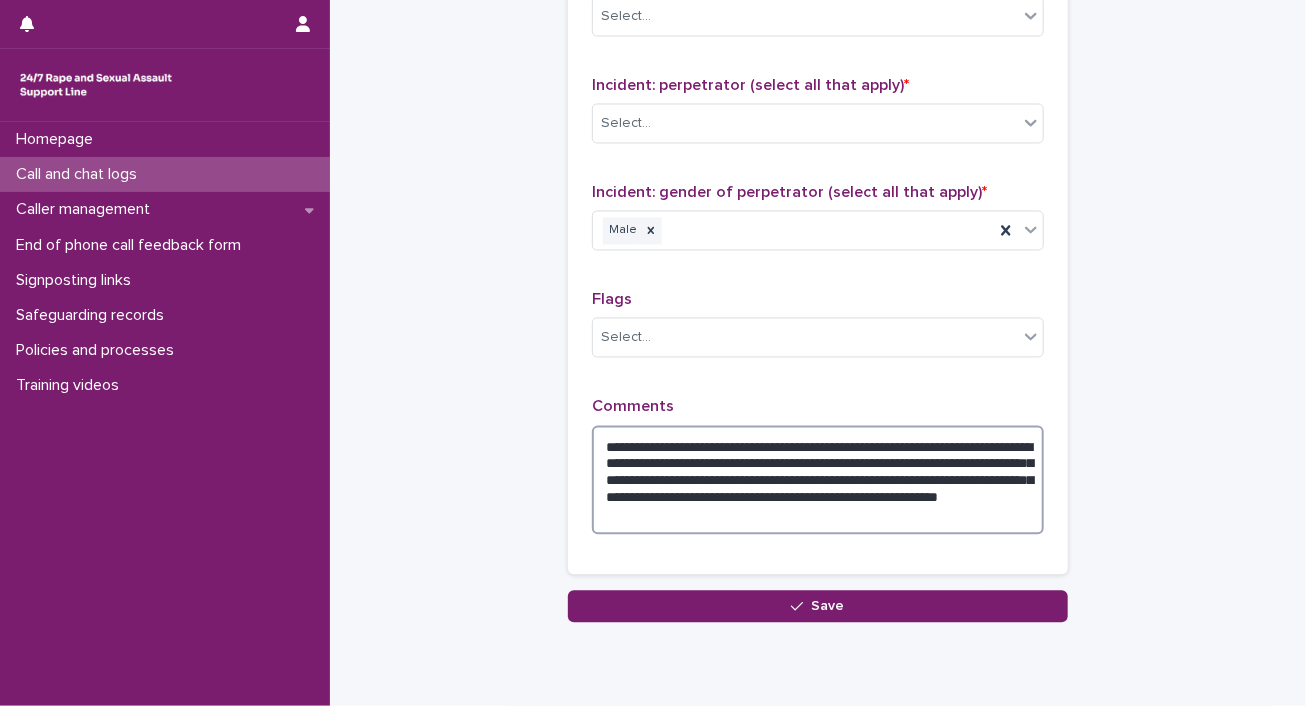 click on "**********" at bounding box center (818, 481) 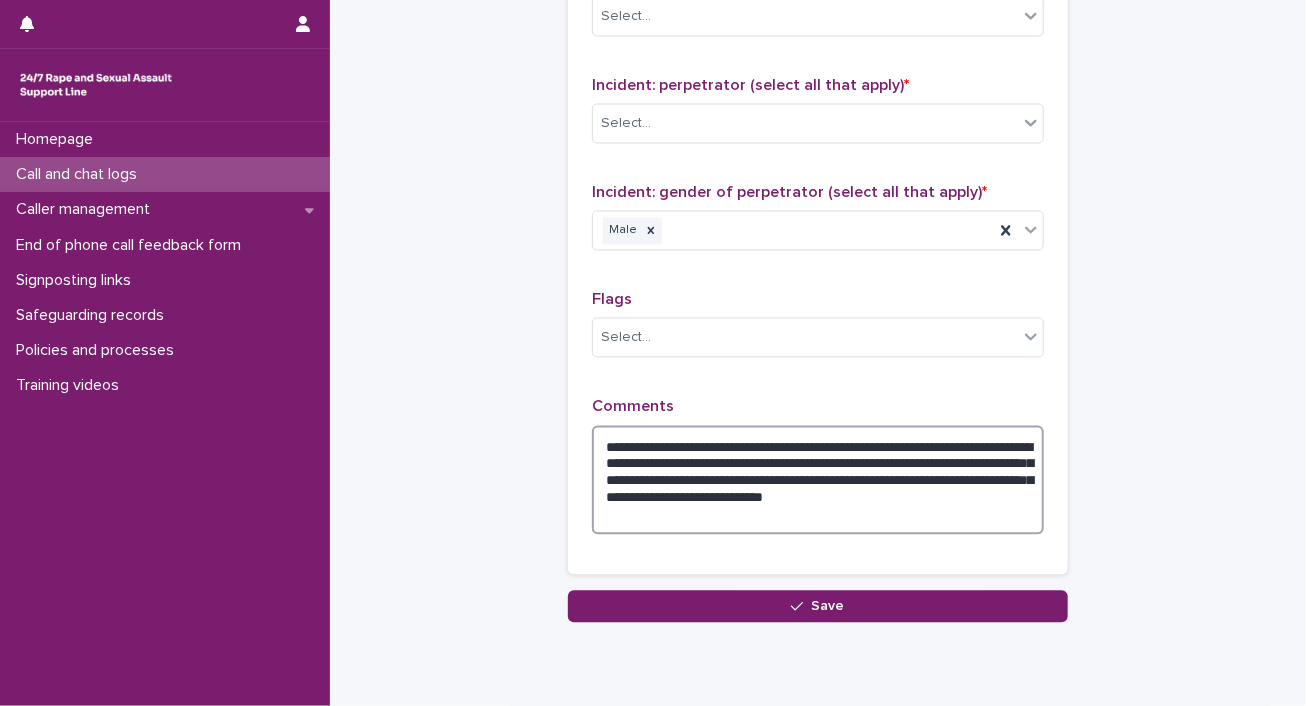 click on "**********" at bounding box center [818, 481] 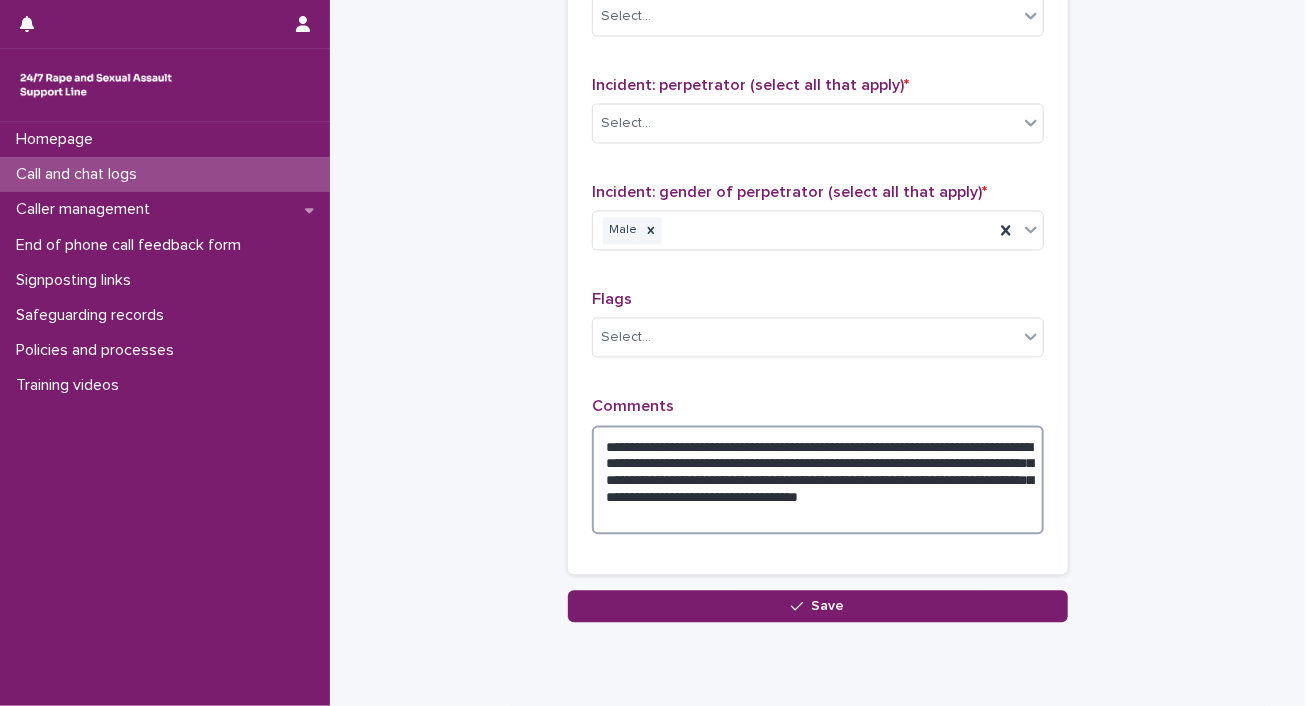 click on "**********" at bounding box center [818, 481] 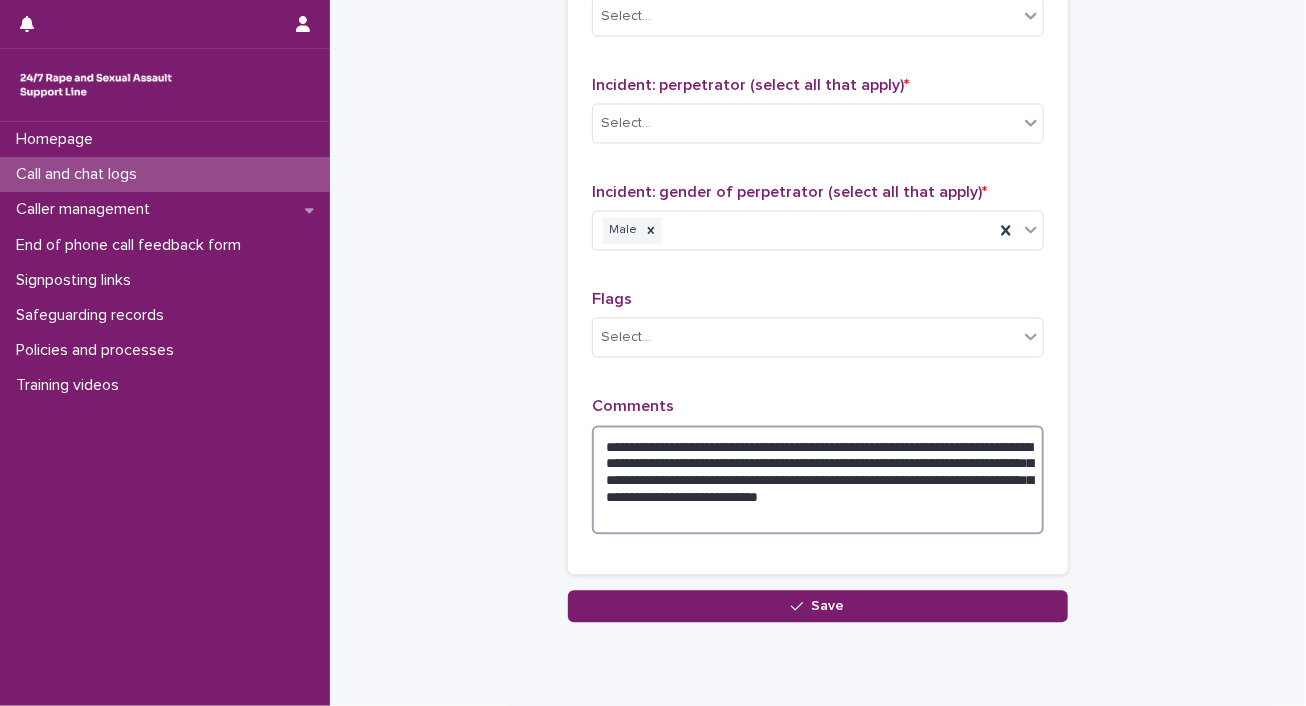 click on "**********" at bounding box center (818, 481) 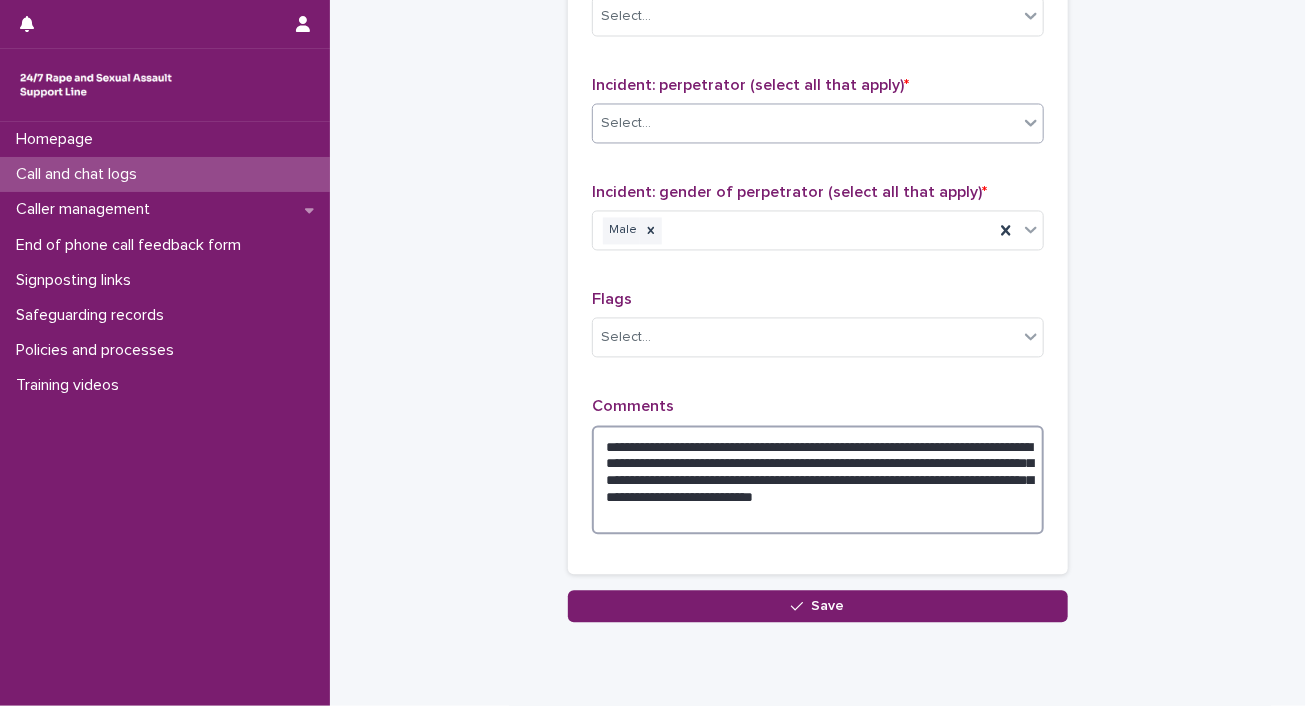type on "**********" 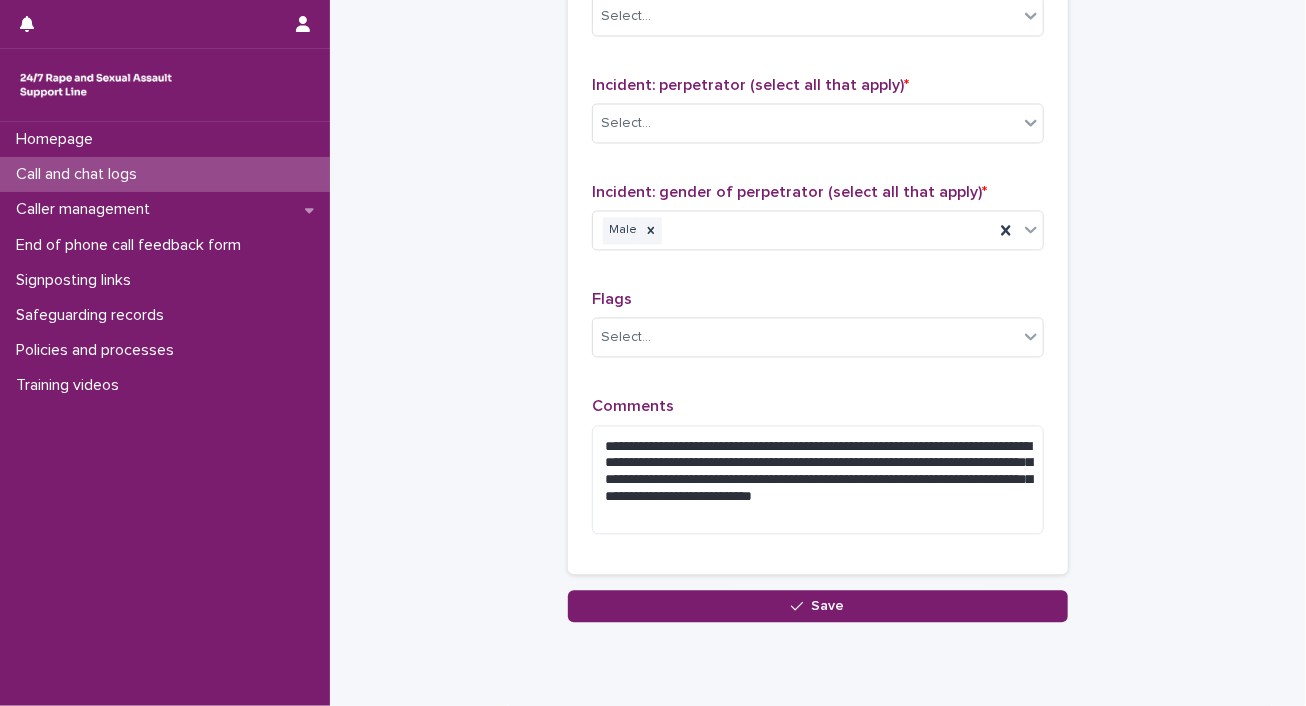 drag, startPoint x: 1019, startPoint y: 119, endPoint x: 1097, endPoint y: 79, distance: 87.658424 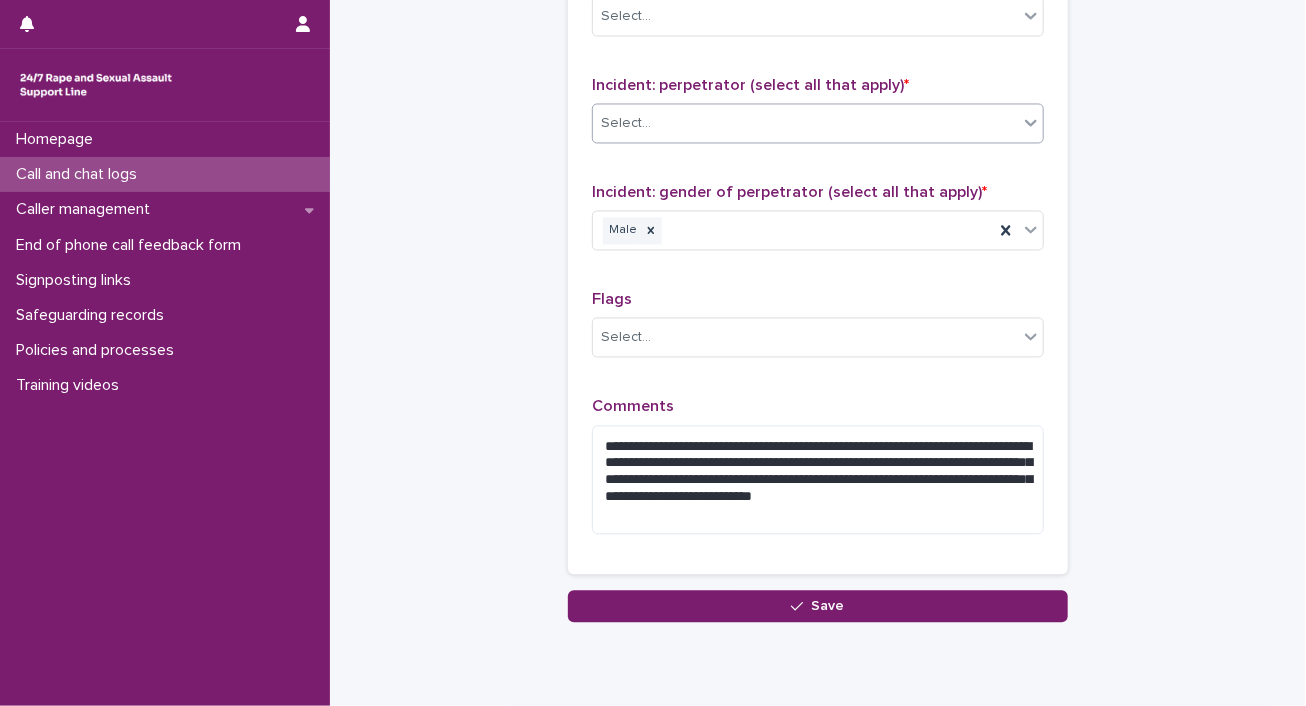 click 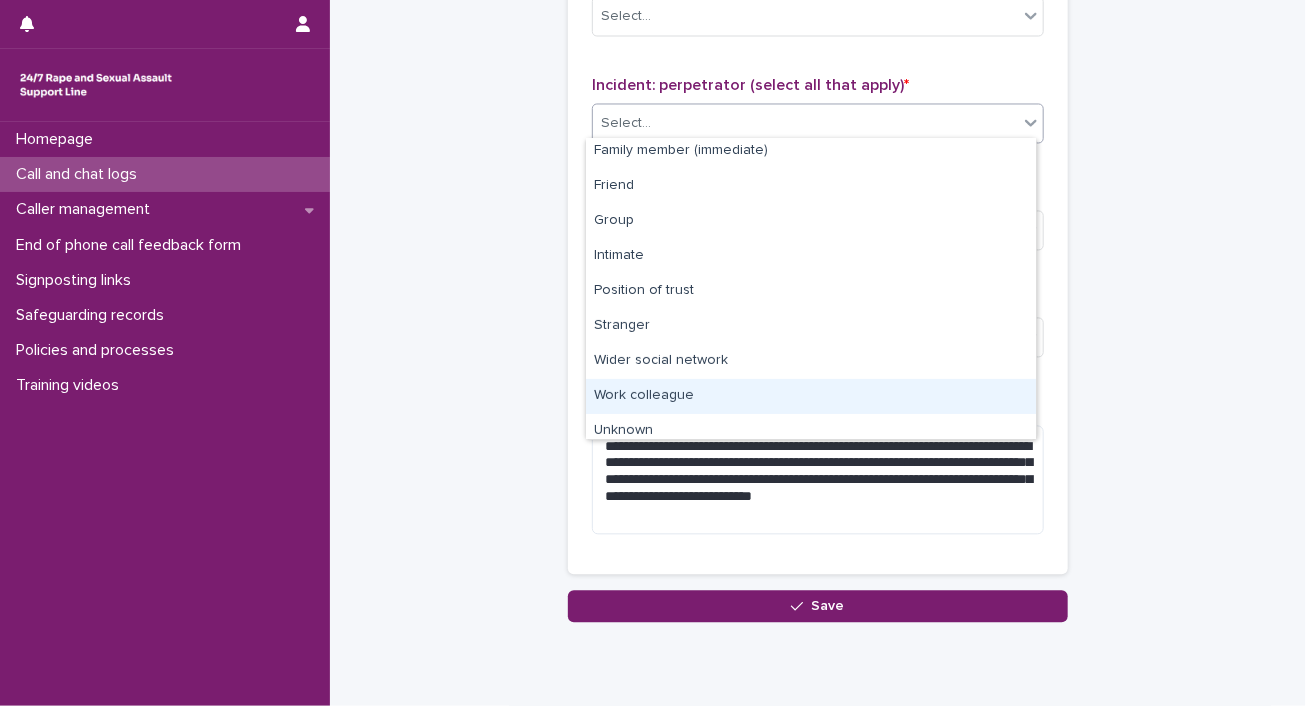 scroll, scrollTop: 84, scrollLeft: 0, axis: vertical 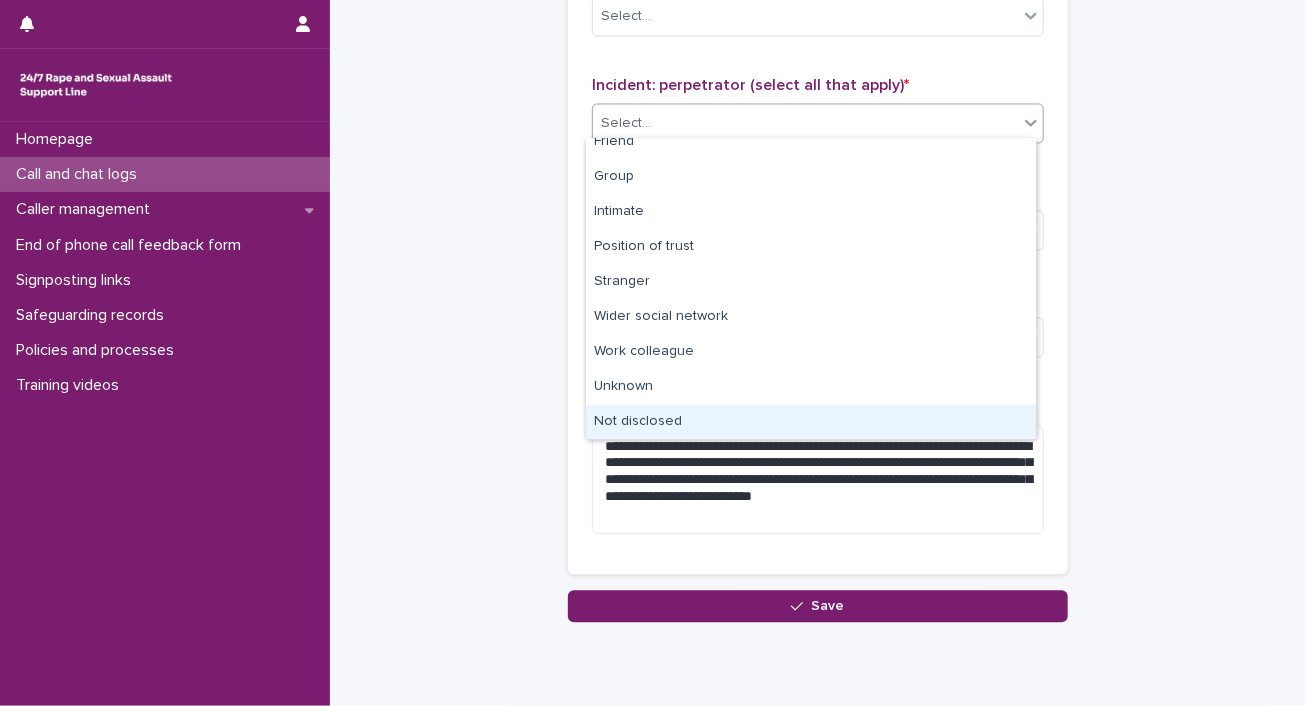 click on "Not disclosed" at bounding box center (811, 422) 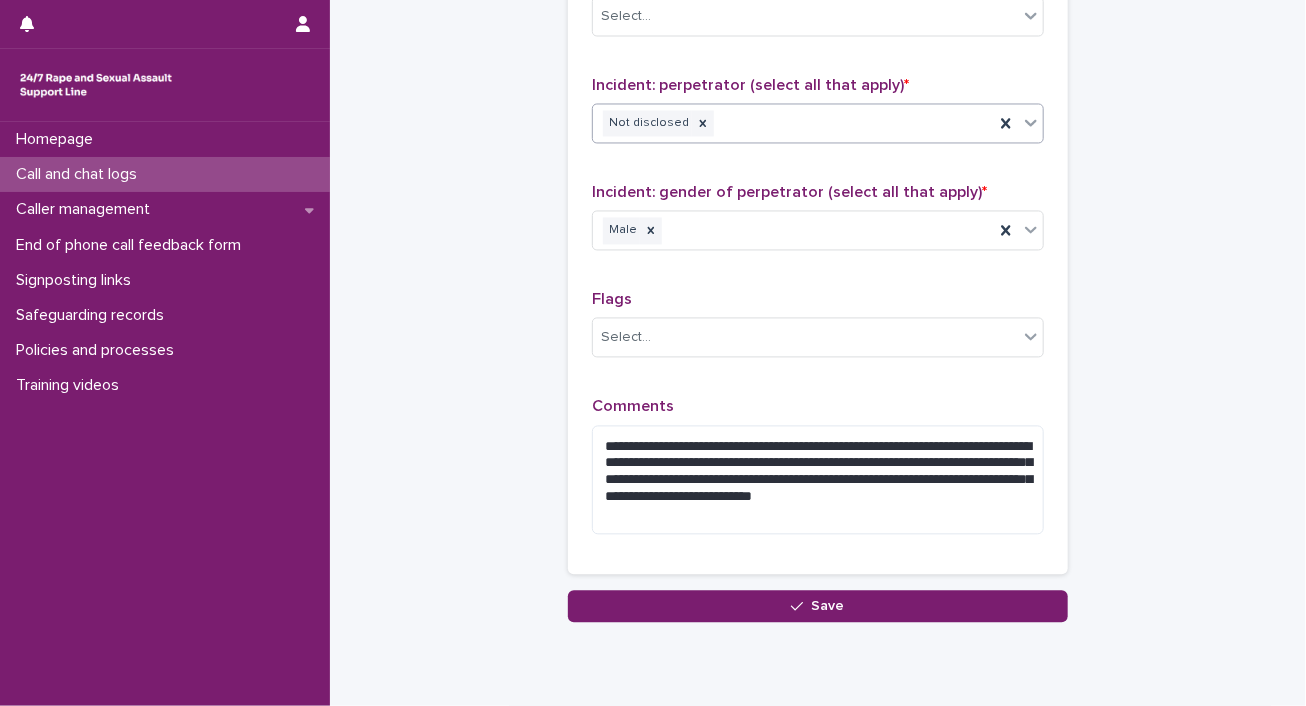 scroll, scrollTop: 992, scrollLeft: 0, axis: vertical 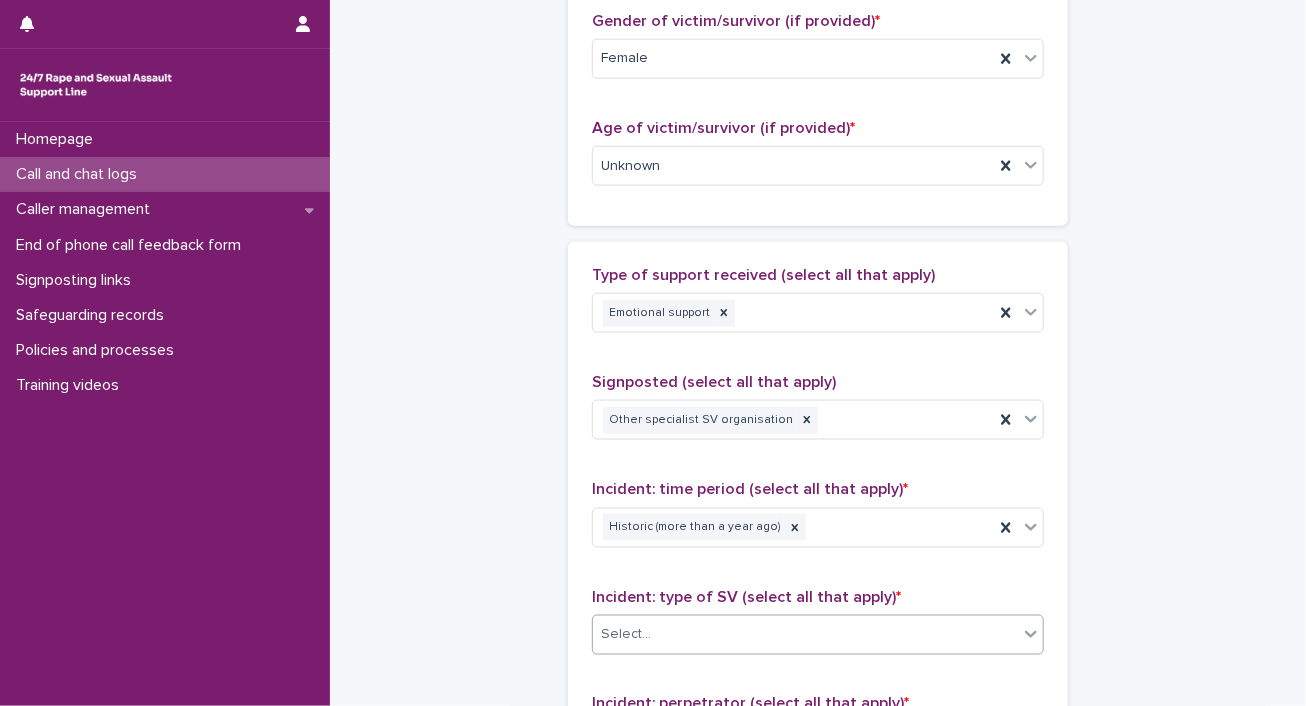 click 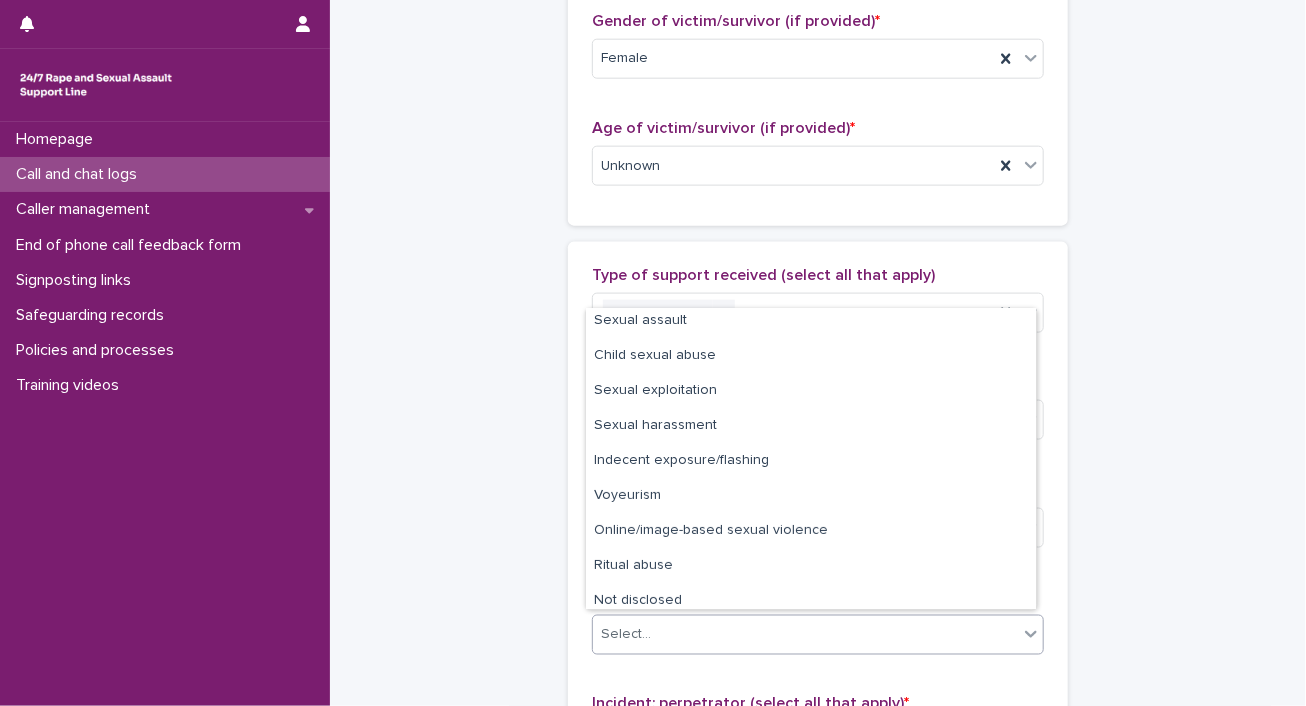scroll, scrollTop: 50, scrollLeft: 0, axis: vertical 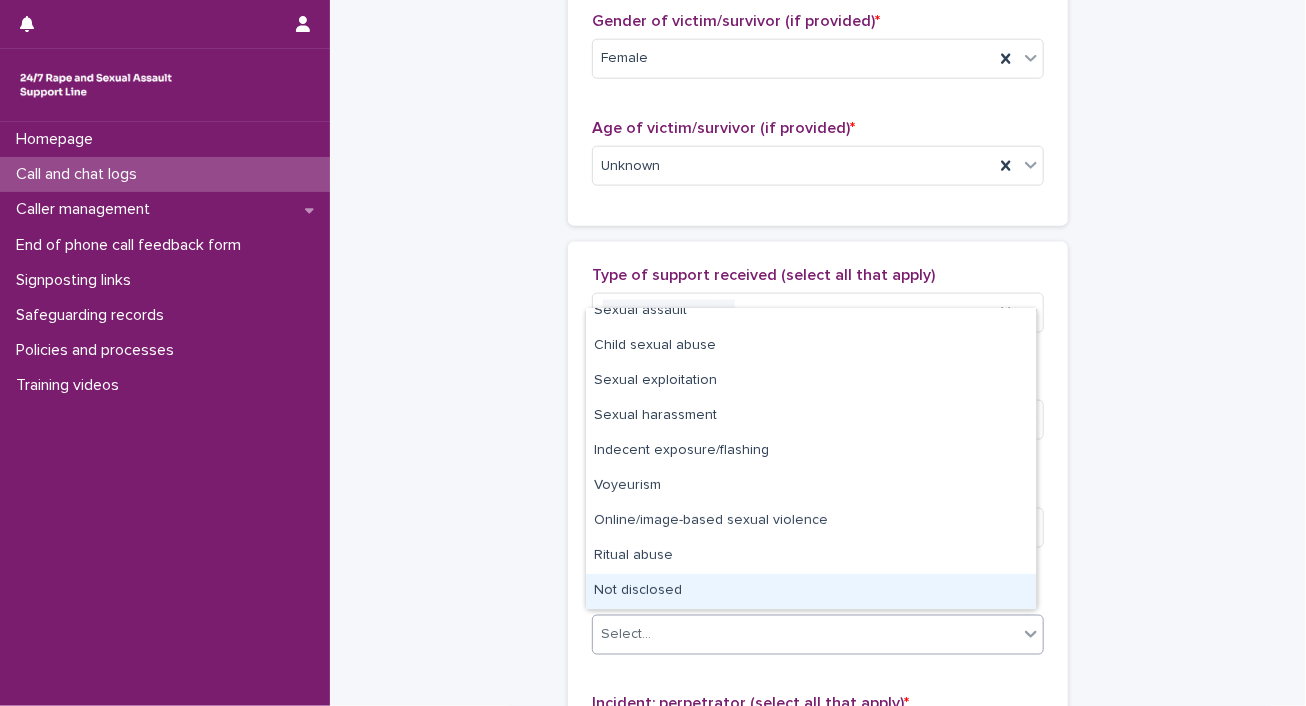 click on "Not disclosed" at bounding box center (811, 591) 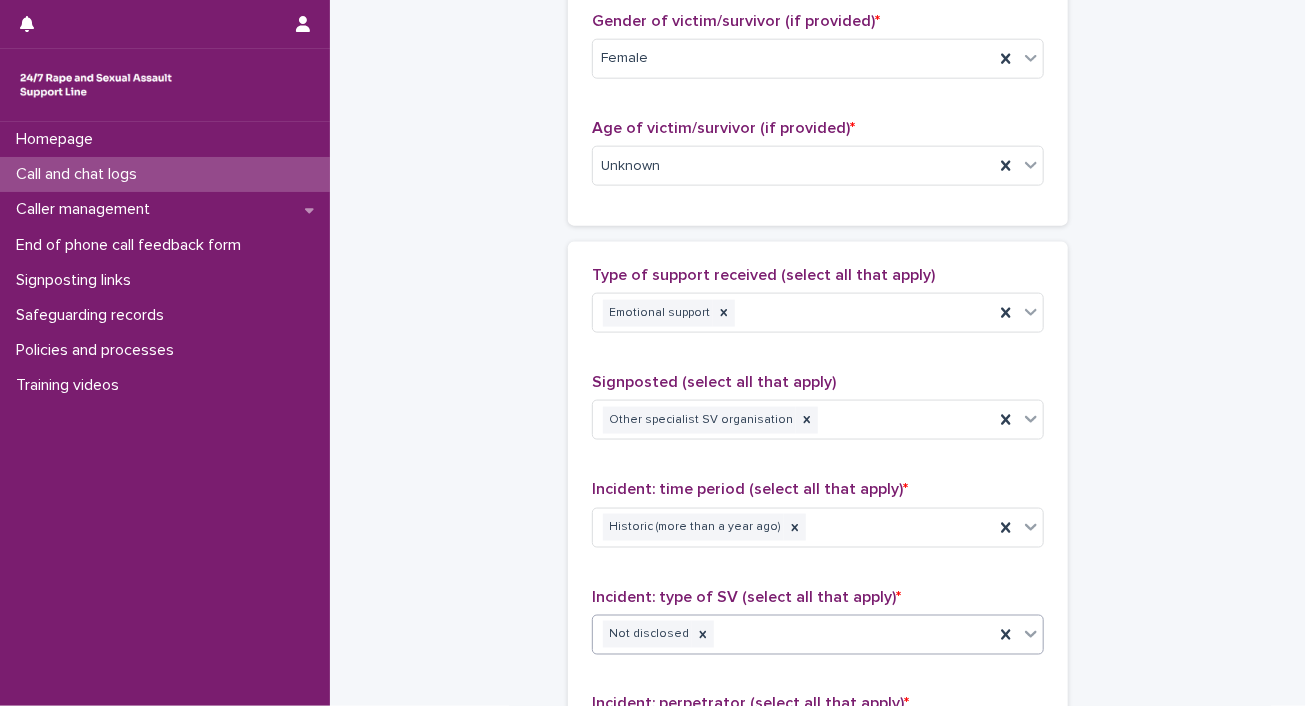 scroll, scrollTop: 1610, scrollLeft: 0, axis: vertical 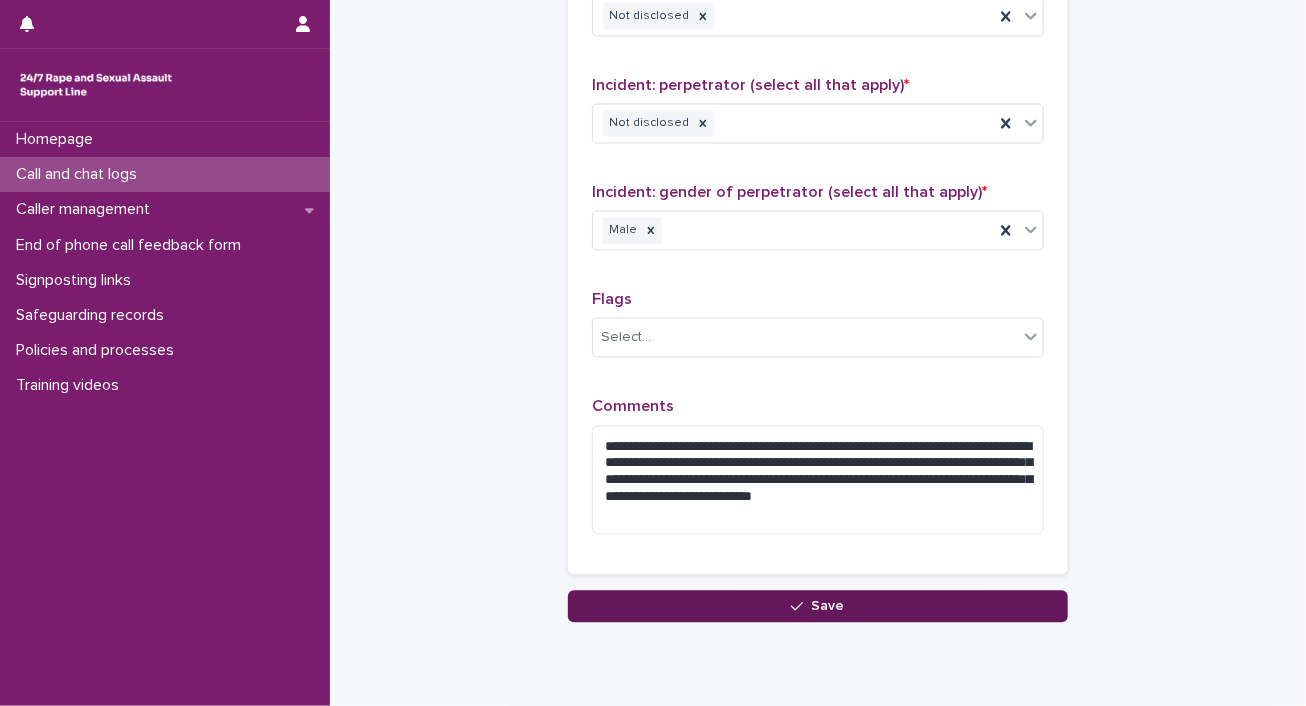 click on "Save" at bounding box center [828, 607] 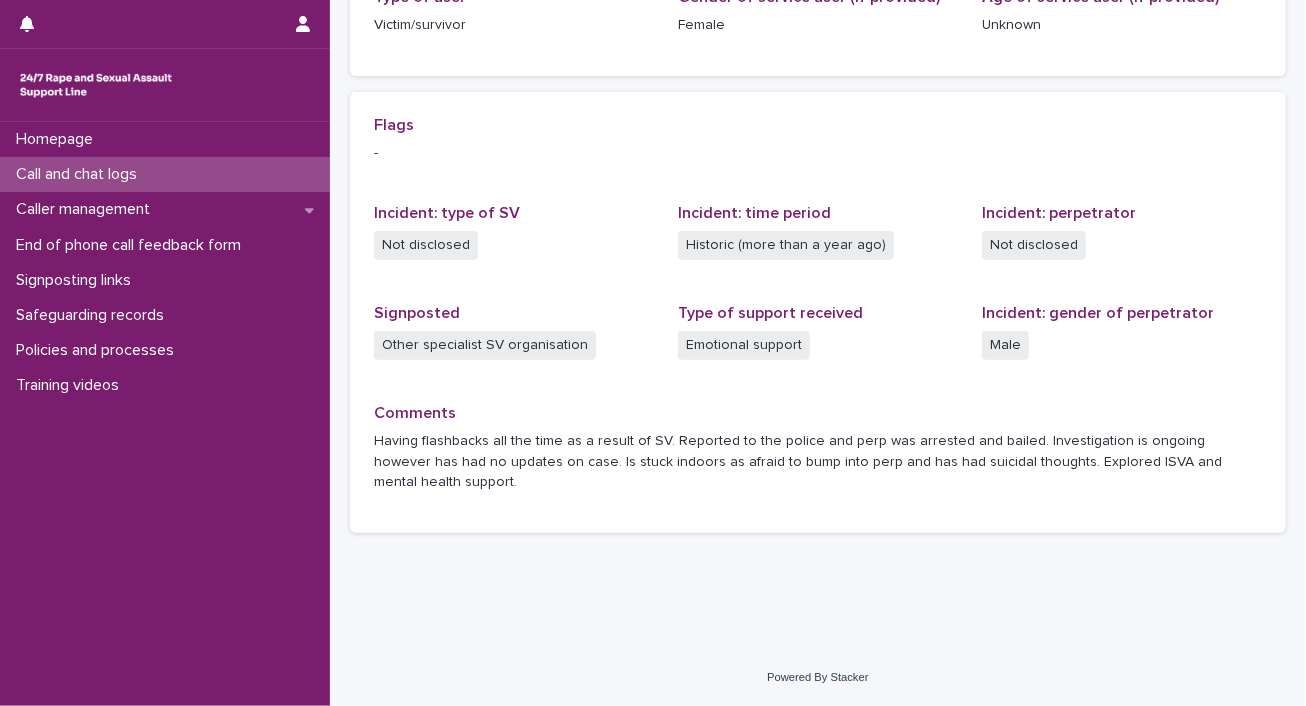 scroll, scrollTop: 0, scrollLeft: 0, axis: both 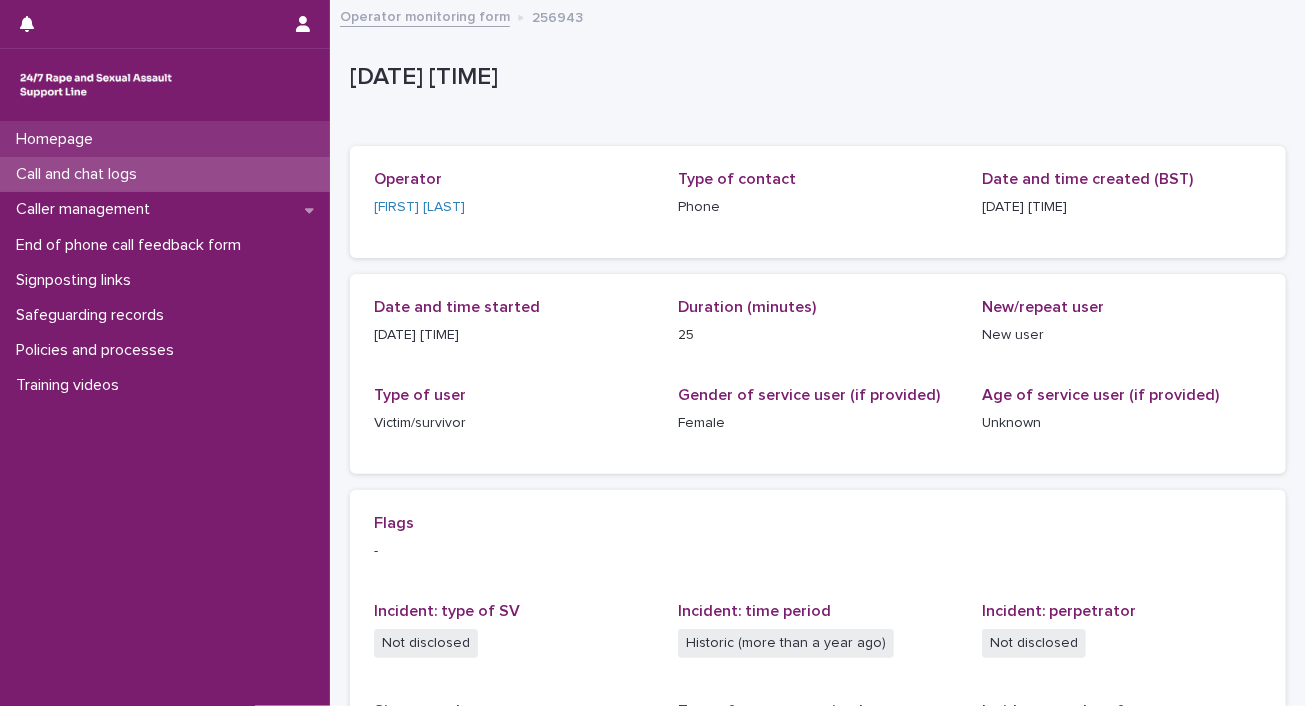 click on "Homepage" at bounding box center [58, 139] 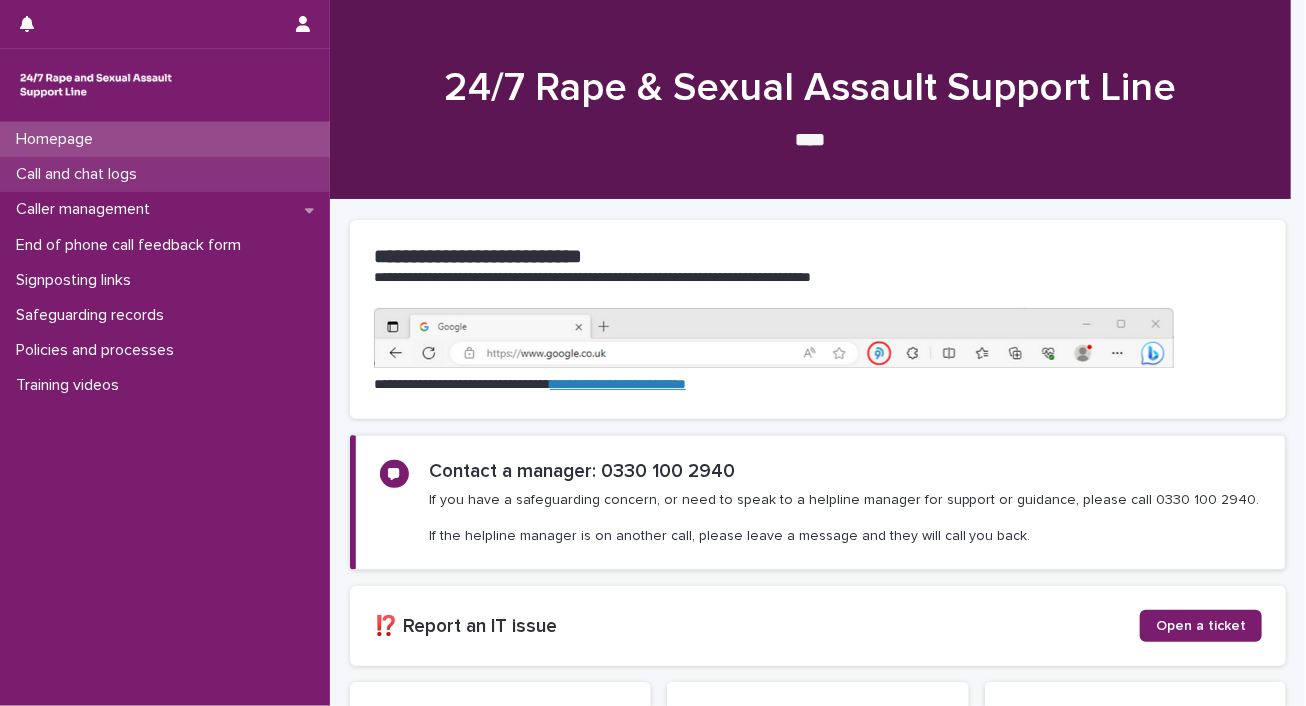 click on "Call and chat logs" at bounding box center [80, 174] 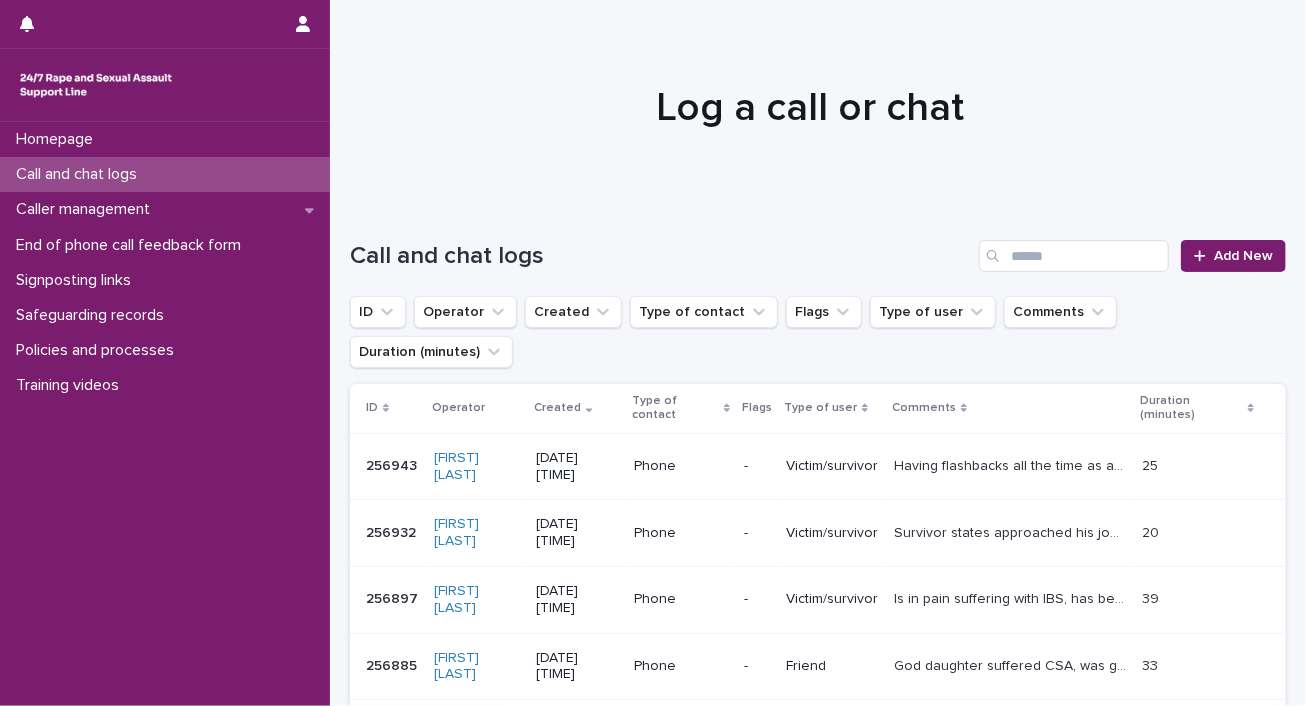 click on "[DATE] [TIME]" at bounding box center (577, 467) 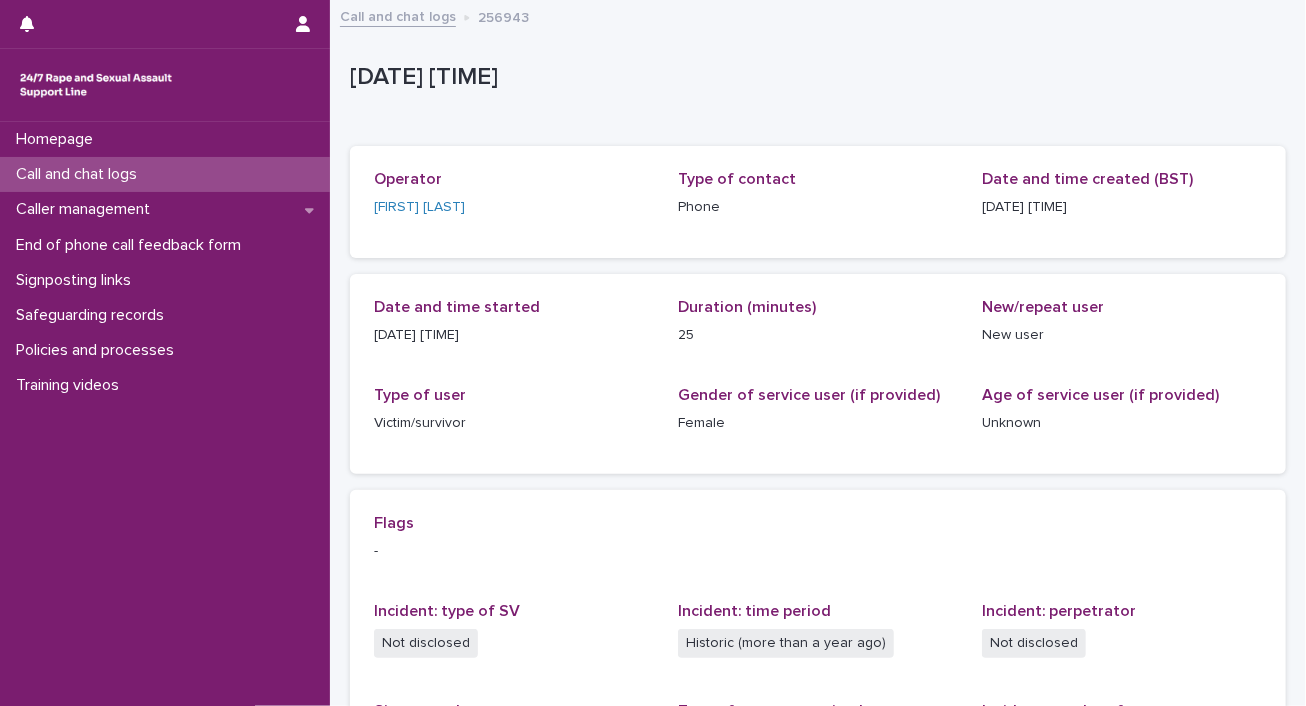 click on "Date and time started [DATE] [TIME] Duration (minutes) 25 New/repeat user New user Type of user Victim/survivor Gender of service user (if provided) Female Age of service user (if provided) Unknown" at bounding box center (818, 374) 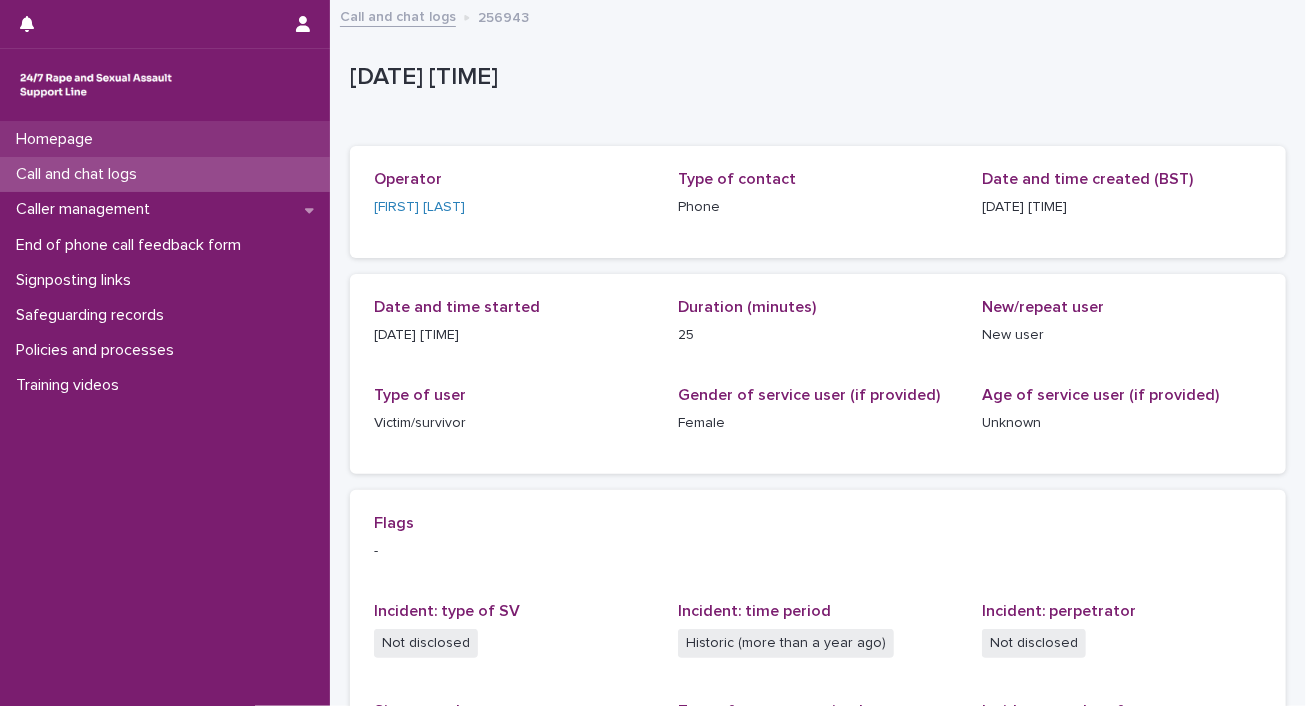 click on "Homepage" at bounding box center (165, 139) 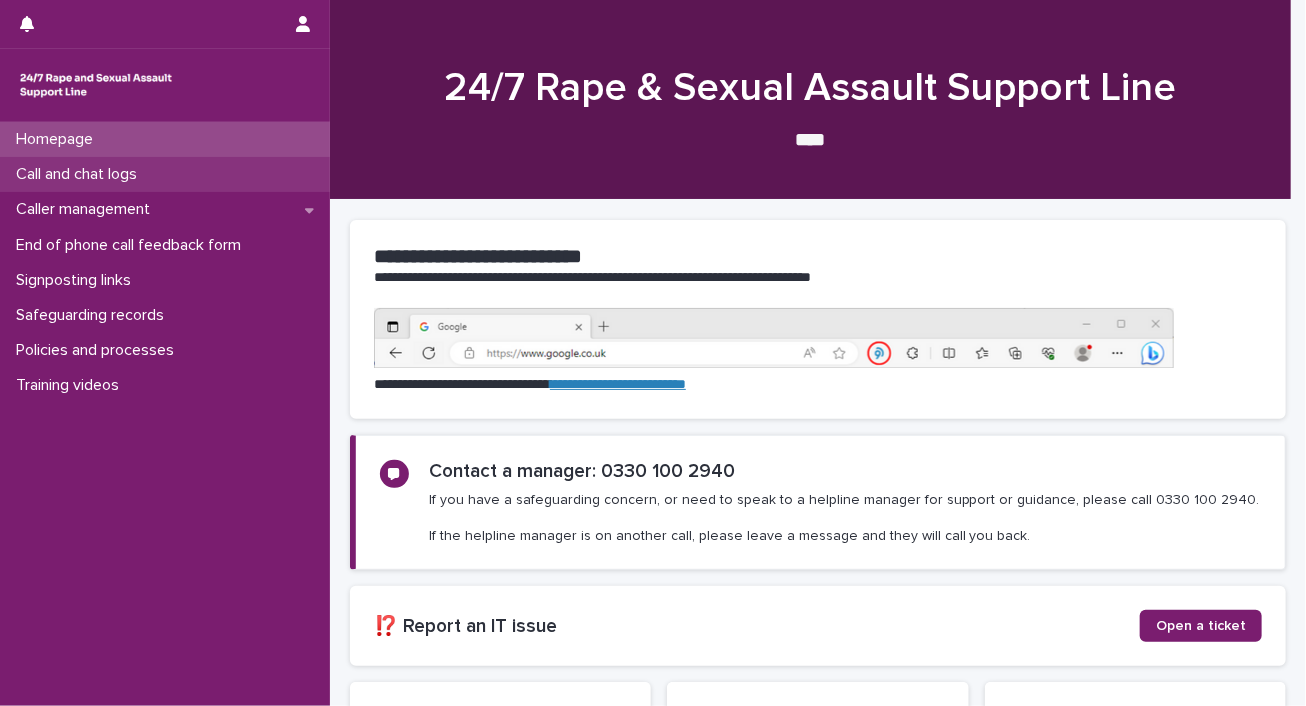 click on "Call and chat logs" at bounding box center [80, 174] 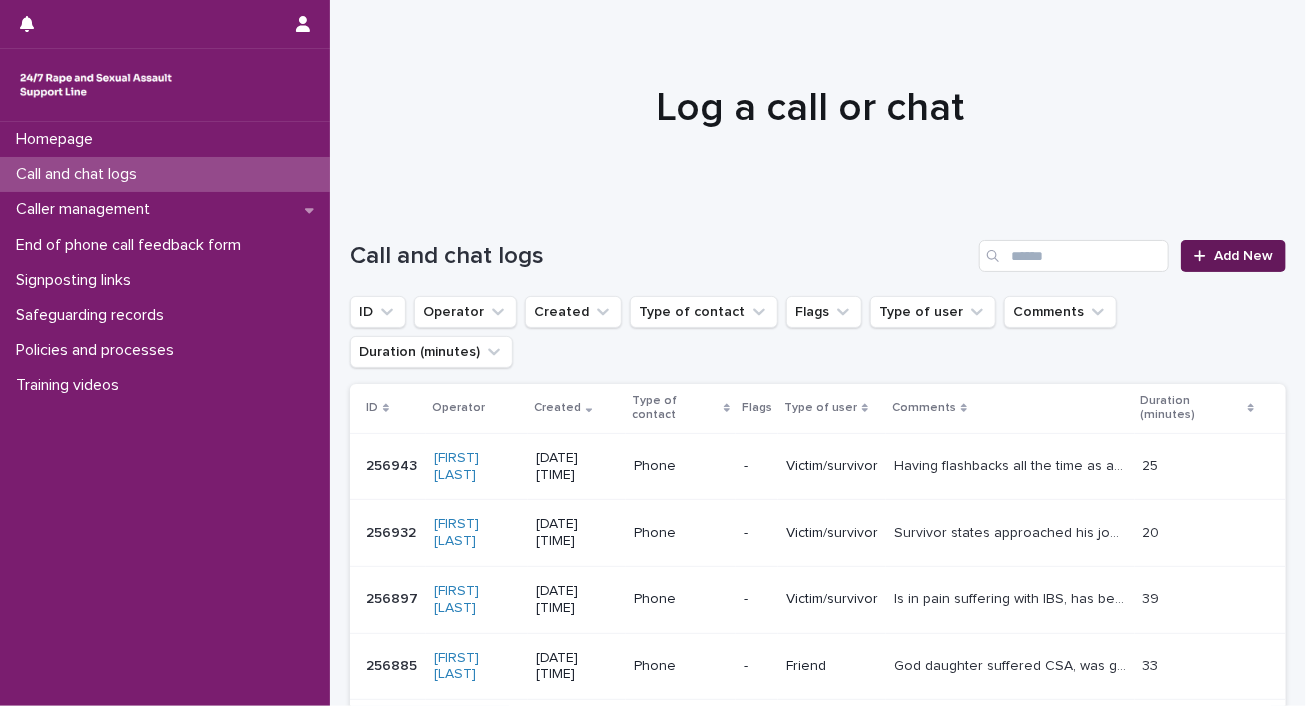 click 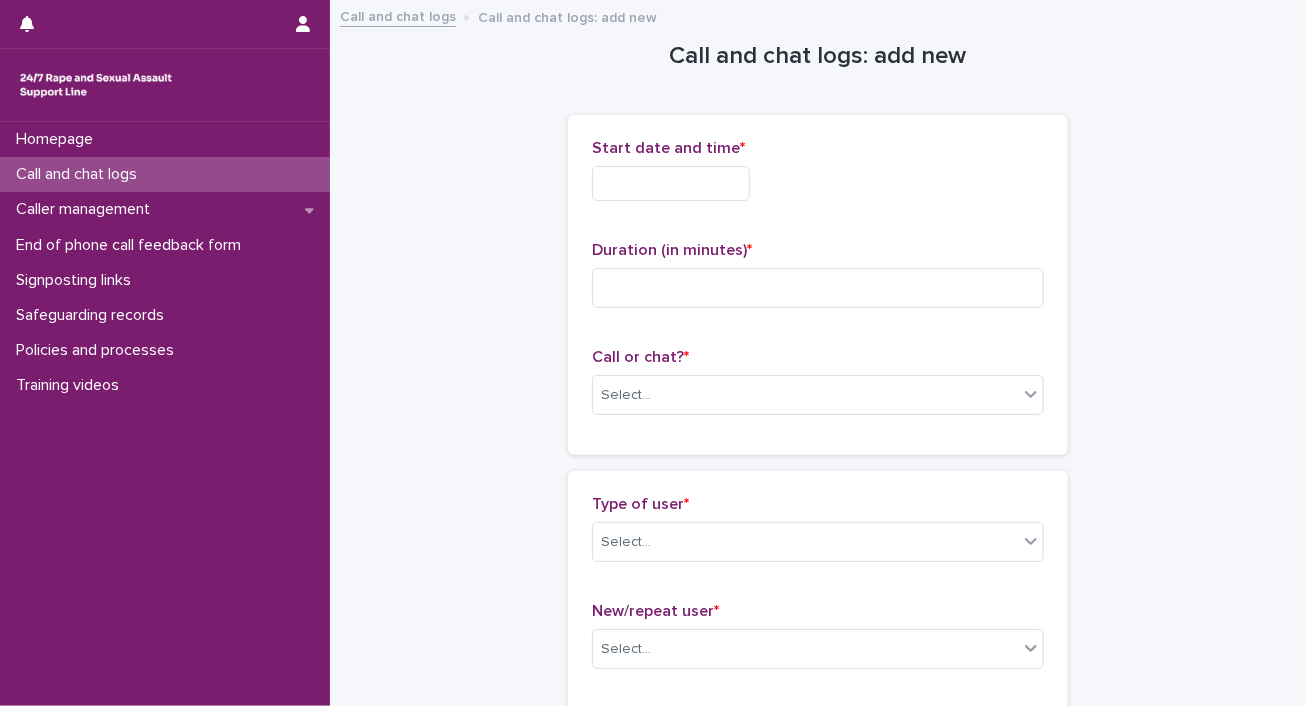 click at bounding box center [671, 183] 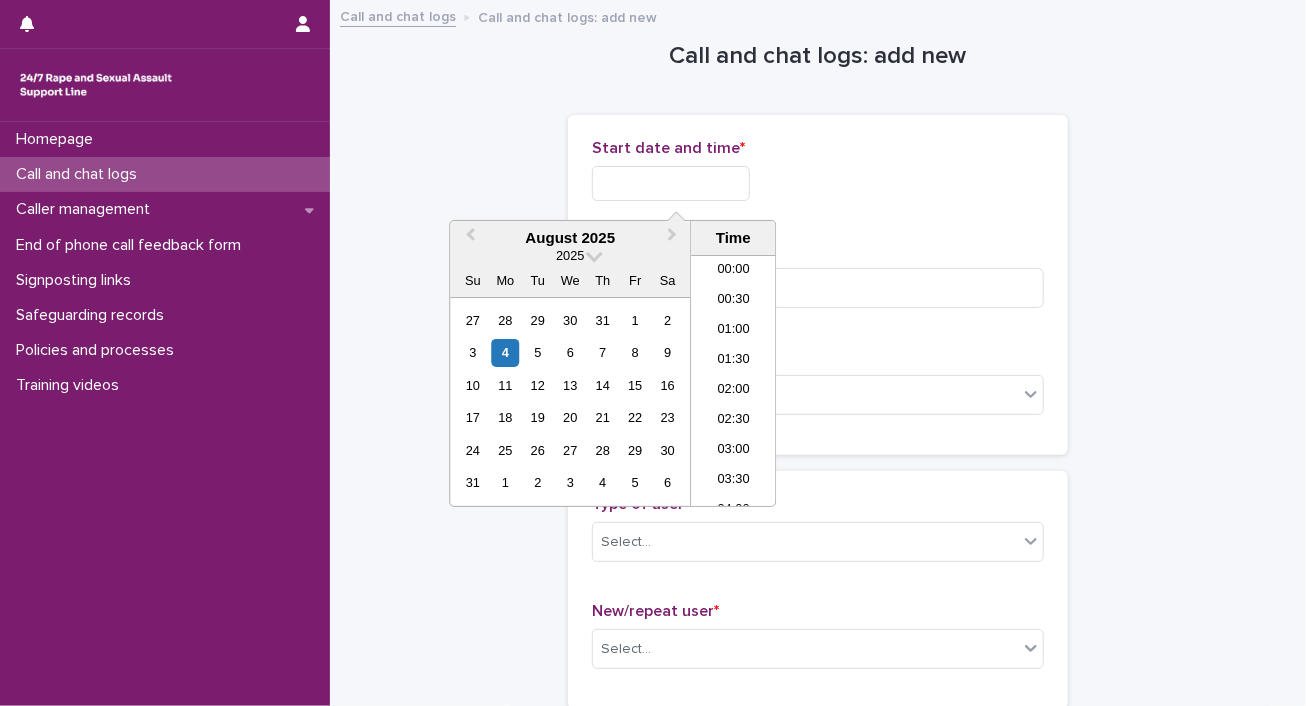 scroll, scrollTop: 1060, scrollLeft: 0, axis: vertical 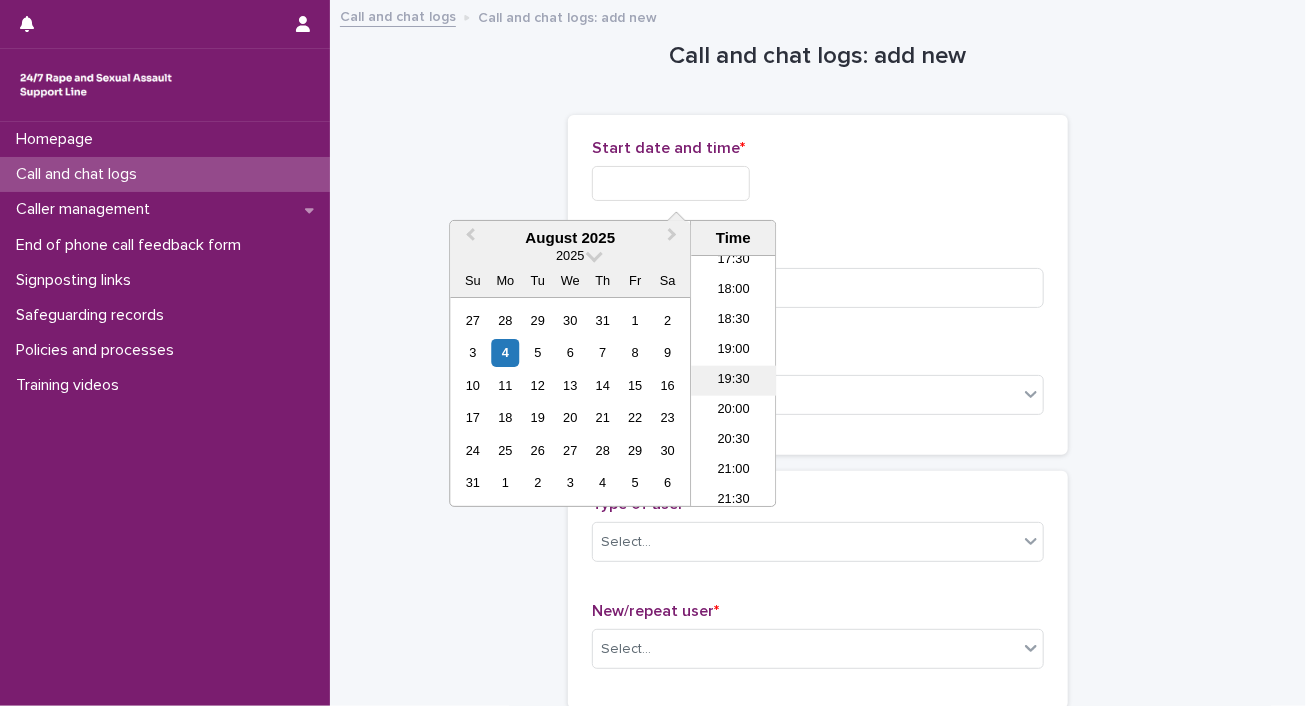 click on "19:30" at bounding box center [733, 381] 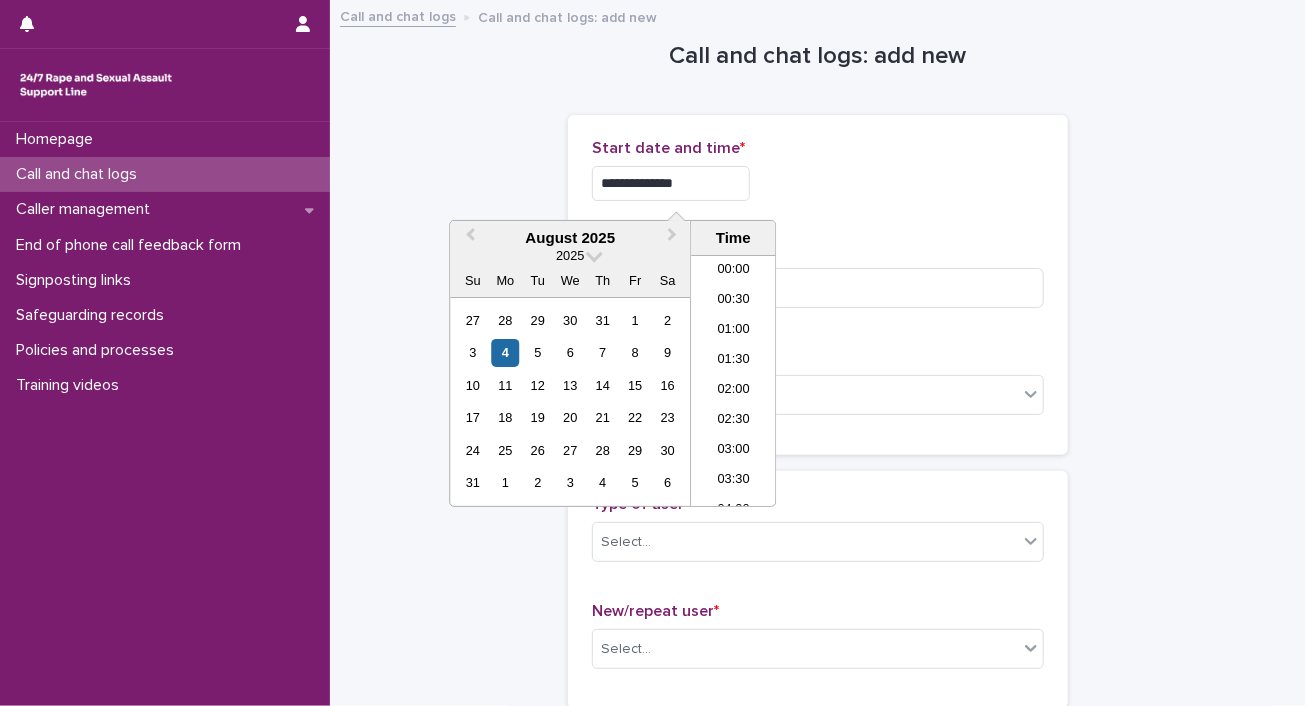 click on "**********" at bounding box center (671, 183) 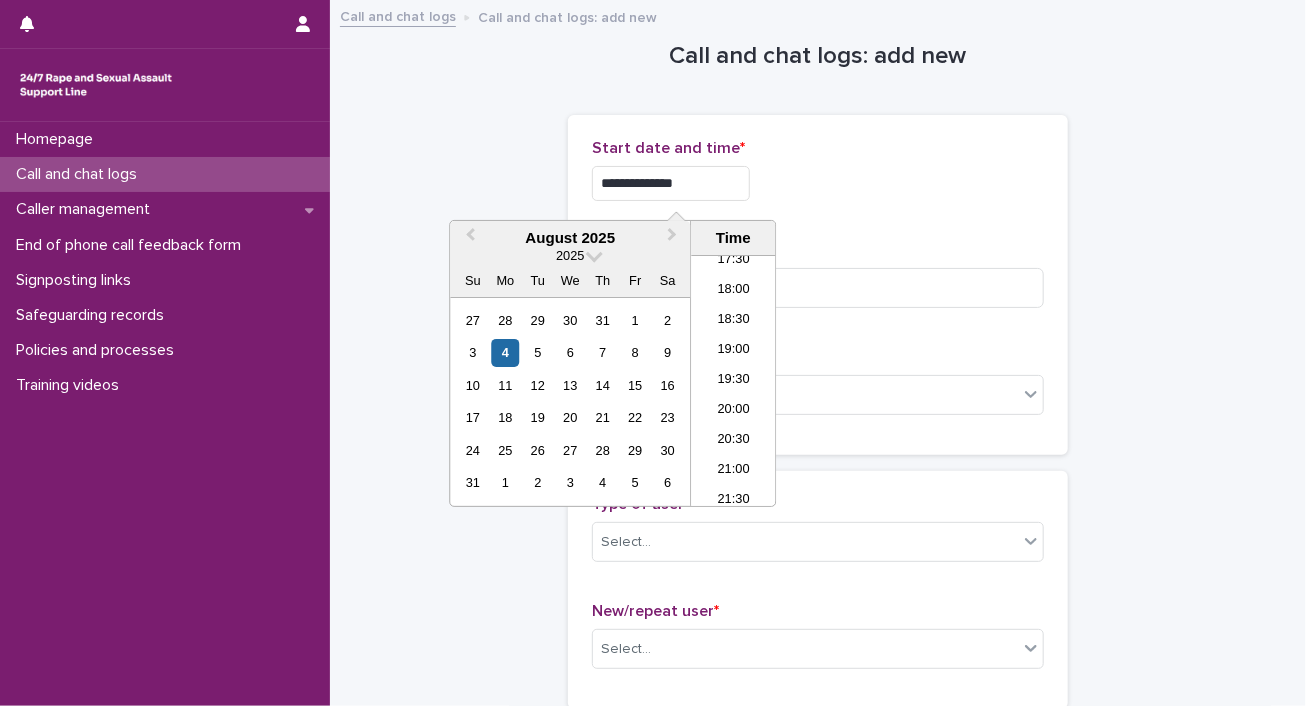 type on "**********" 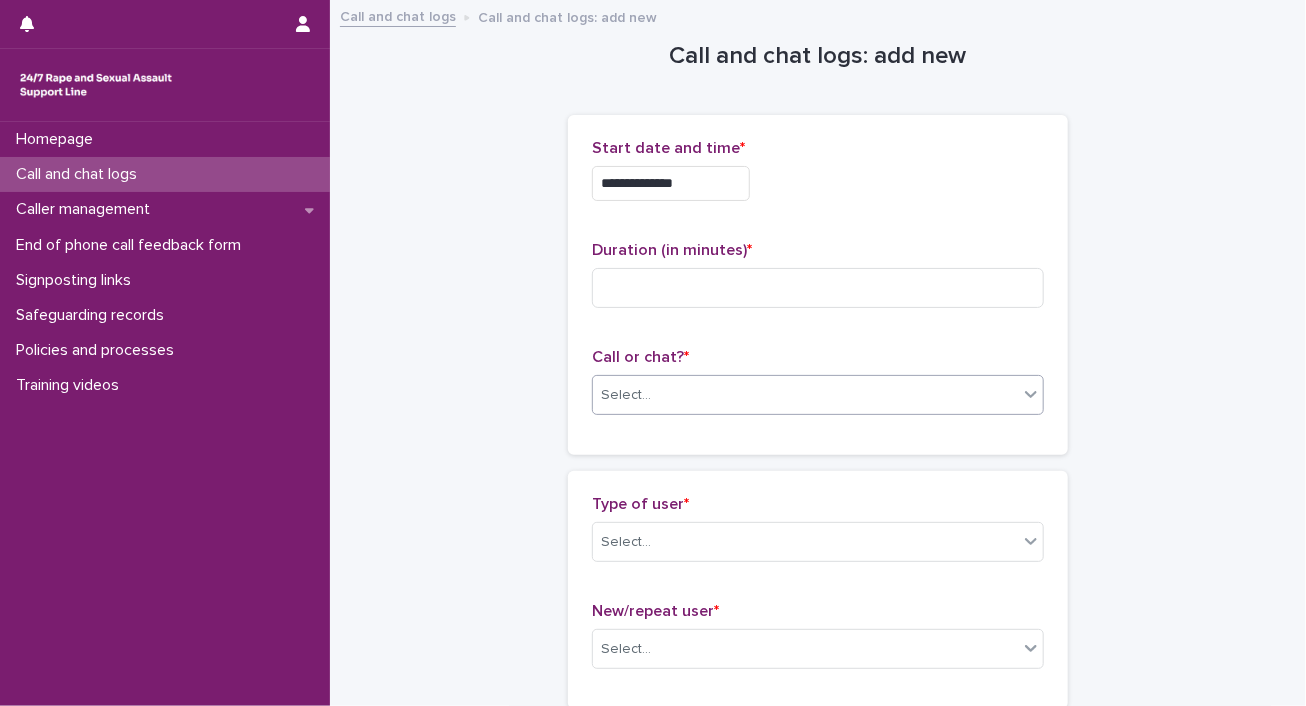 click 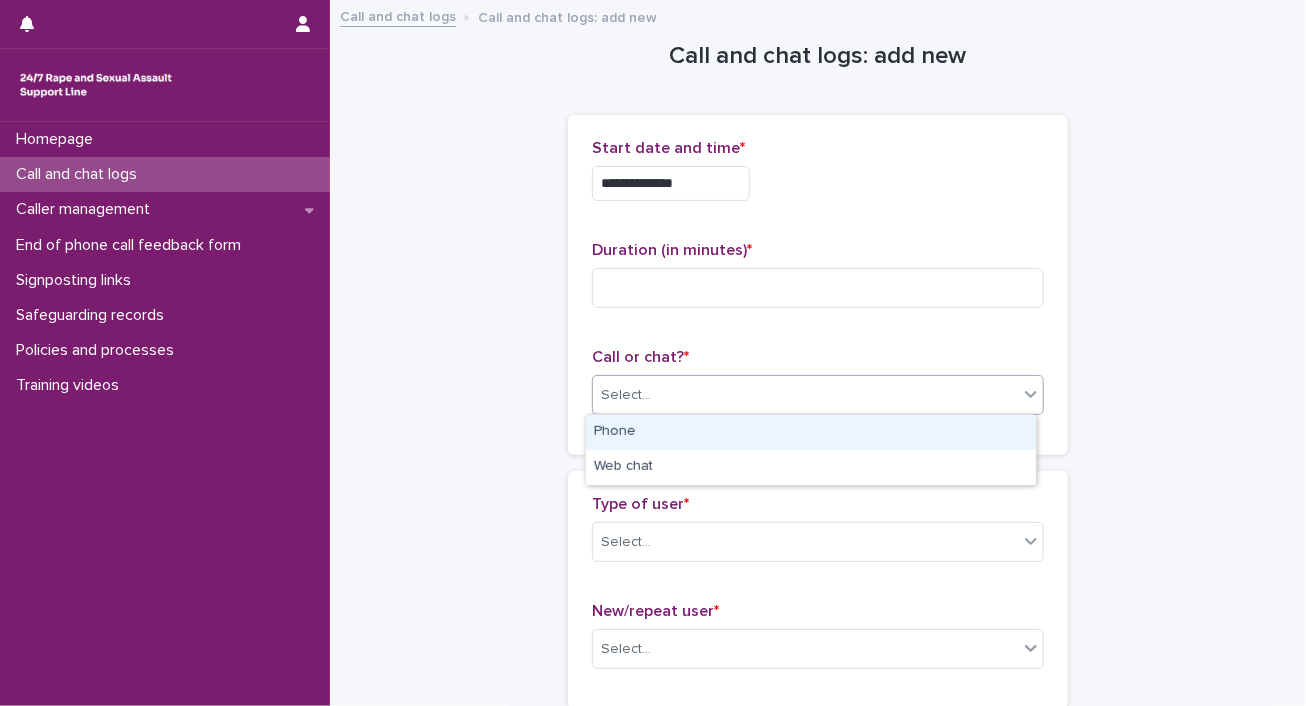 click on "Phone" at bounding box center [811, 432] 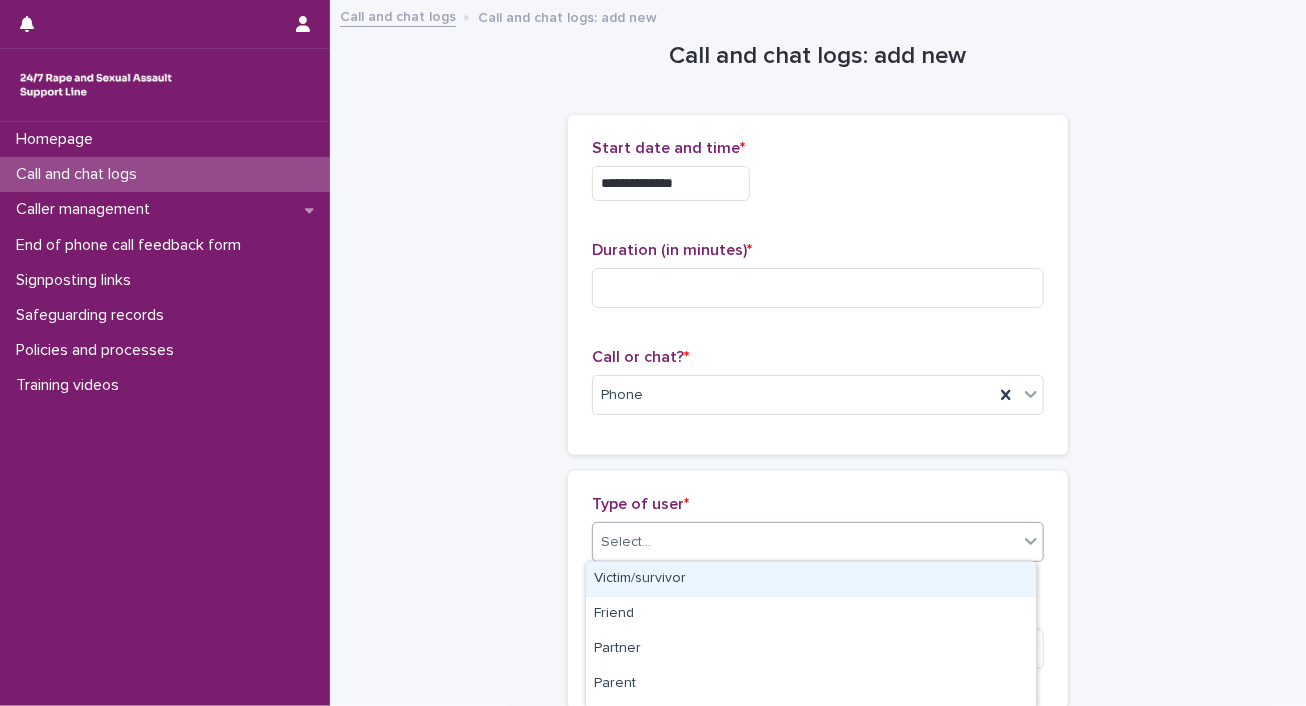 click 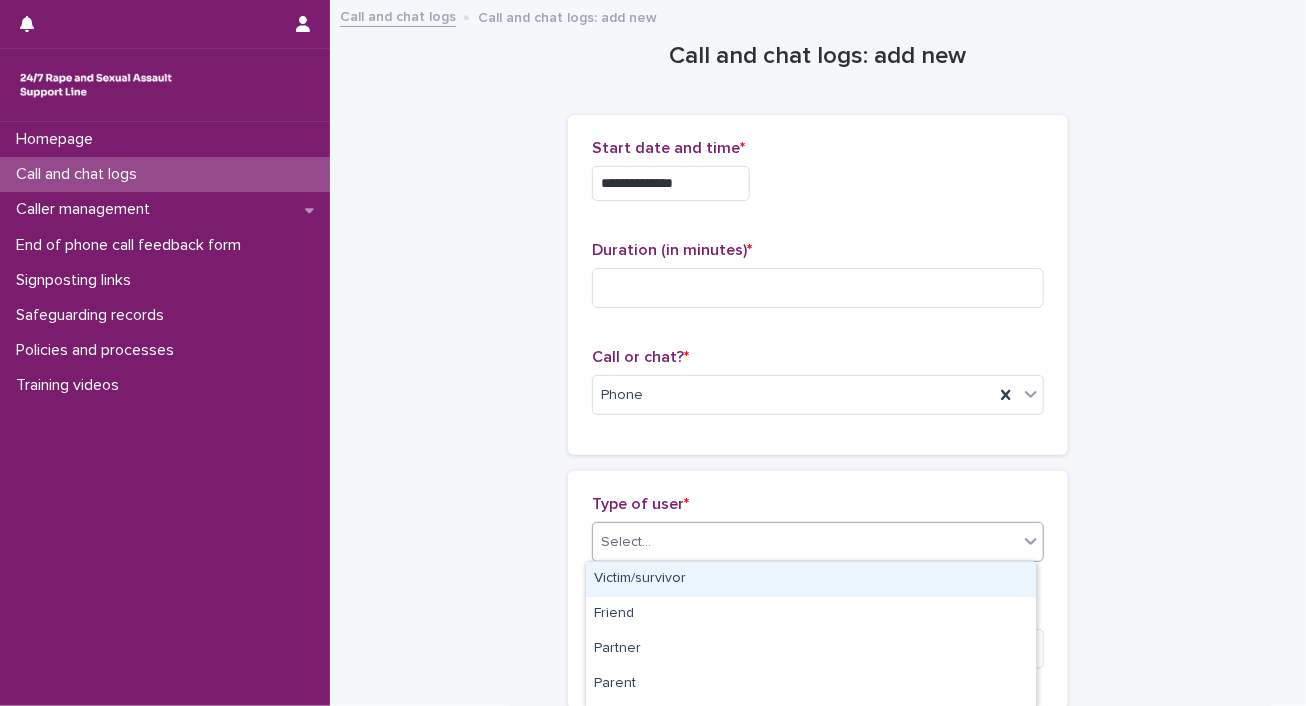 click on "Victim/survivor" at bounding box center [811, 579] 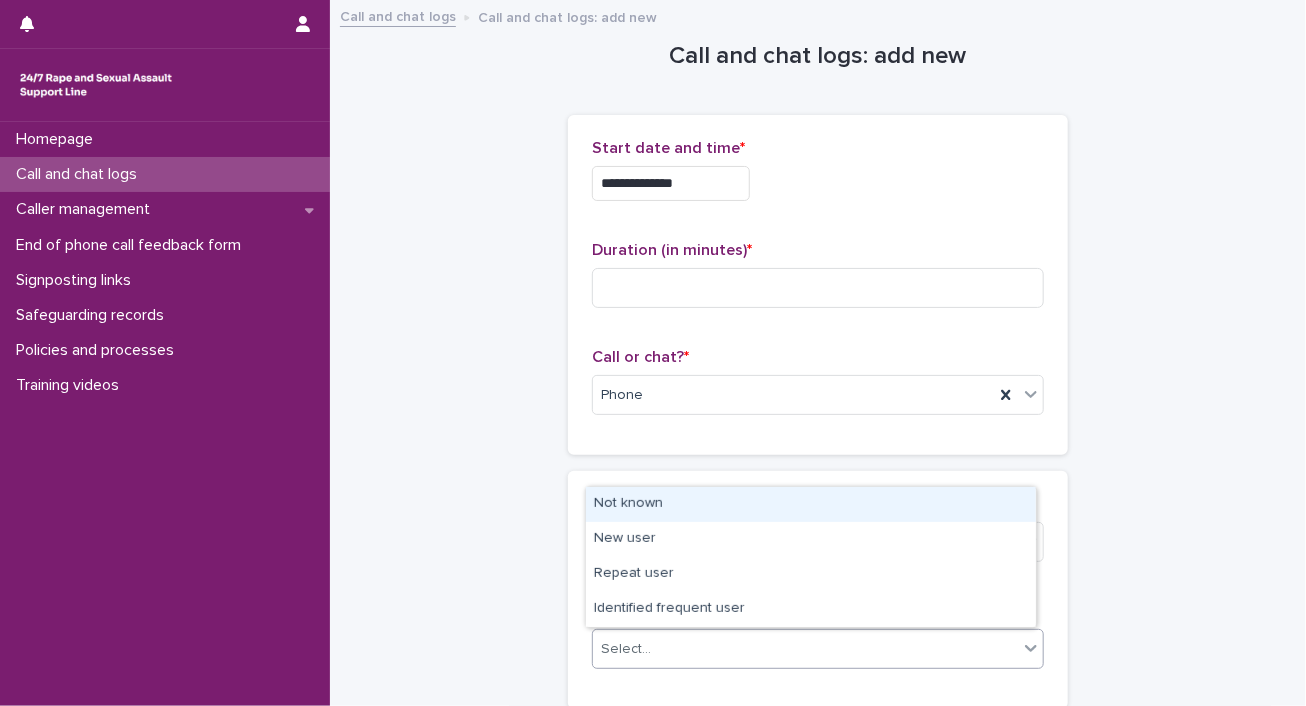 click 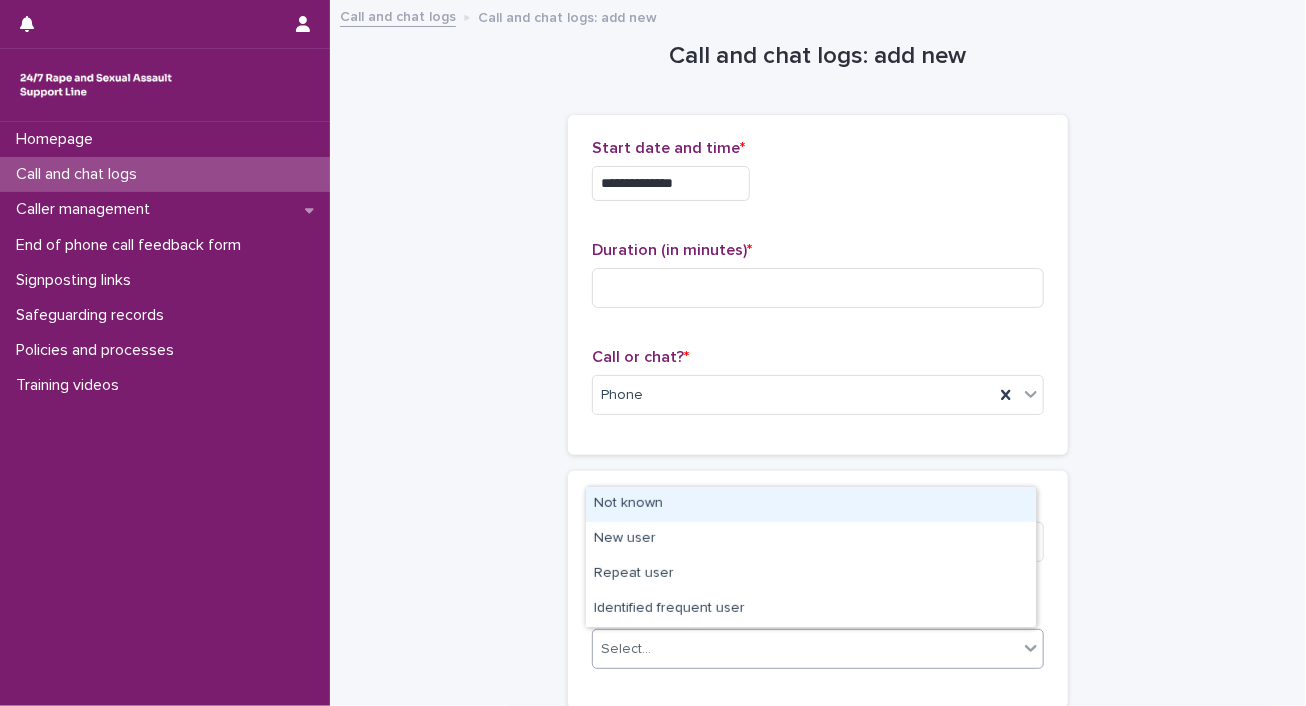 scroll, scrollTop: 617, scrollLeft: 0, axis: vertical 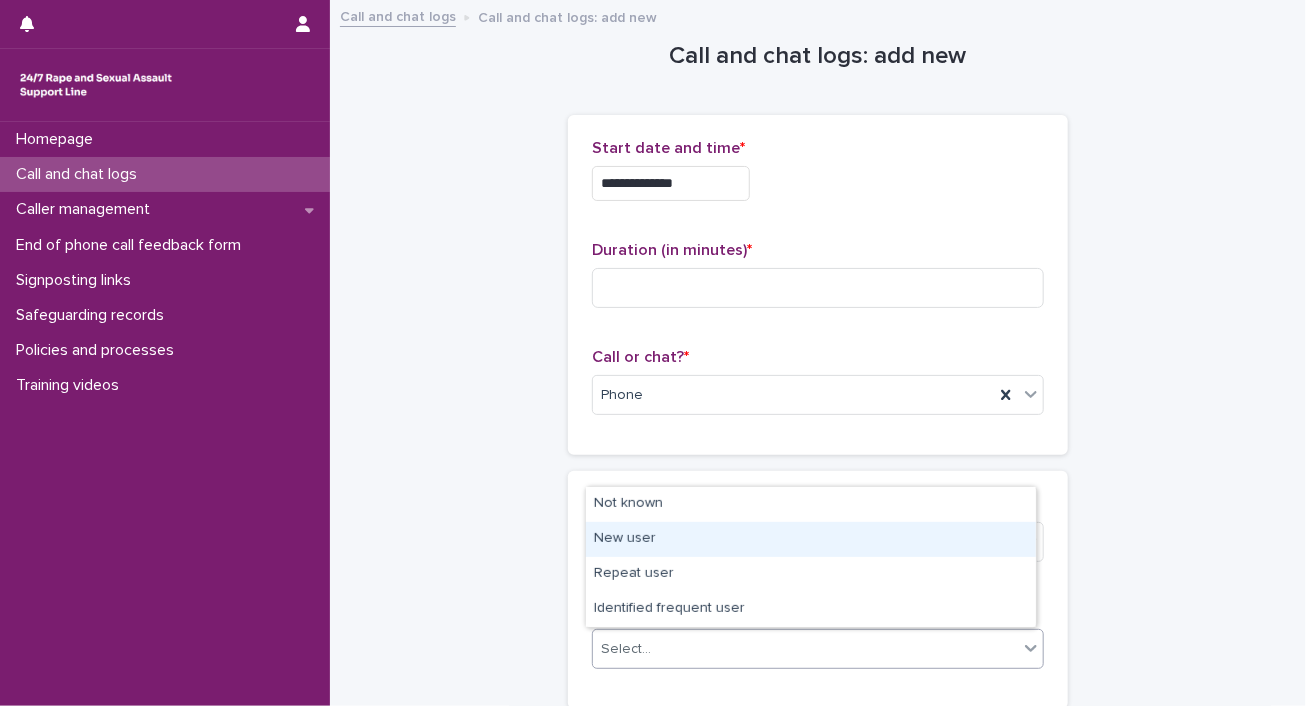 click on "New user" at bounding box center [811, 539] 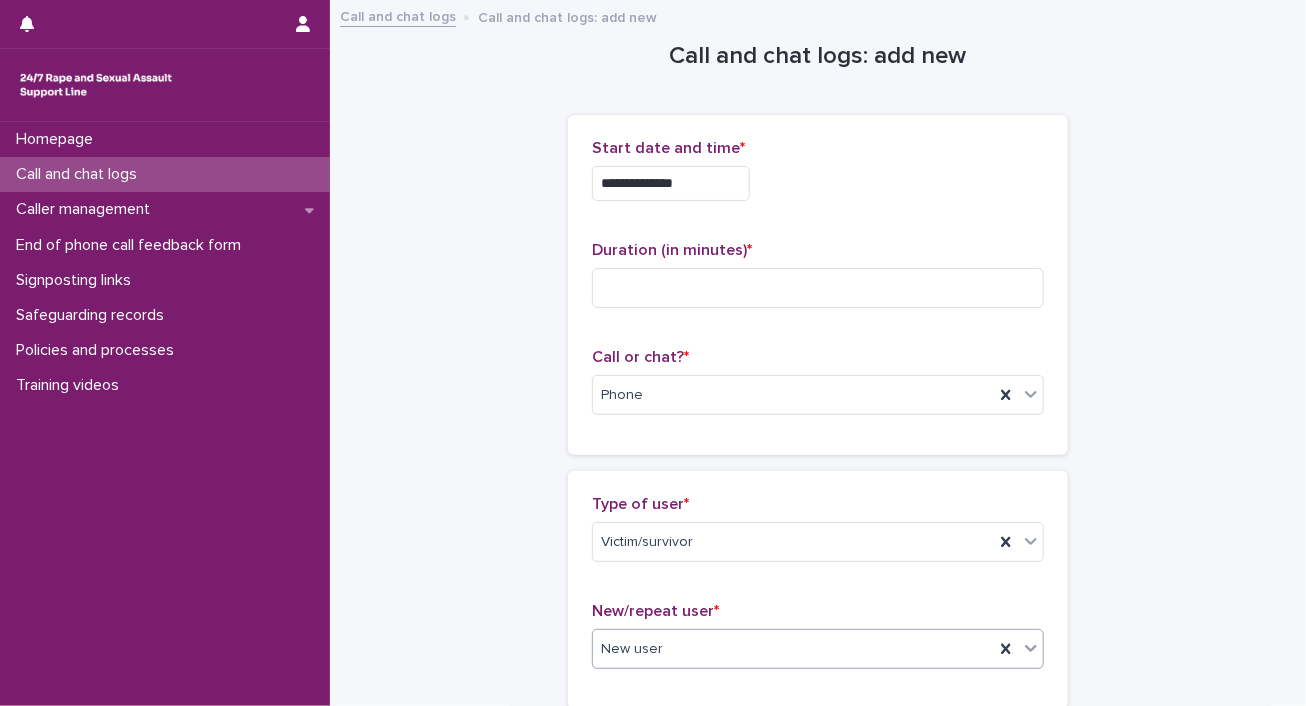 scroll, scrollTop: 617, scrollLeft: 0, axis: vertical 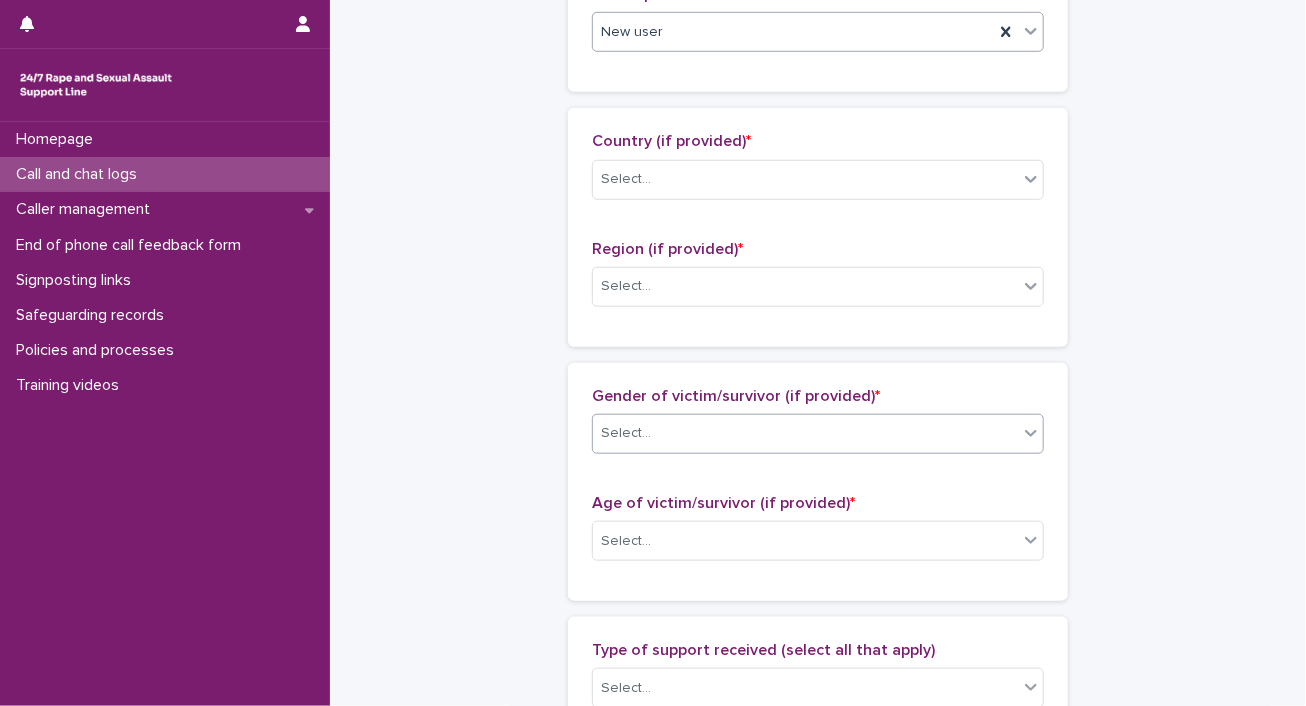 click 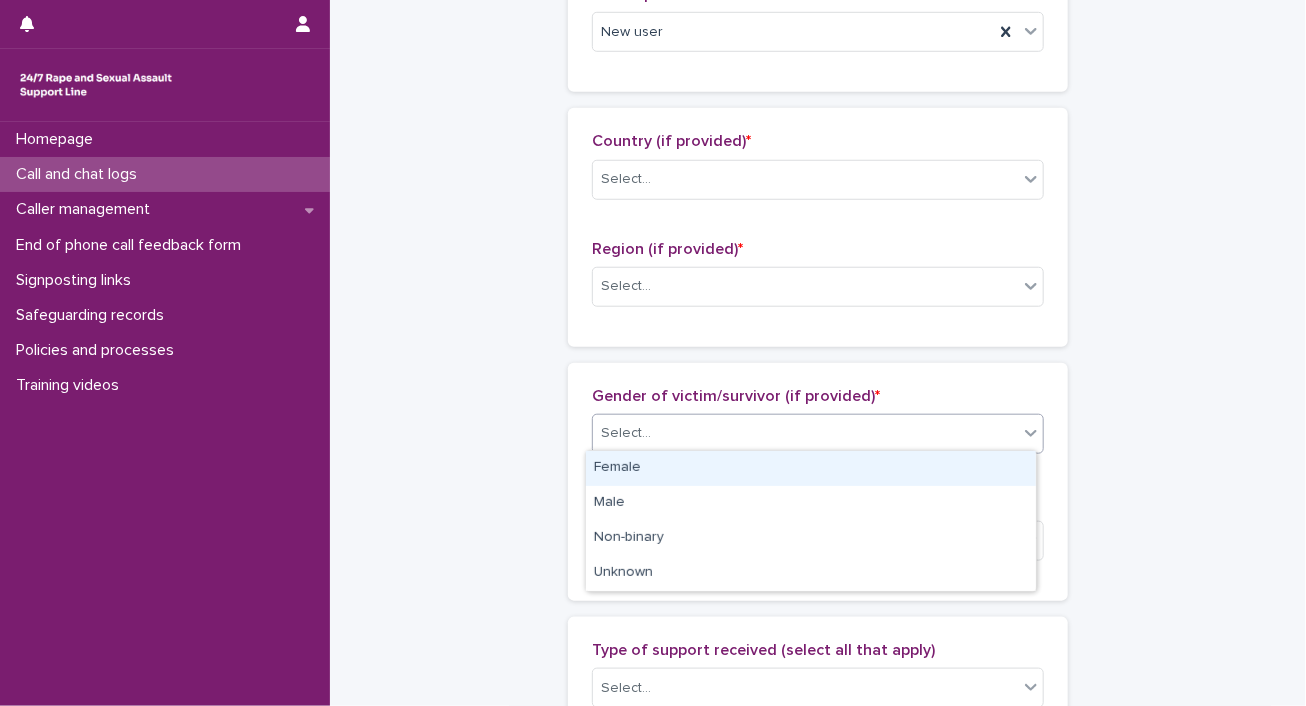 click on "Female" at bounding box center [811, 468] 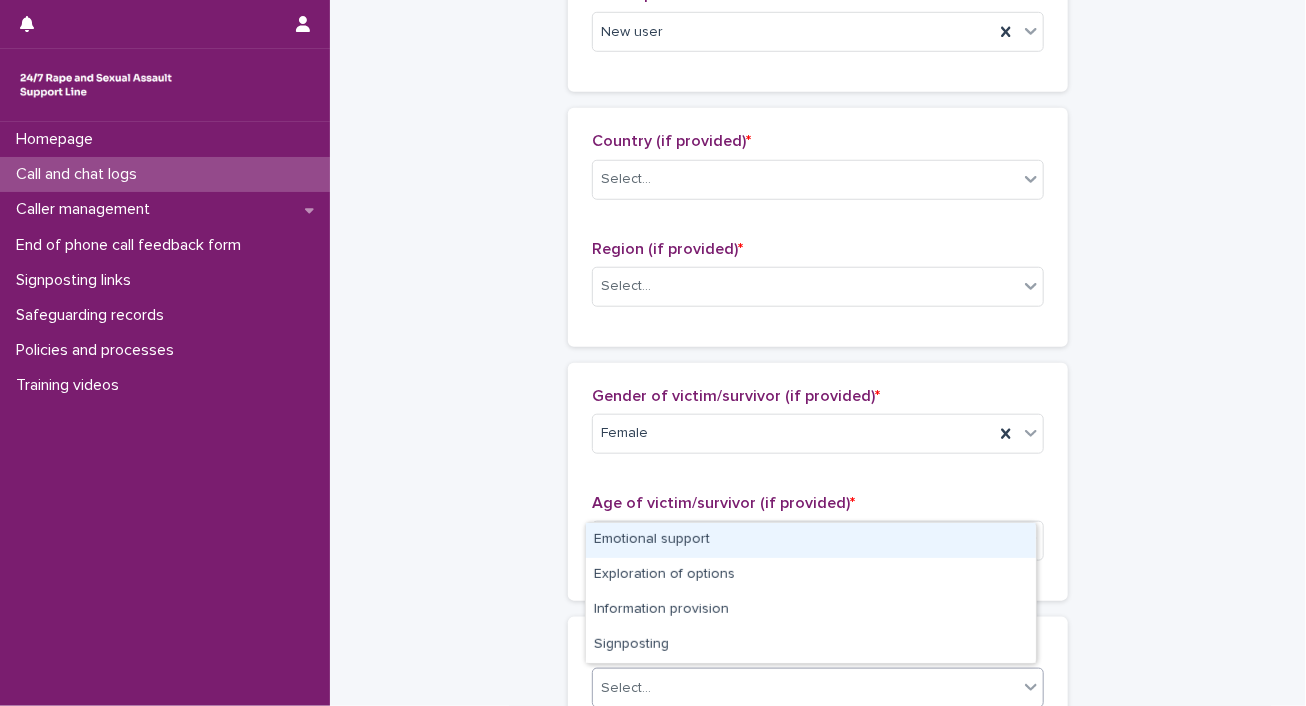 click 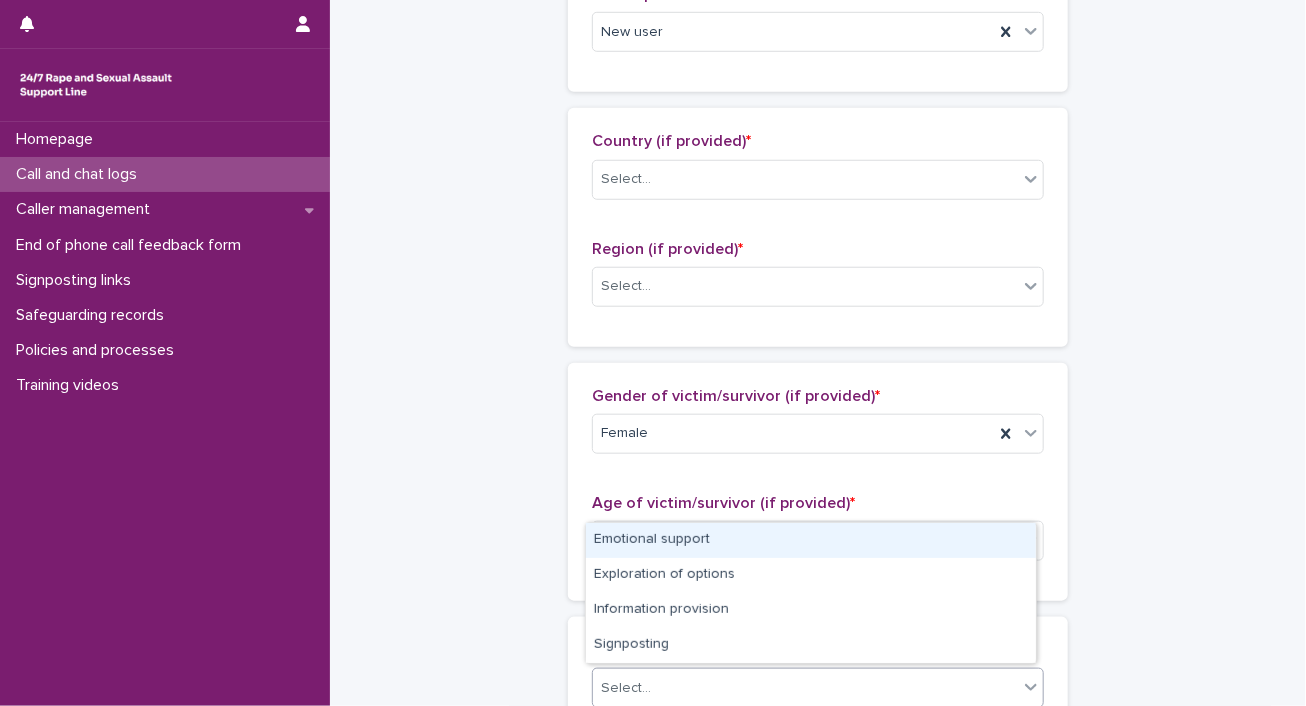 click on "Emotional support" at bounding box center (811, 540) 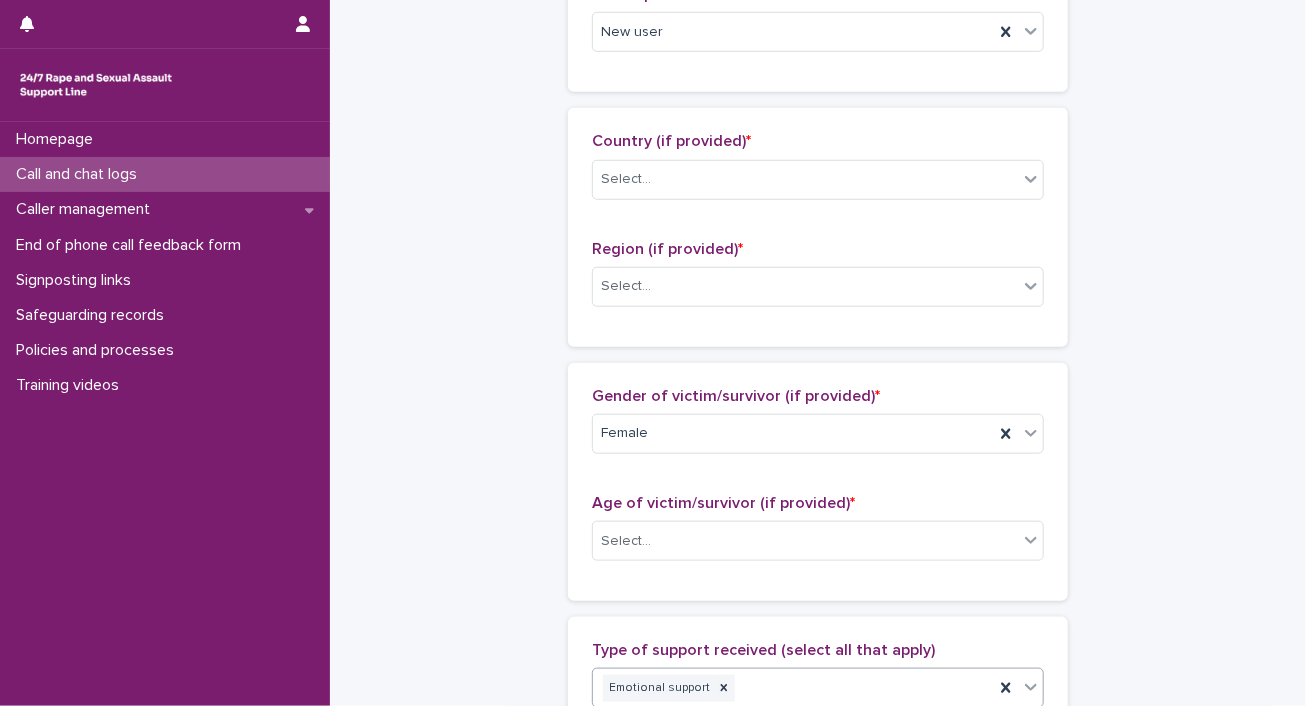 scroll, scrollTop: 1235, scrollLeft: 0, axis: vertical 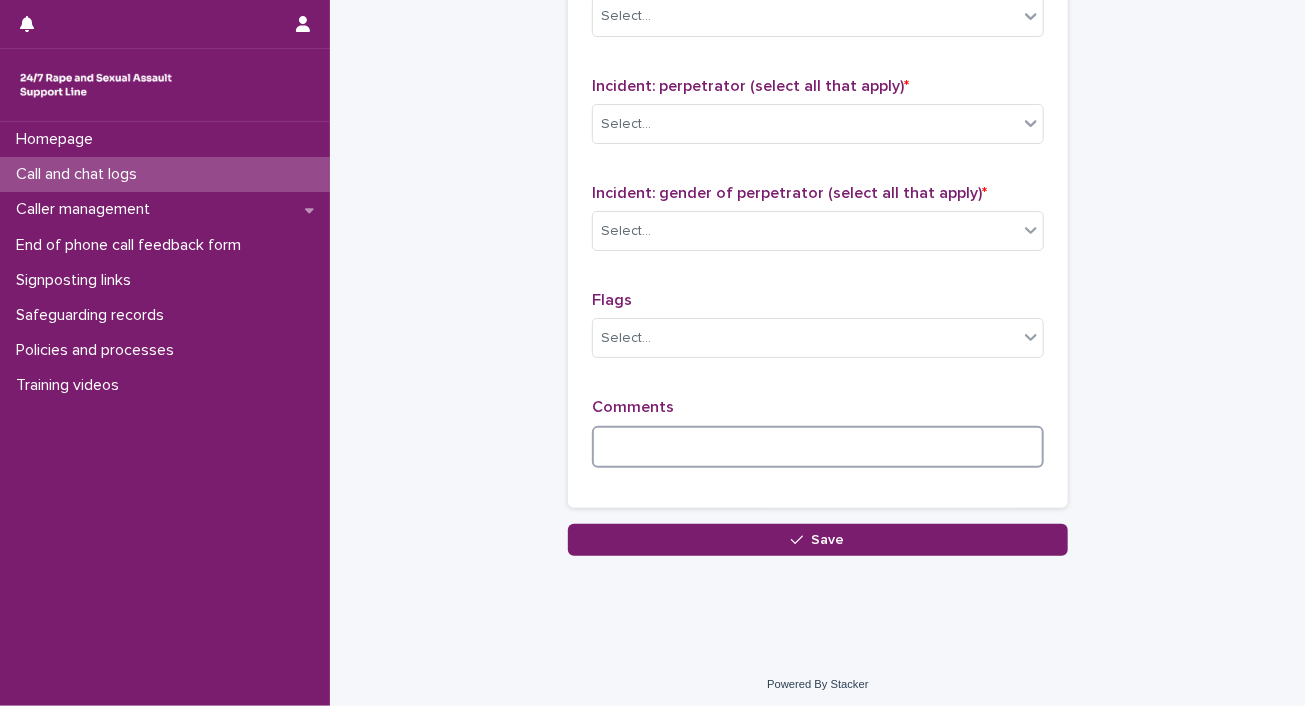 click at bounding box center [818, 447] 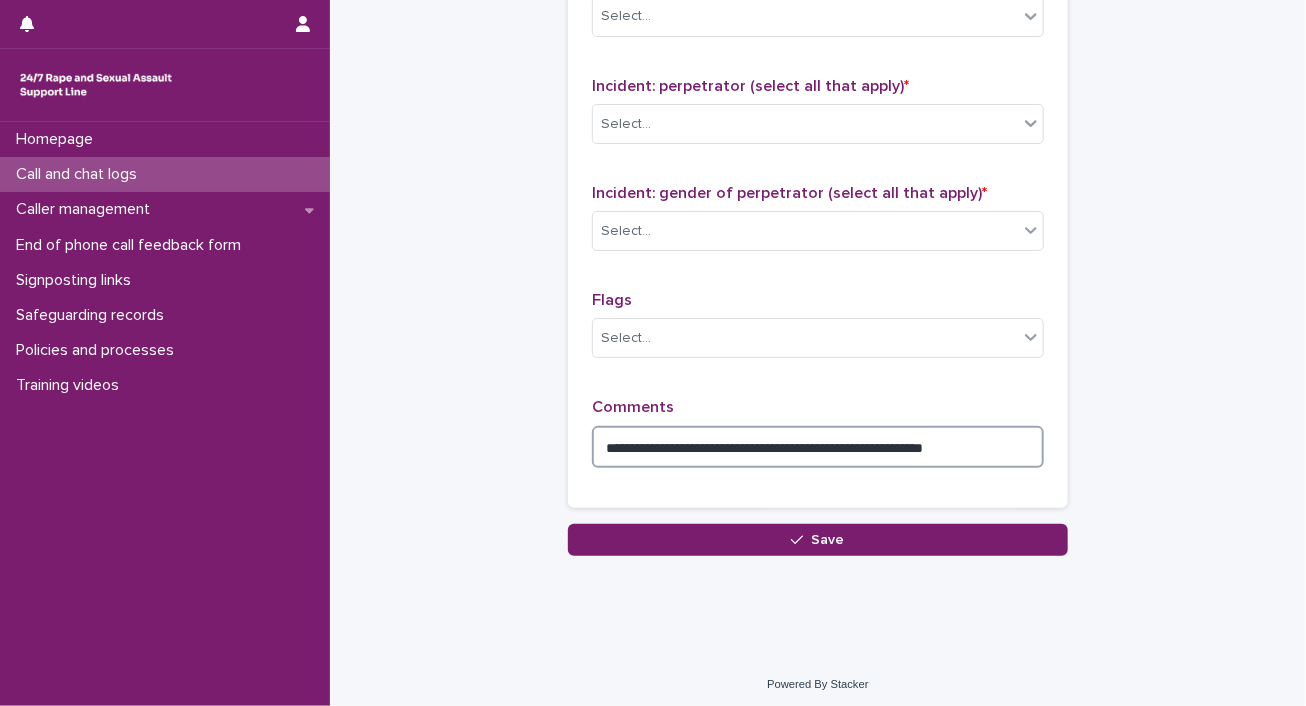 click on "**********" at bounding box center (818, 447) 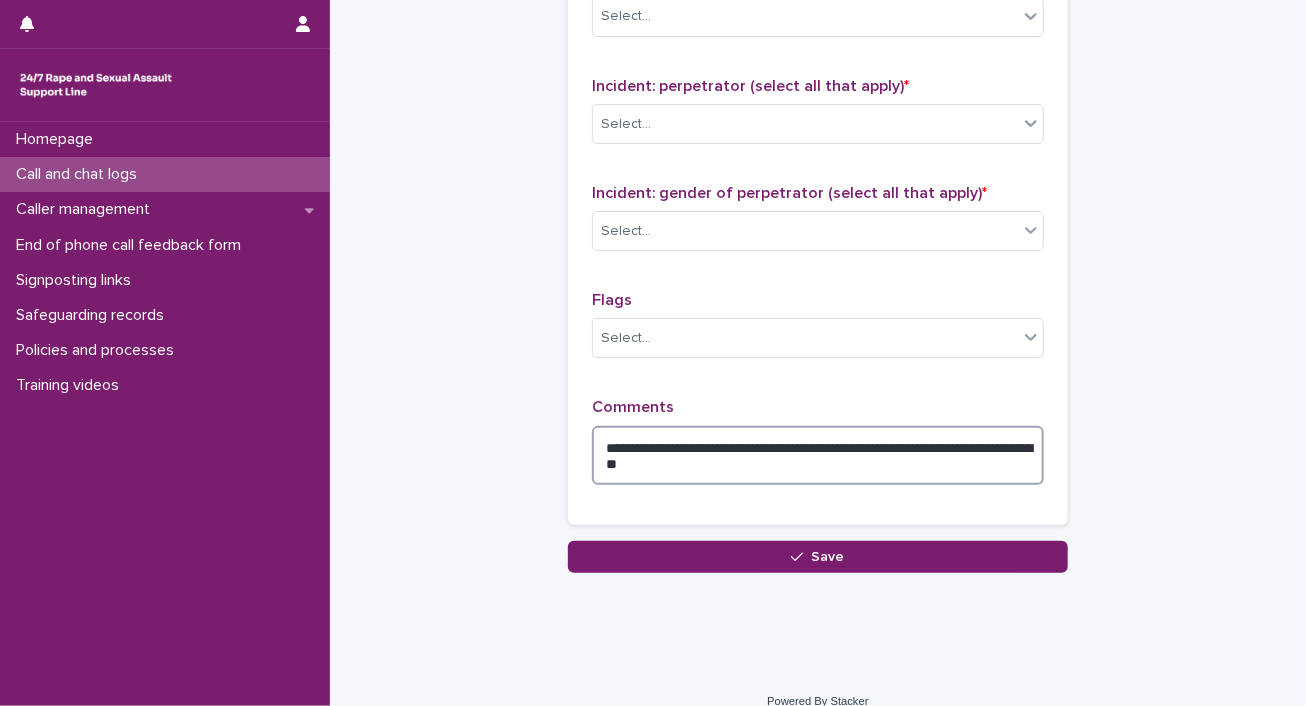 click on "**********" at bounding box center [818, 456] 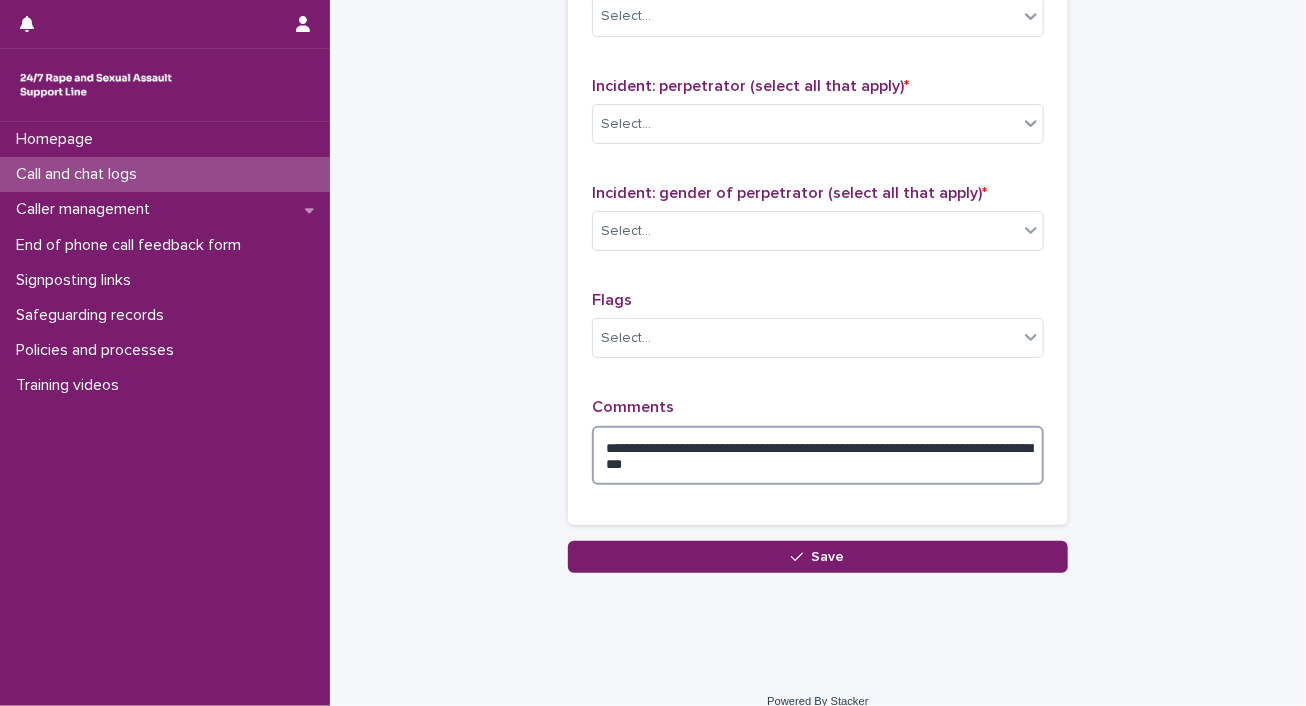 click on "**********" at bounding box center [818, 456] 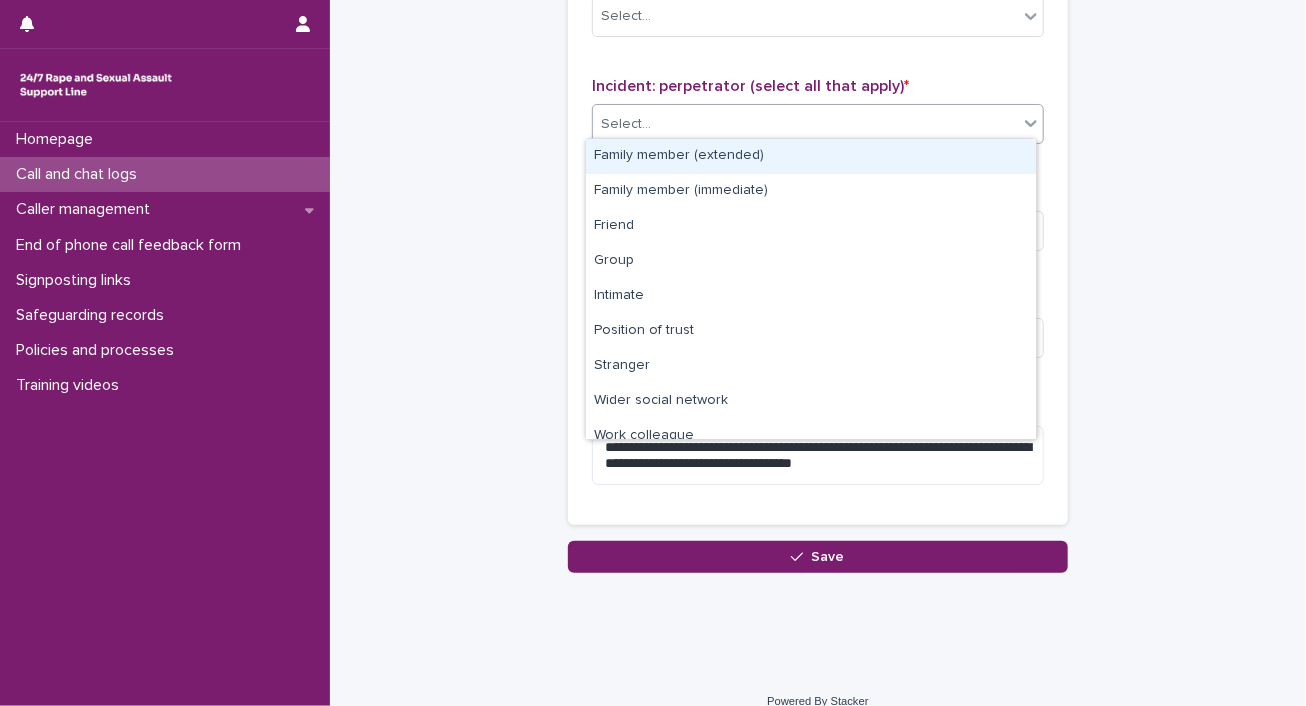 click 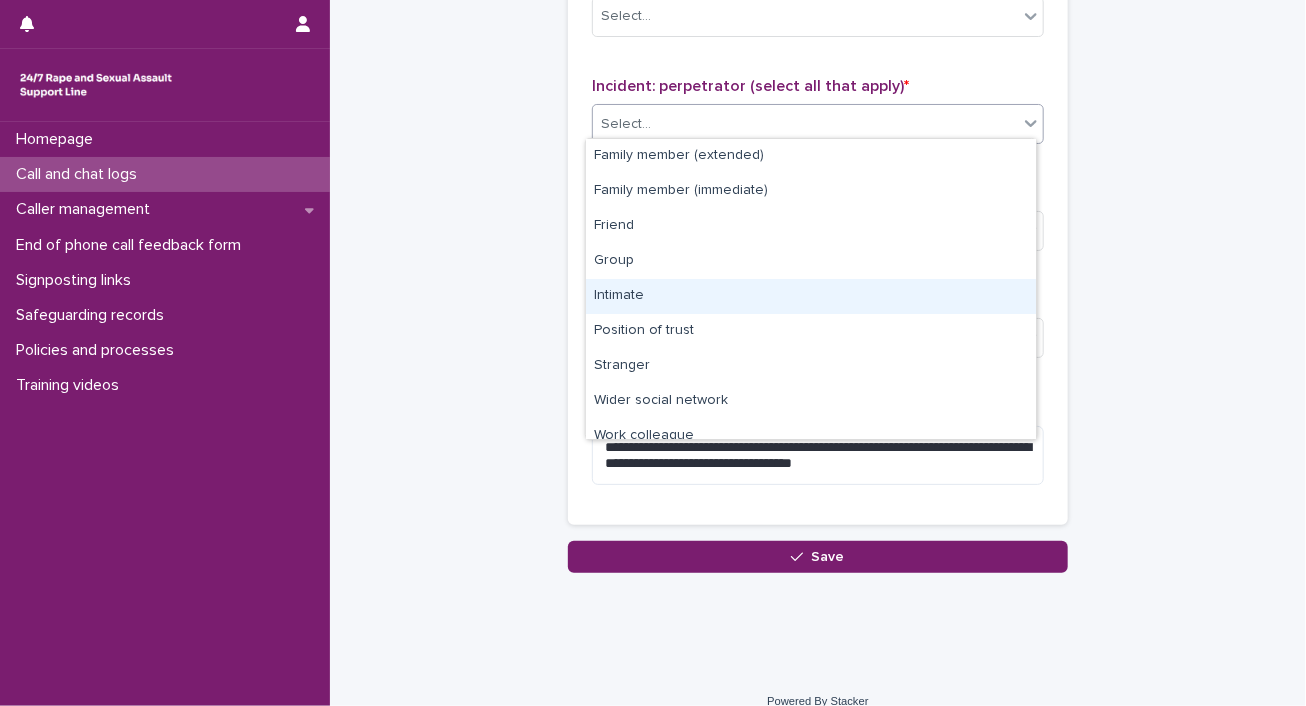 click on "Intimate" at bounding box center [811, 296] 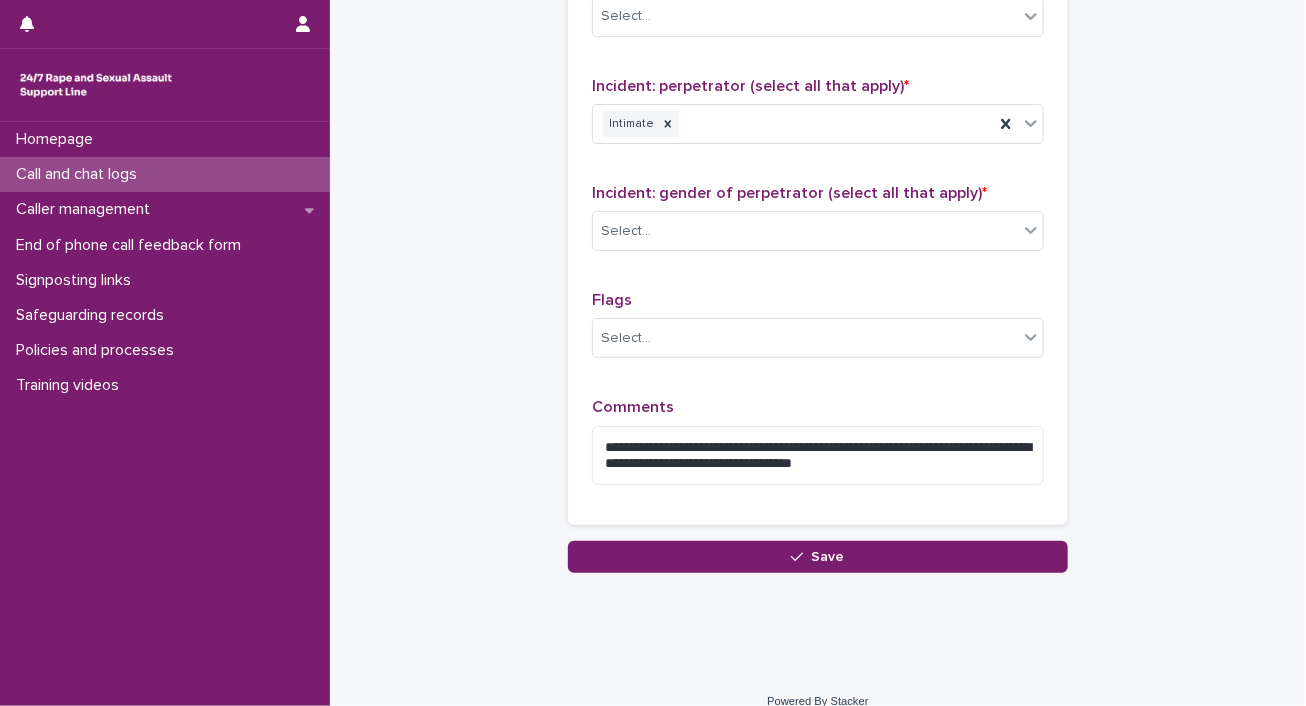 click on "**********" at bounding box center (818, -468) 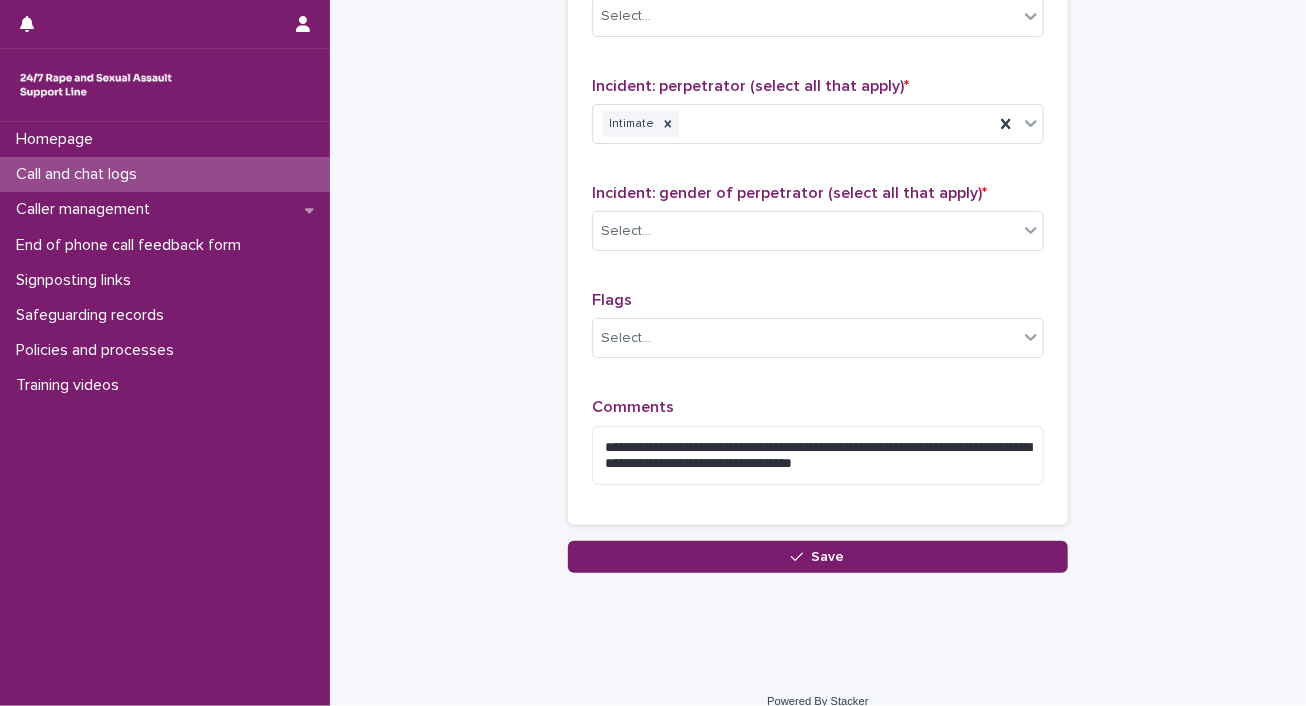 scroll, scrollTop: 992, scrollLeft: 0, axis: vertical 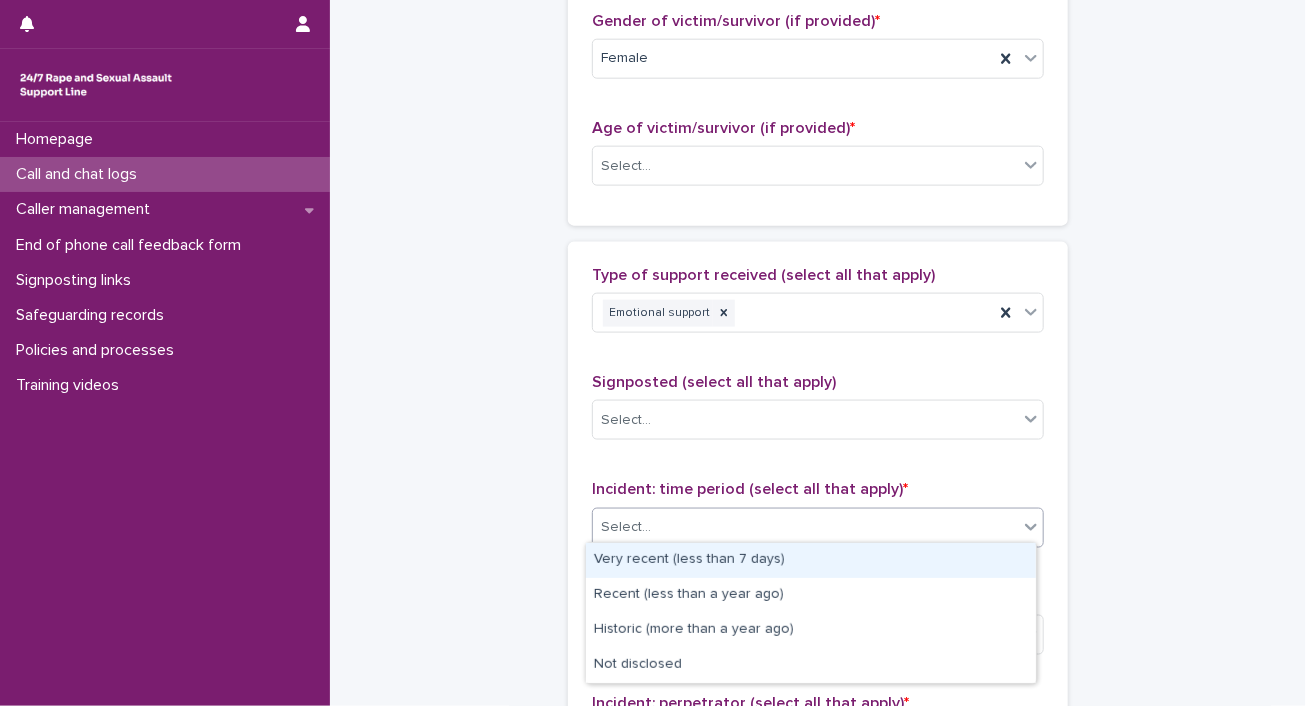 click 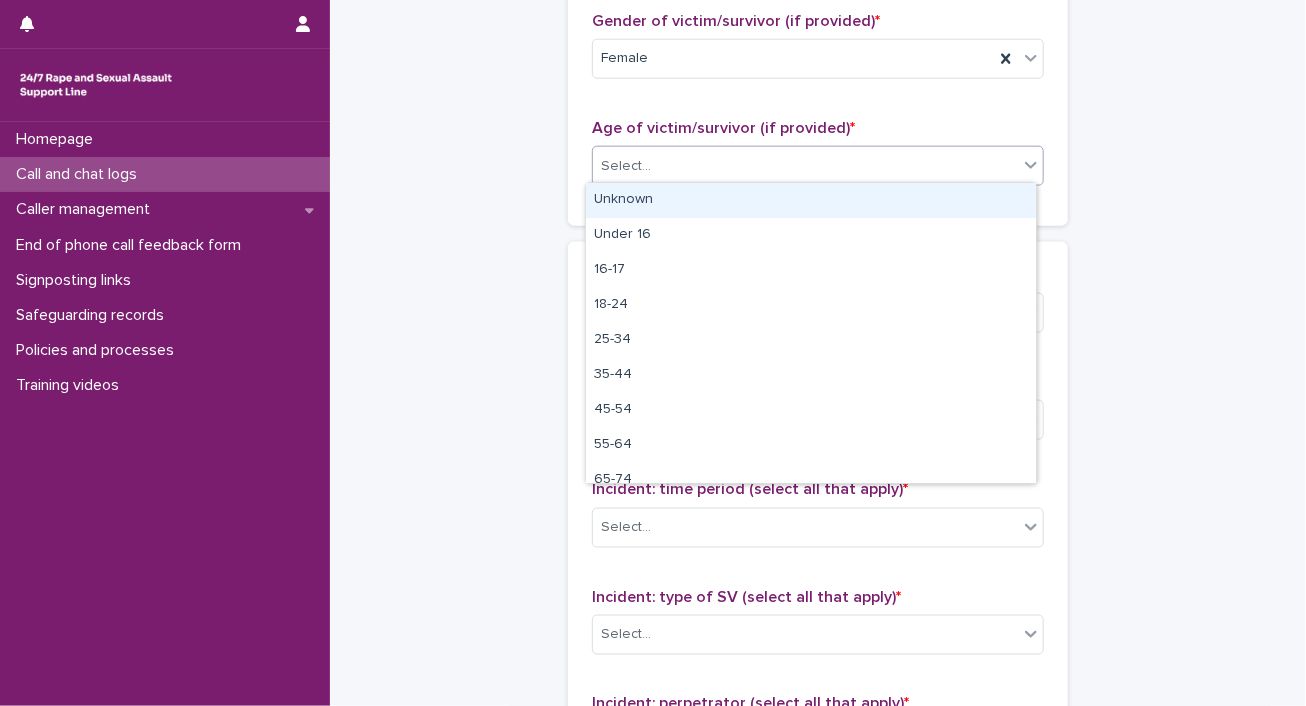 click 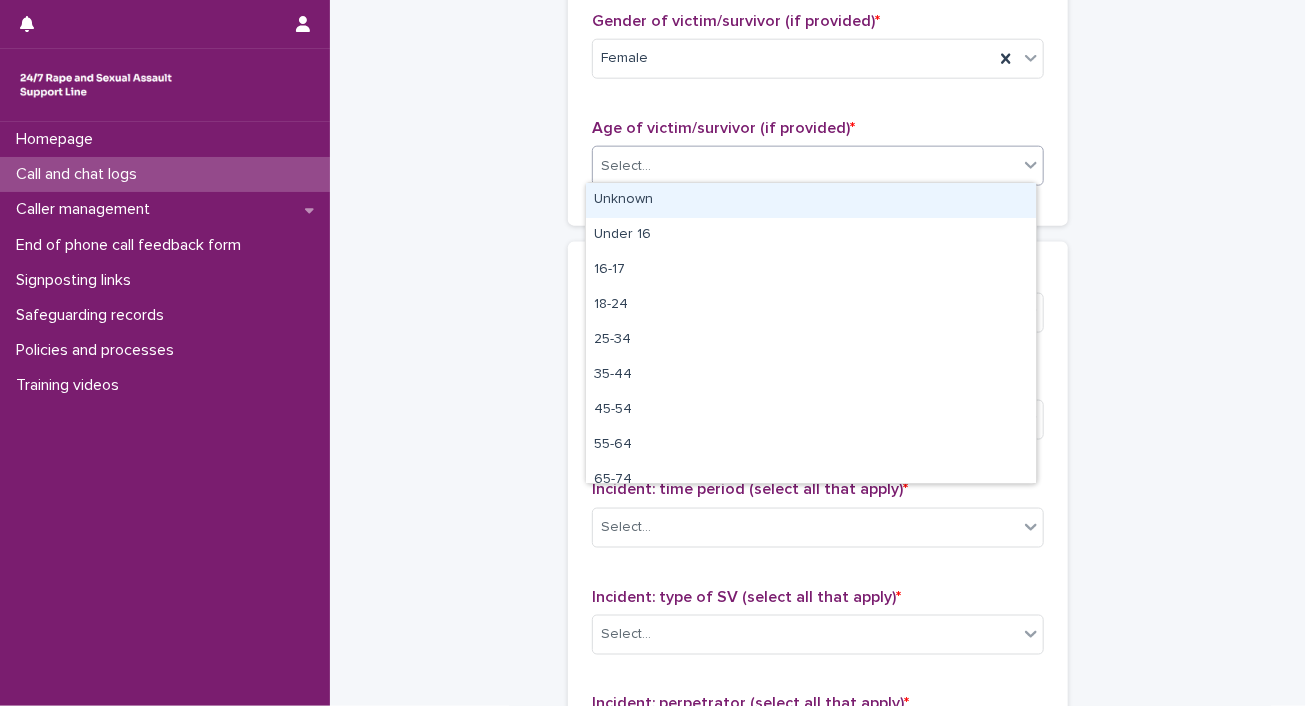 click on "Unknown" at bounding box center [811, 200] 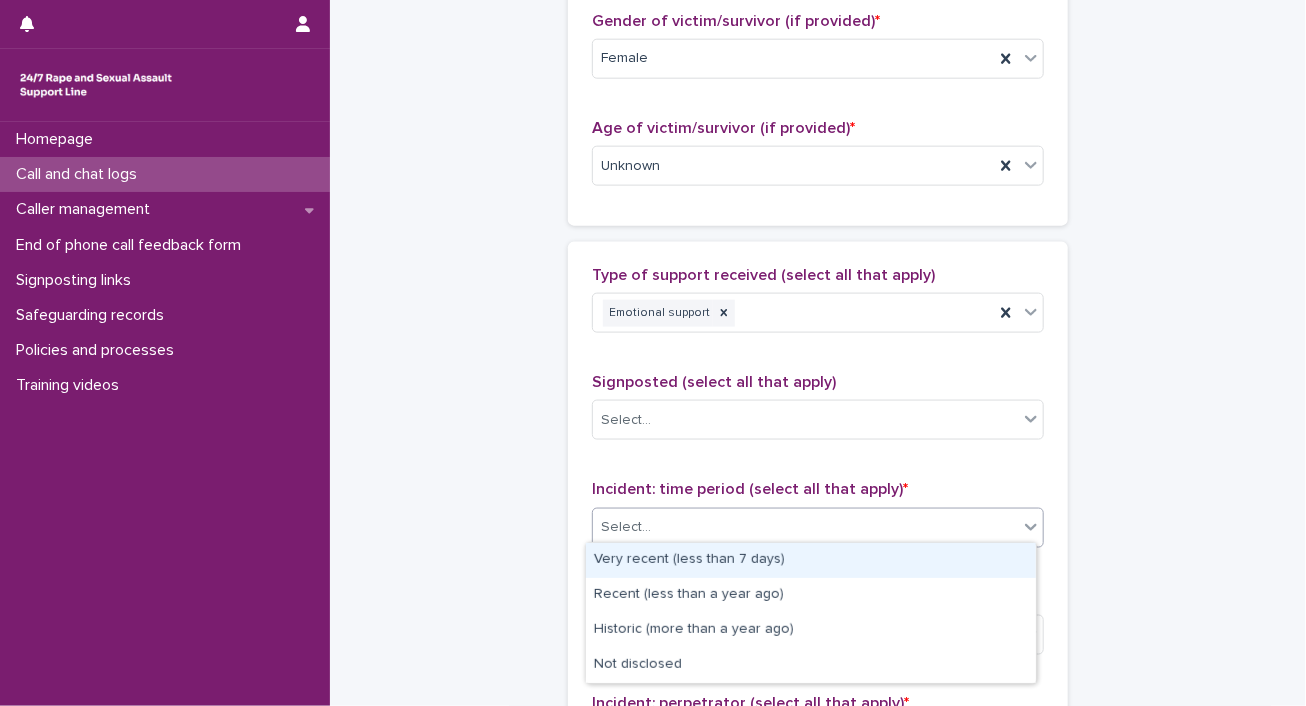 click 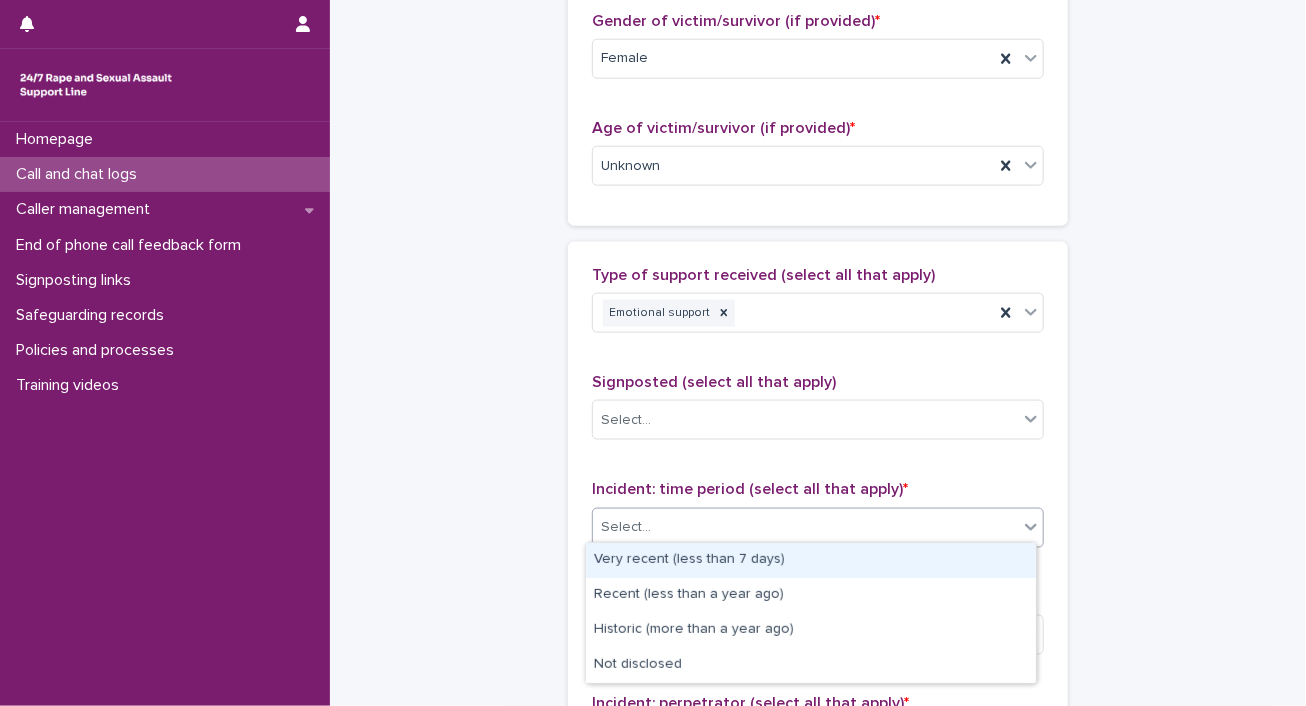 scroll, scrollTop: 1610, scrollLeft: 0, axis: vertical 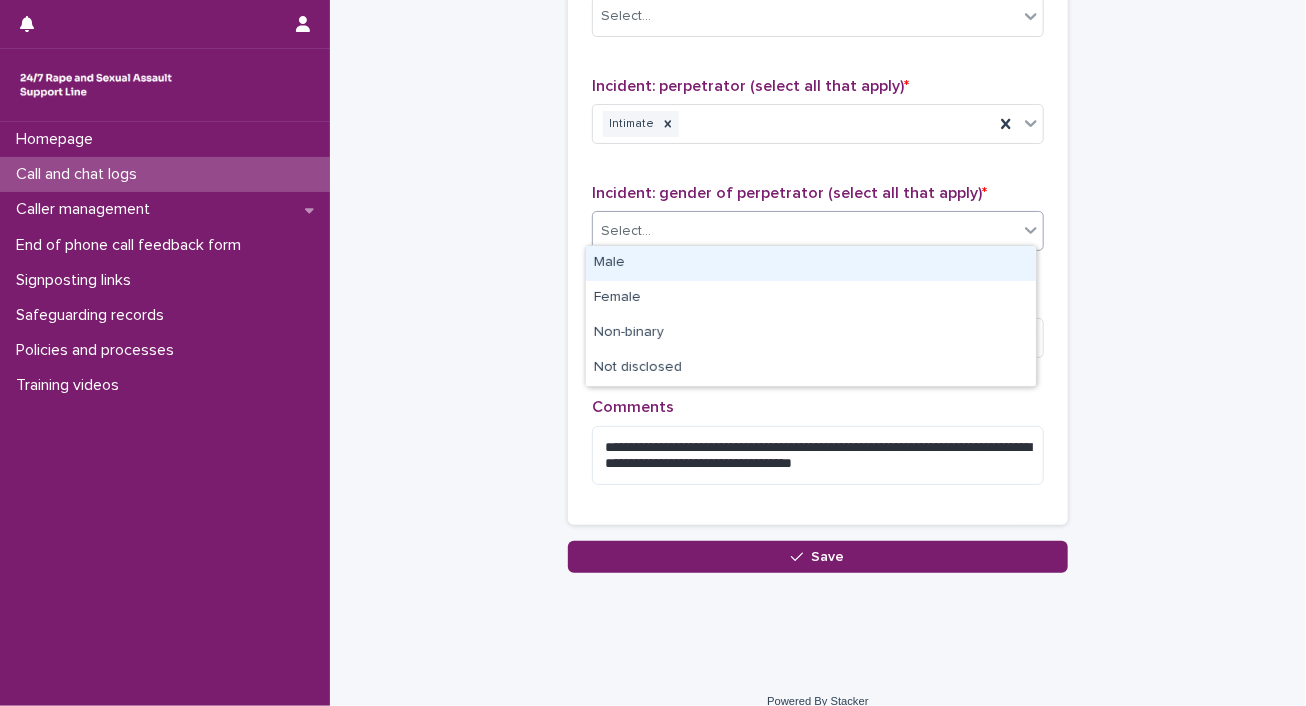 click 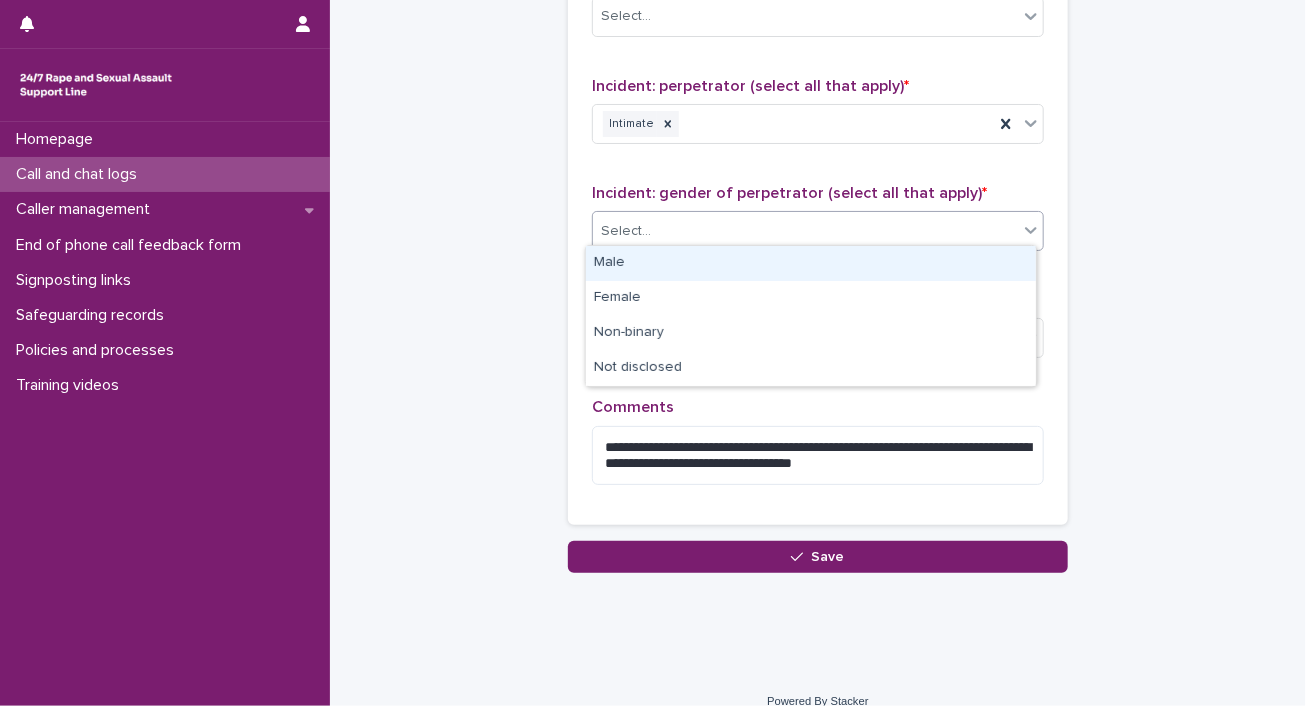 click on "Male" at bounding box center (811, 263) 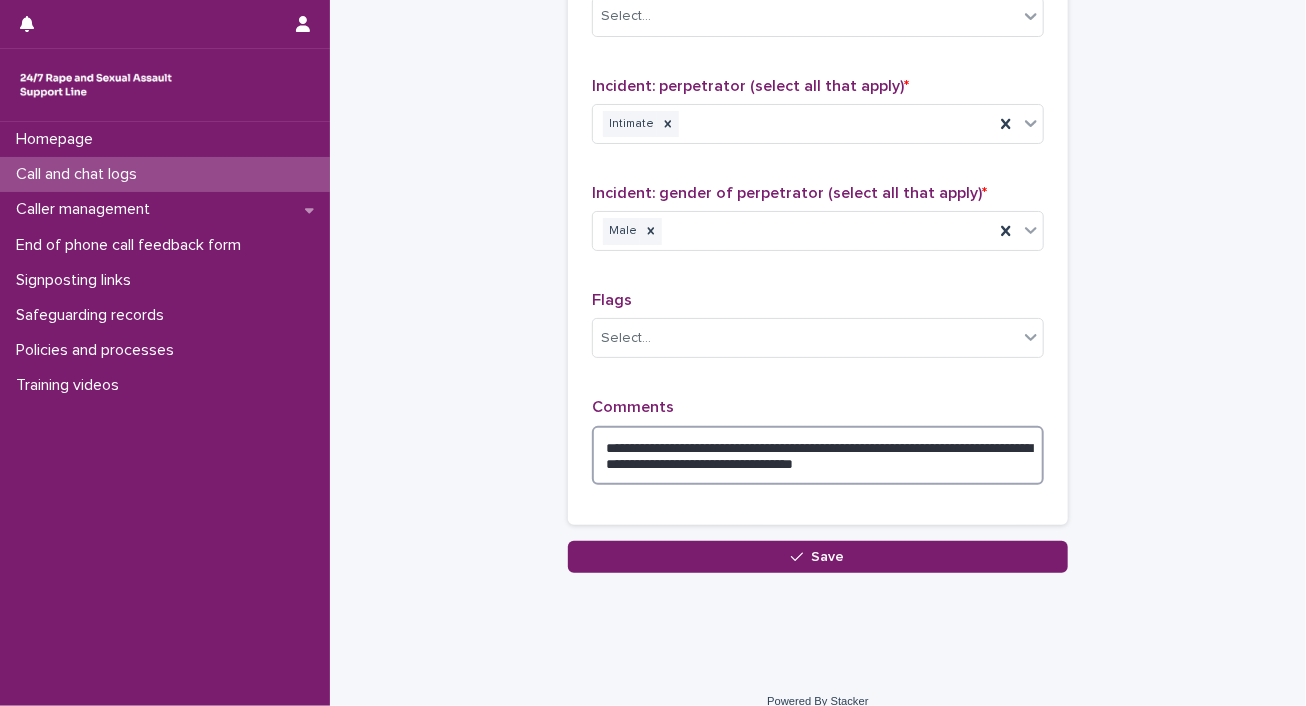 click on "**********" at bounding box center (818, 456) 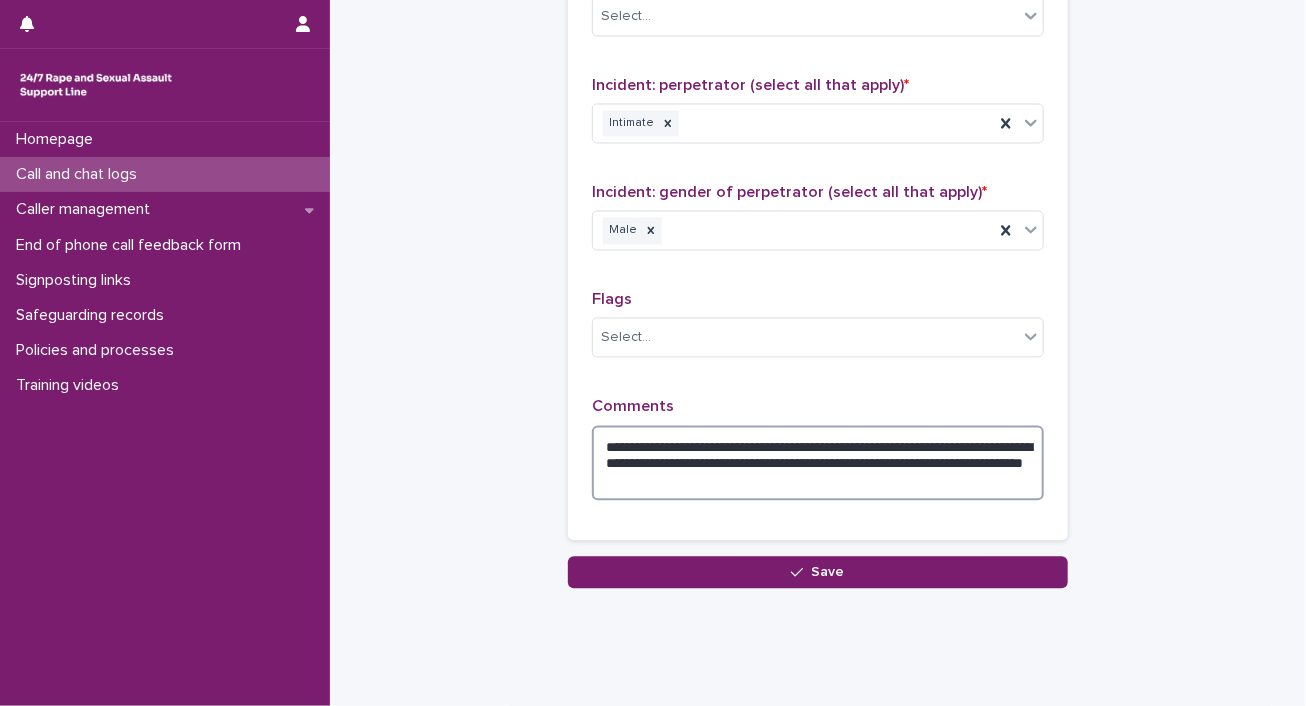 click on "**********" at bounding box center [818, 464] 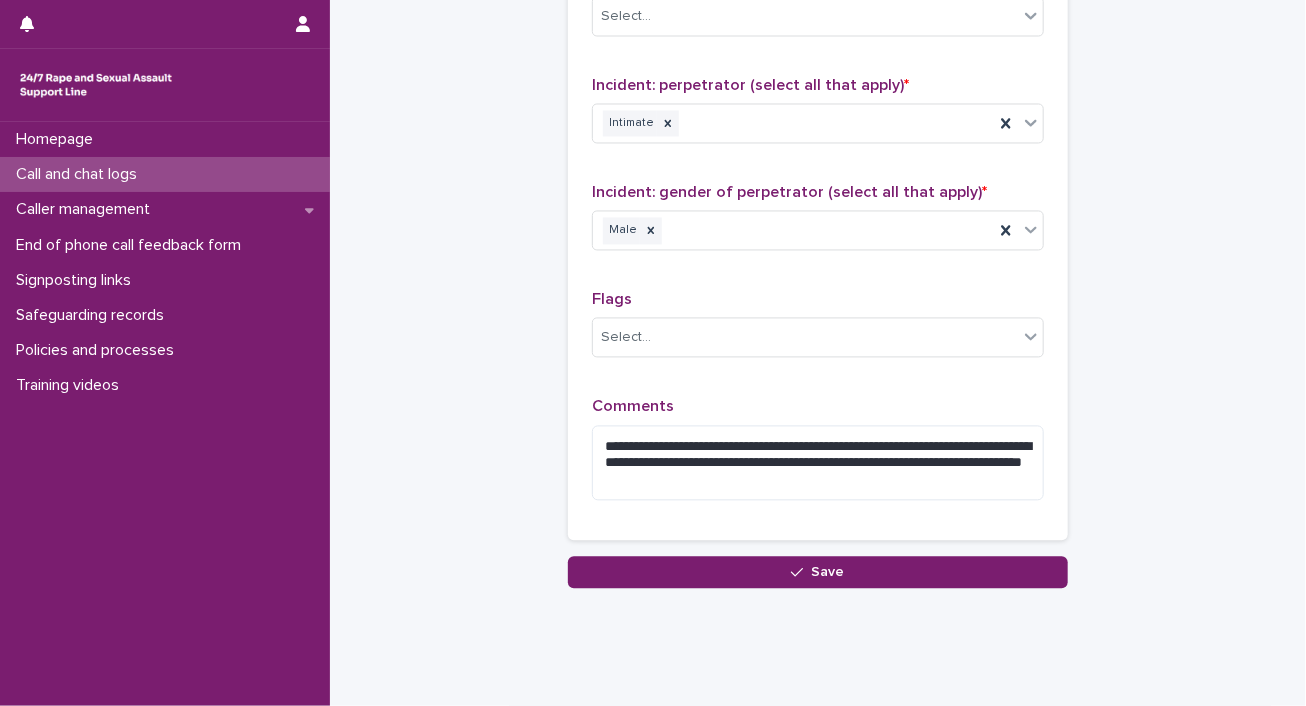drag, startPoint x: 828, startPoint y: 457, endPoint x: 1112, endPoint y: 497, distance: 286.80307 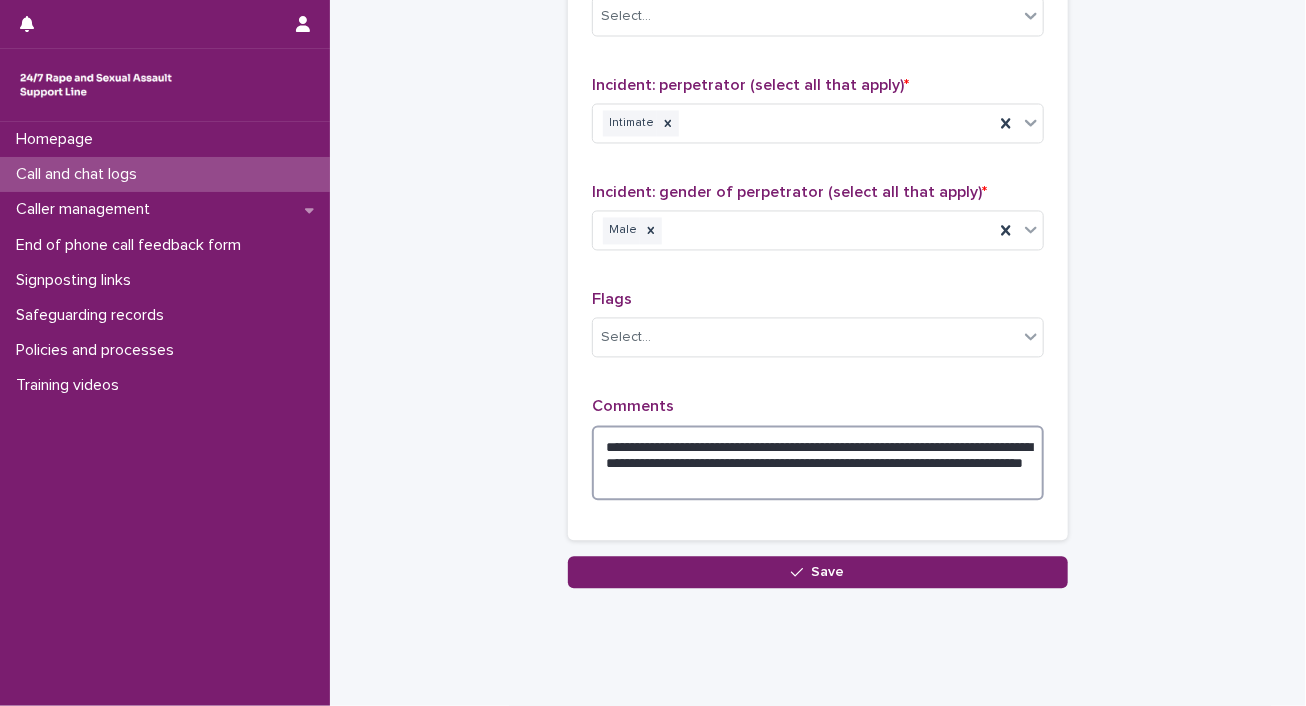 click on "**********" at bounding box center (818, 464) 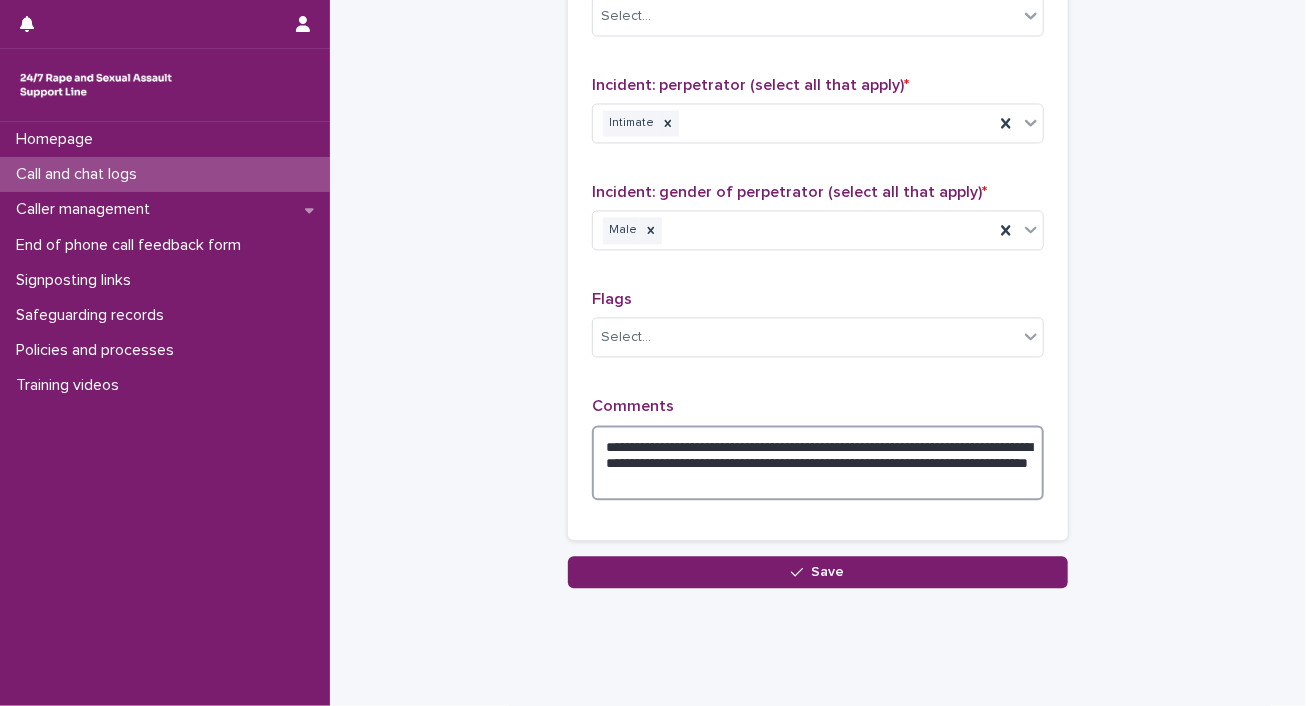 click on "**********" at bounding box center [818, 464] 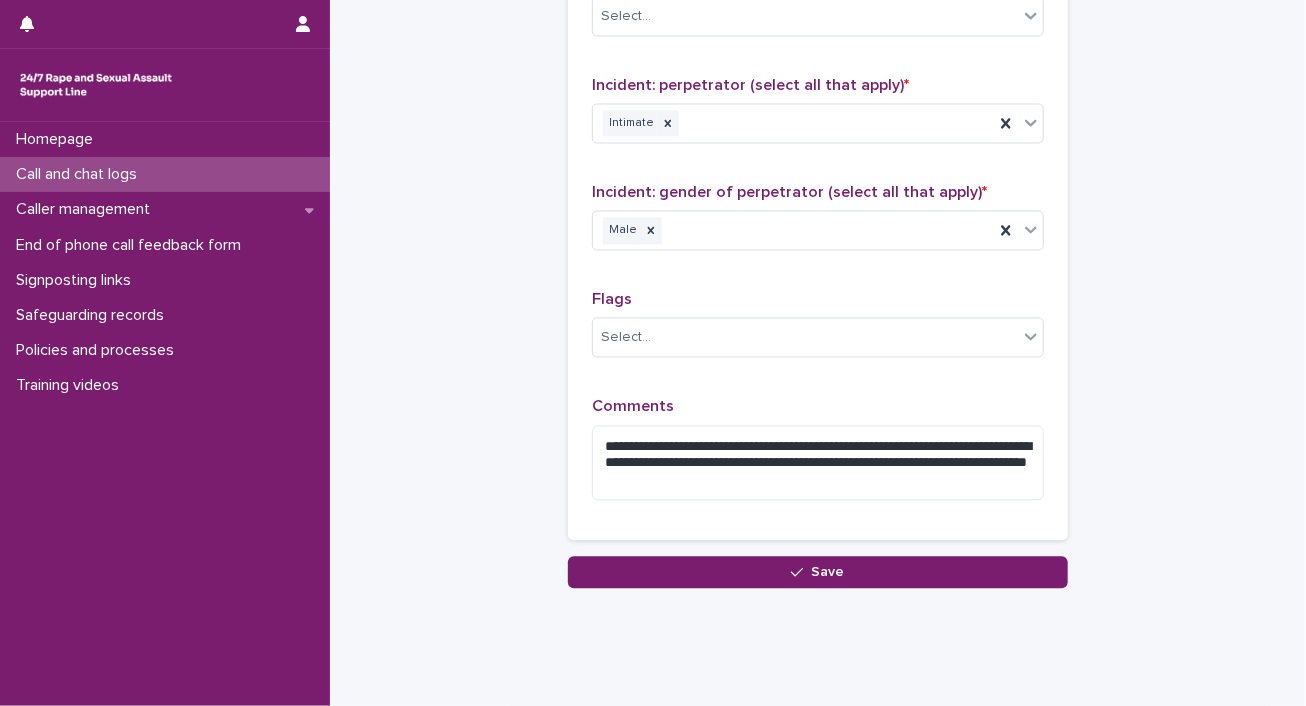 drag, startPoint x: 849, startPoint y: 458, endPoint x: 1155, endPoint y: 465, distance: 306.08005 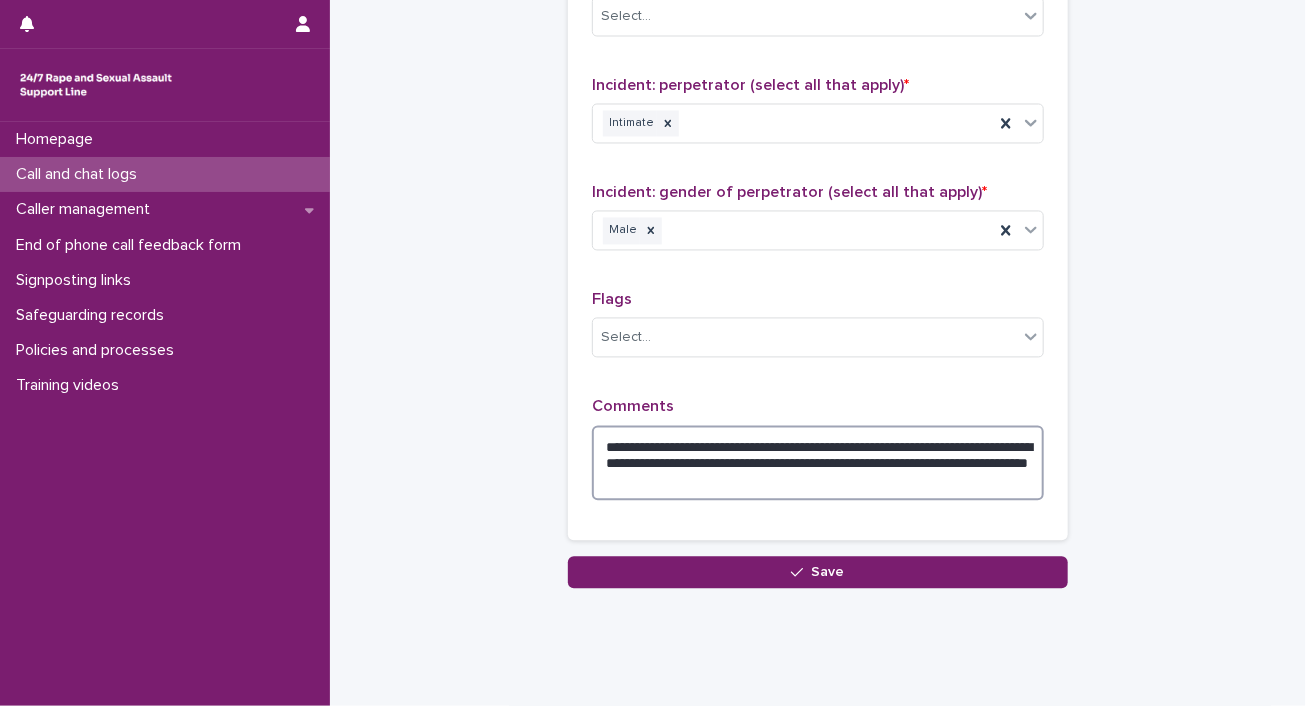 drag, startPoint x: 1155, startPoint y: 465, endPoint x: 885, endPoint y: 477, distance: 270.26654 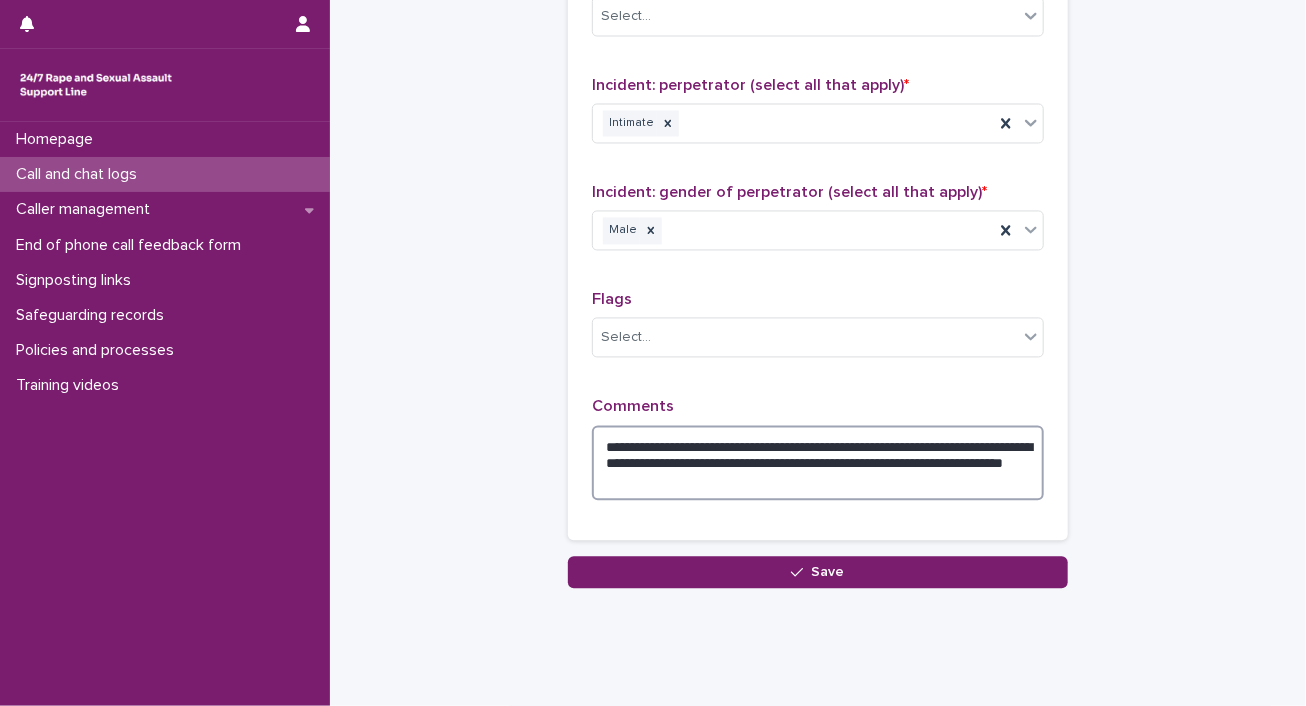 click on "**********" at bounding box center (818, 464) 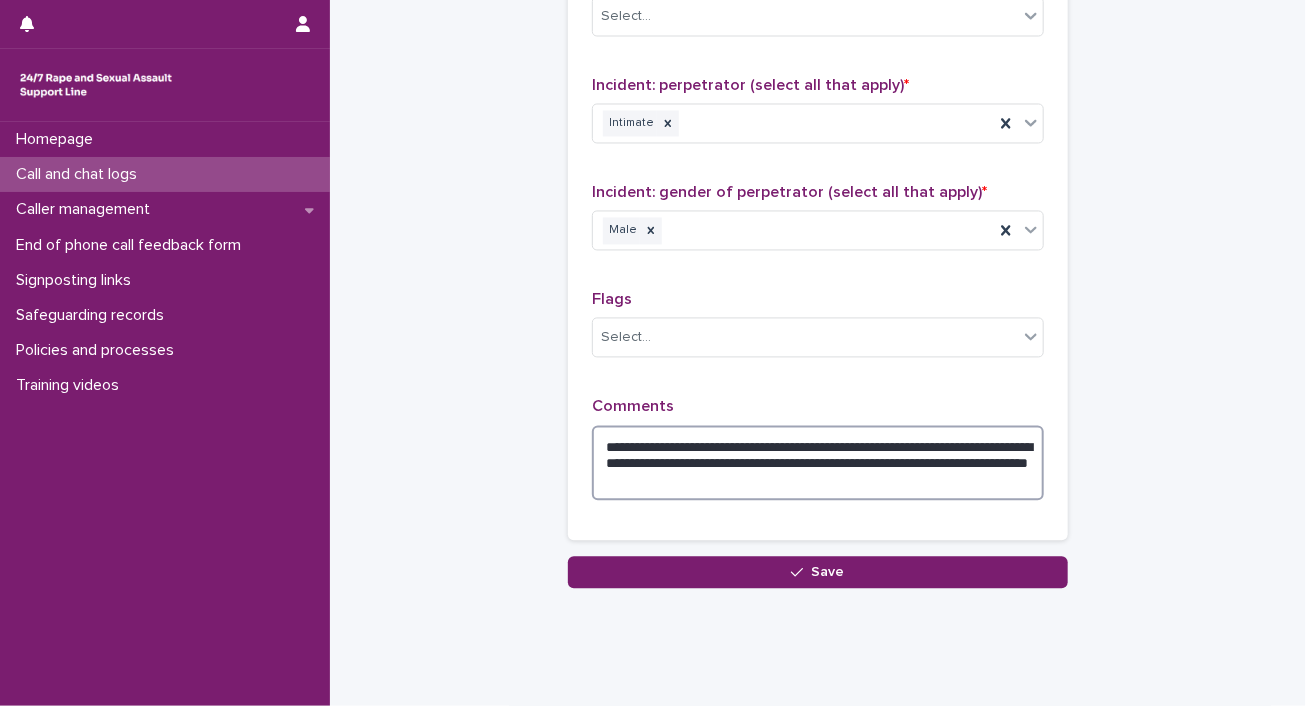 click on "**********" at bounding box center (818, 464) 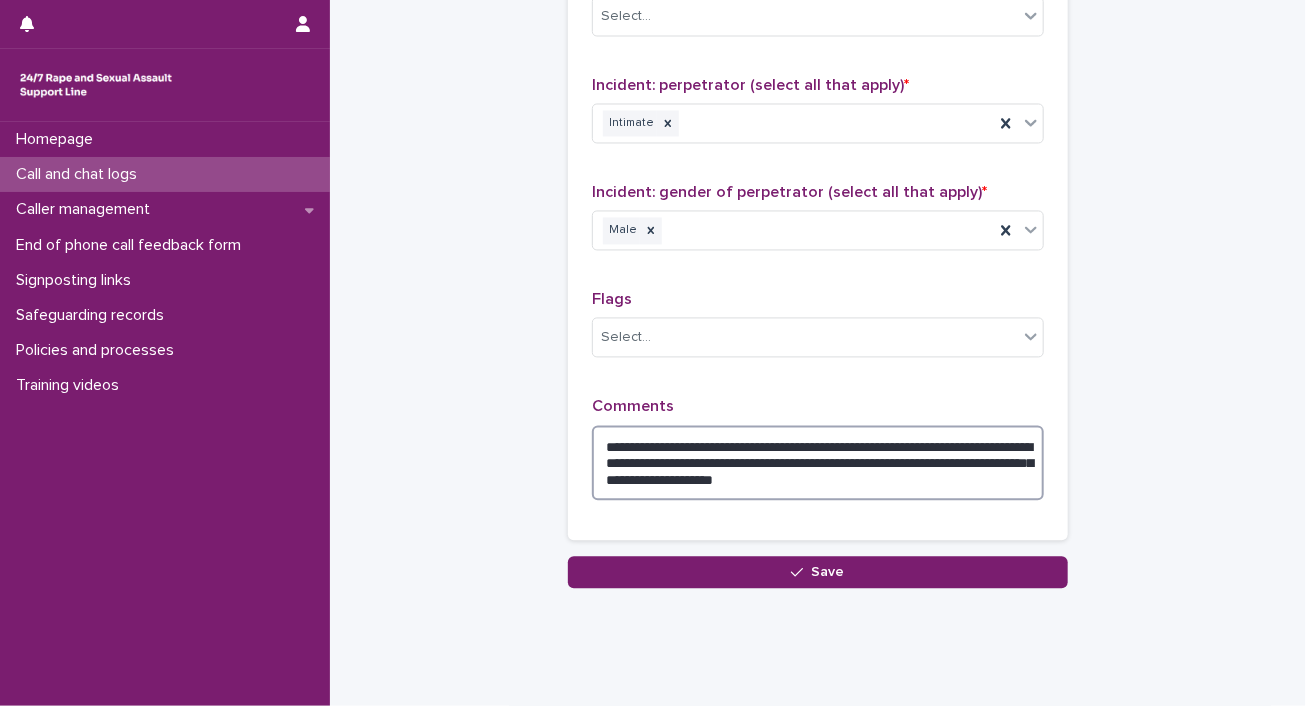 click on "**********" at bounding box center (818, 464) 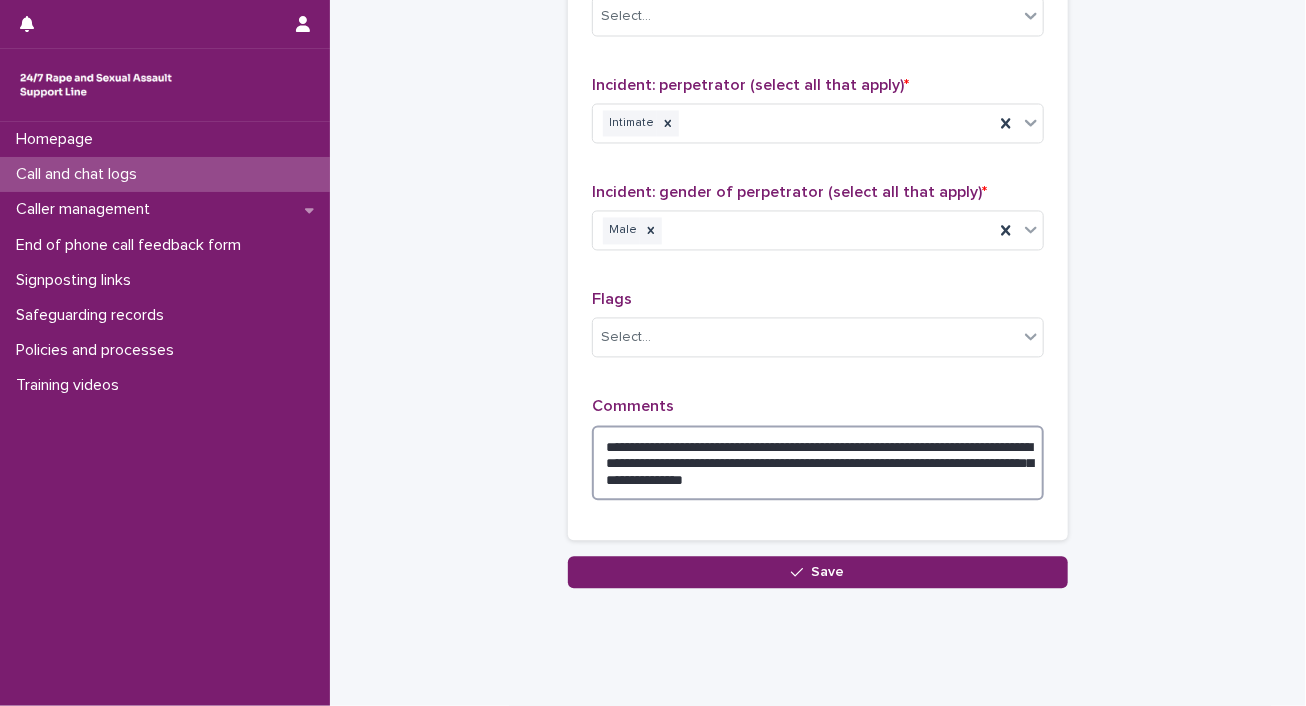 click on "**********" at bounding box center (818, 464) 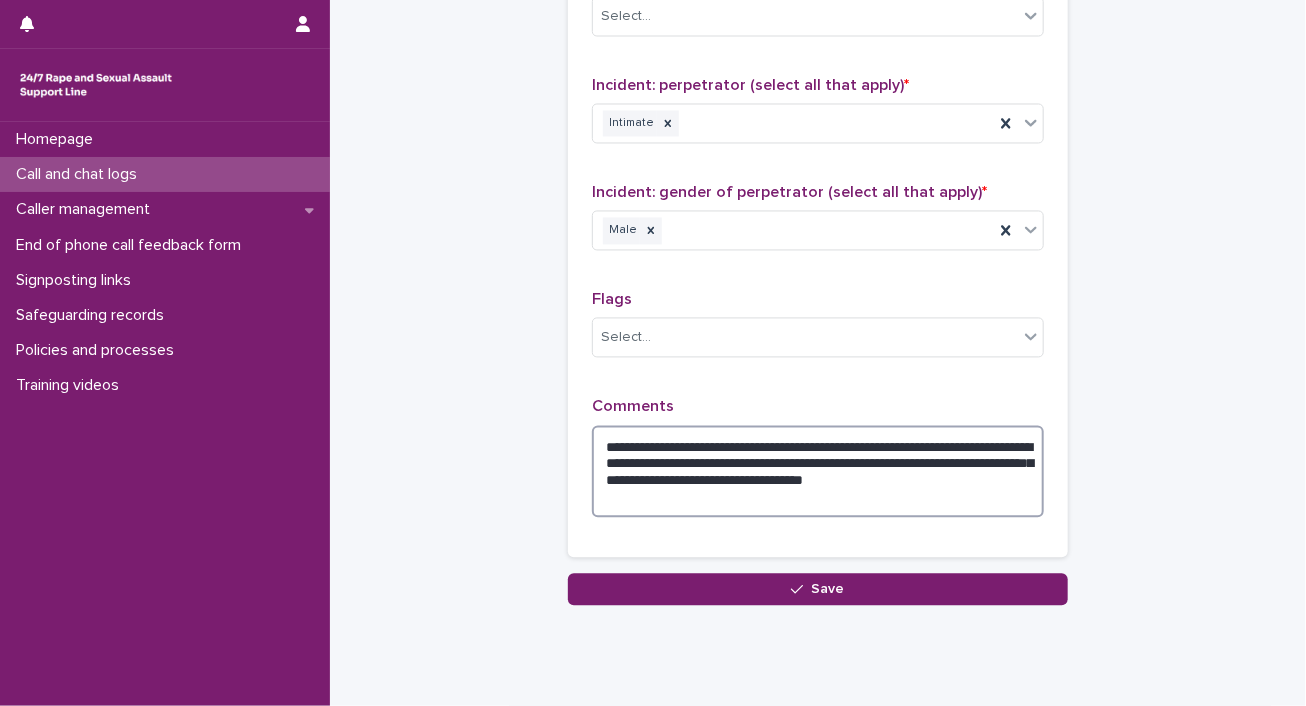 click on "**********" at bounding box center (818, 472) 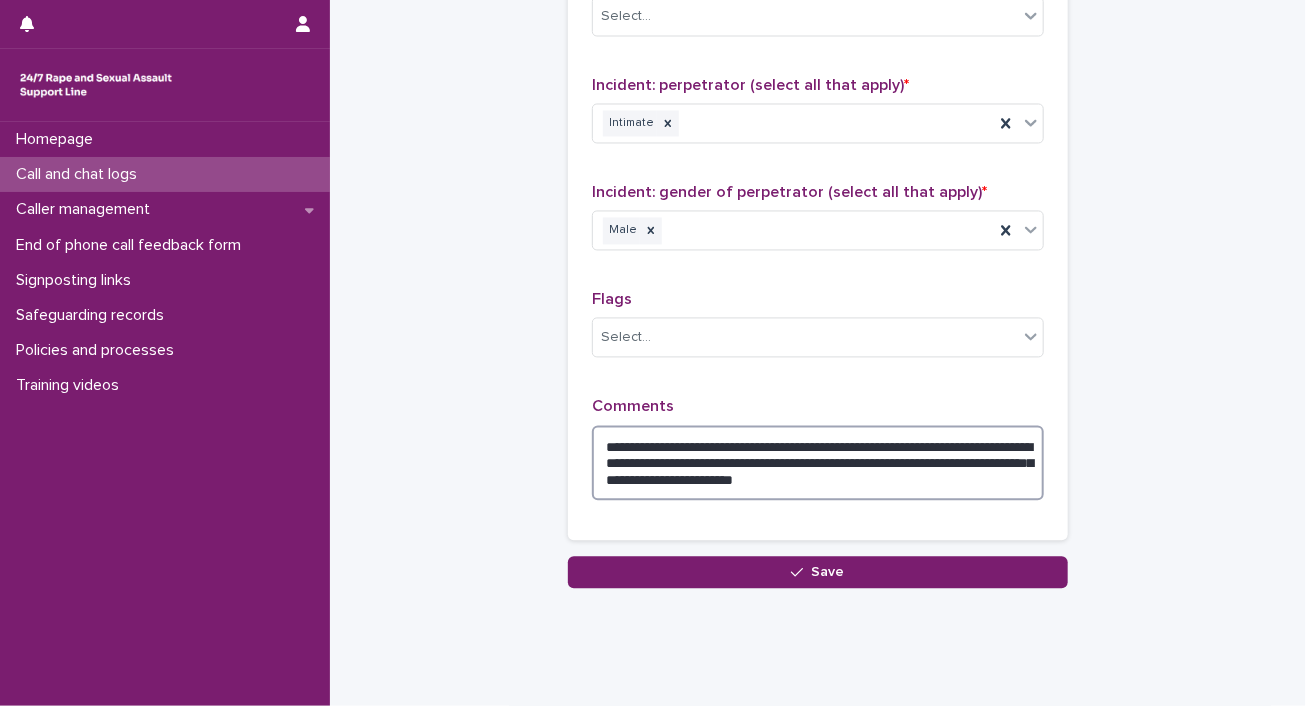 click on "**********" at bounding box center (818, 464) 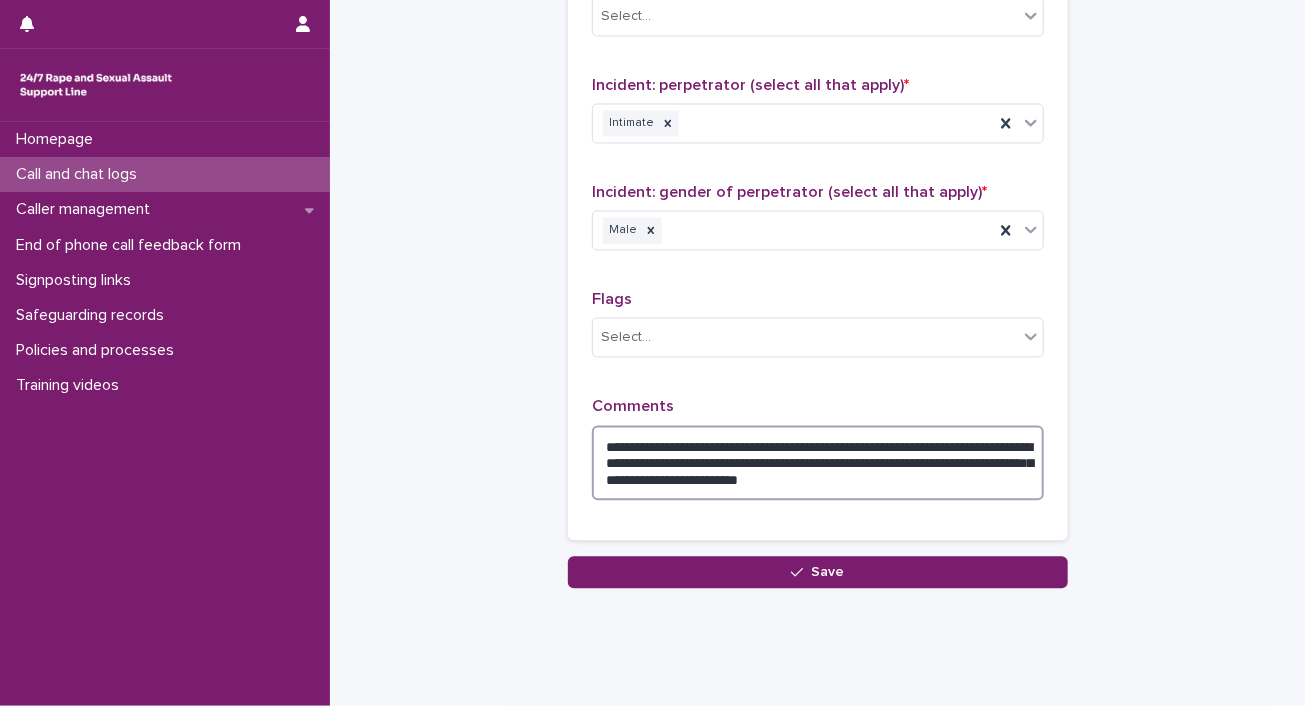 click on "**********" at bounding box center (818, 464) 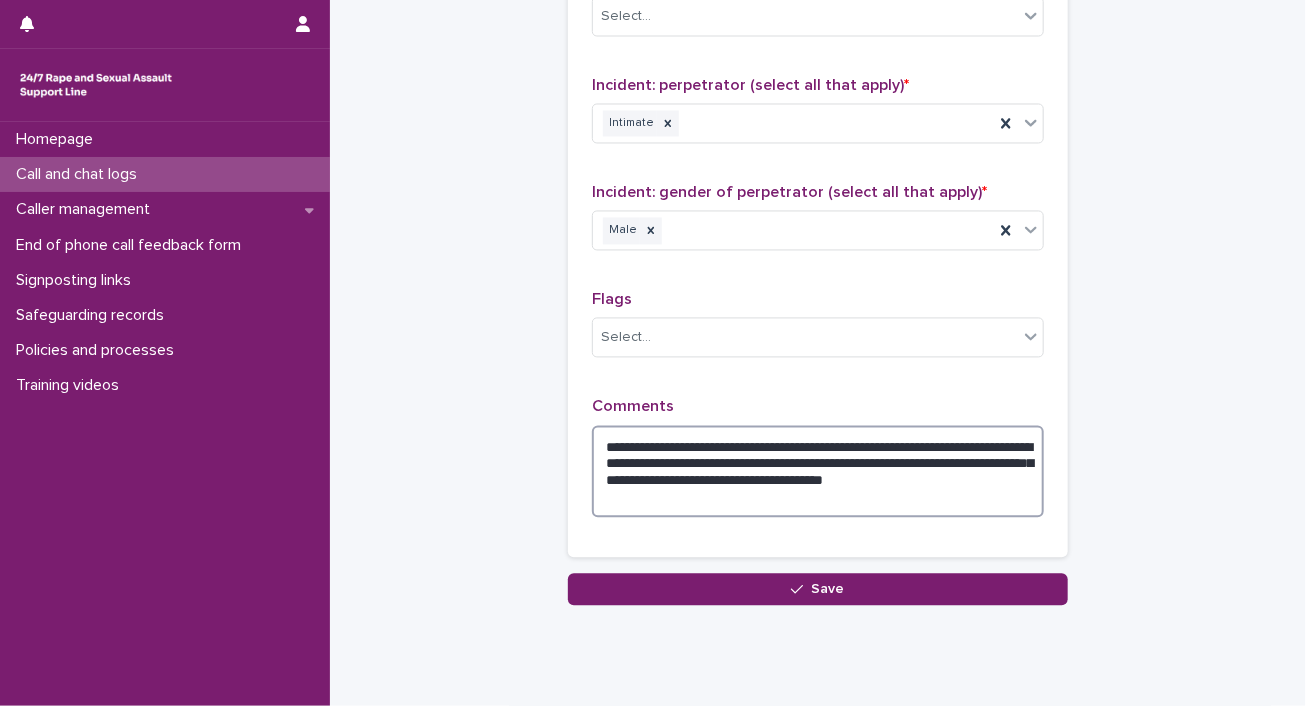 click on "**********" at bounding box center (818, 472) 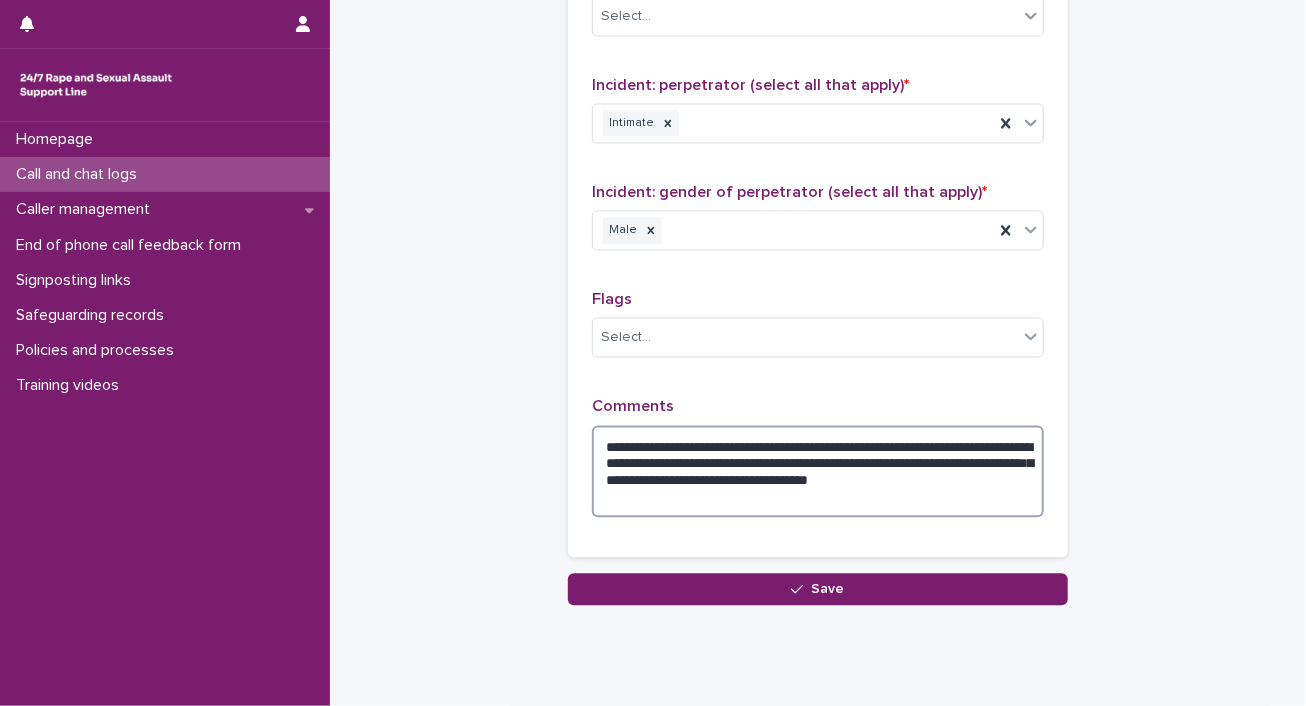 click on "**********" at bounding box center (818, 472) 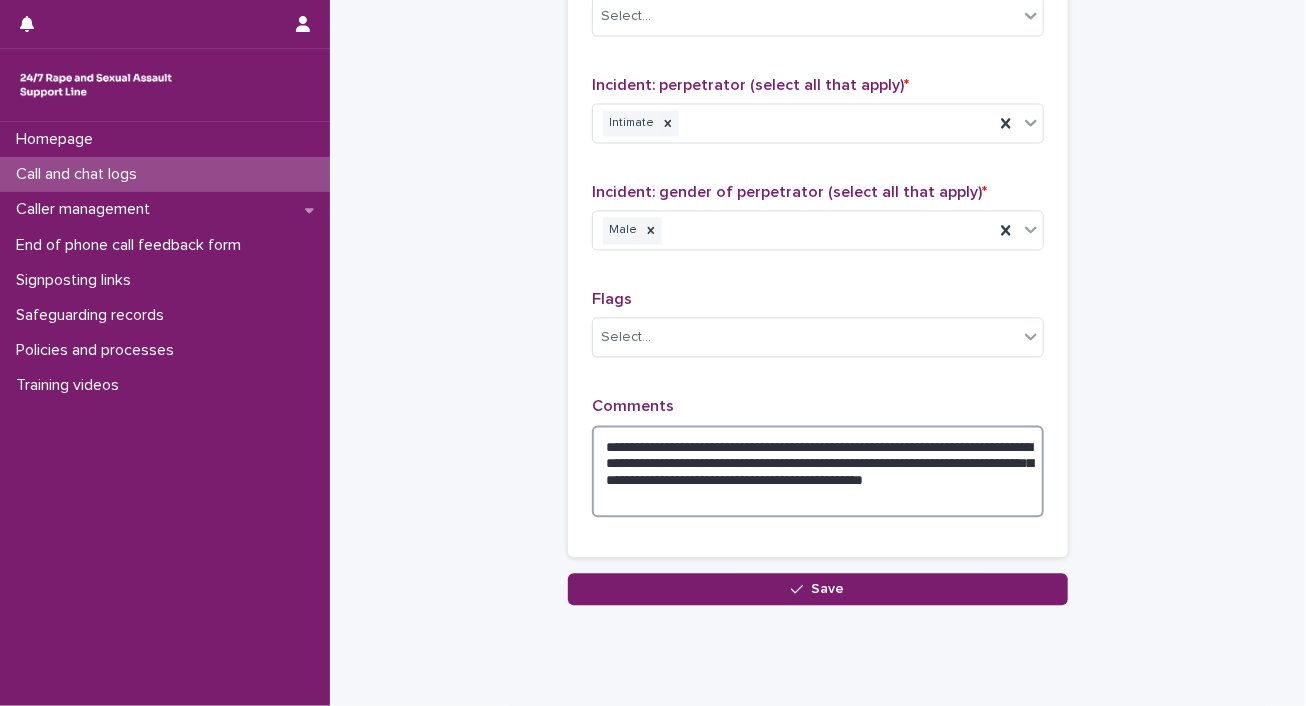 click on "**********" at bounding box center [818, 472] 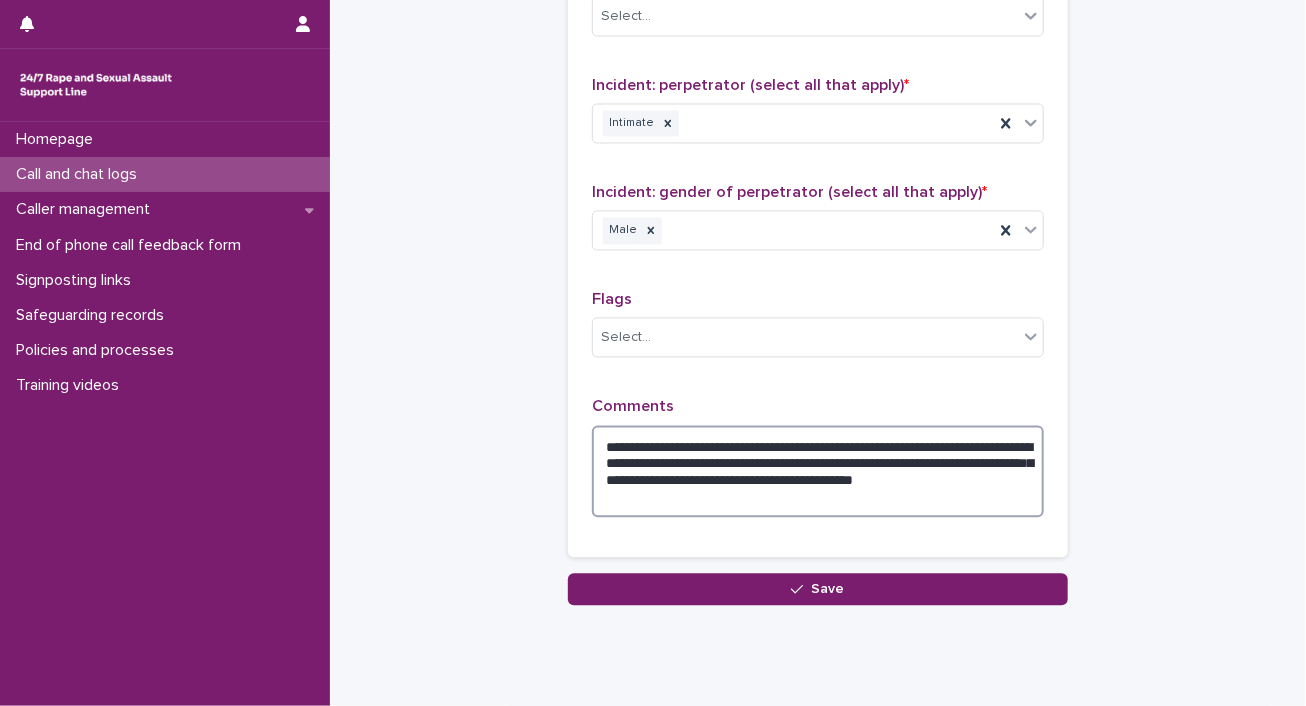 drag, startPoint x: 804, startPoint y: 479, endPoint x: 964, endPoint y: 365, distance: 196.45865 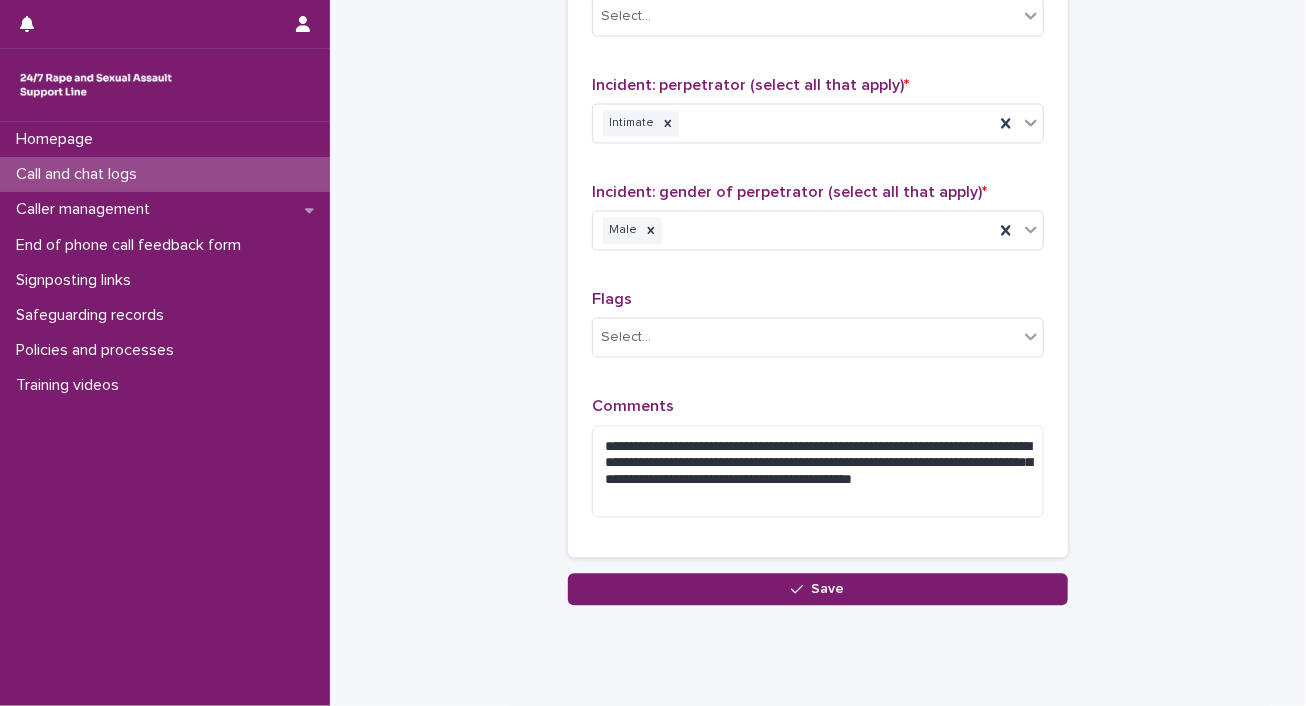 click on "**********" at bounding box center (818, -501) 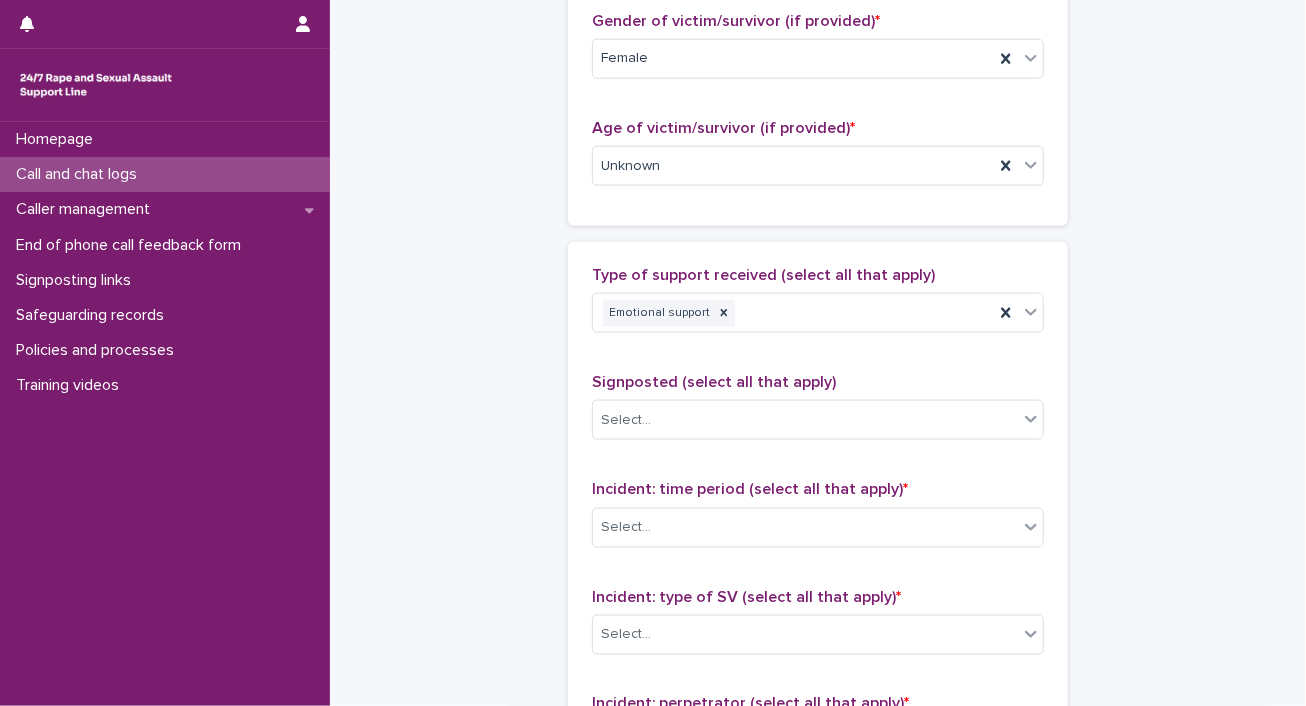 scroll, scrollTop: 0, scrollLeft: 0, axis: both 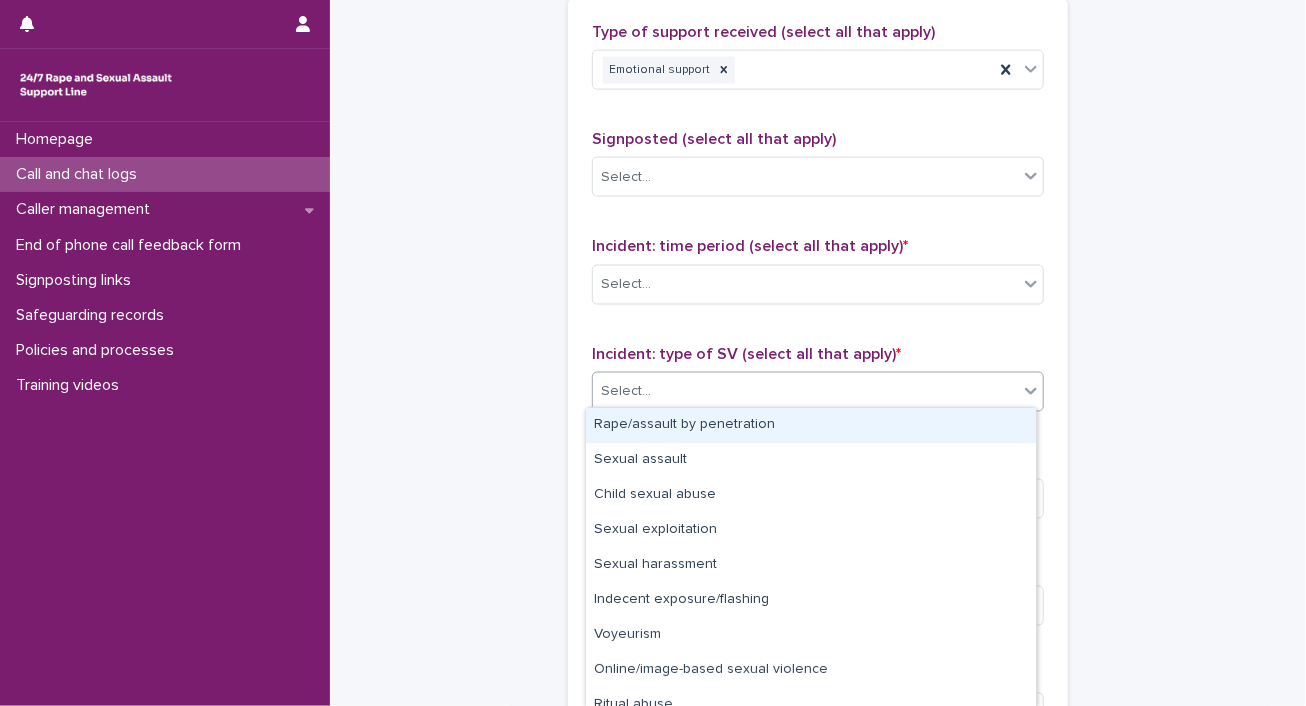 click 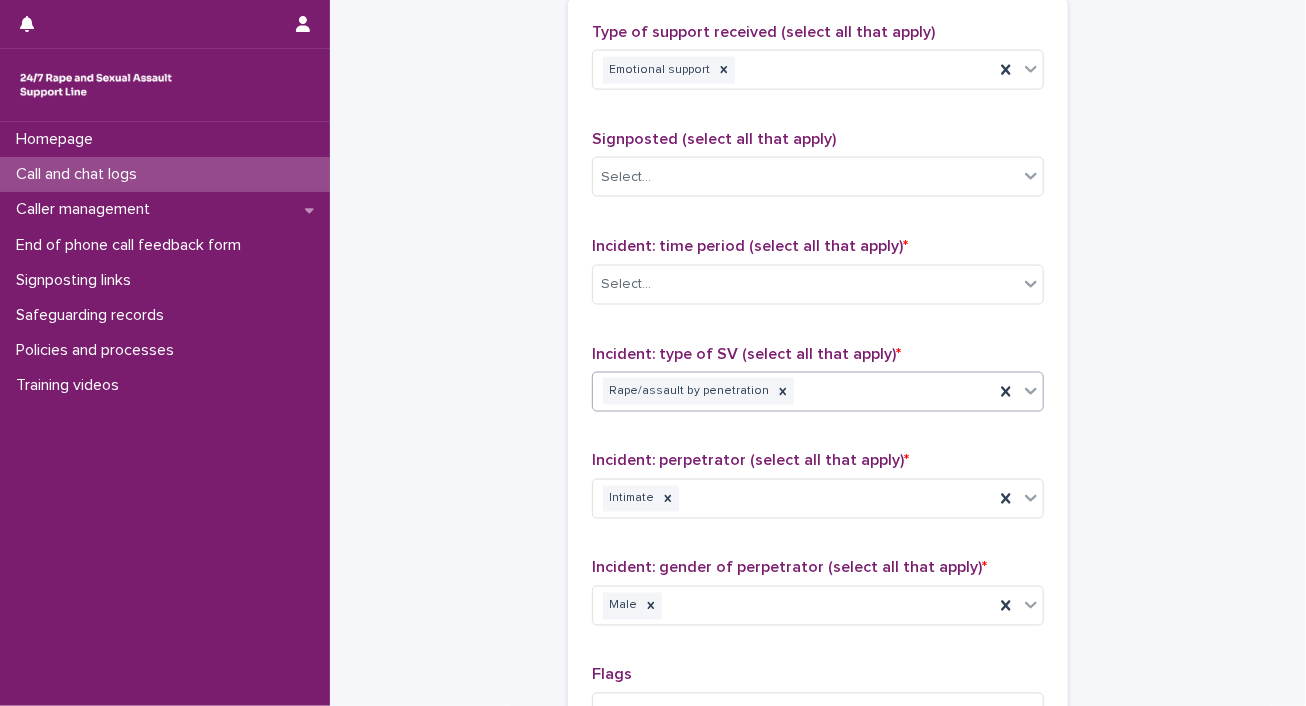 scroll, scrollTop: 1660, scrollLeft: 0, axis: vertical 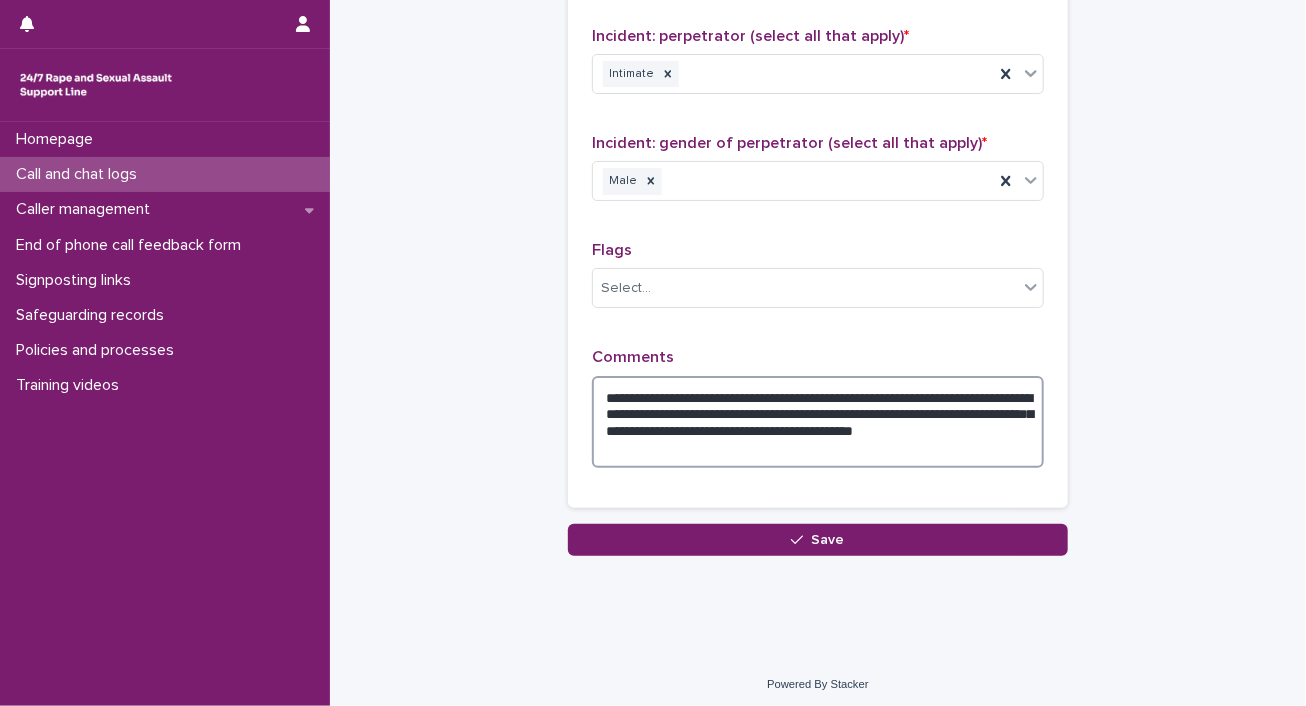 click on "**********" at bounding box center [818, 422] 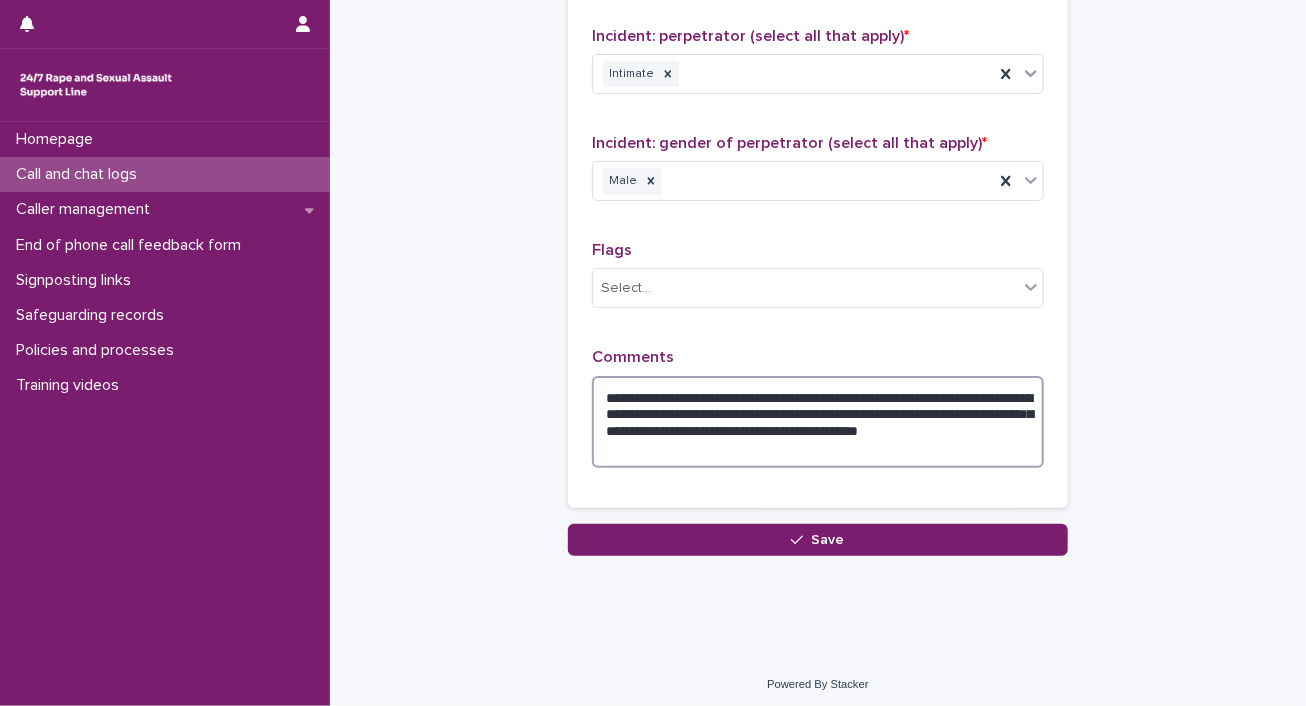 click on "**********" at bounding box center (818, 422) 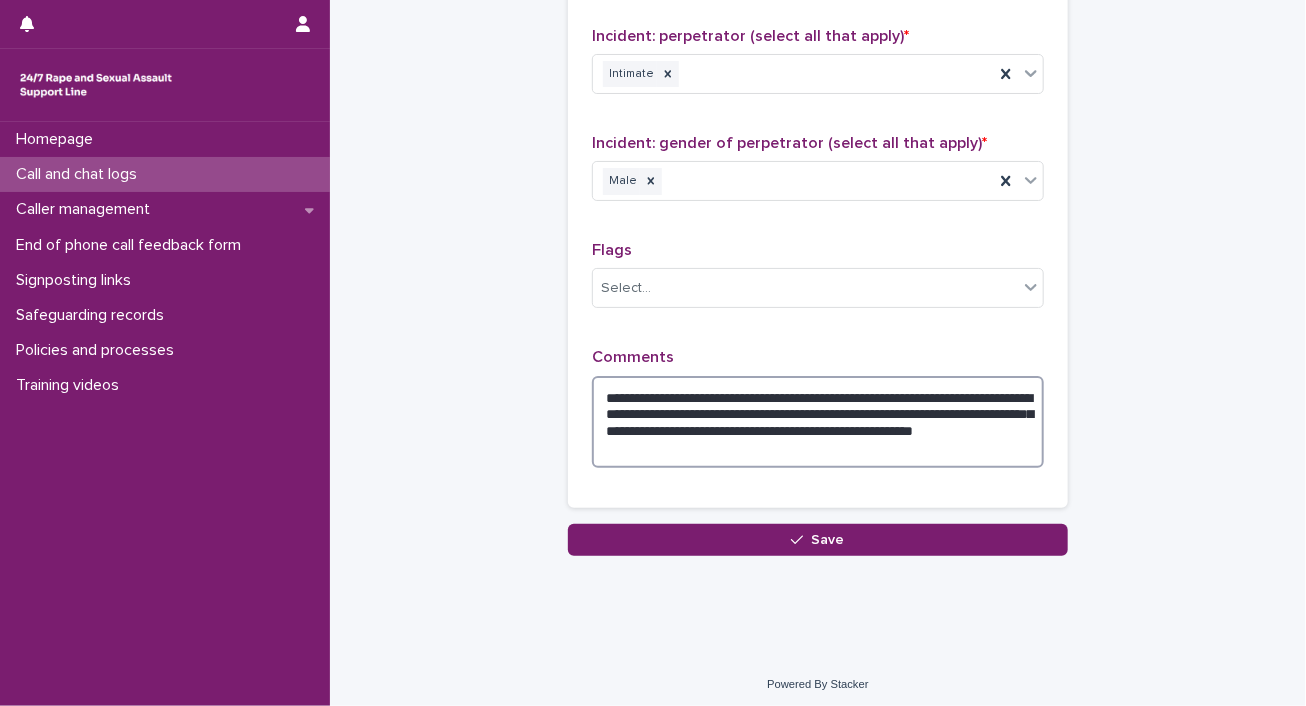 click on "**********" at bounding box center (818, 422) 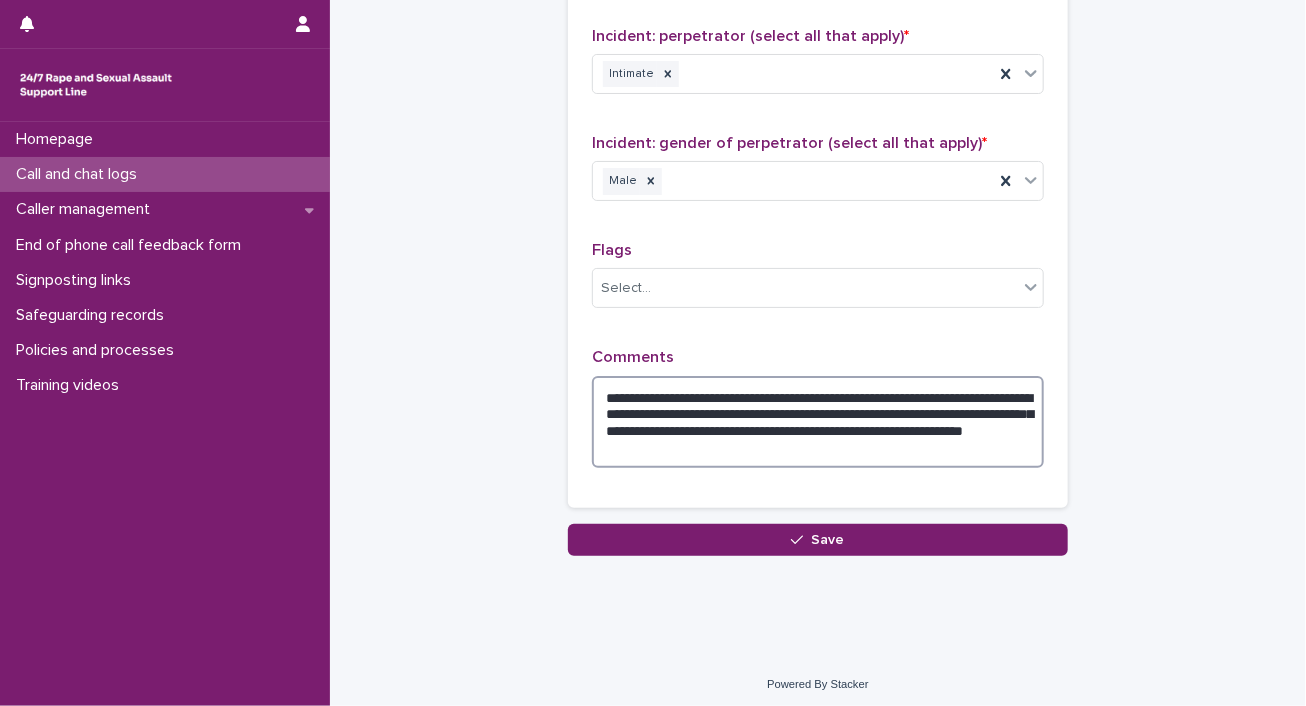 click on "**********" at bounding box center (818, 422) 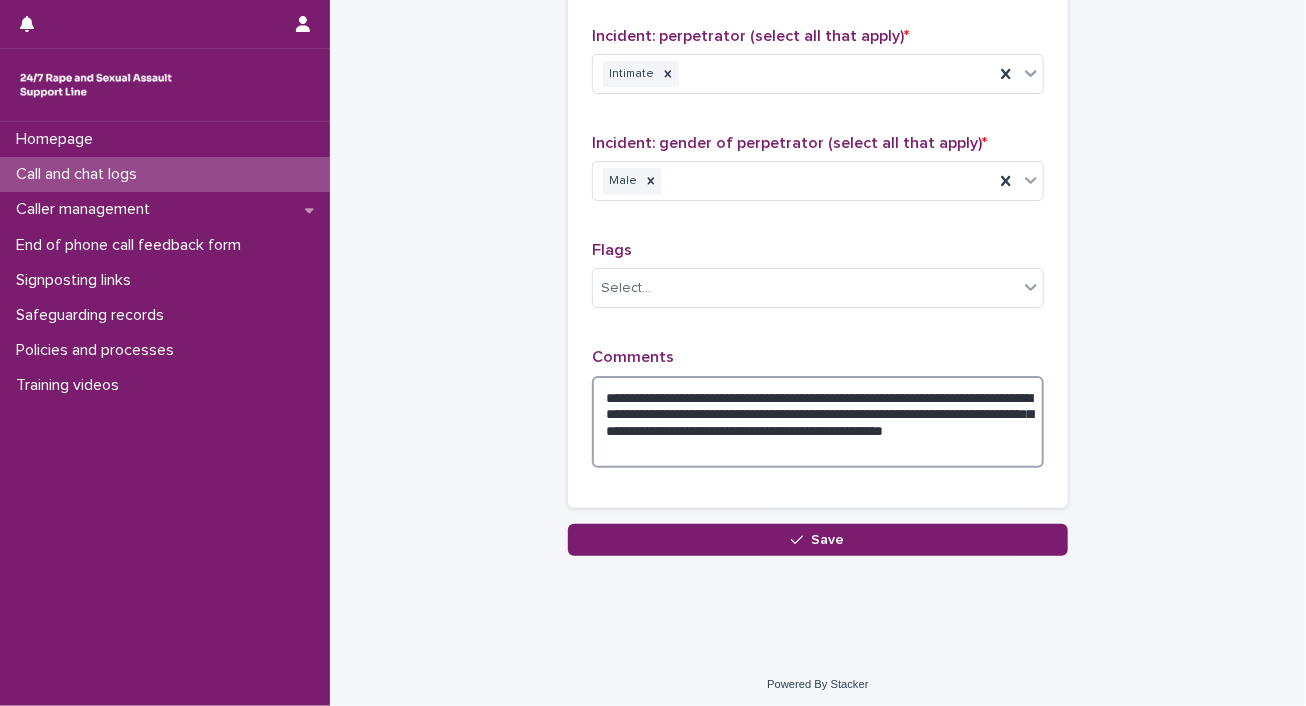 click on "**********" at bounding box center [818, 422] 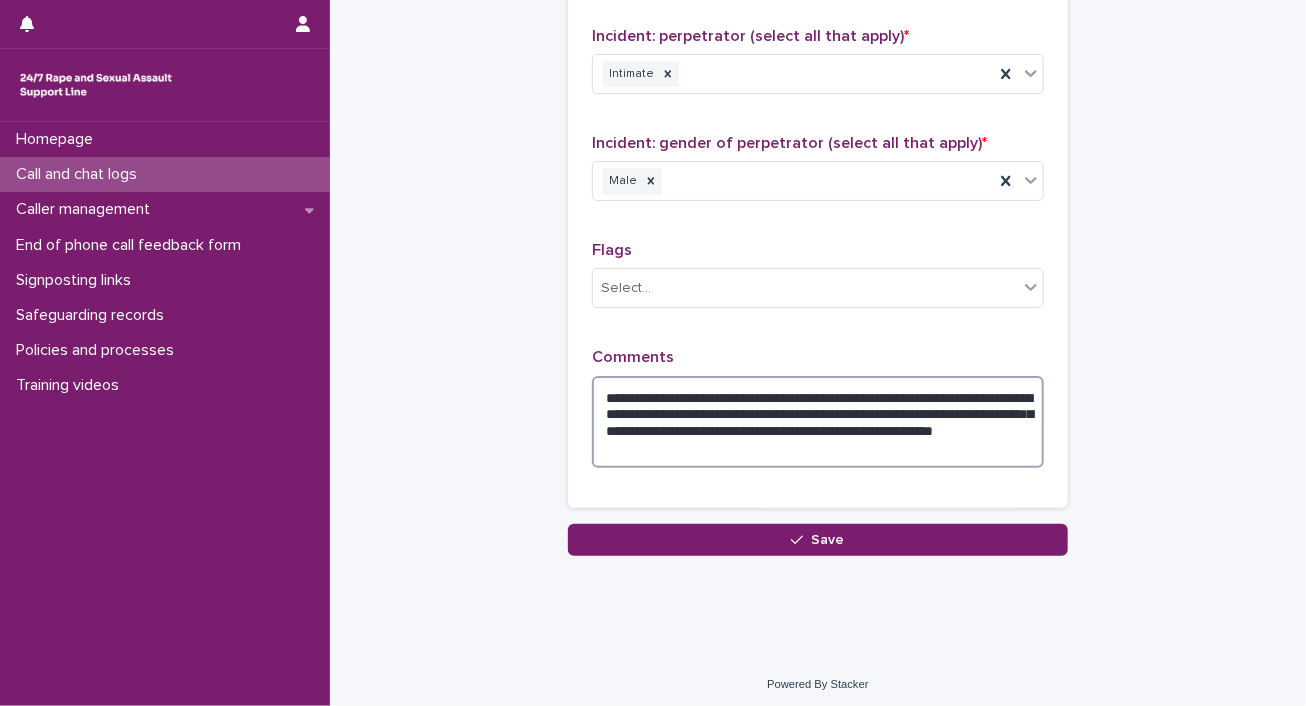 click on "**********" at bounding box center (818, 422) 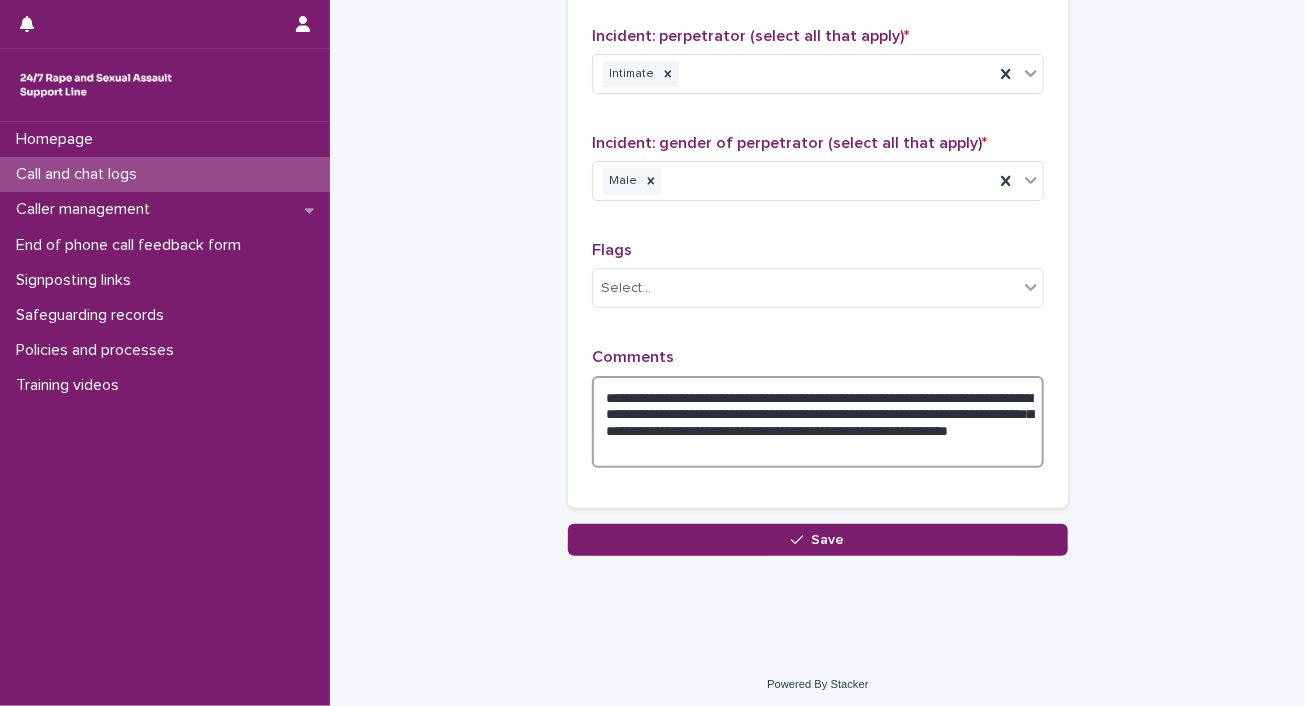 click on "**********" at bounding box center (818, 422) 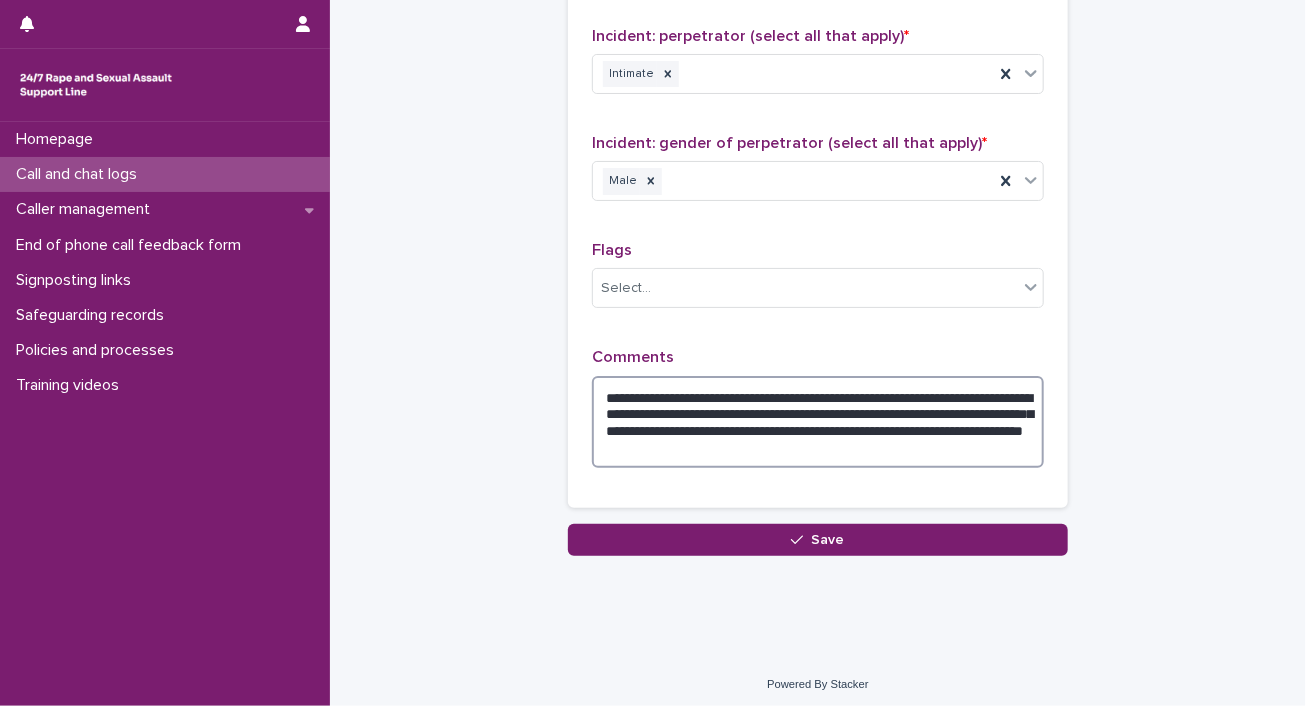 click on "**********" at bounding box center (818, 422) 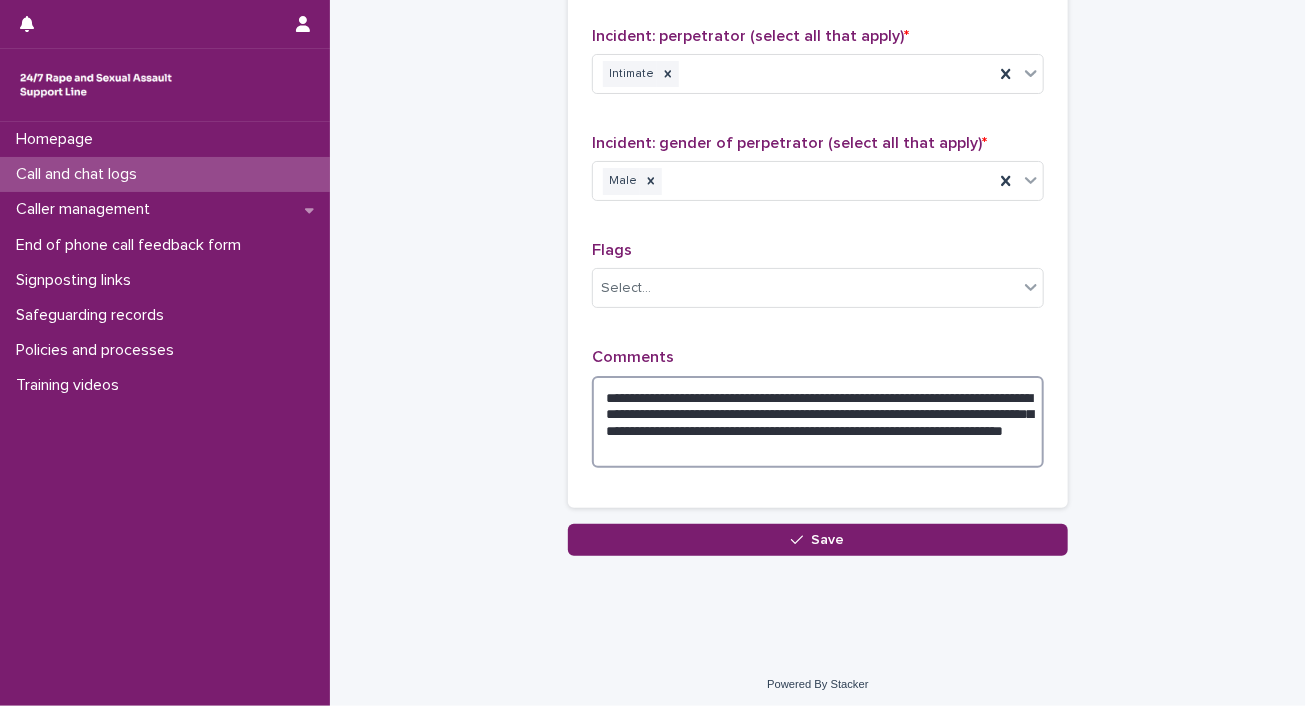 click on "**********" at bounding box center (818, 422) 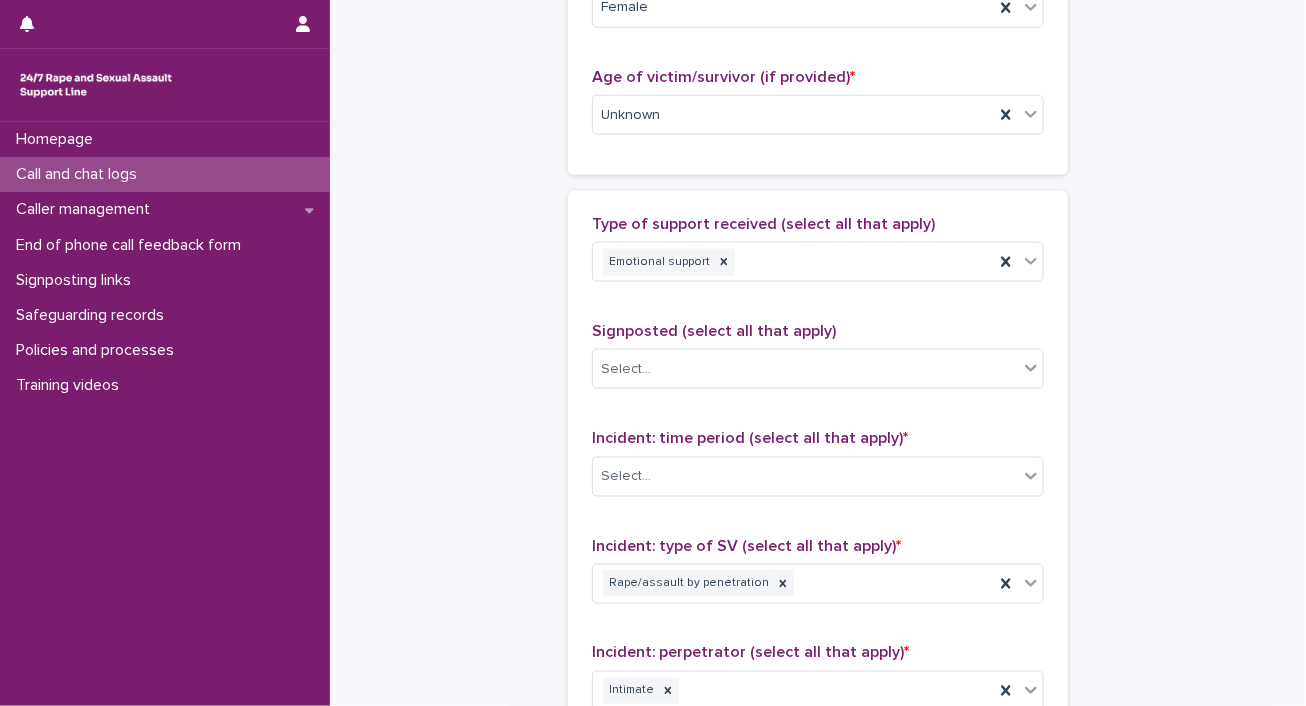 scroll, scrollTop: 13, scrollLeft: 0, axis: vertical 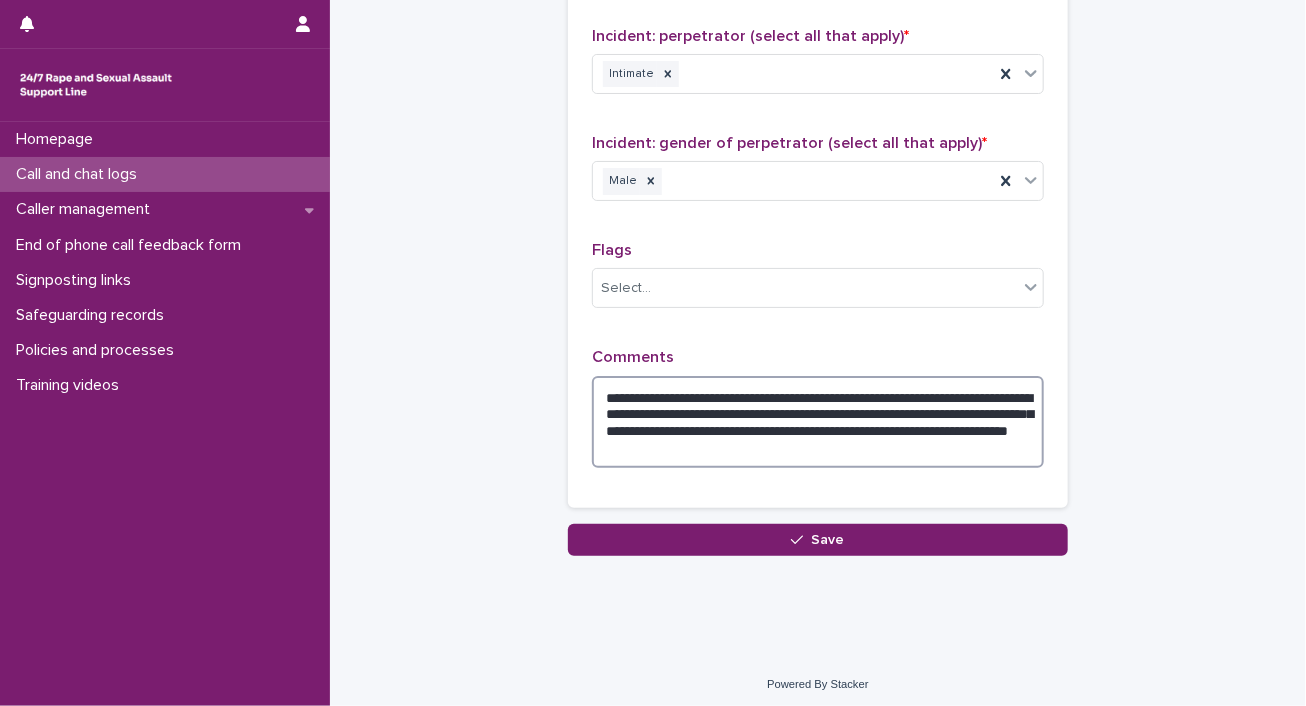click on "**********" at bounding box center (818, 422) 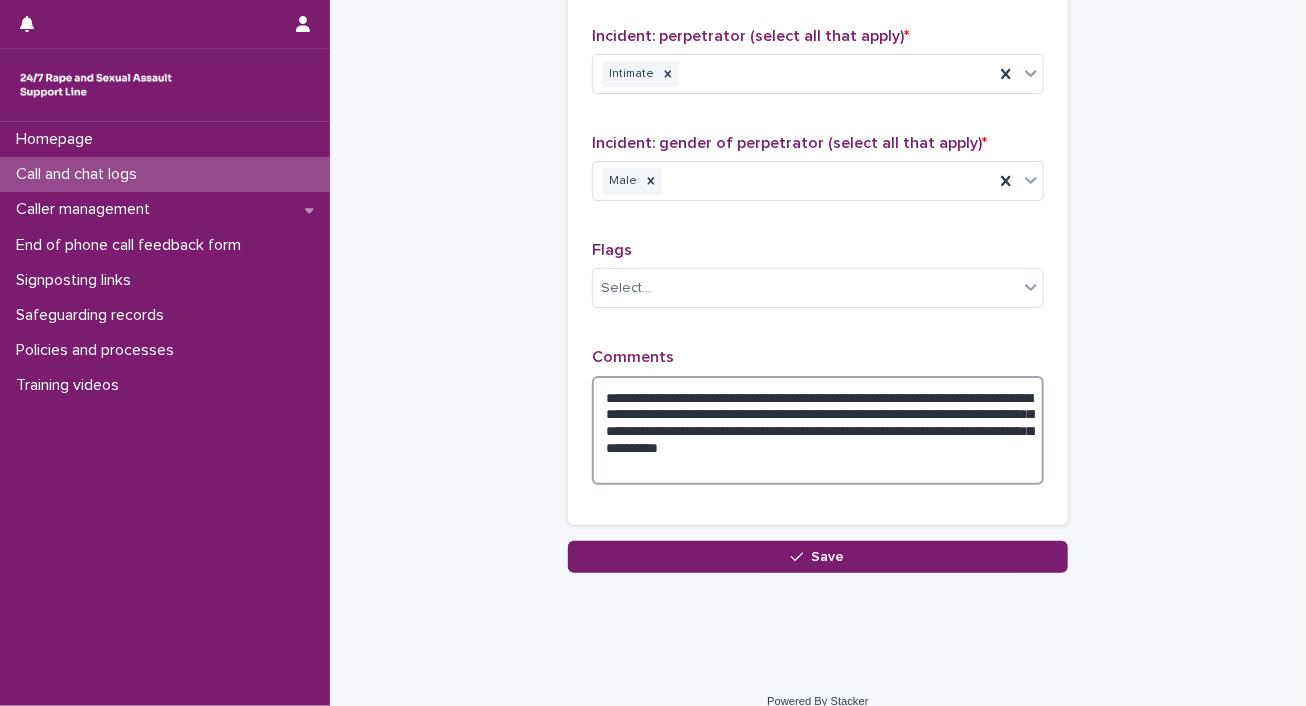 type on "**********" 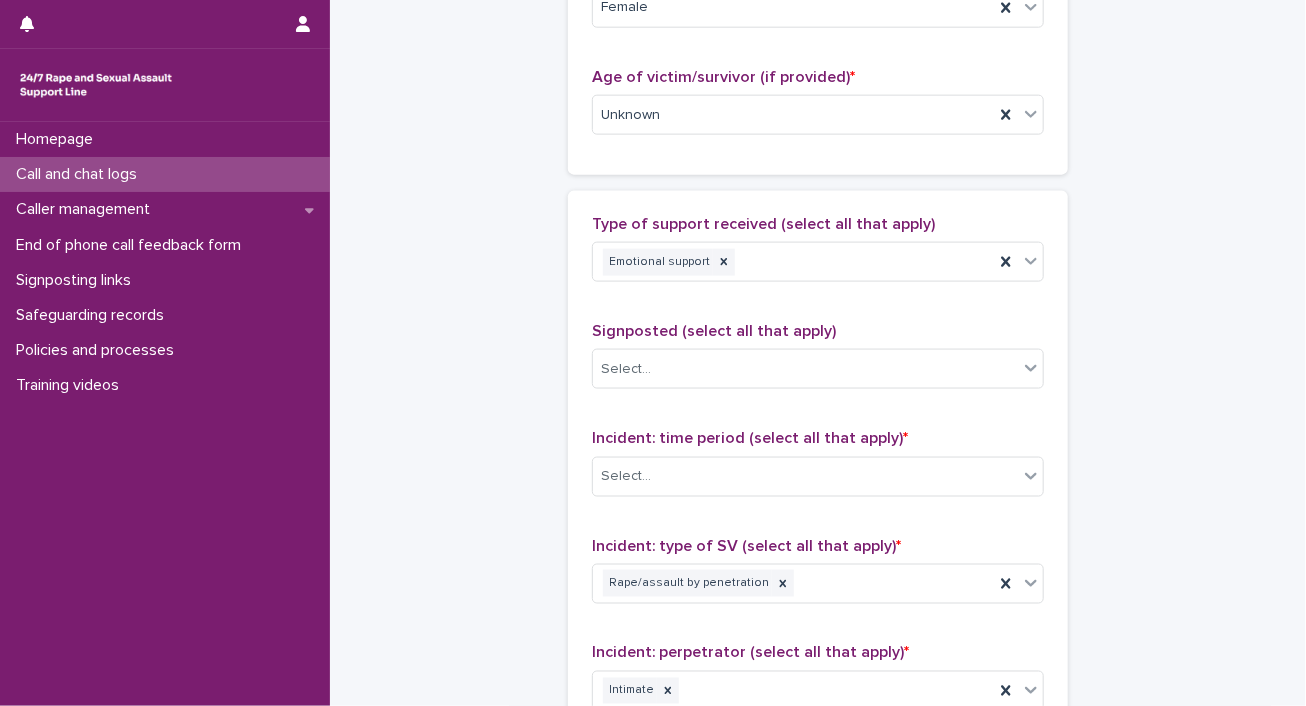 scroll, scrollTop: 13, scrollLeft: 0, axis: vertical 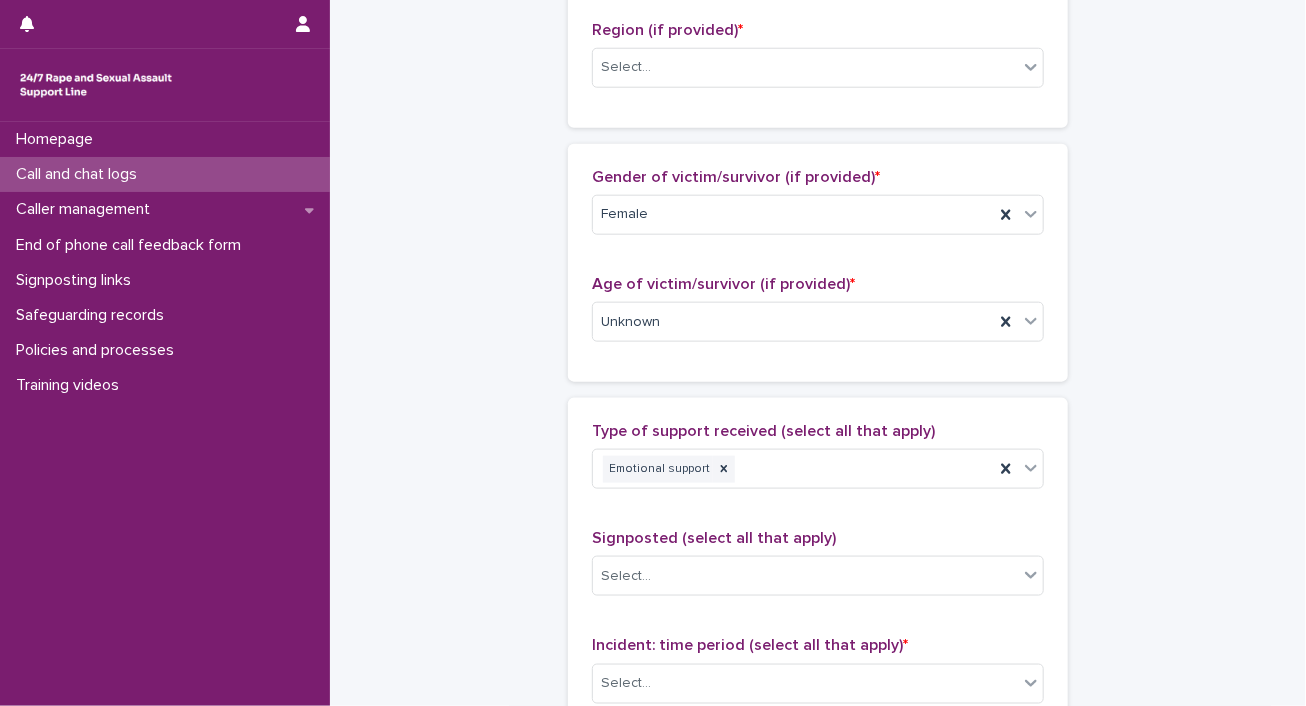 drag, startPoint x: 1290, startPoint y: 58, endPoint x: 1287, endPoint y: 31, distance: 27.166155 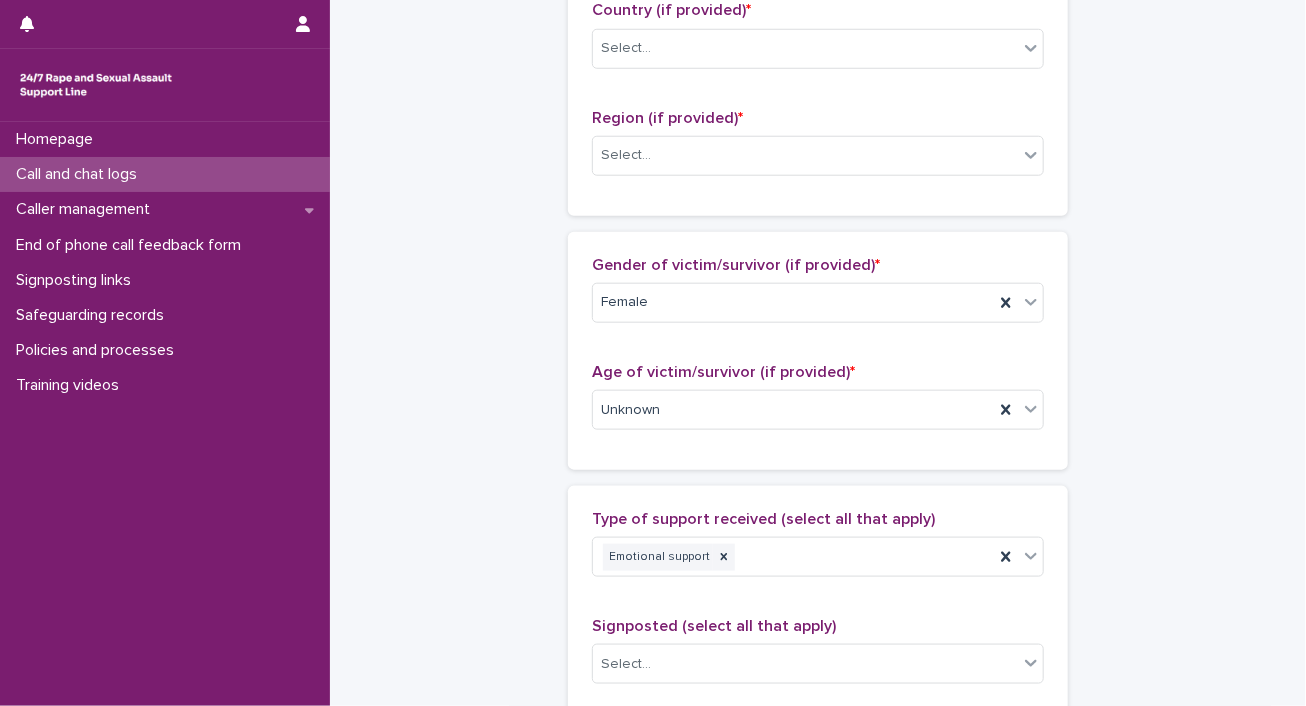 scroll, scrollTop: 640, scrollLeft: 0, axis: vertical 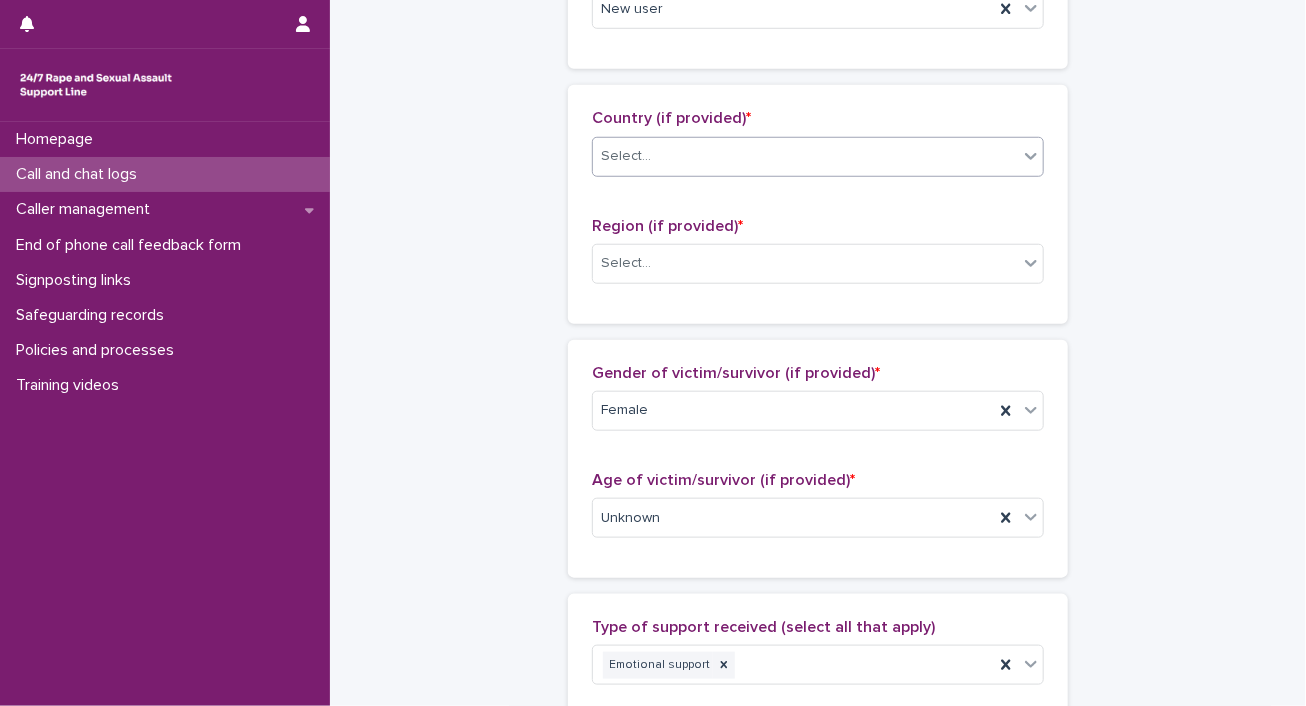 click 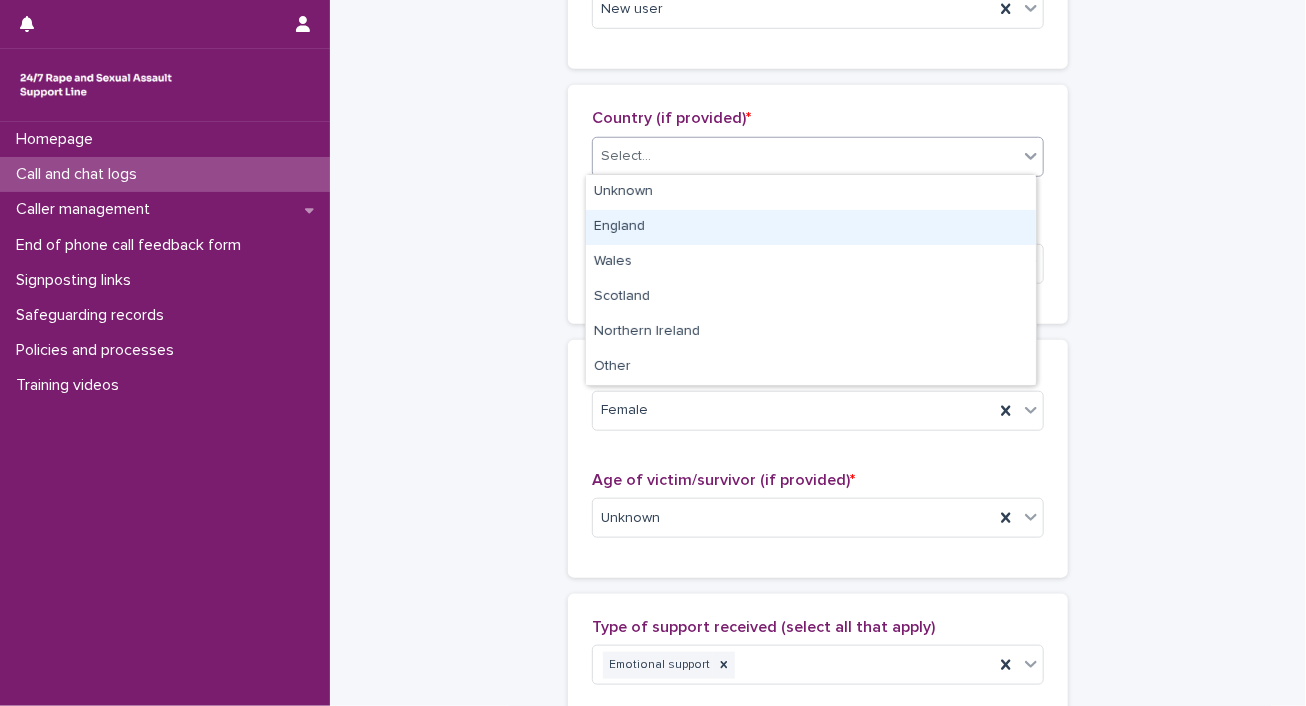 click on "England" at bounding box center (811, 227) 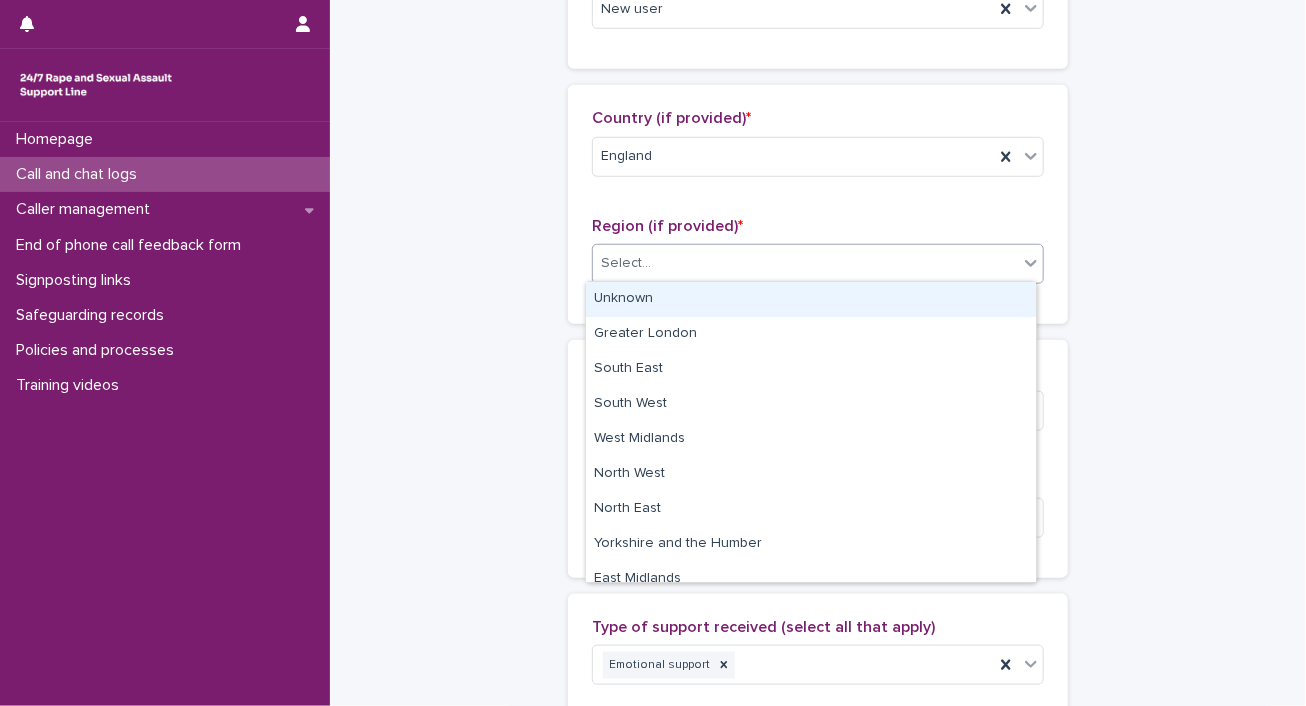 click 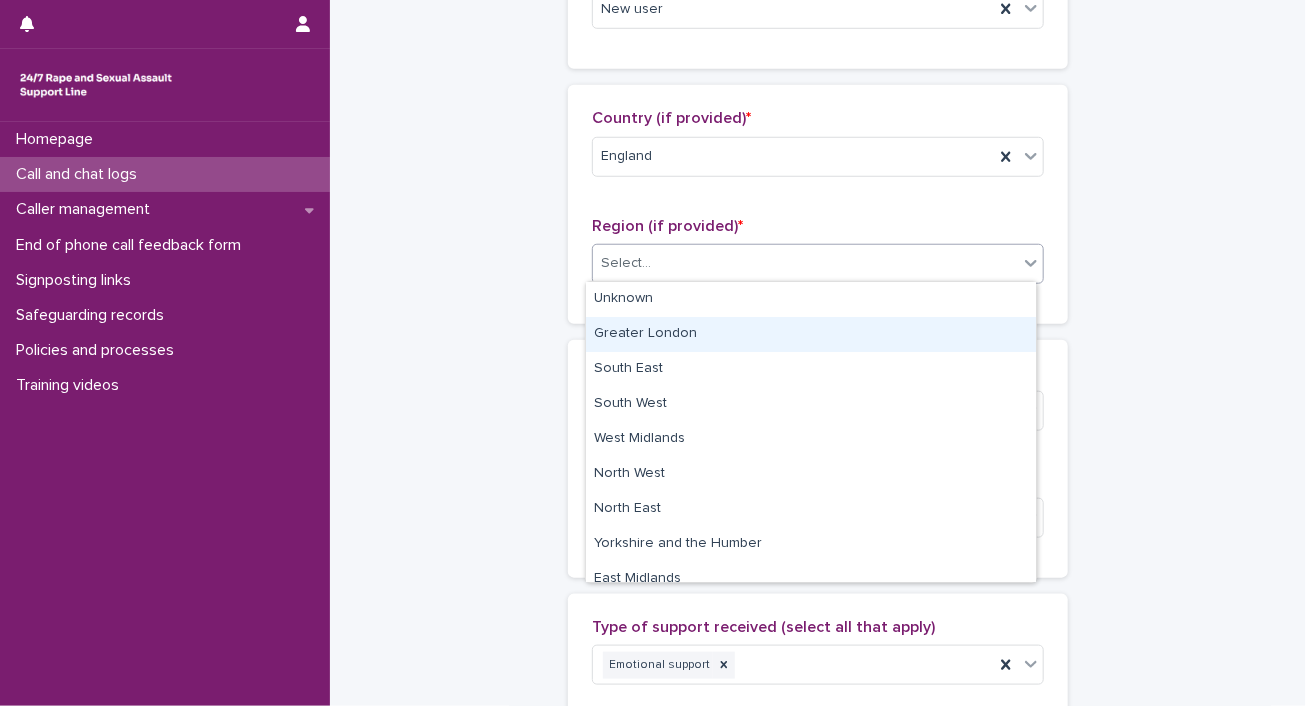 click on "Greater London" at bounding box center [811, 334] 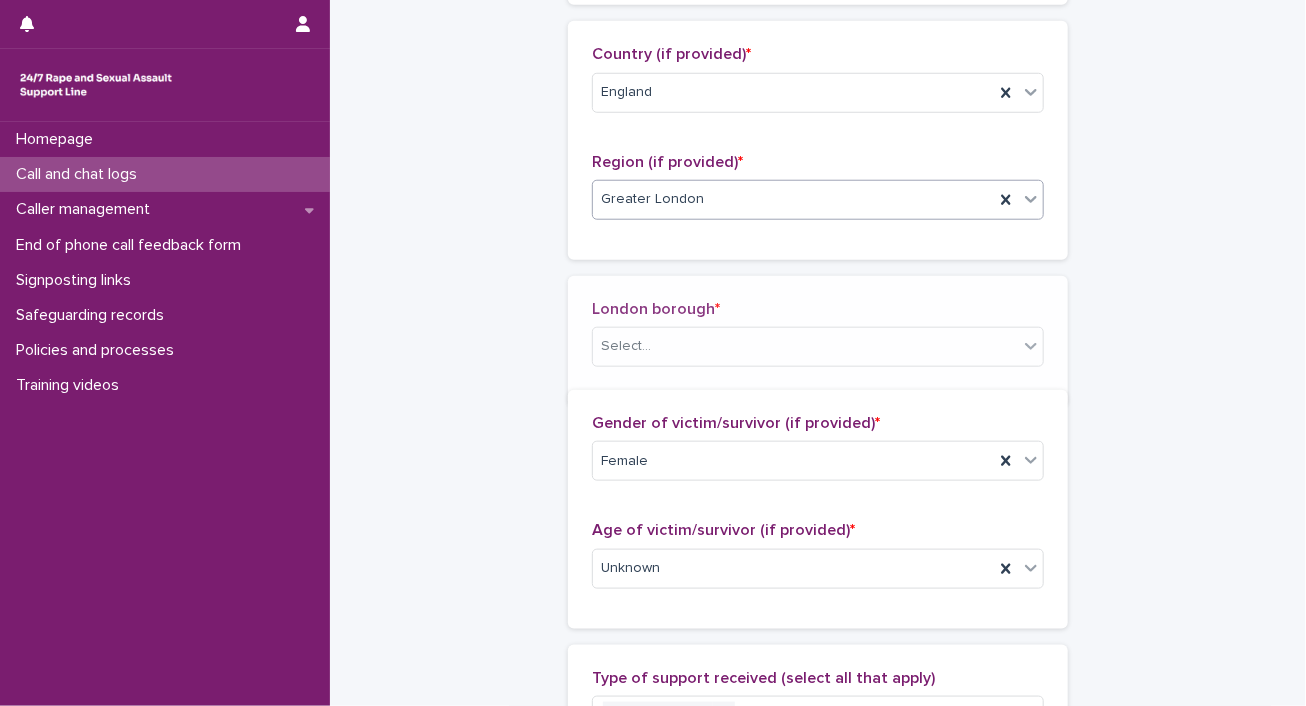 scroll, scrollTop: 712, scrollLeft: 0, axis: vertical 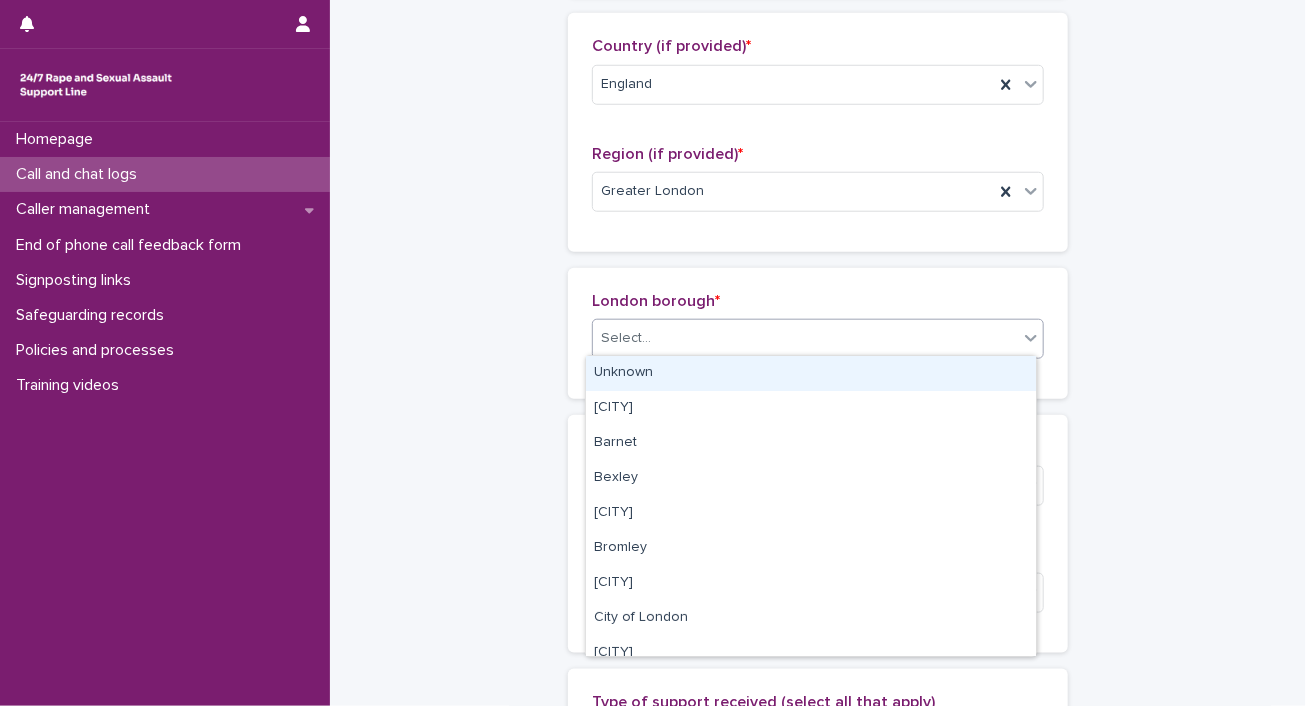 click 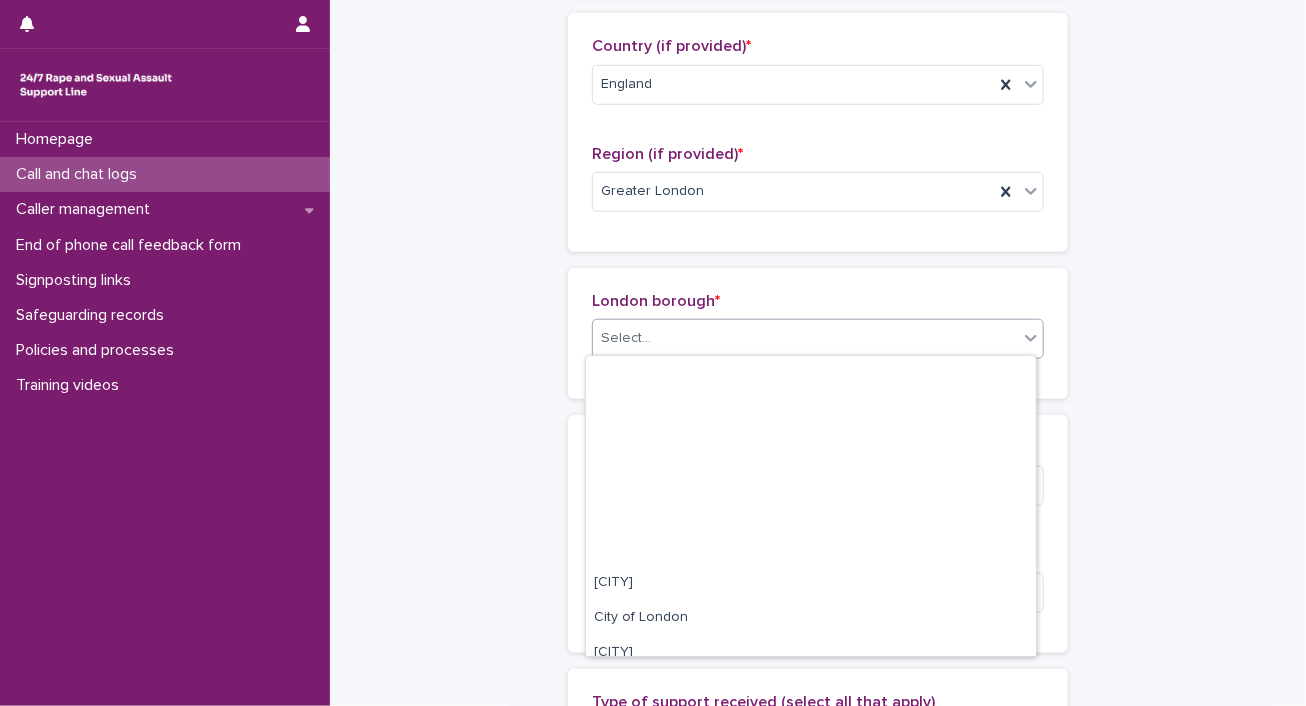 scroll, scrollTop: 262, scrollLeft: 0, axis: vertical 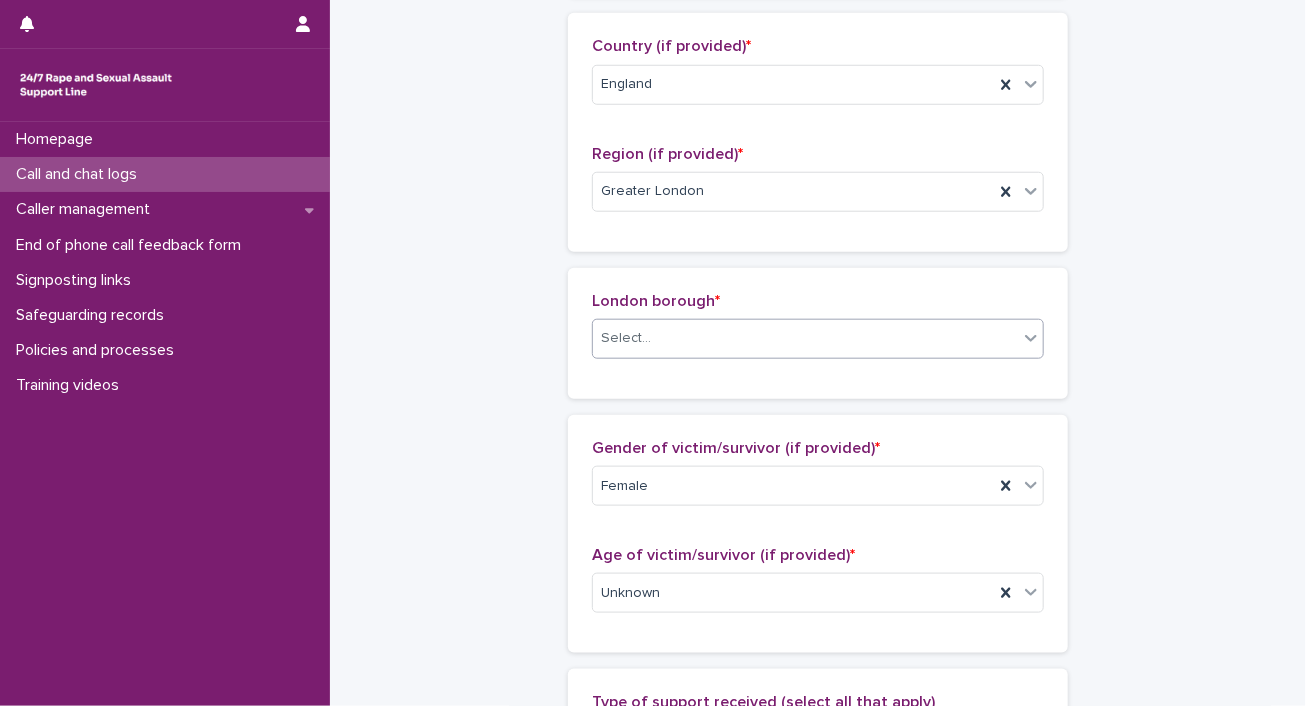 click 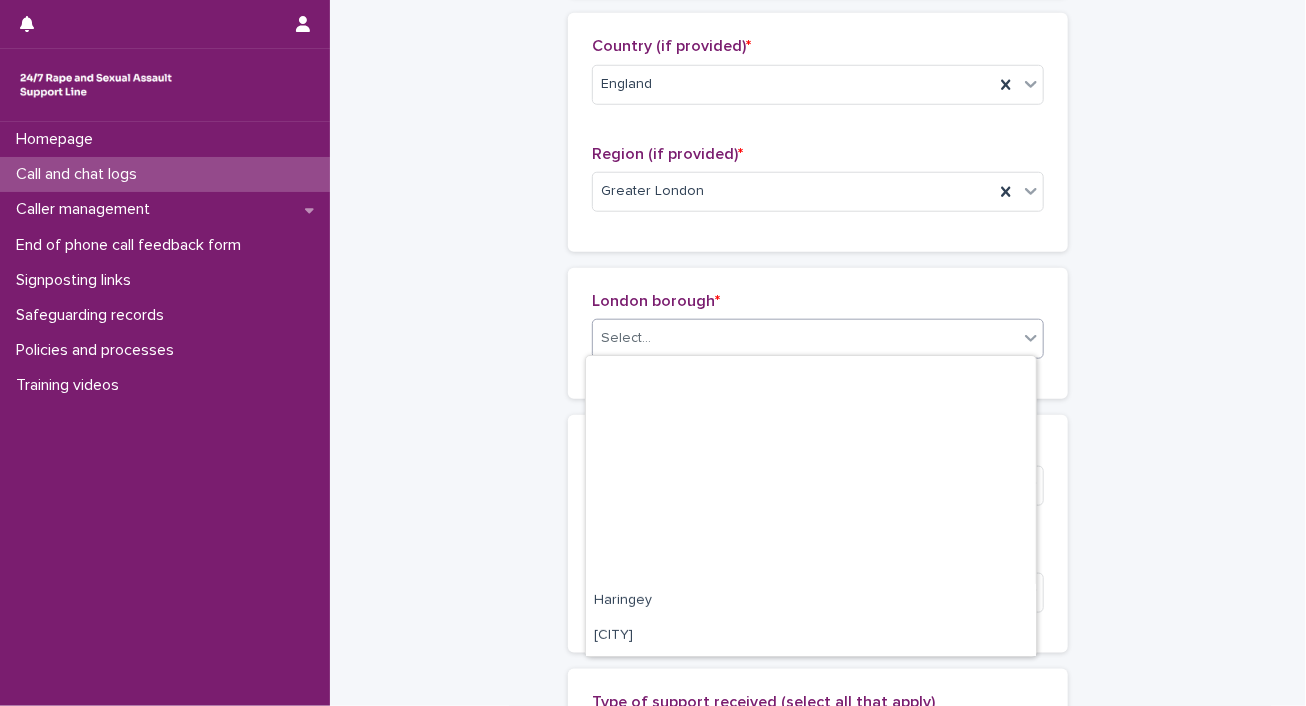 scroll, scrollTop: 700, scrollLeft: 0, axis: vertical 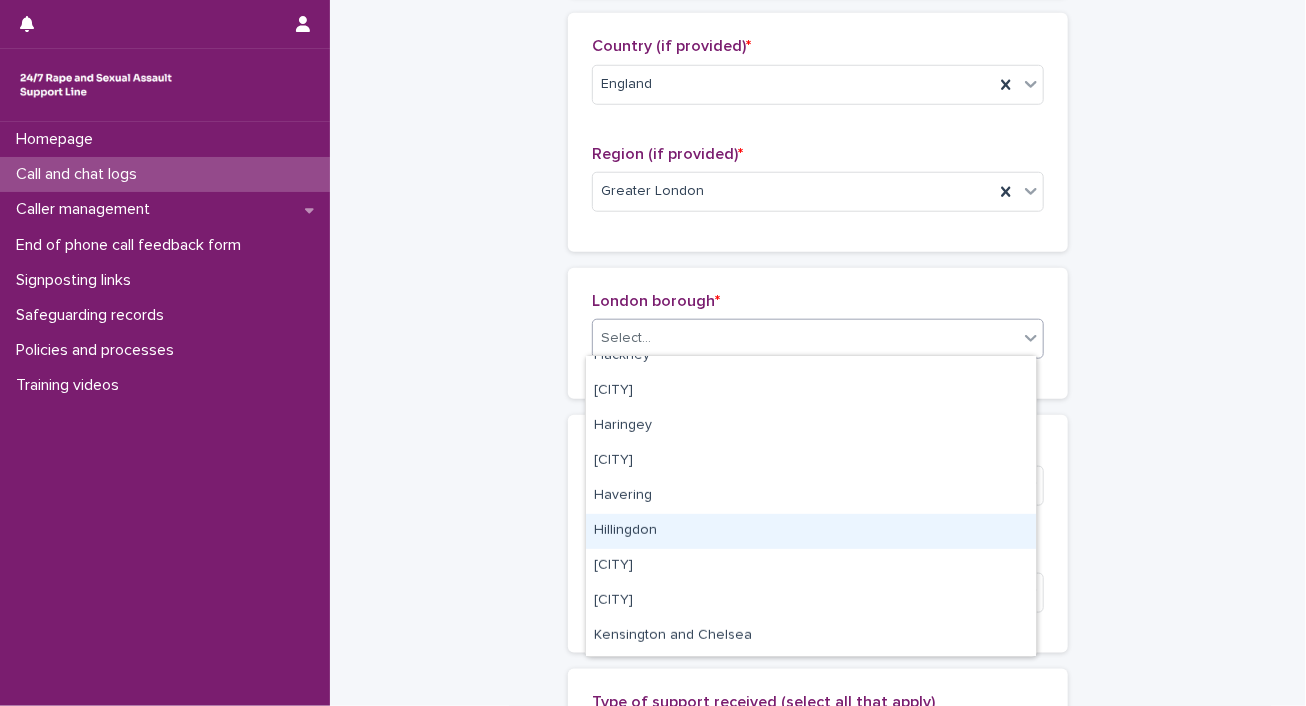 click on "Hillingdon" at bounding box center [811, 531] 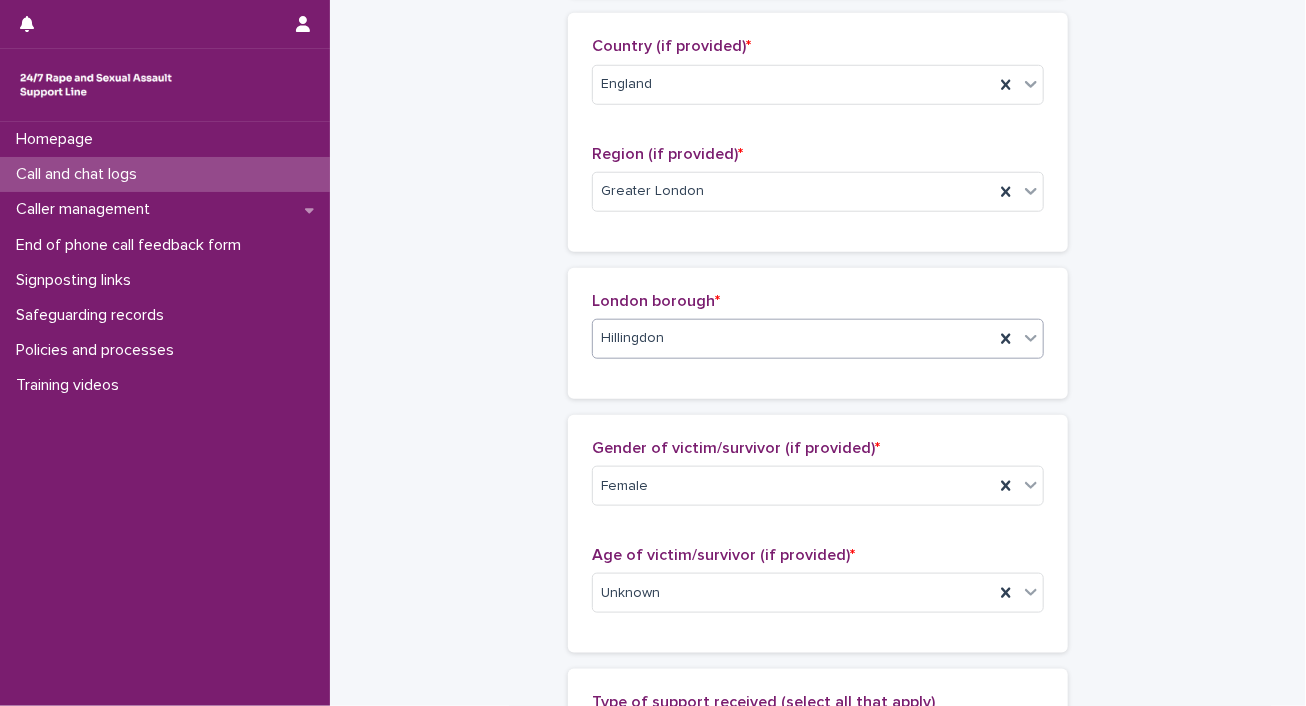 scroll, scrollTop: 1330, scrollLeft: 0, axis: vertical 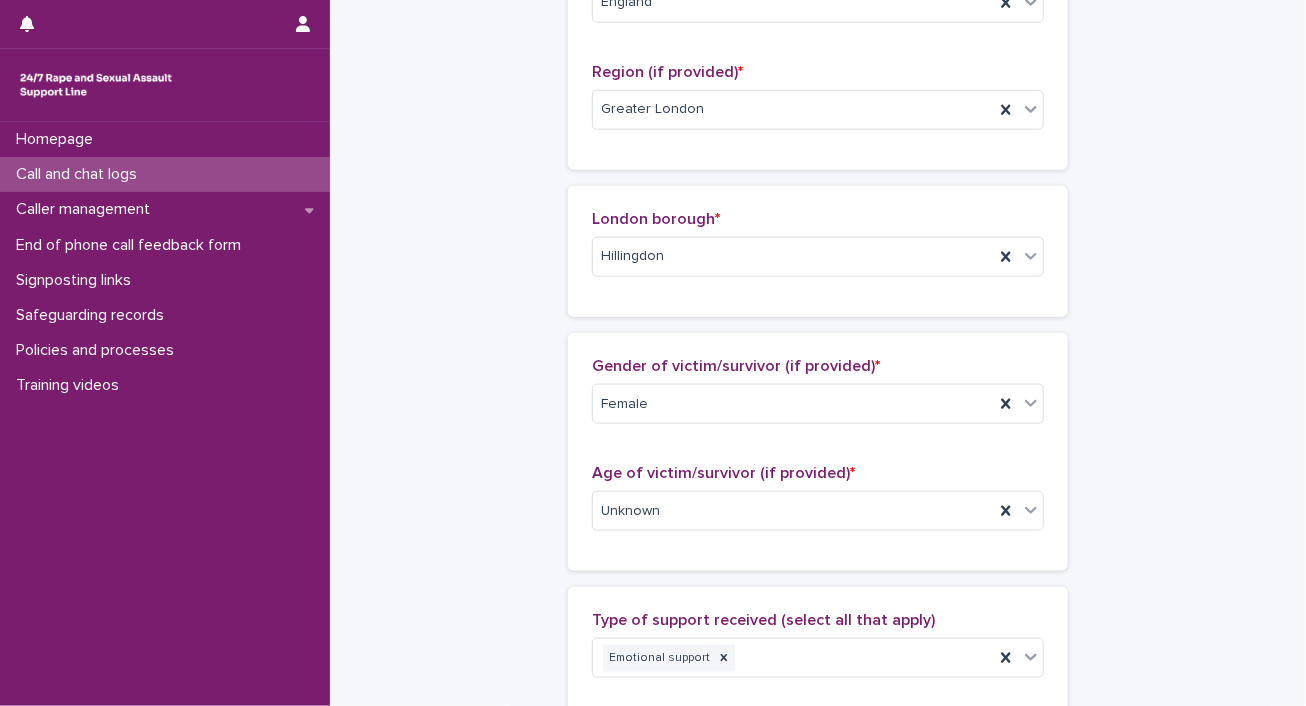 click on "**********" at bounding box center (818, 447) 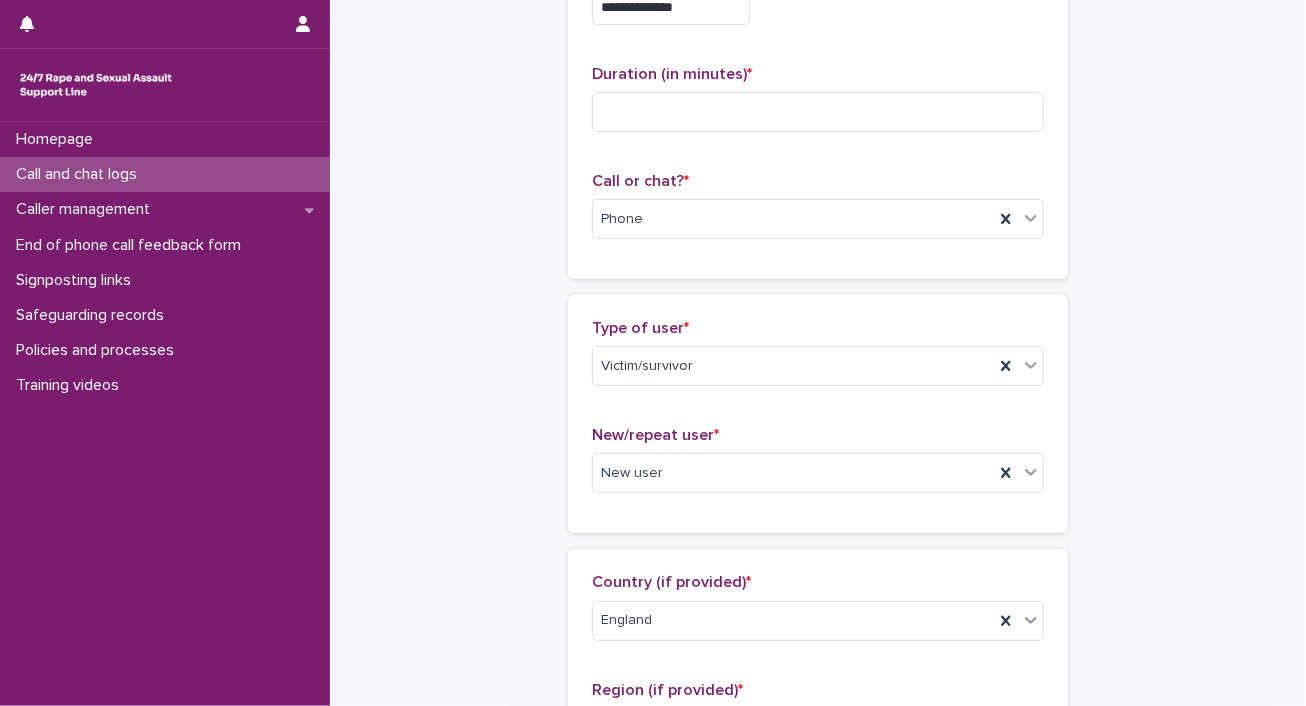 scroll, scrollTop: 0, scrollLeft: 0, axis: both 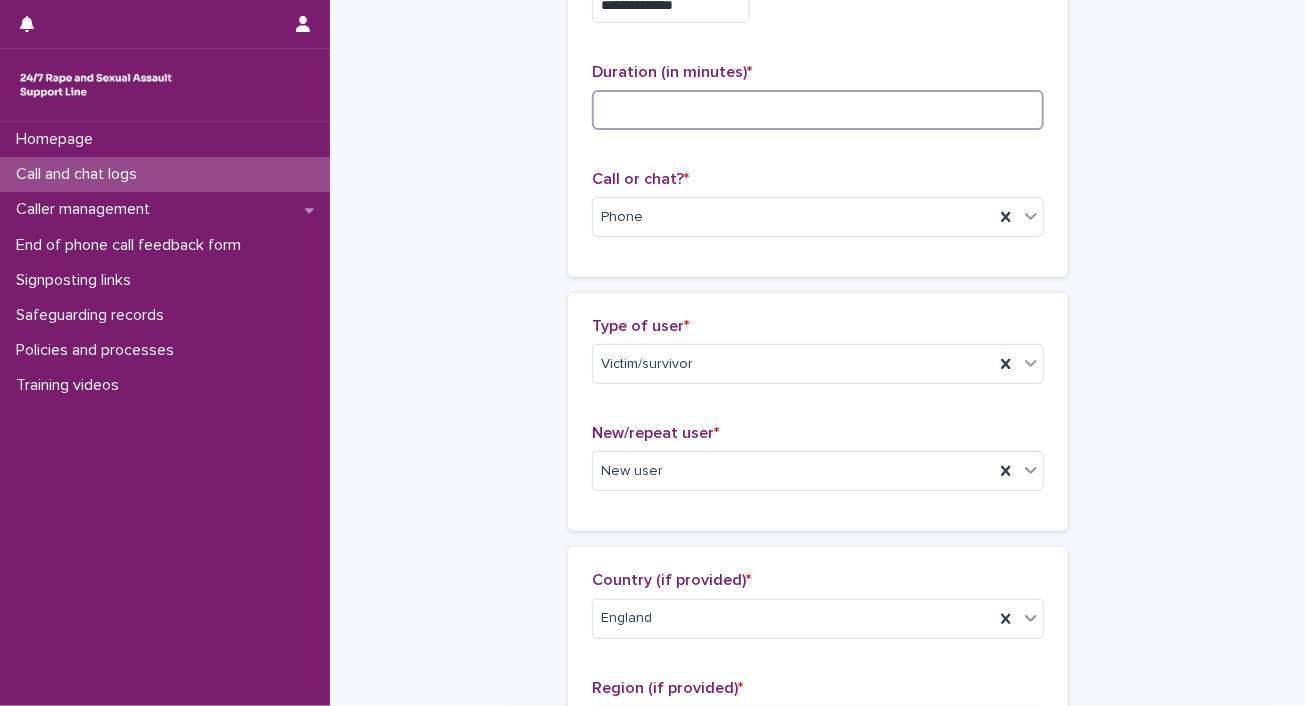 click at bounding box center (818, 110) 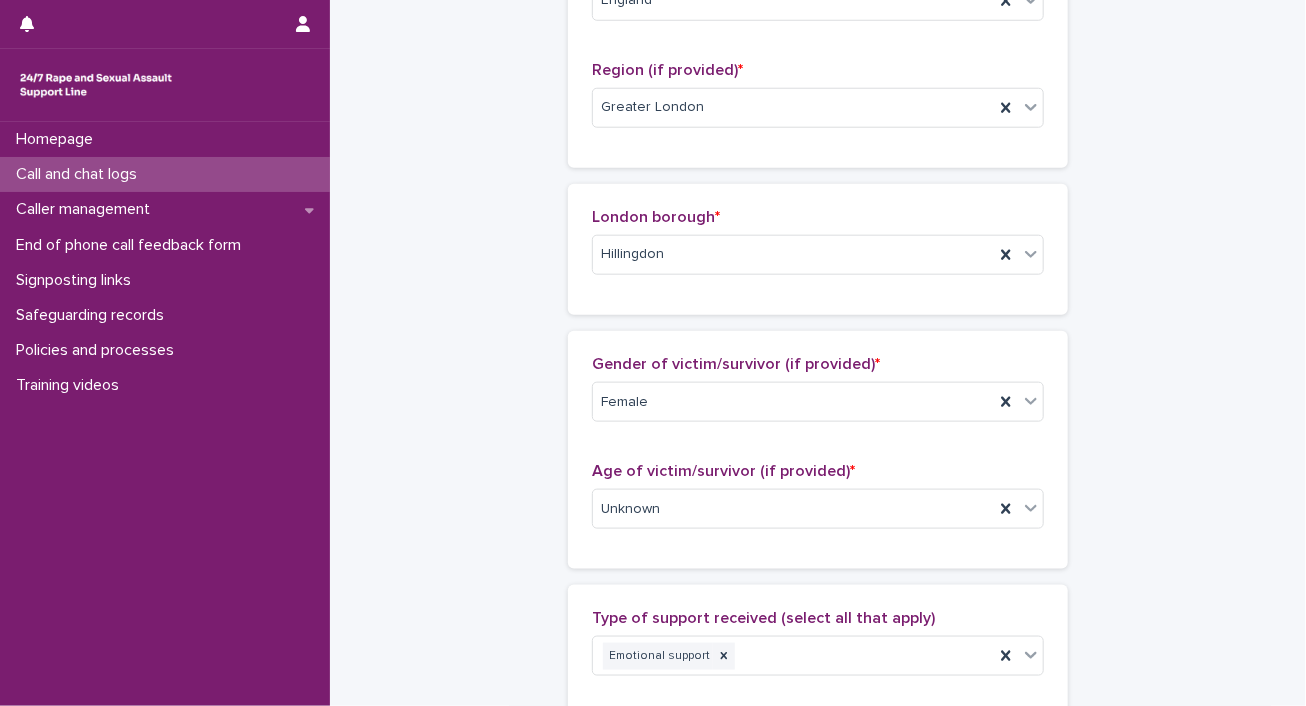 scroll, scrollTop: 1413, scrollLeft: 0, axis: vertical 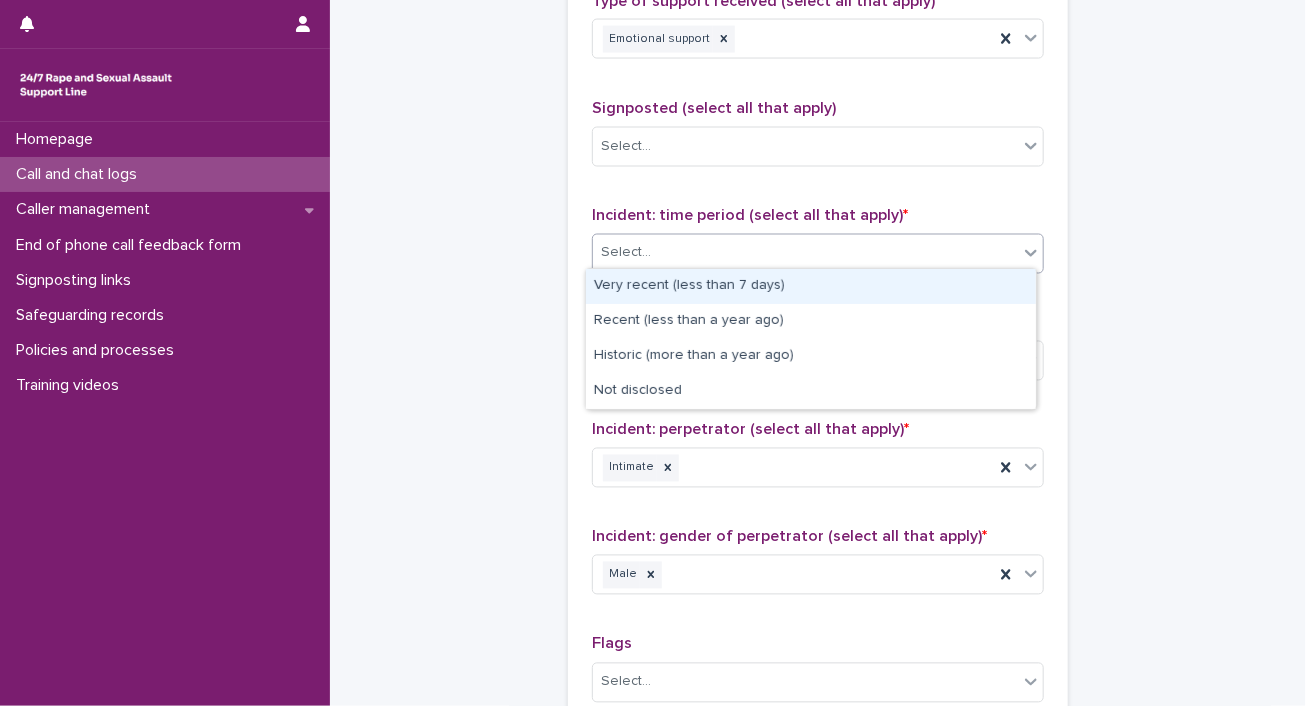 click 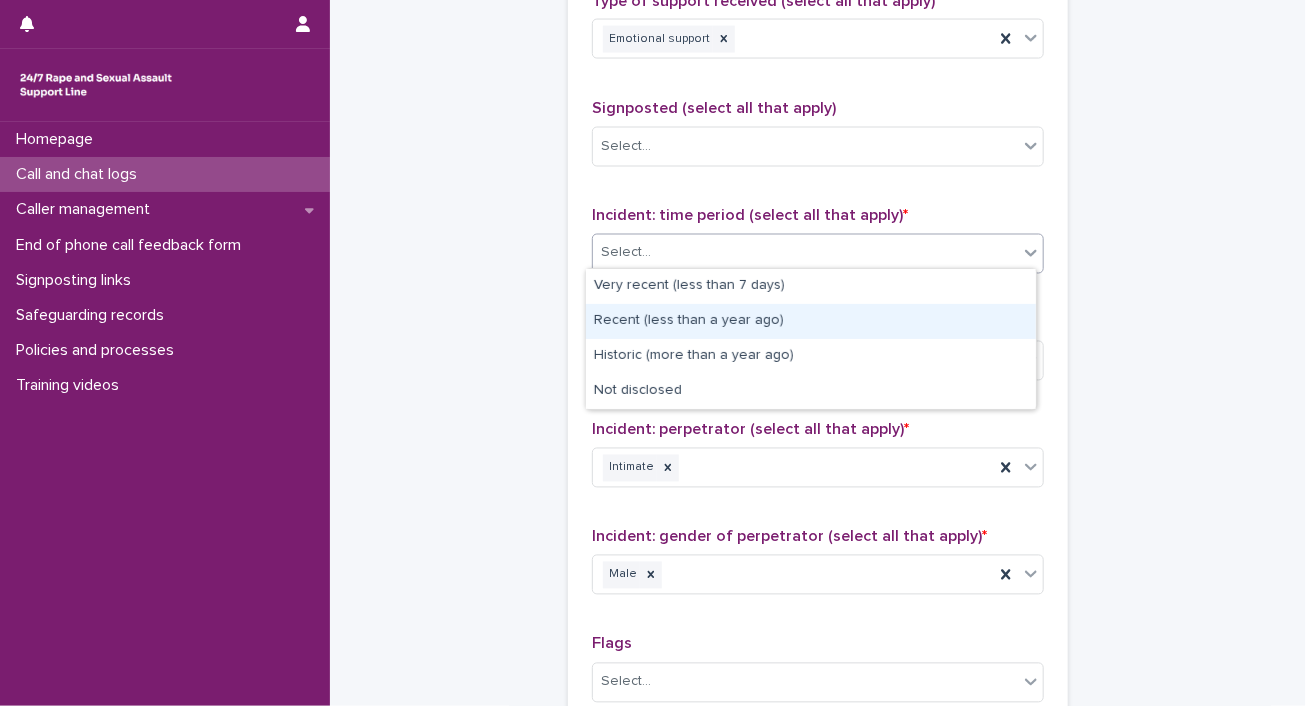 click on "Recent (less than a year ago)" at bounding box center (811, 321) 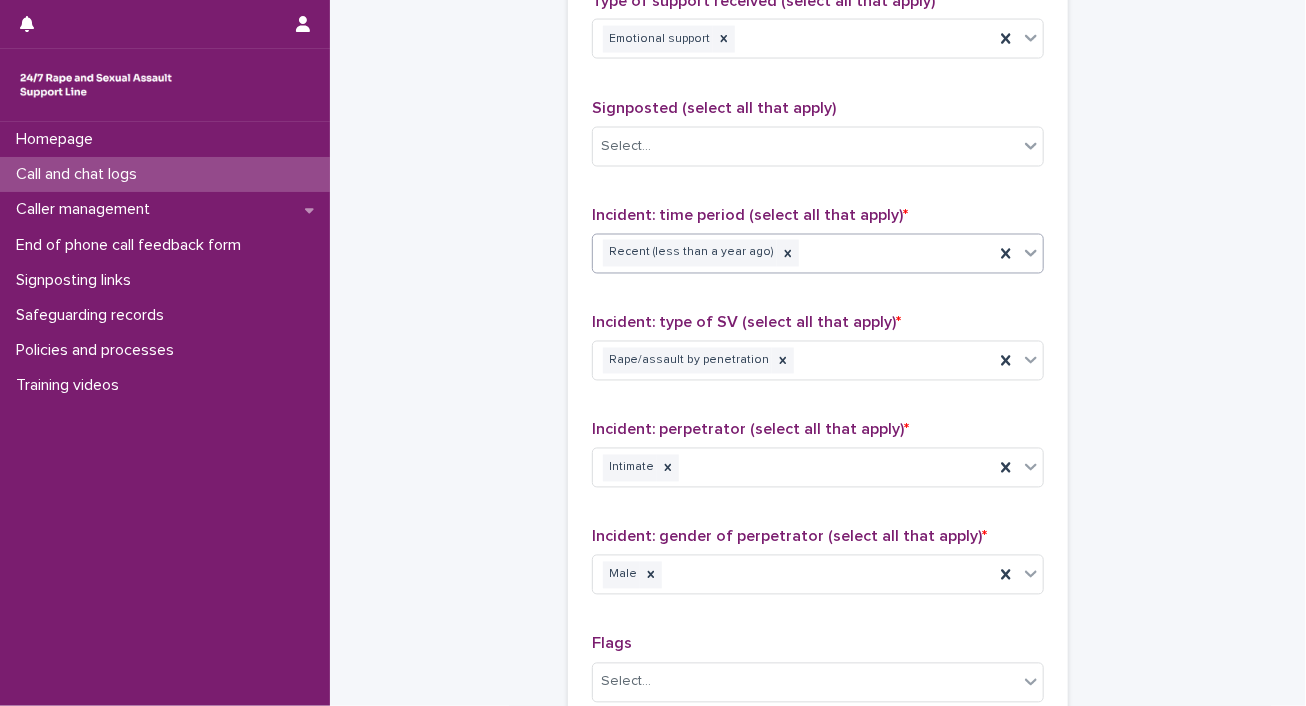scroll, scrollTop: 1824, scrollLeft: 0, axis: vertical 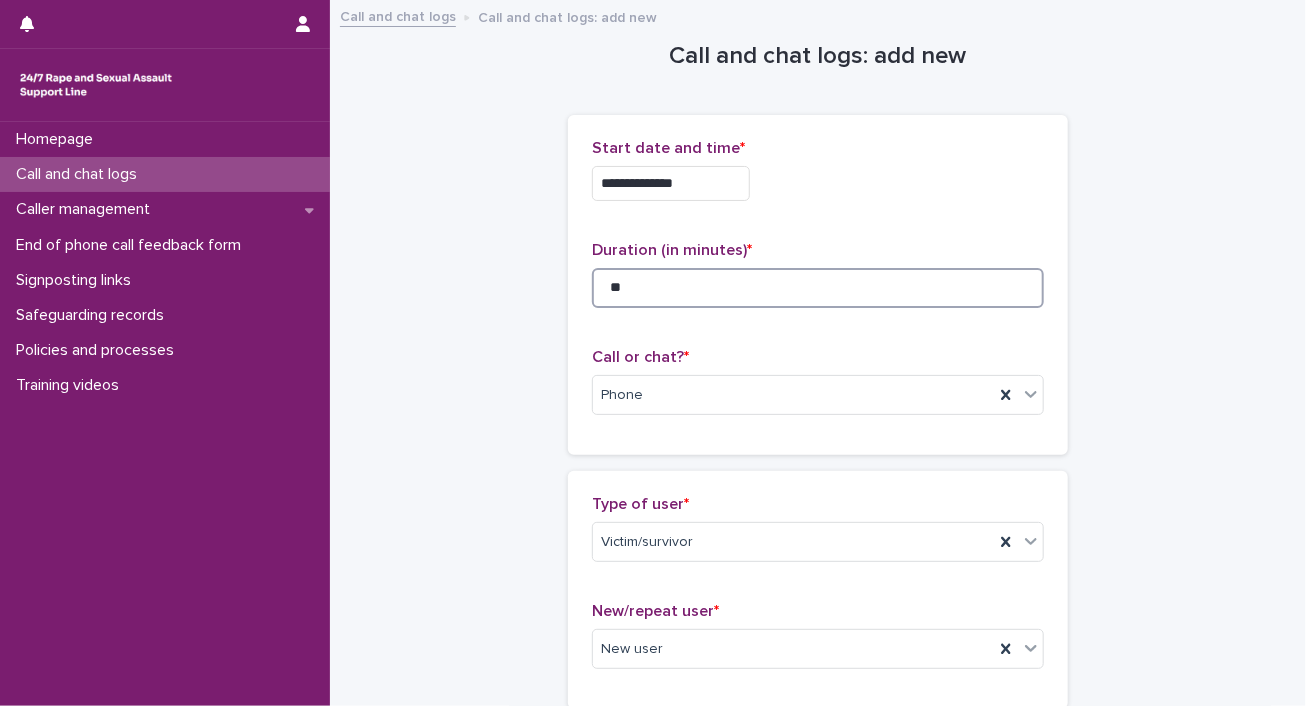 click on "**" at bounding box center [818, 288] 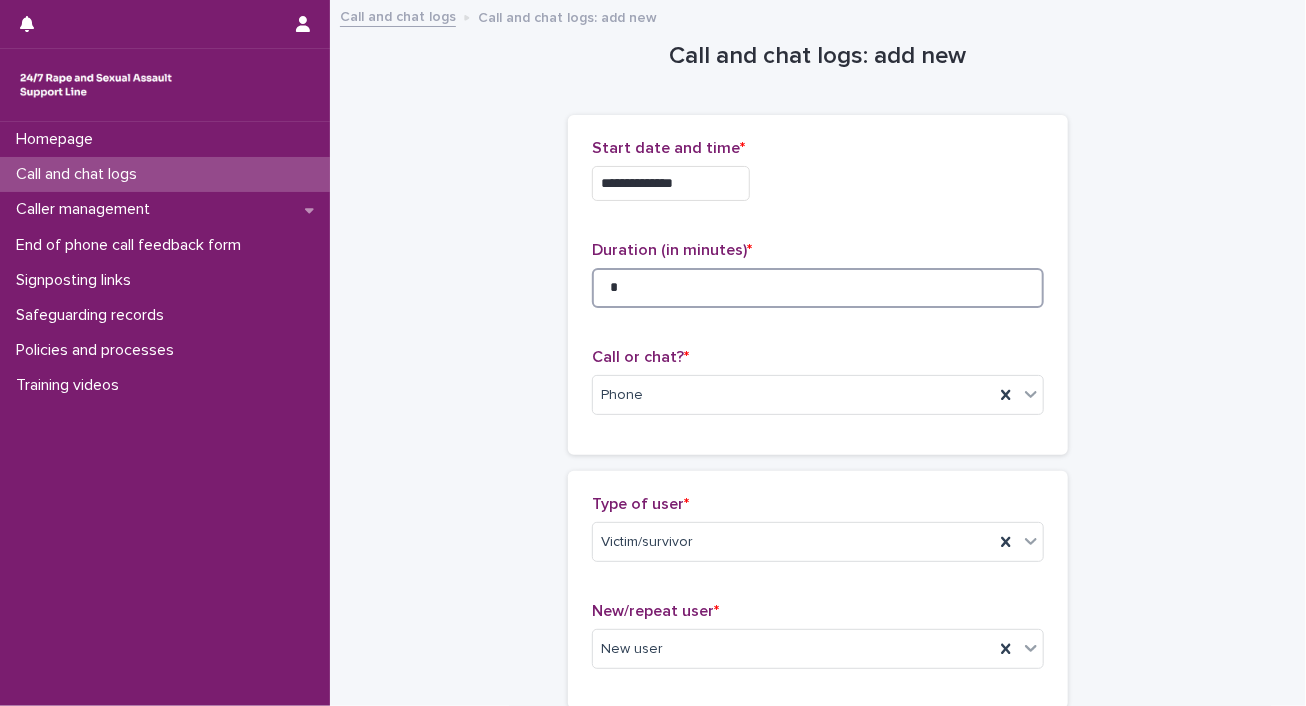 scroll, scrollTop: 617, scrollLeft: 0, axis: vertical 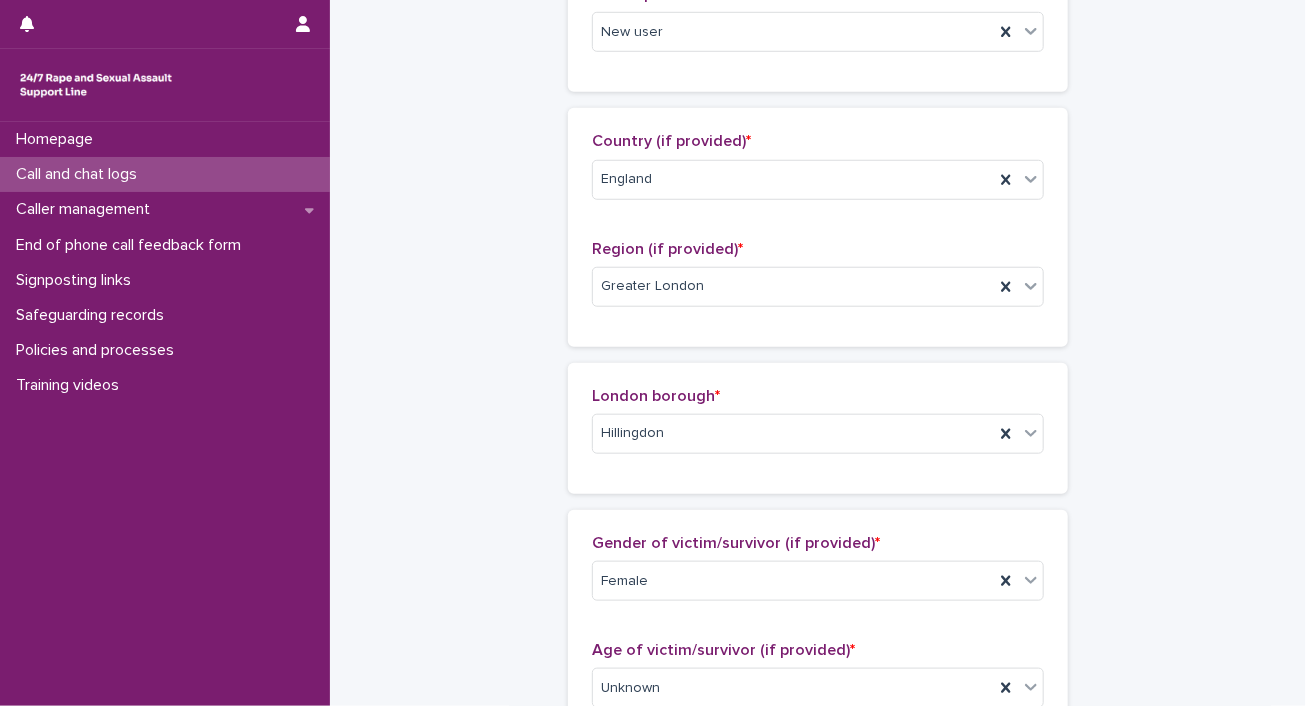 type on "*" 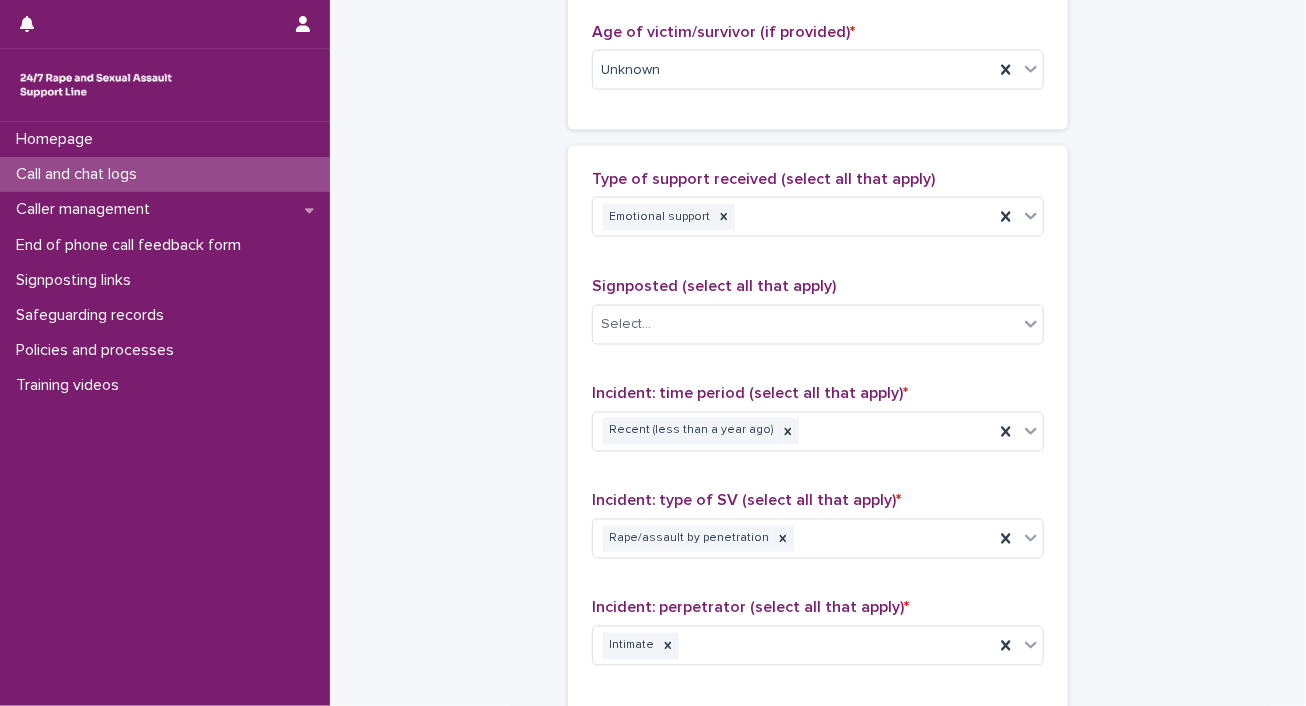 scroll, scrollTop: 1440, scrollLeft: 0, axis: vertical 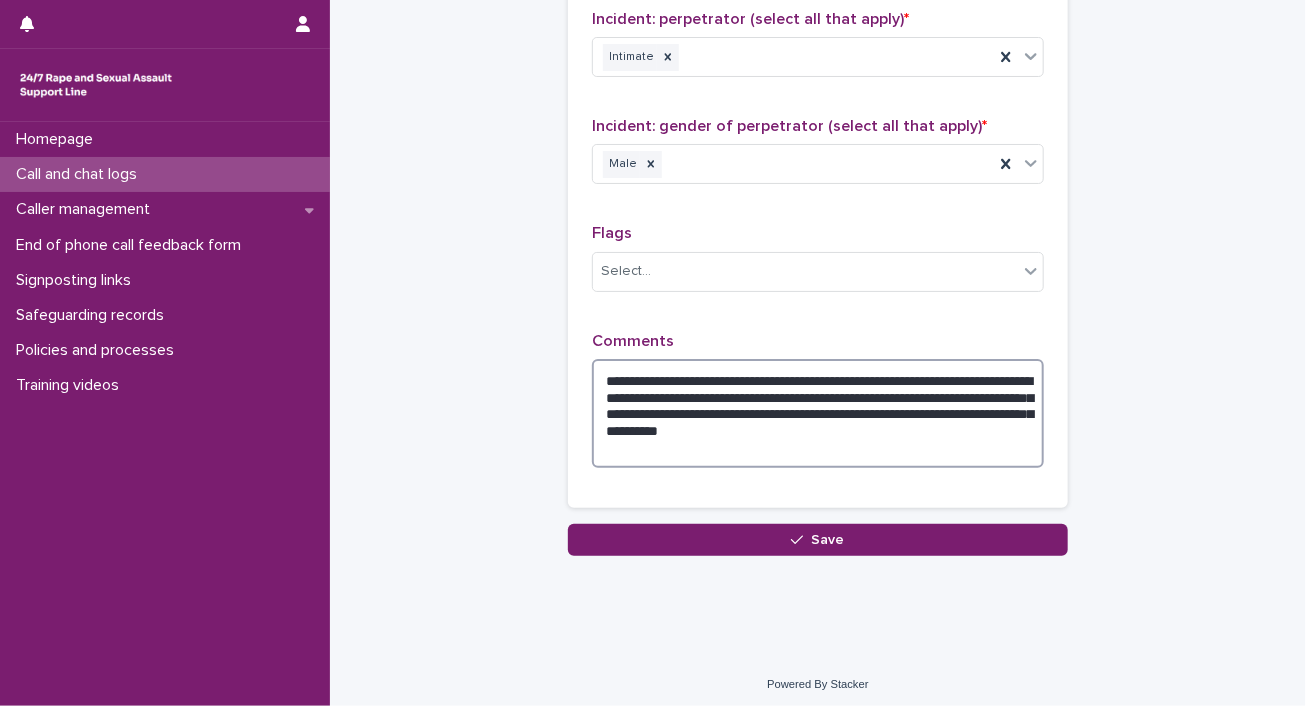 drag, startPoint x: 792, startPoint y: 533, endPoint x: 723, endPoint y: 438, distance: 117.413795 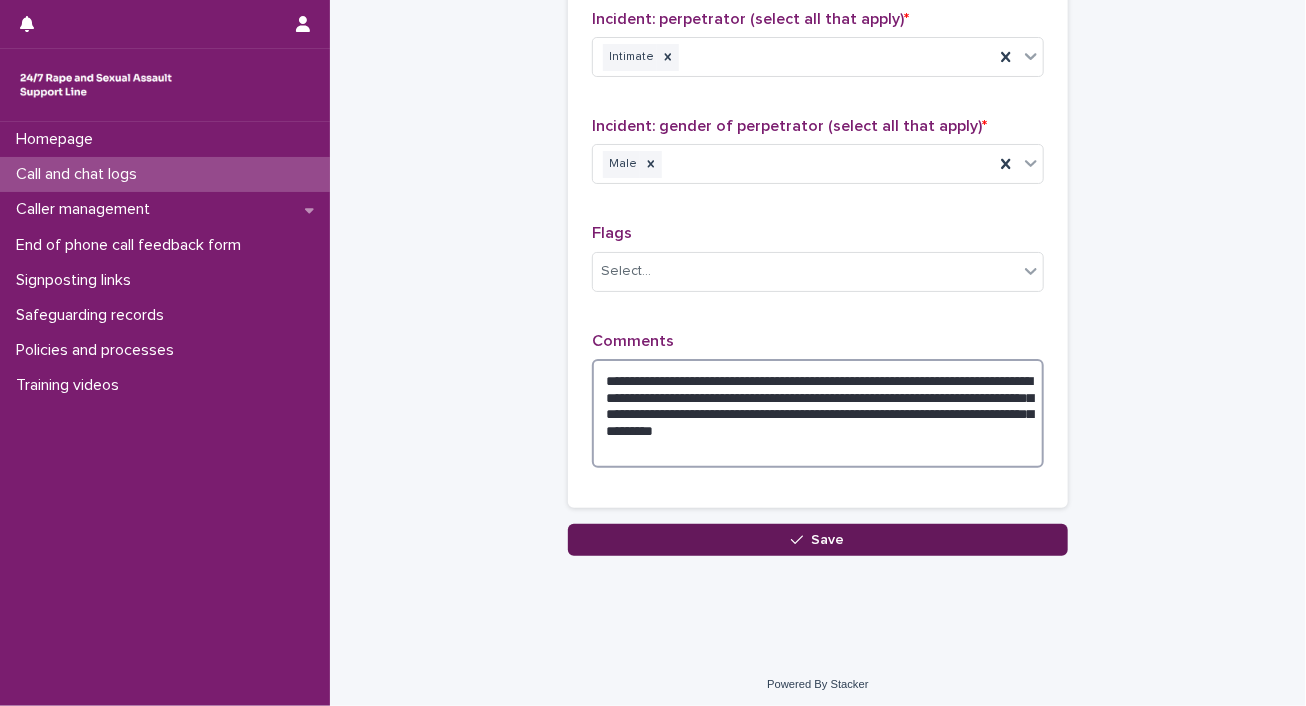 type on "**********" 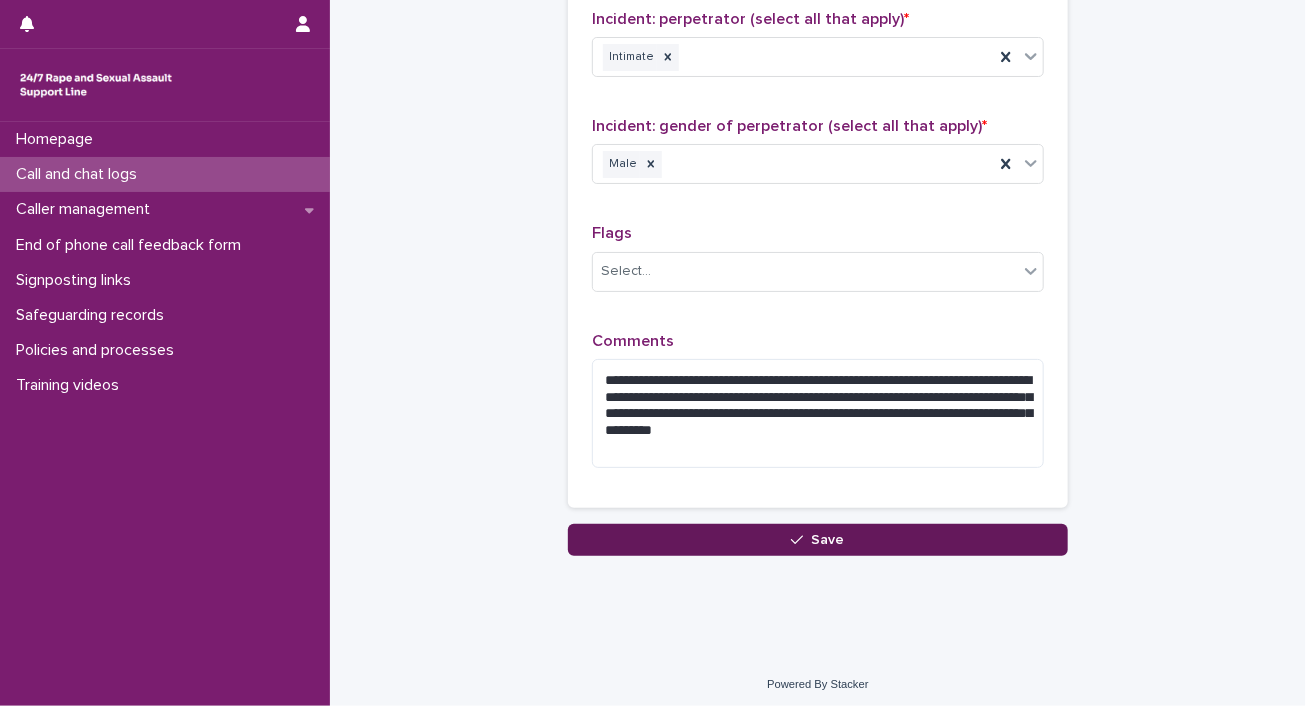 click on "Save" at bounding box center (828, 540) 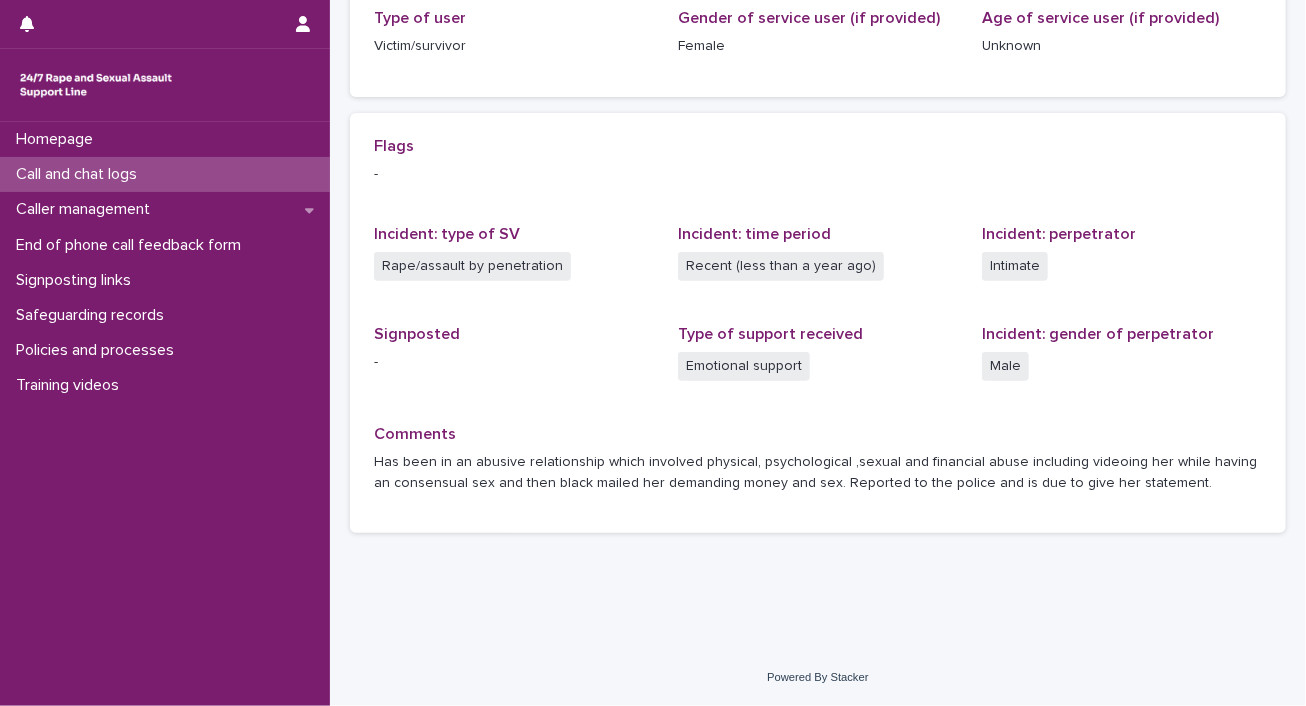 scroll, scrollTop: 0, scrollLeft: 0, axis: both 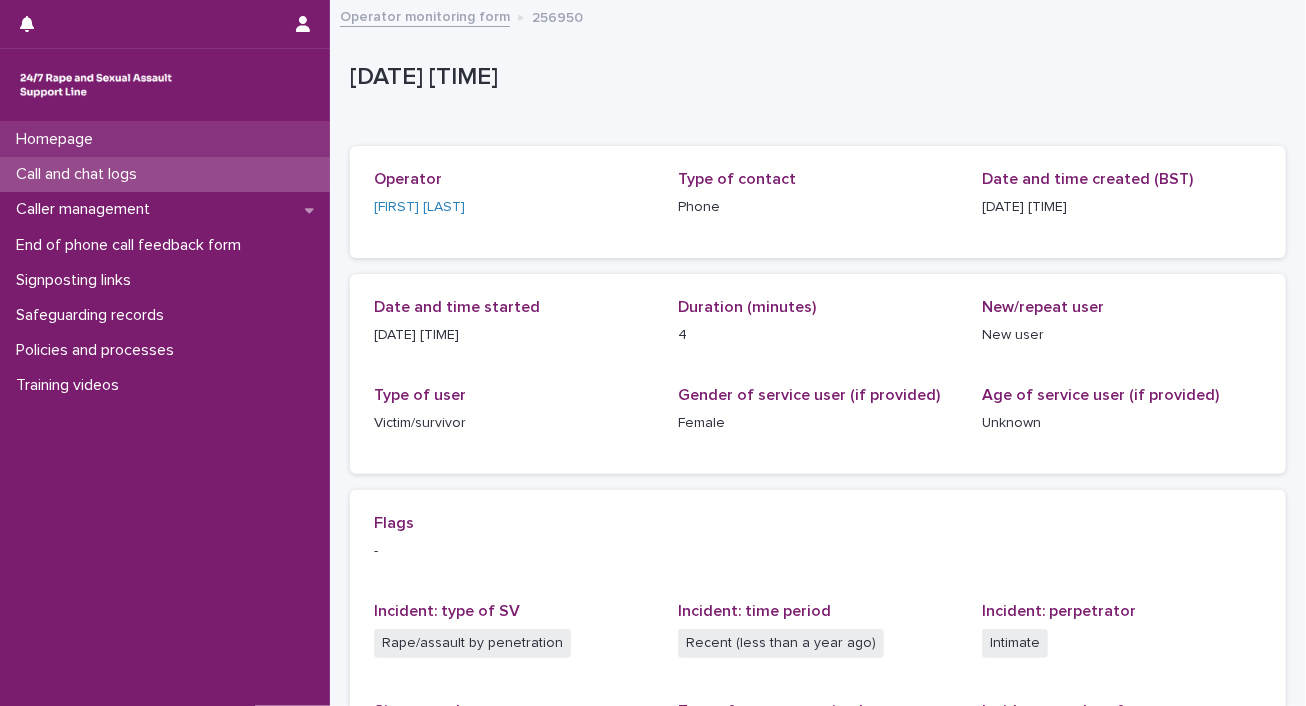 click on "Homepage" at bounding box center [58, 139] 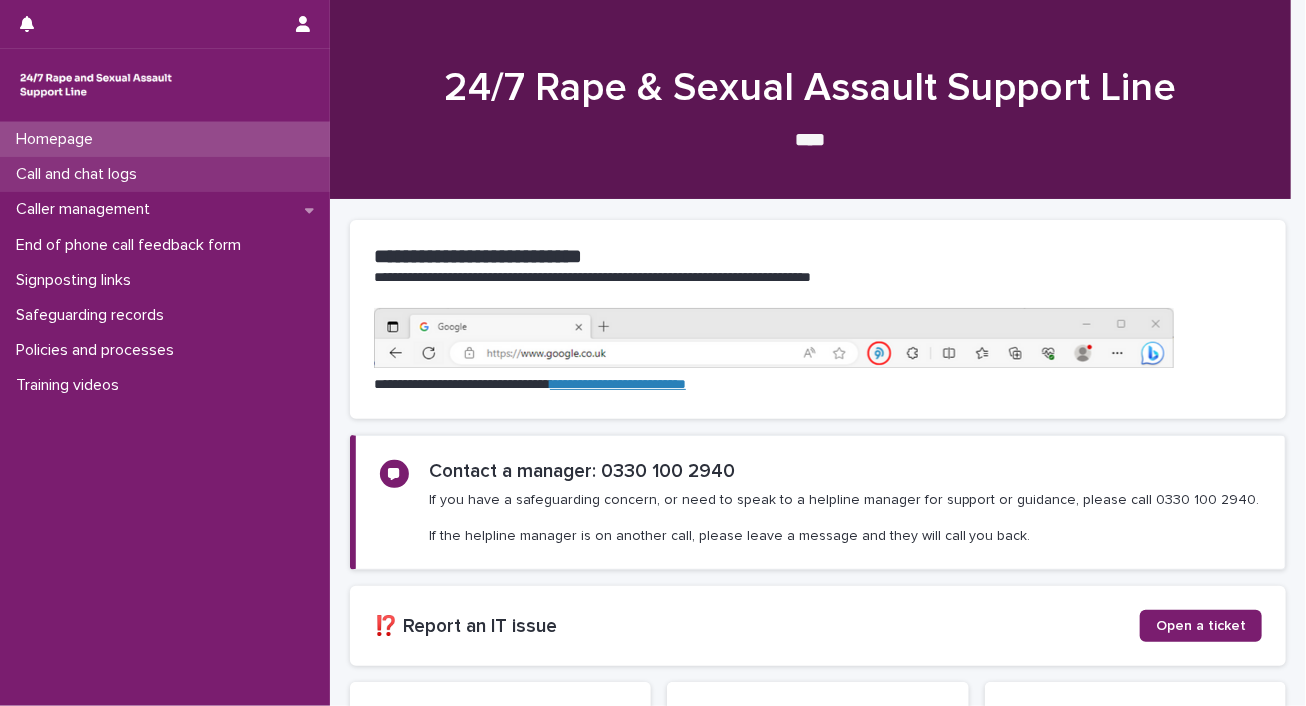 click on "Call and chat logs" at bounding box center [80, 174] 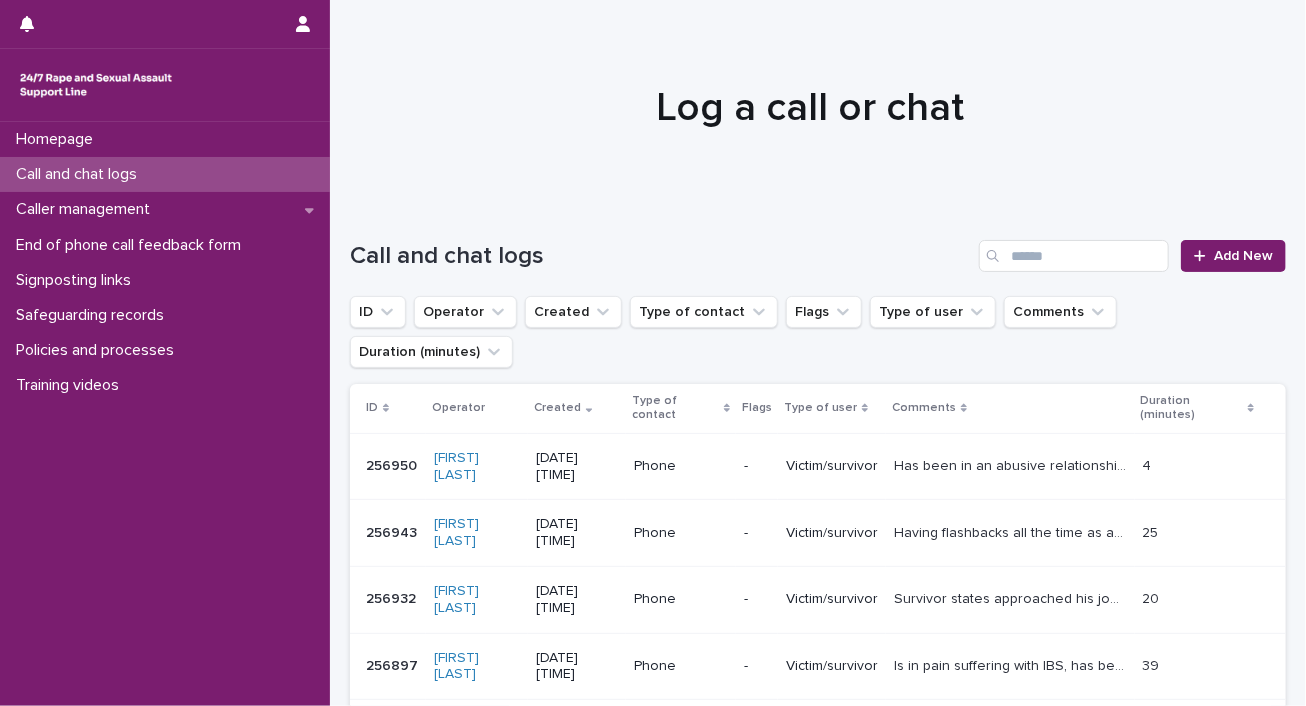 click on "[FIRST] [LAST]" at bounding box center [477, 466] 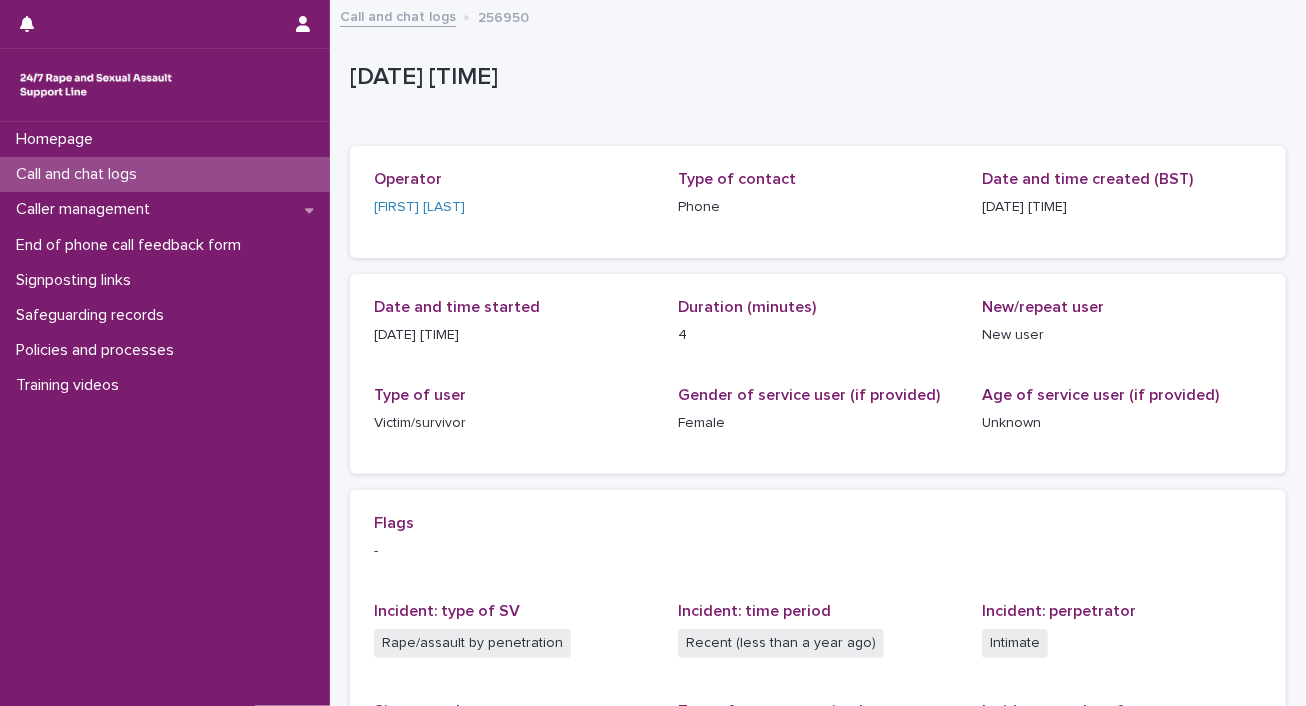 drag, startPoint x: 431, startPoint y: 423, endPoint x: 686, endPoint y: 328, distance: 272.1213 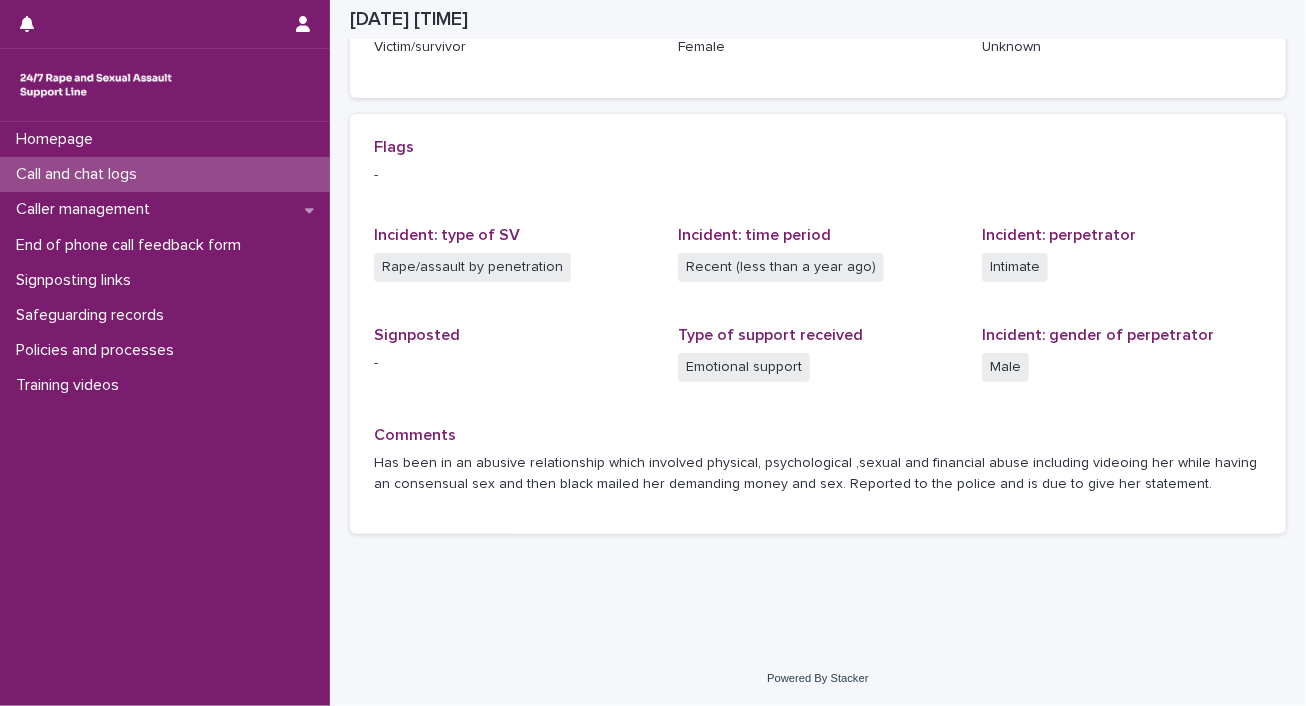 scroll, scrollTop: 0, scrollLeft: 0, axis: both 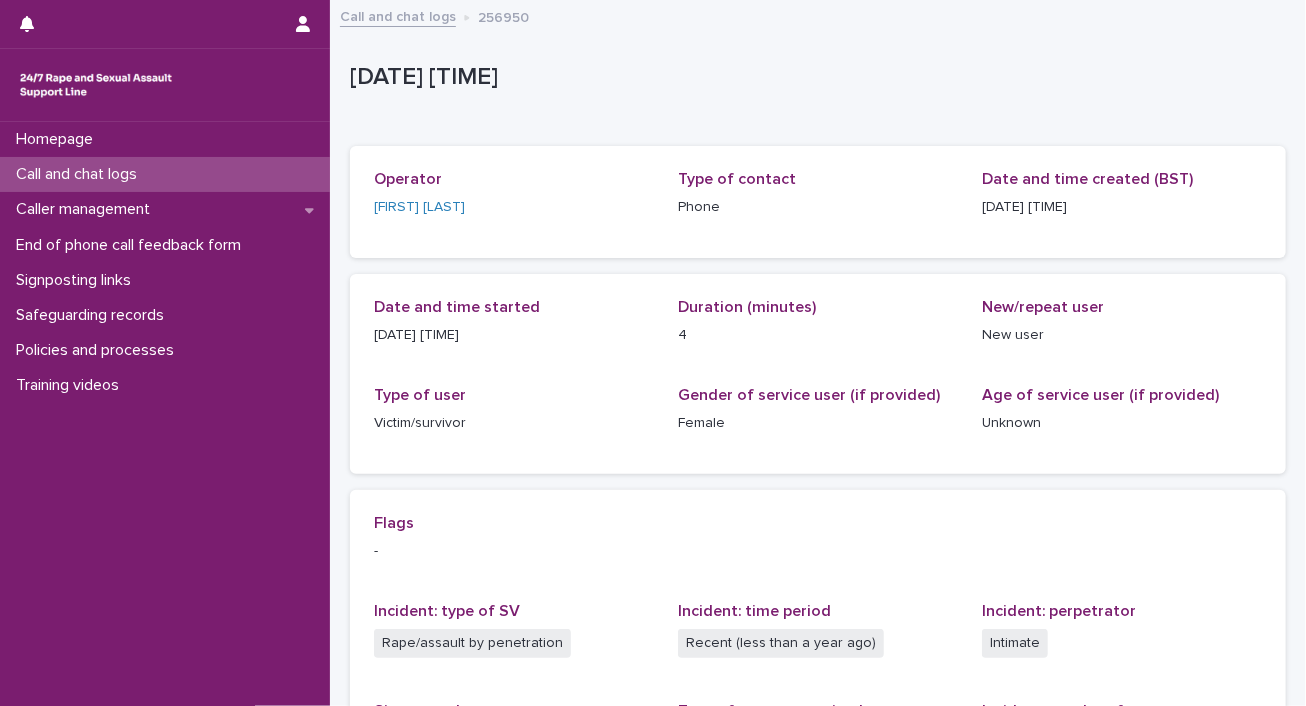 click on "Homepage Call and chat logs Caller management End of phone call feedback form Signposting links Safeguarding records Policies and processes Training videos" at bounding box center [165, 414] 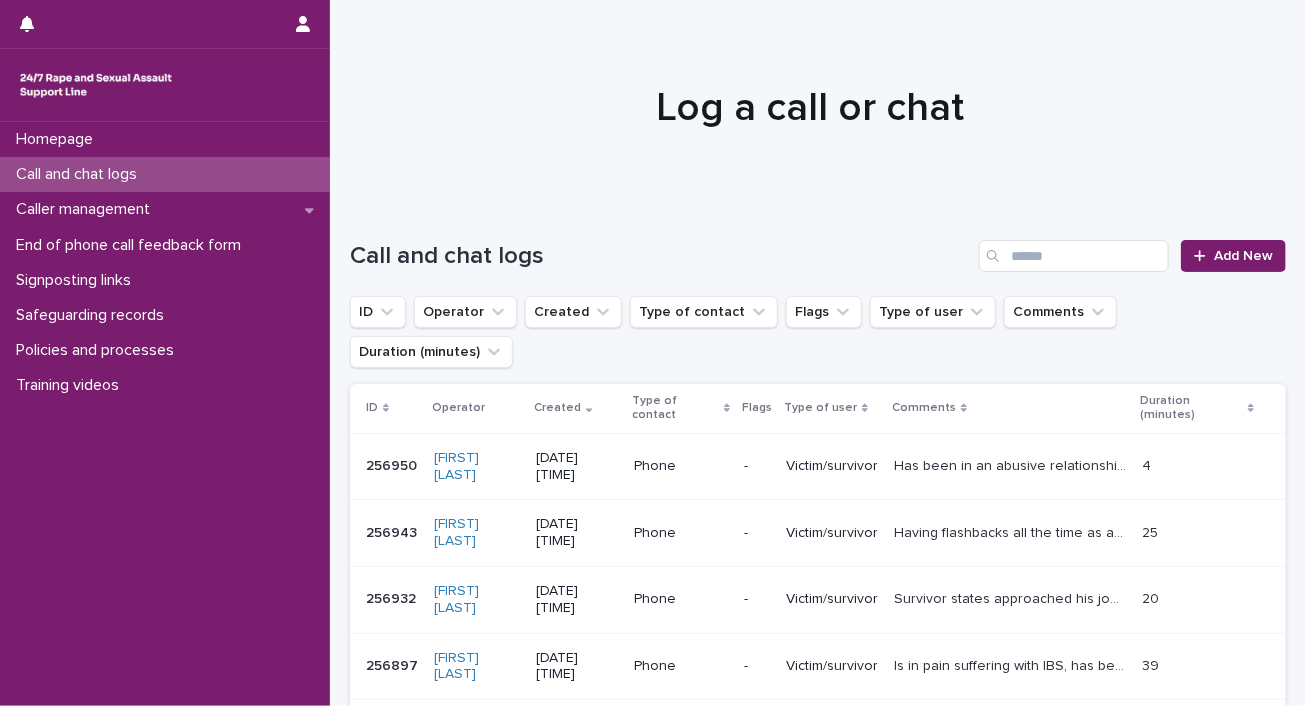 click on "Homepage Call and chat logs Caller management End of phone call feedback form Signposting links Safeguarding records Policies and processes Training videos" at bounding box center (165, 414) 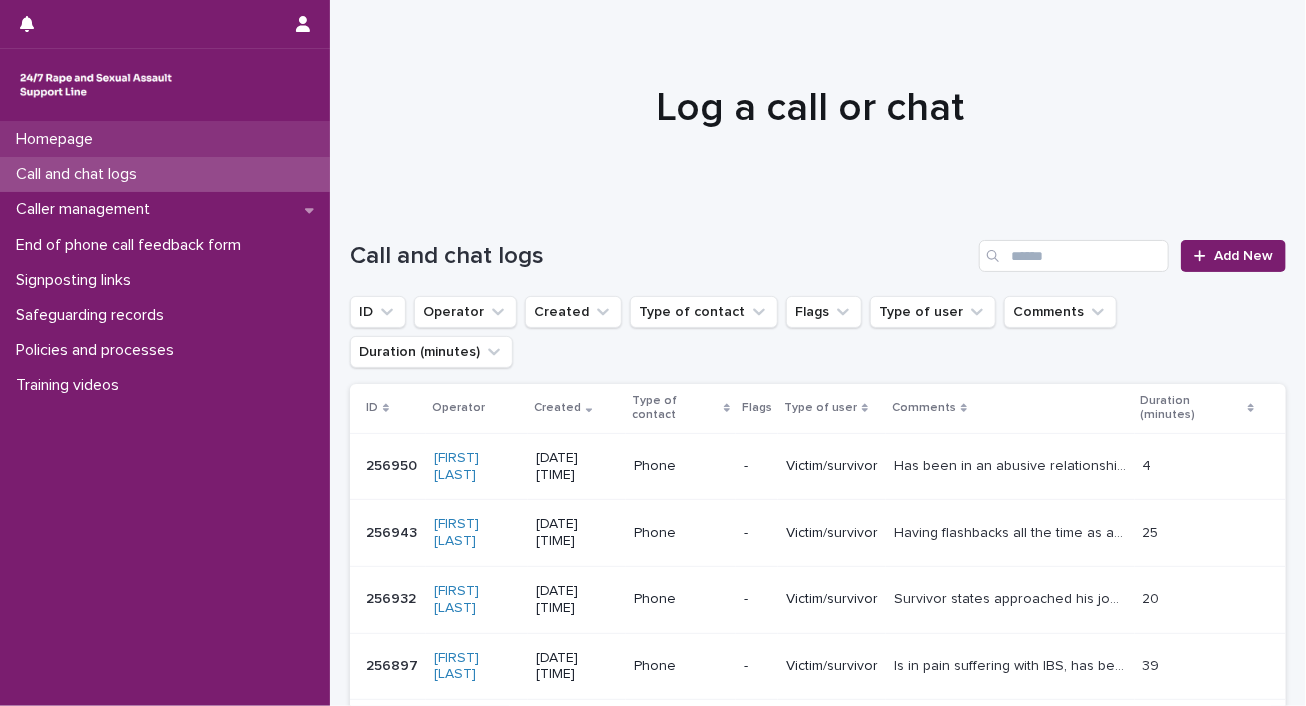 click on "Homepage" at bounding box center (58, 139) 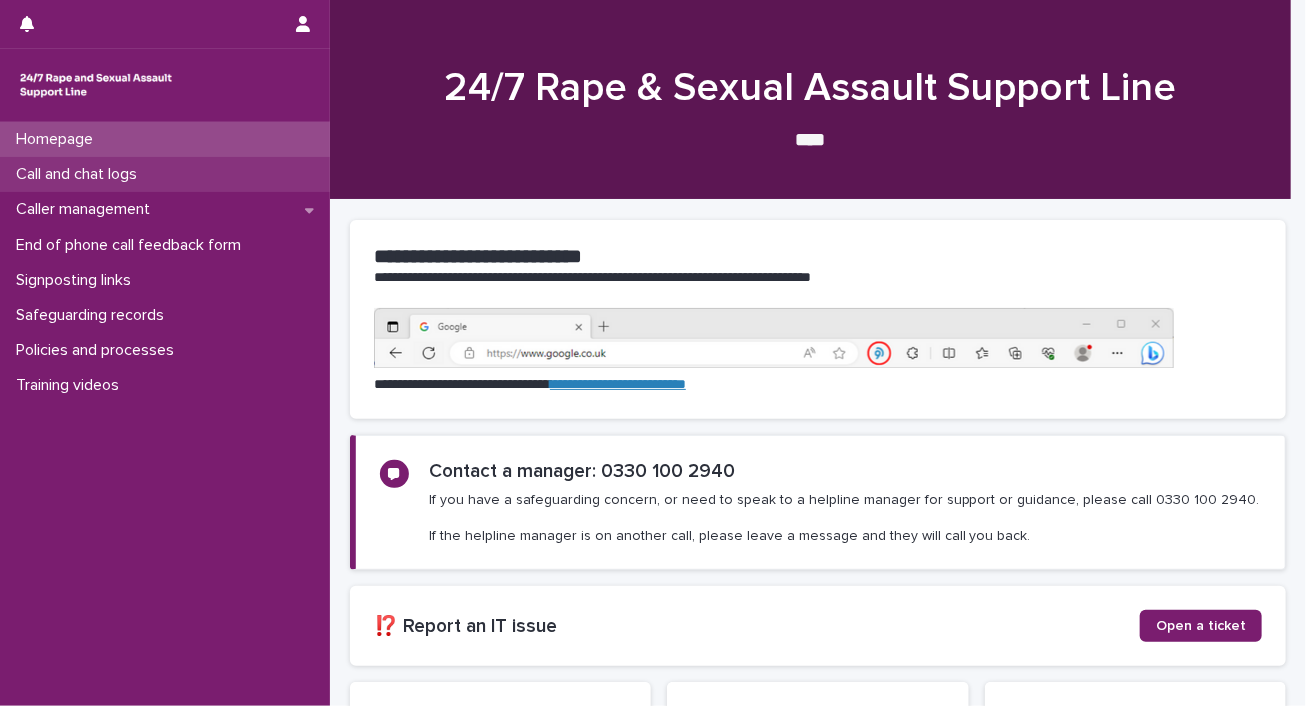 click on "Call and chat logs" at bounding box center [165, 174] 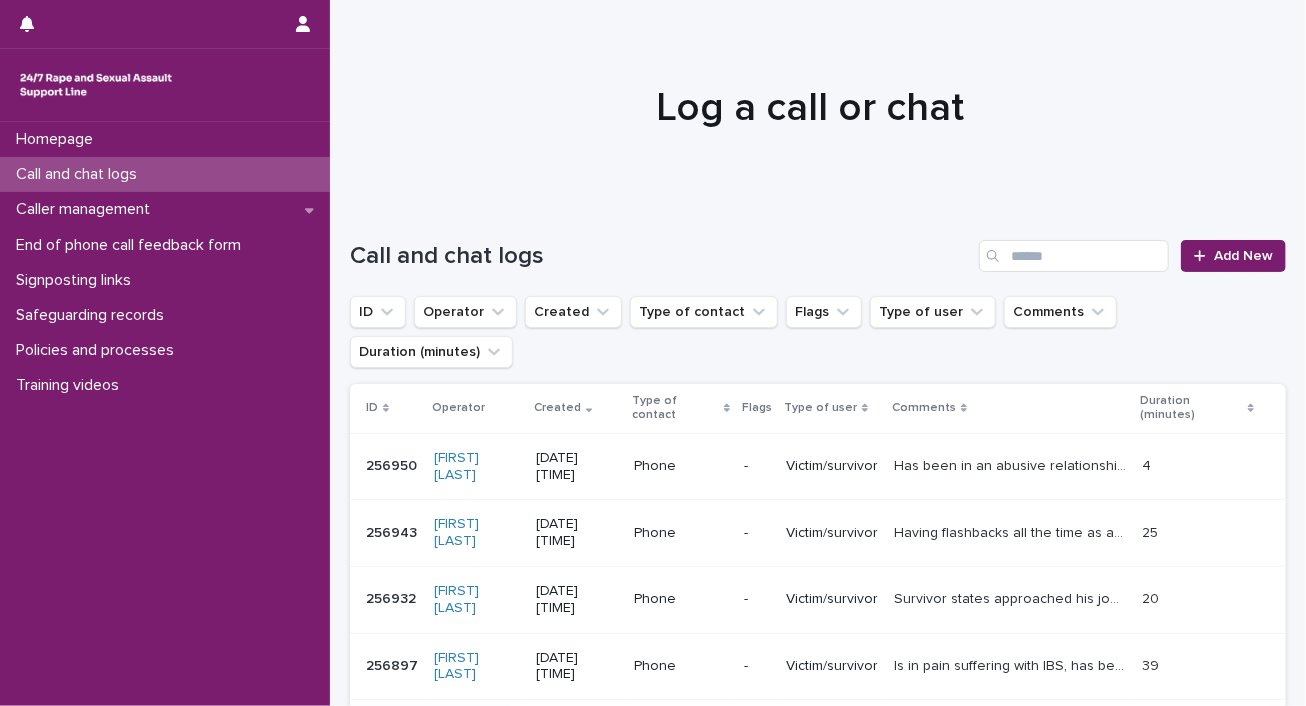 click on "Call and chat logs" at bounding box center (165, 174) 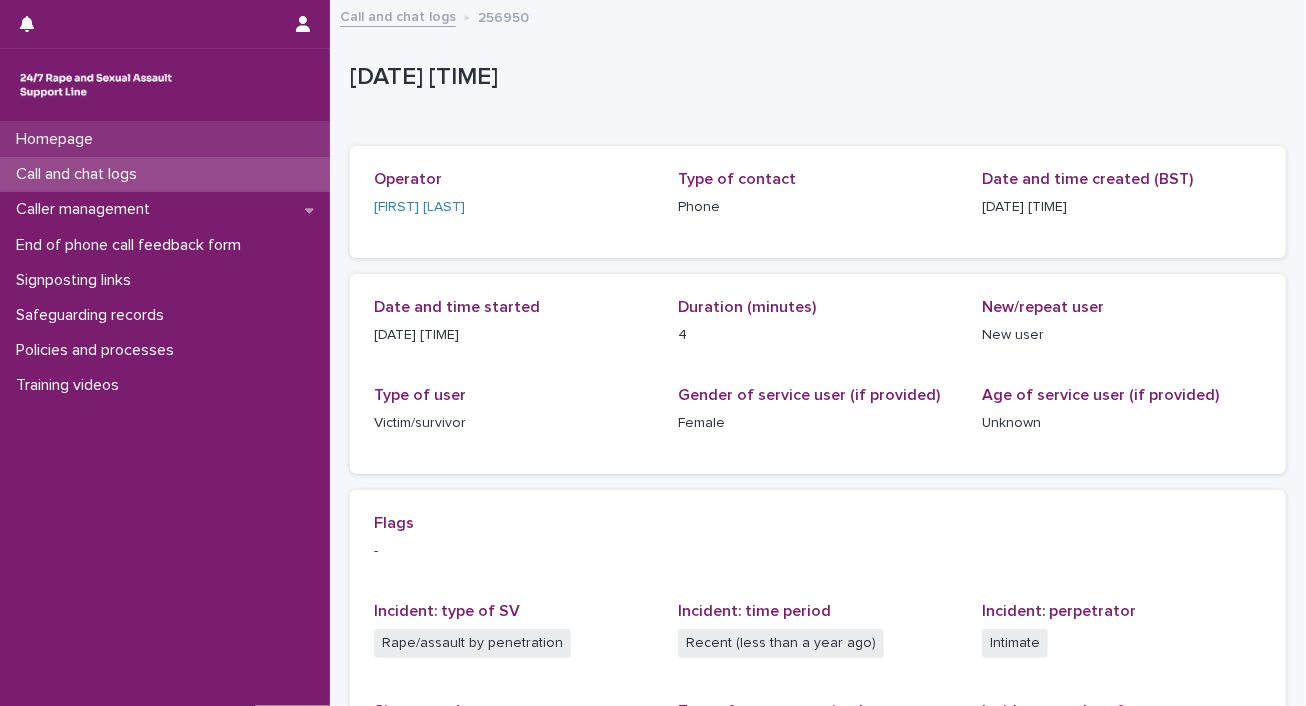 click on "Homepage" at bounding box center [58, 139] 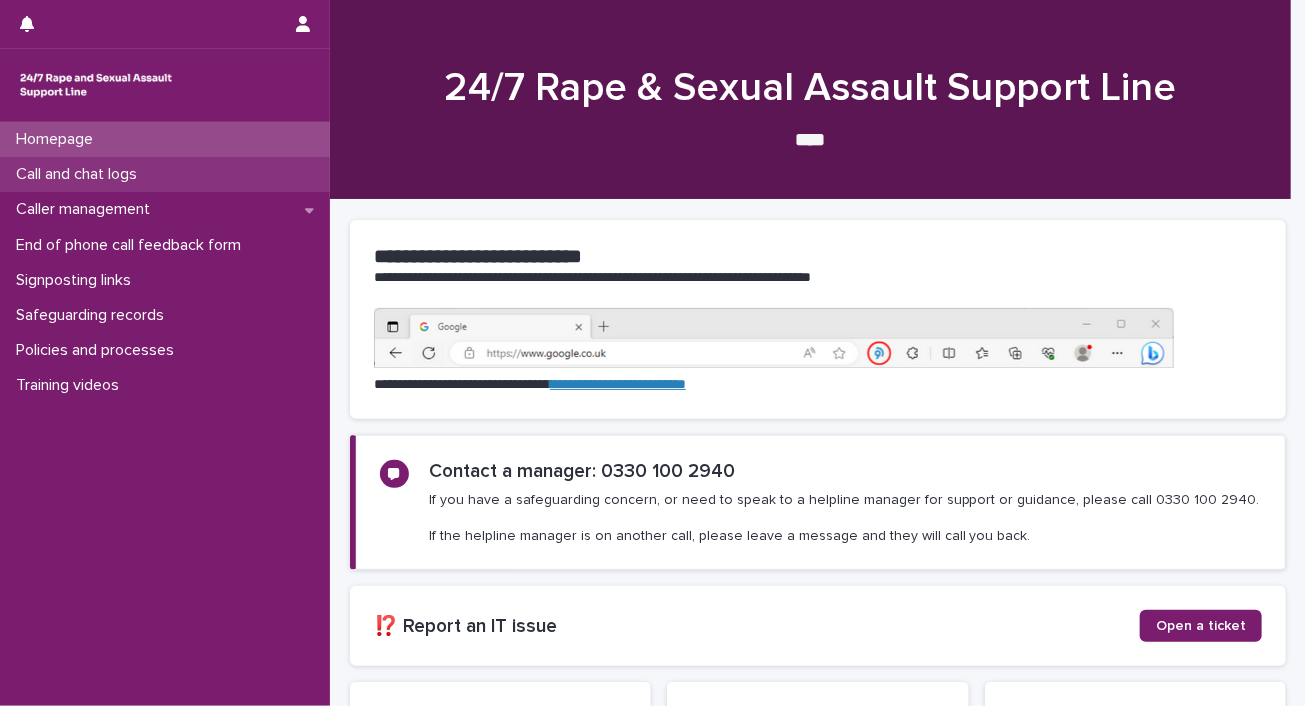 click on "Call and chat logs" at bounding box center (80, 174) 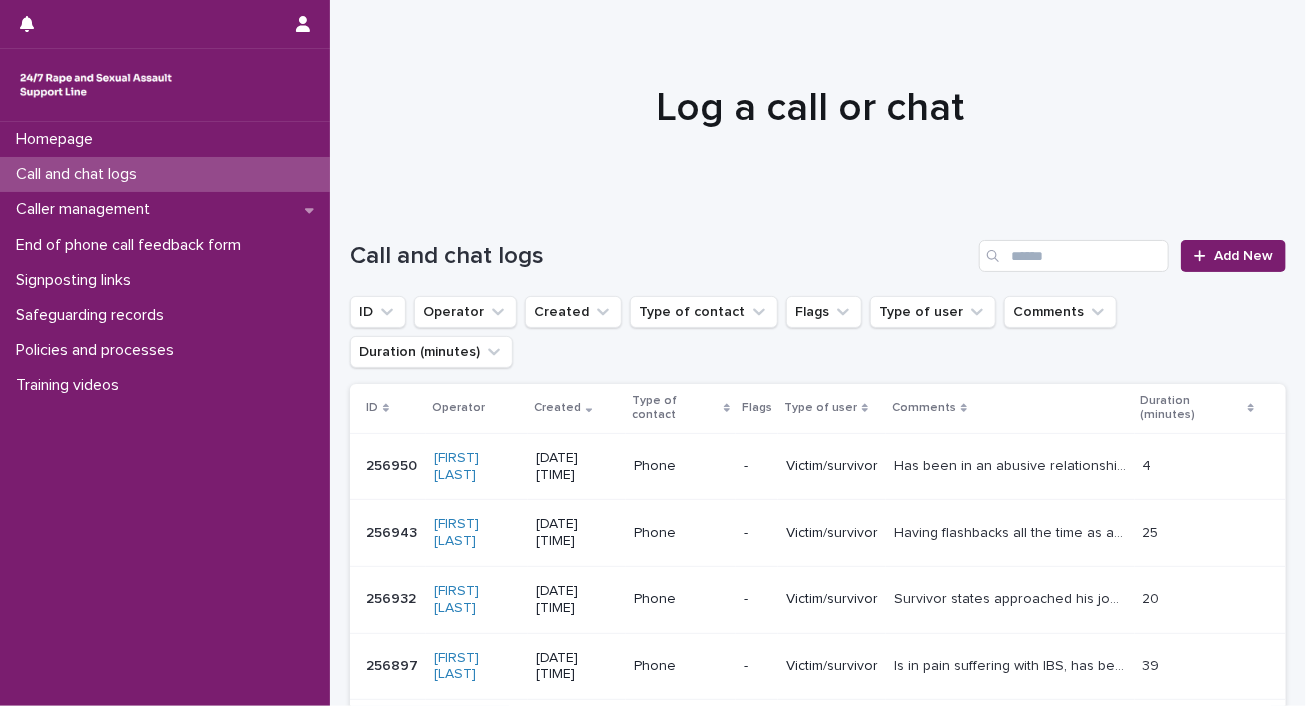 scroll, scrollTop: 577, scrollLeft: 0, axis: vertical 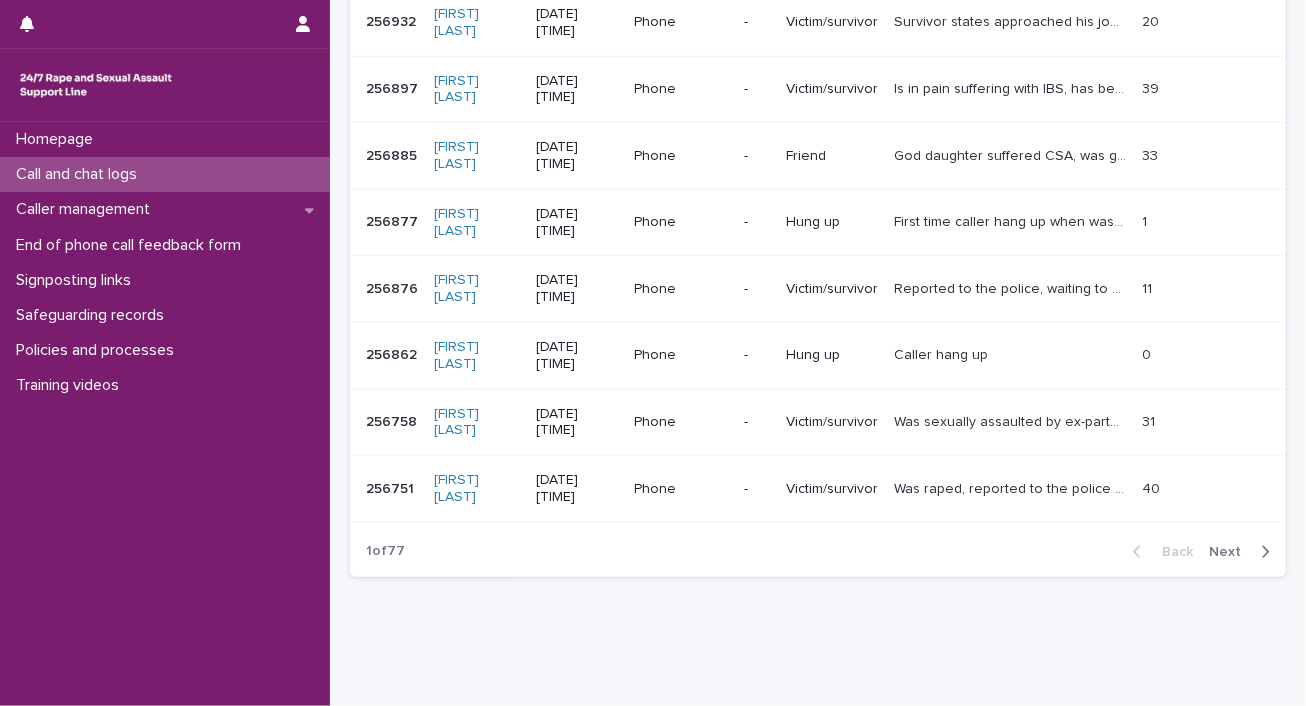 click 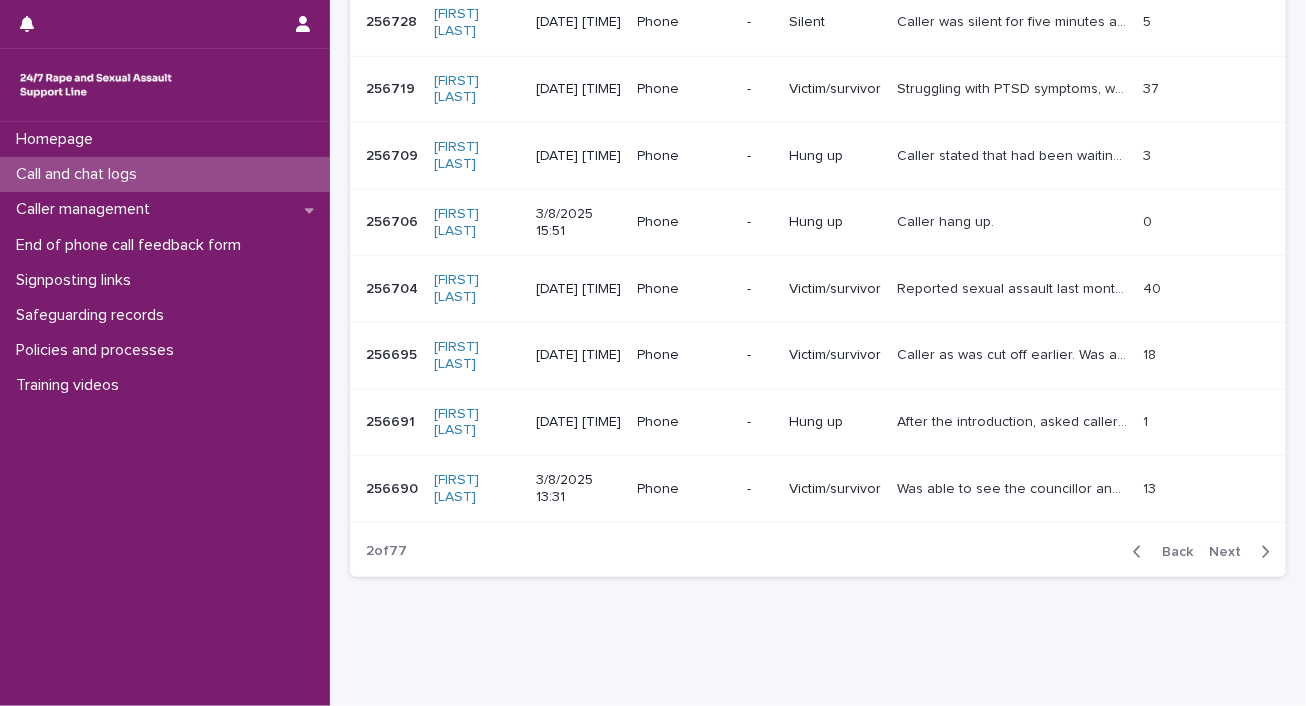scroll, scrollTop: 0, scrollLeft: 0, axis: both 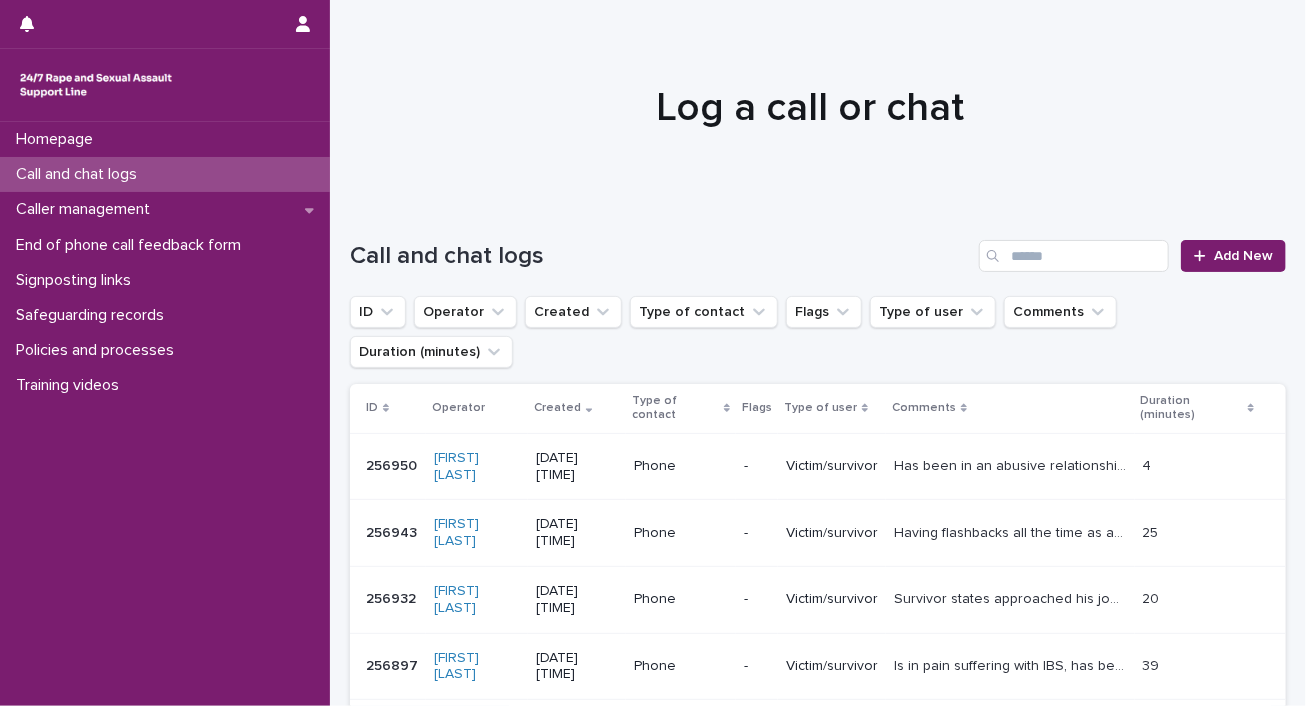 click on "Homepage Call and chat logs Caller management End of phone call feedback form Signposting links Safeguarding records Policies and processes Training videos" at bounding box center (165, 414) 